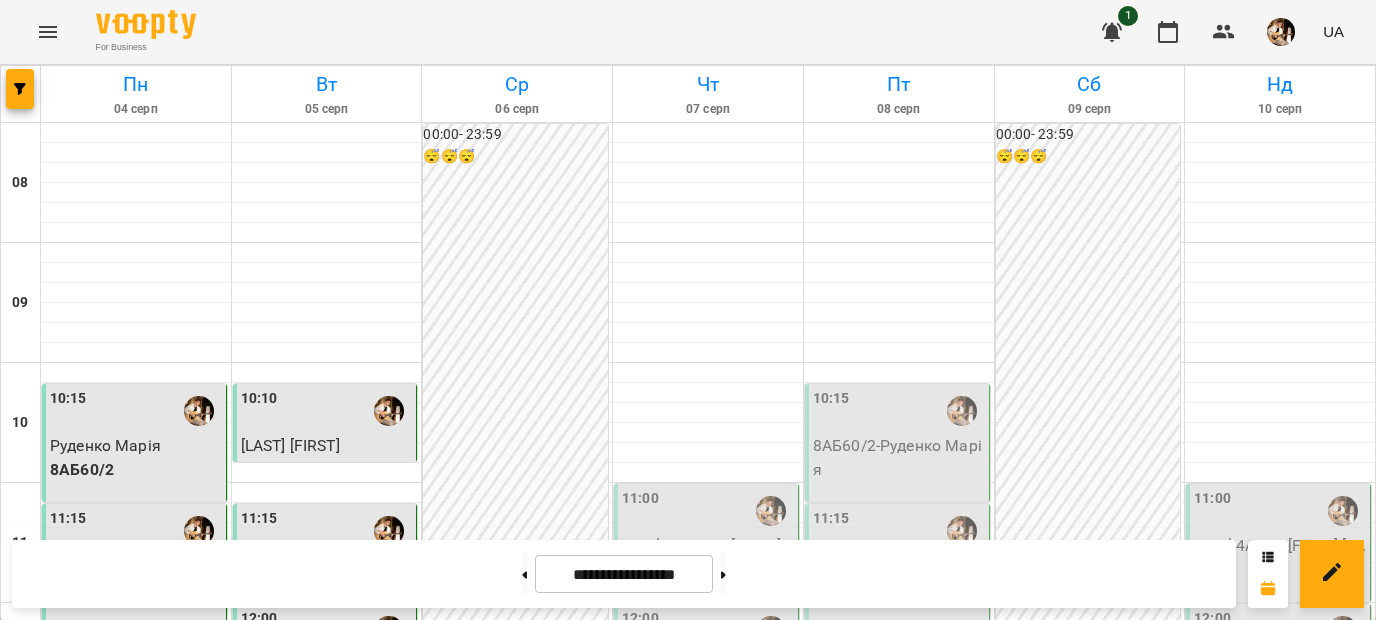 scroll, scrollTop: 0, scrollLeft: 0, axis: both 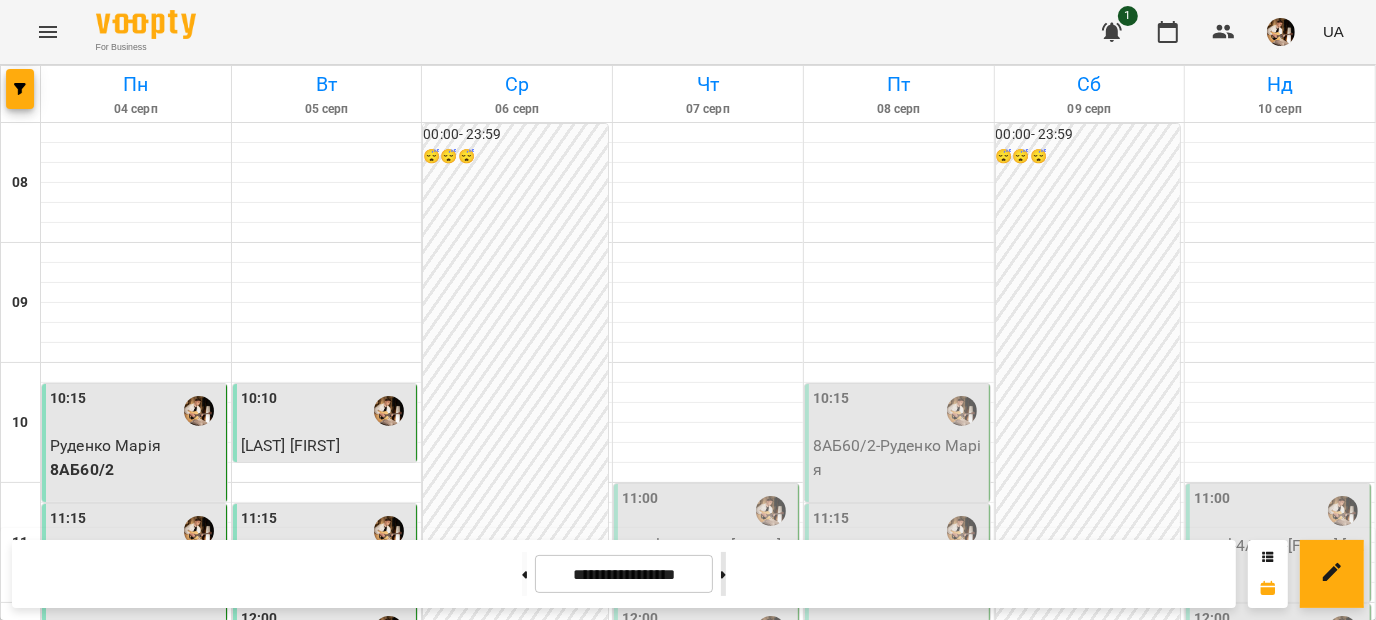 click at bounding box center (723, 574) 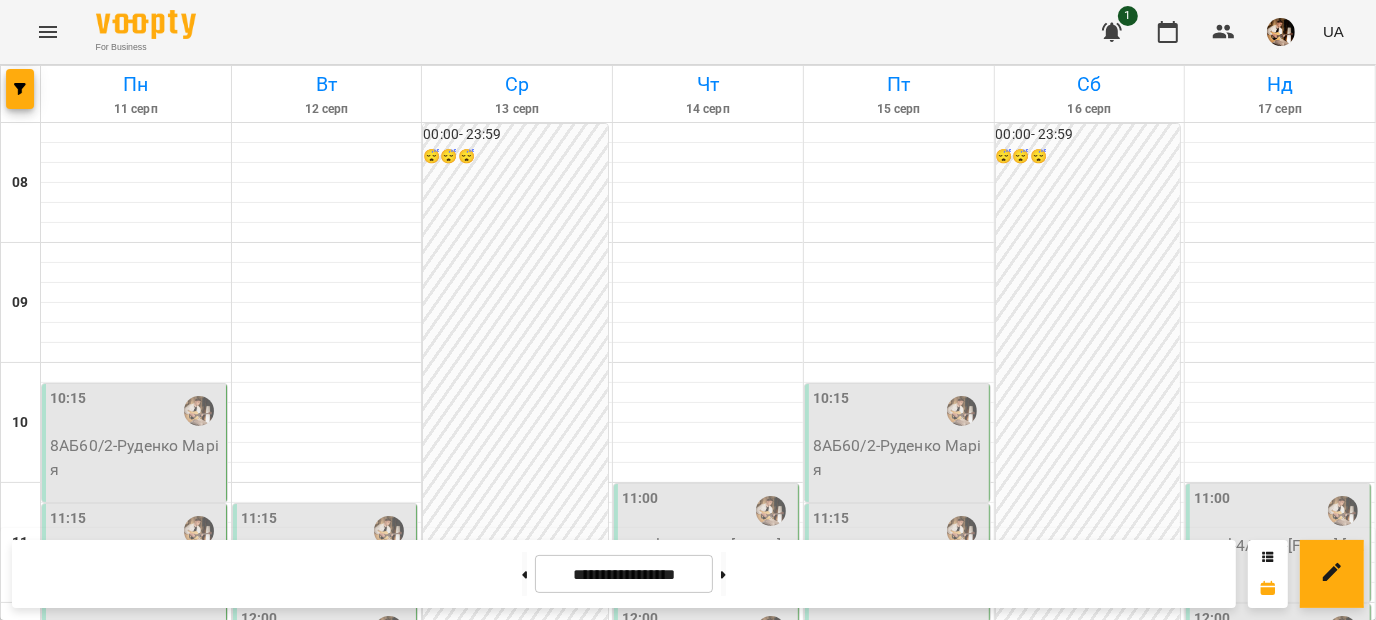 scroll, scrollTop: 742, scrollLeft: 0, axis: vertical 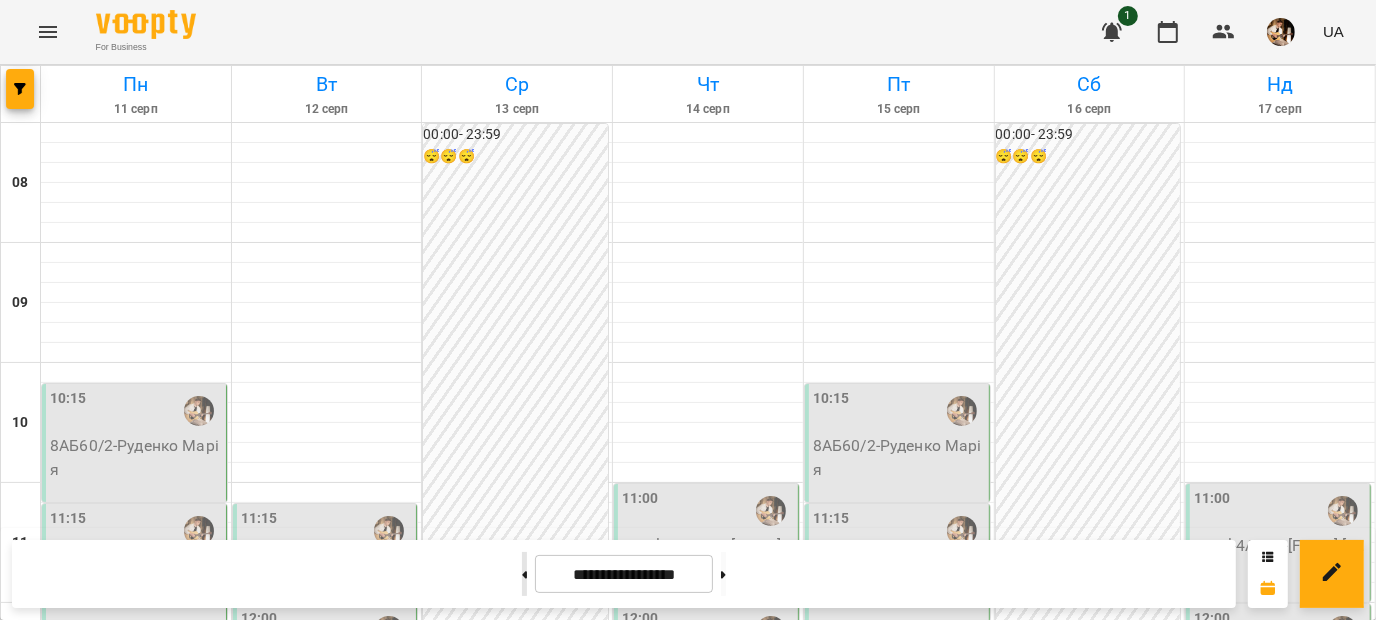 click at bounding box center [524, 574] 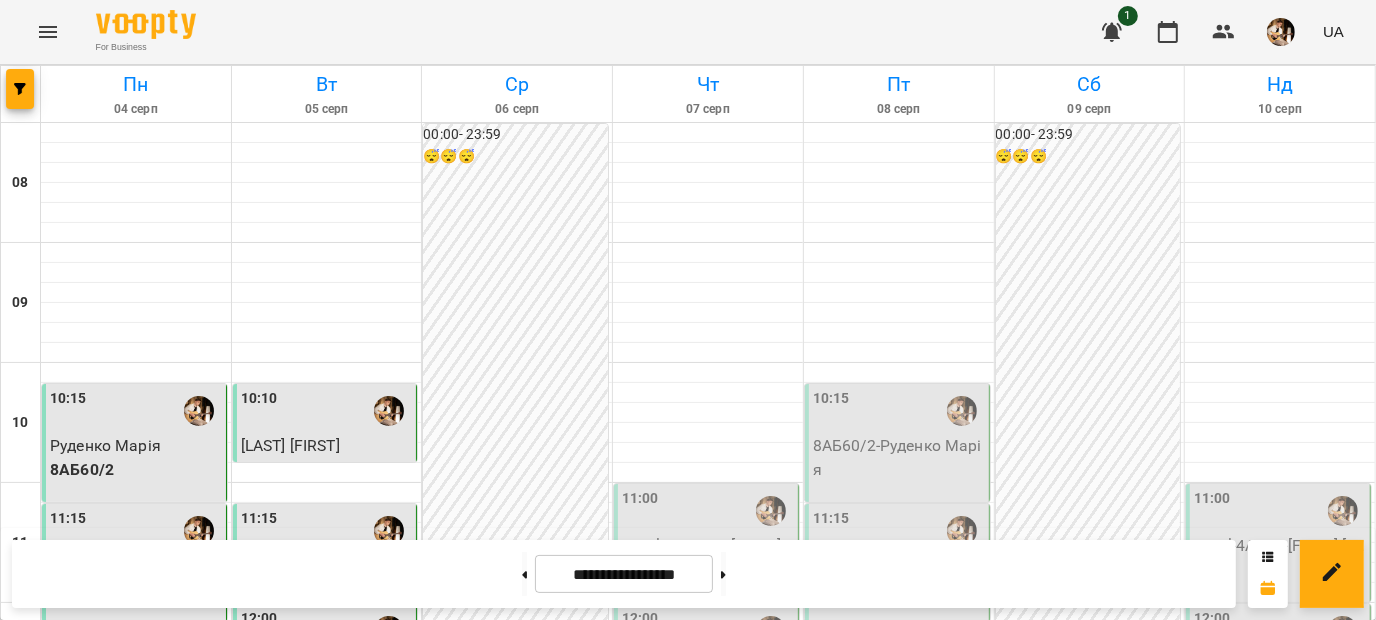 scroll, scrollTop: 984, scrollLeft: 0, axis: vertical 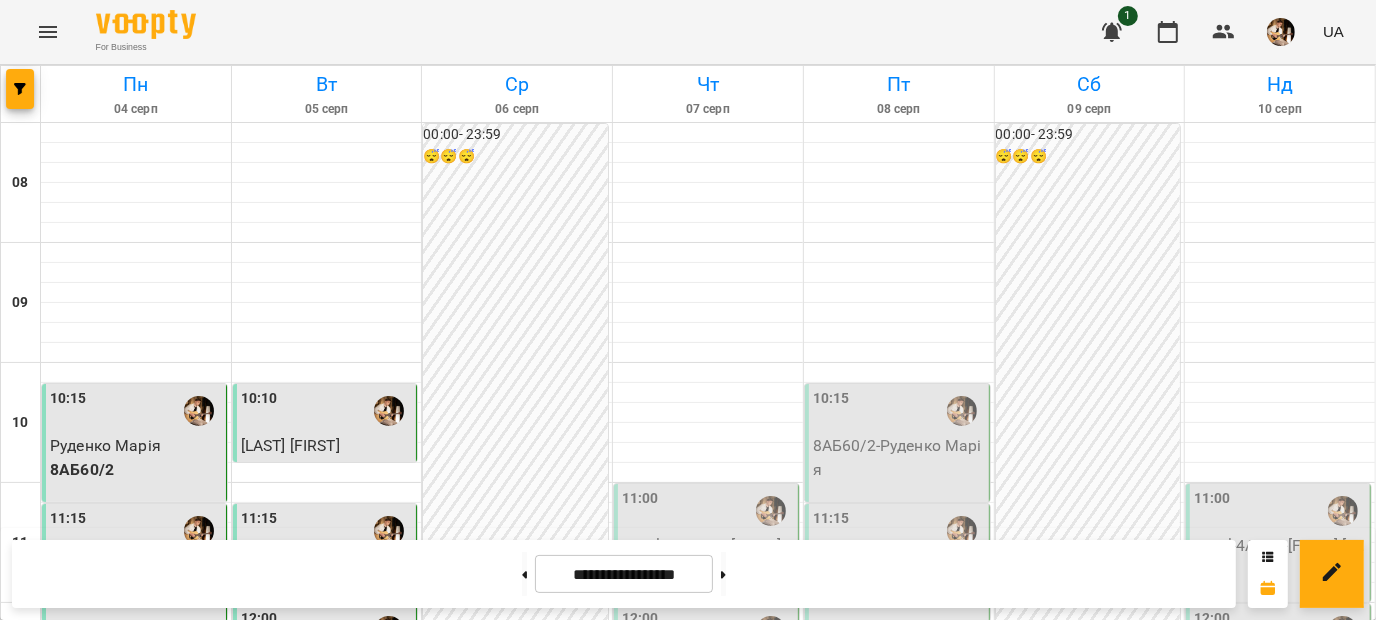 click on "Анна Єсипенко (другий напрям)" at bounding box center (895, 797) 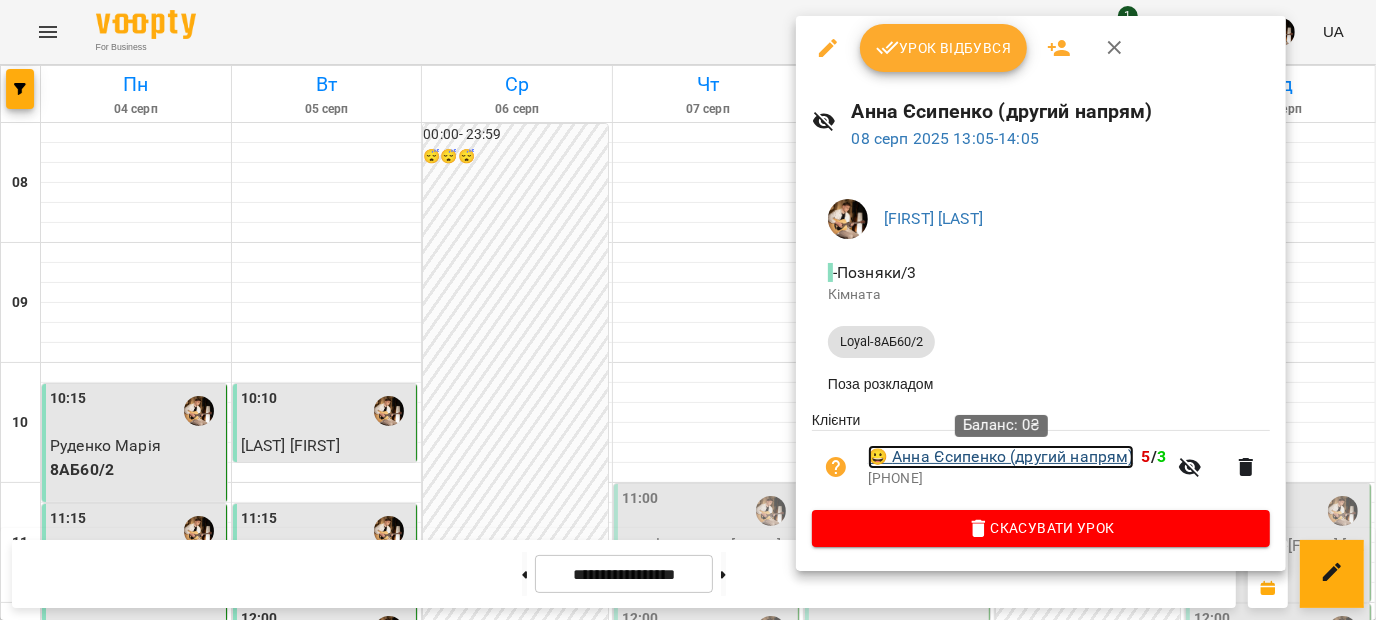 click on "😀   Анна Єсипенко (другий напрям)" at bounding box center (1001, 457) 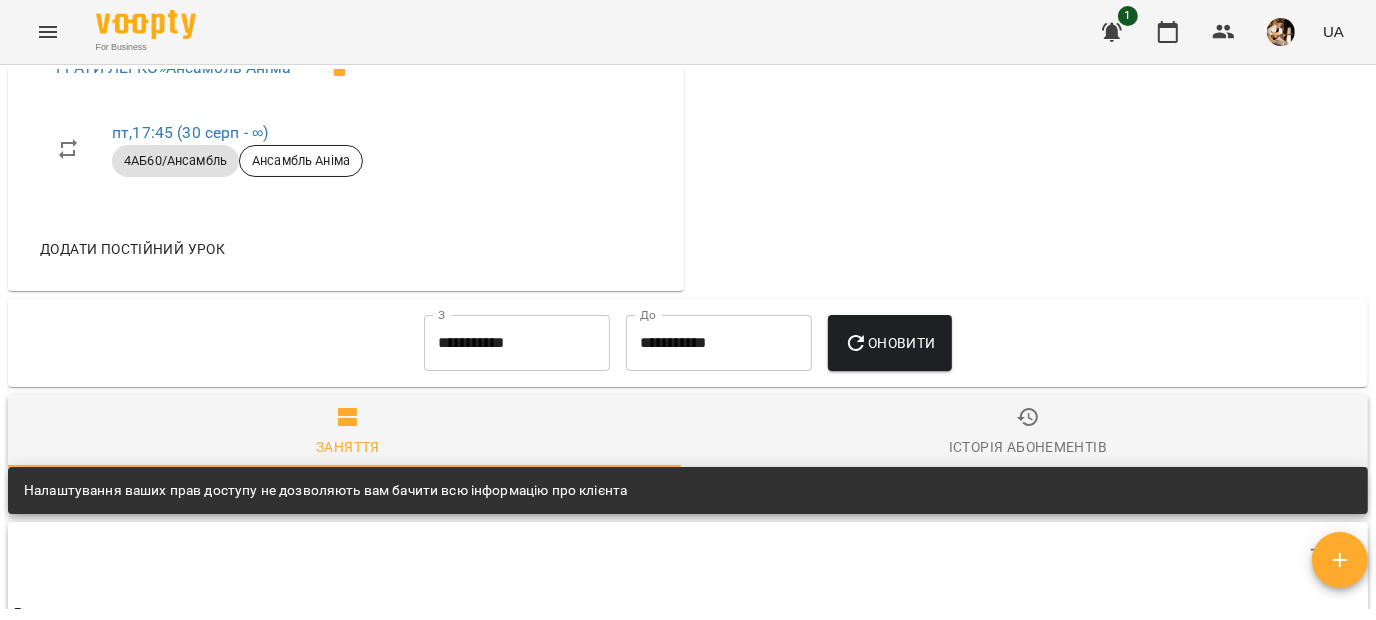 scroll, scrollTop: 1543, scrollLeft: 0, axis: vertical 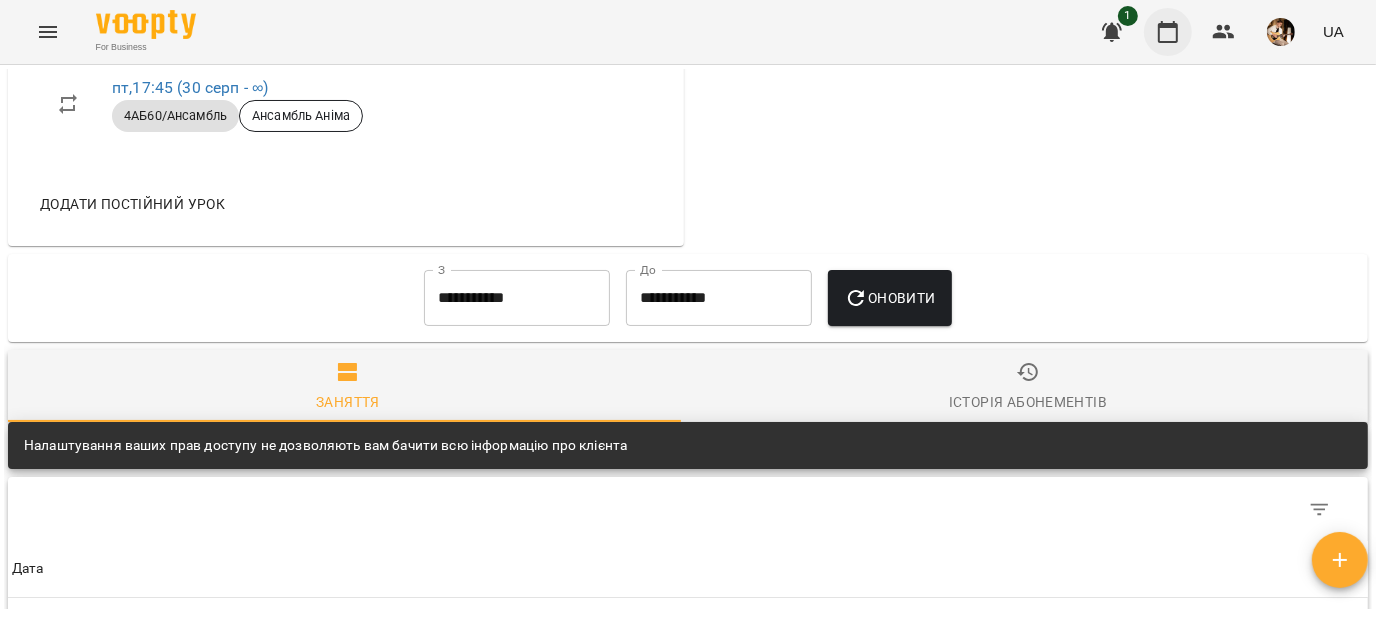 click 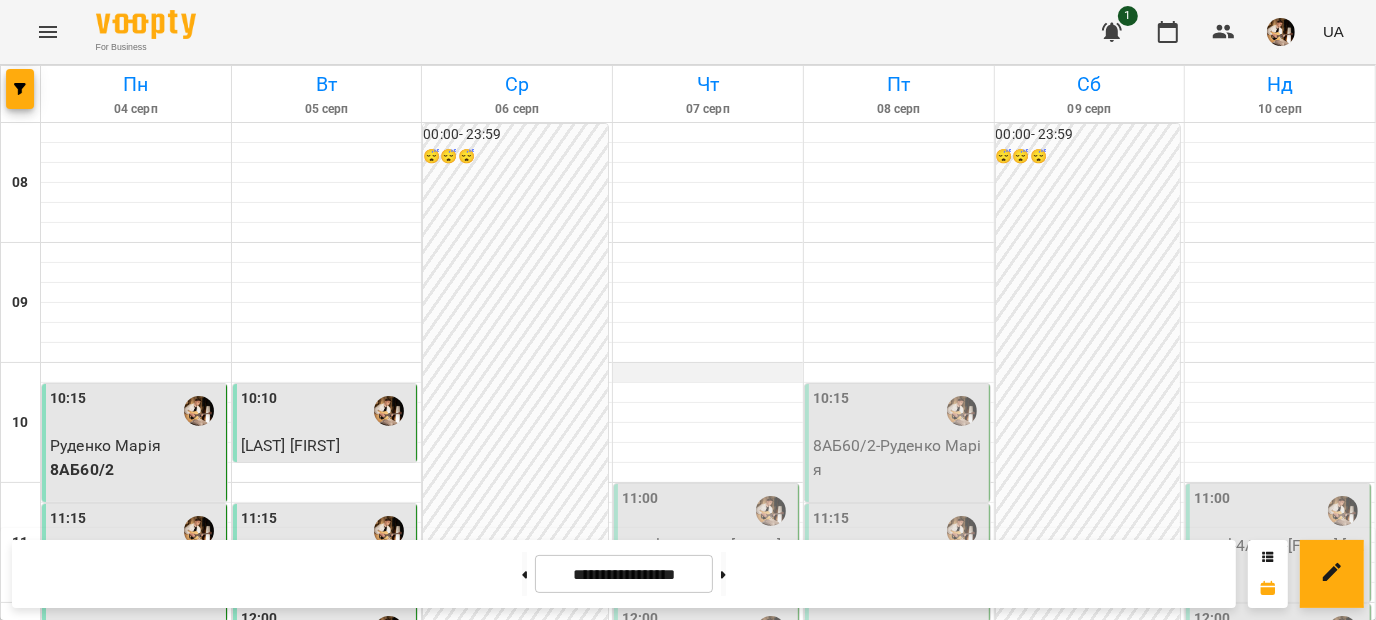 scroll, scrollTop: 585, scrollLeft: 0, axis: vertical 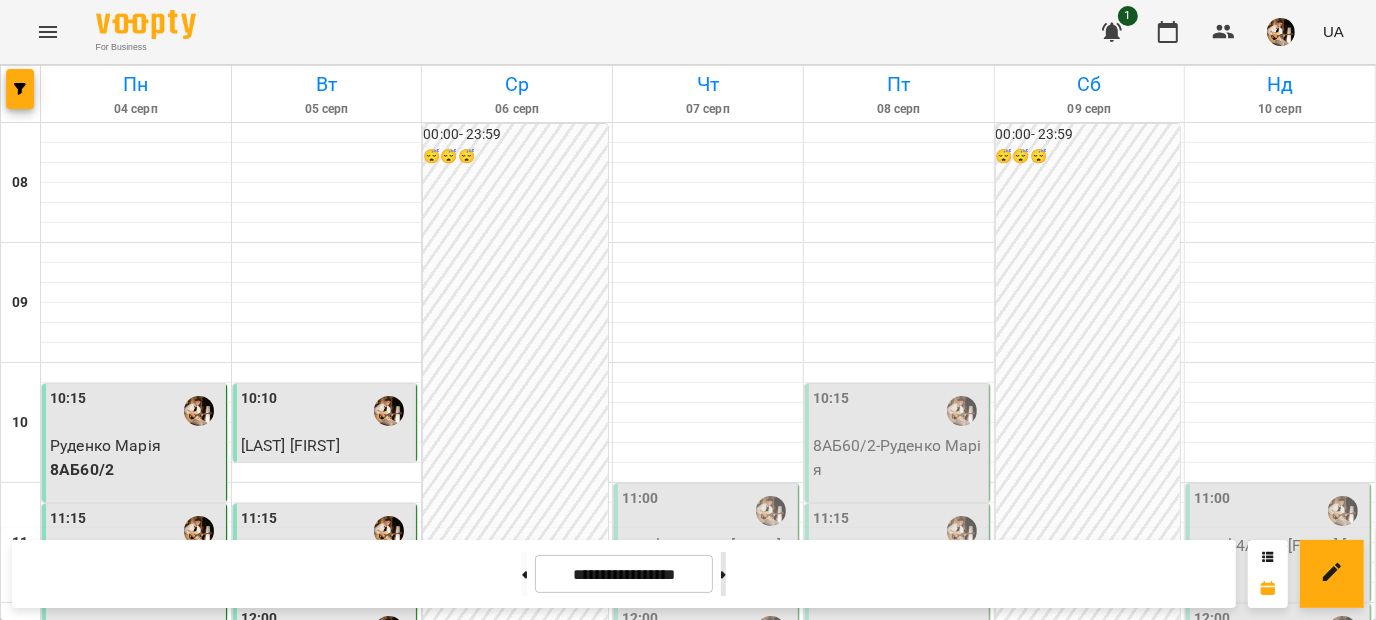 click at bounding box center [723, 574] 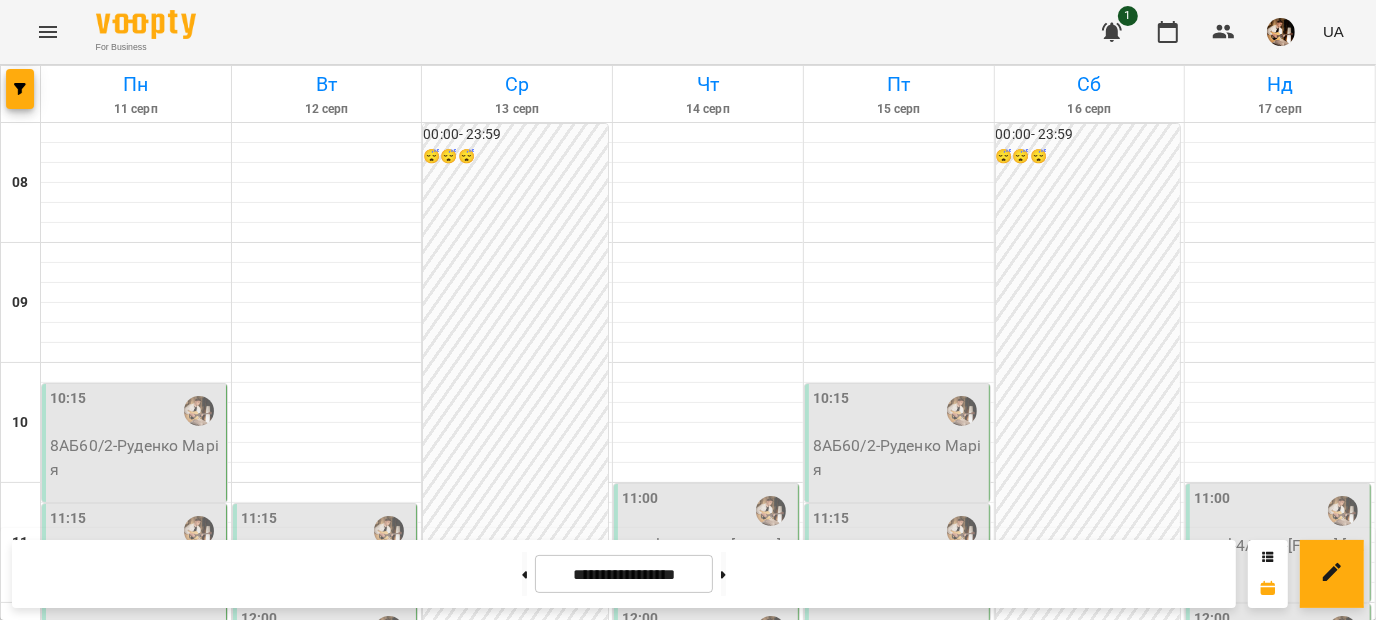 scroll, scrollTop: 553, scrollLeft: 0, axis: vertical 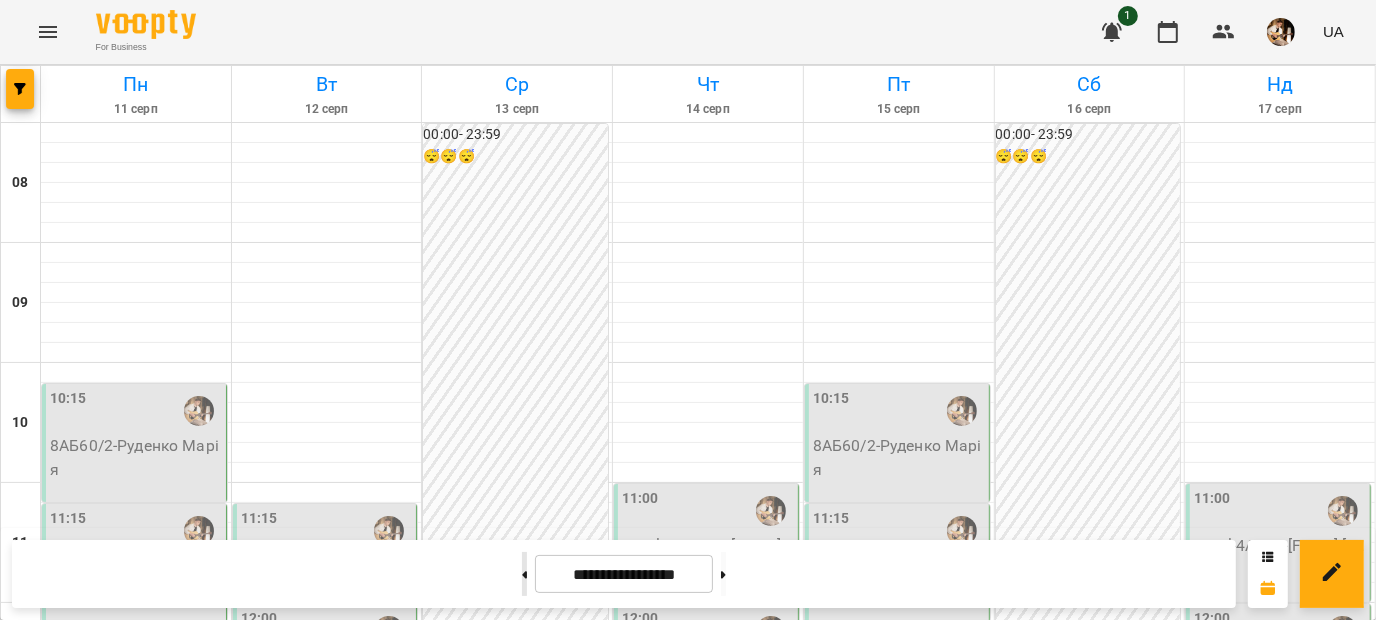 click at bounding box center [524, 574] 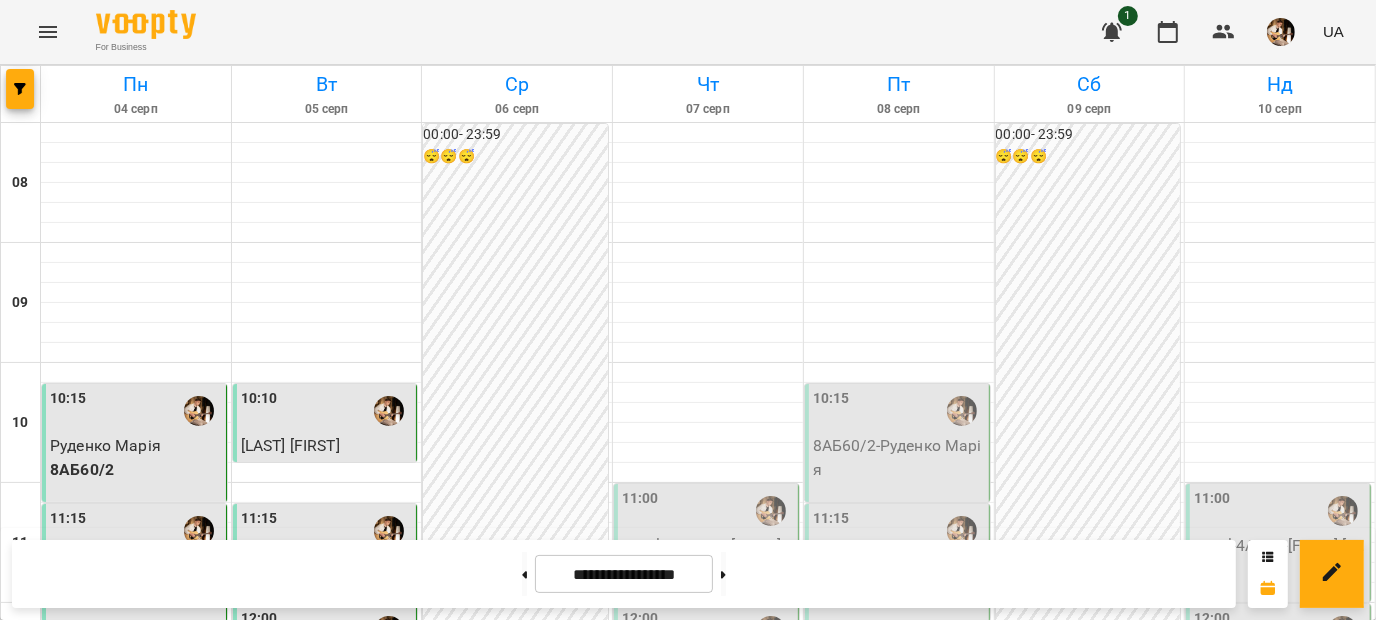 scroll, scrollTop: 904, scrollLeft: 0, axis: vertical 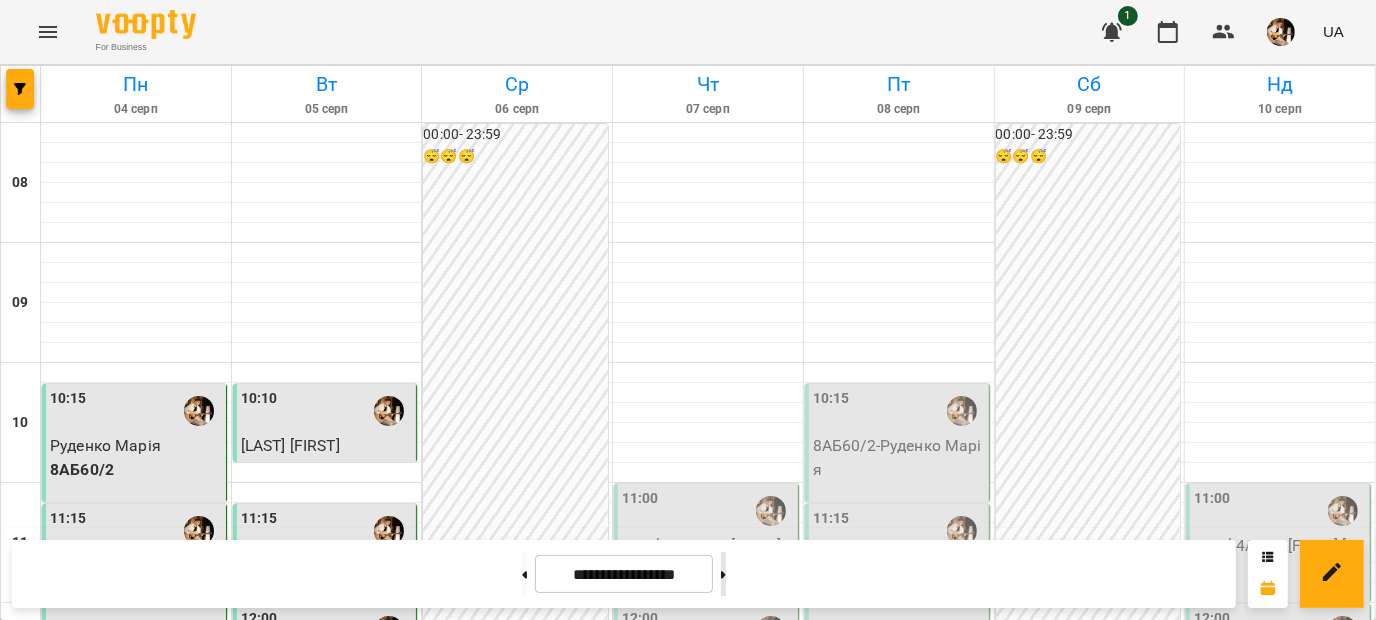 click at bounding box center [723, 574] 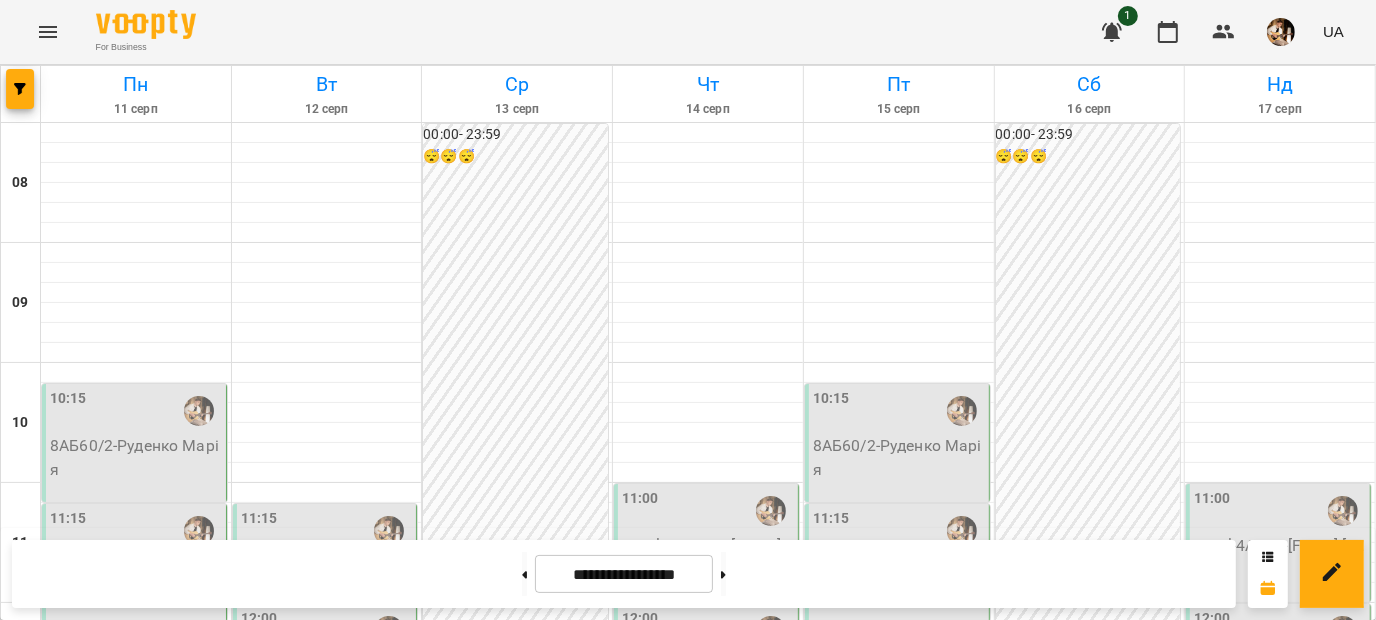 scroll, scrollTop: 705, scrollLeft: 0, axis: vertical 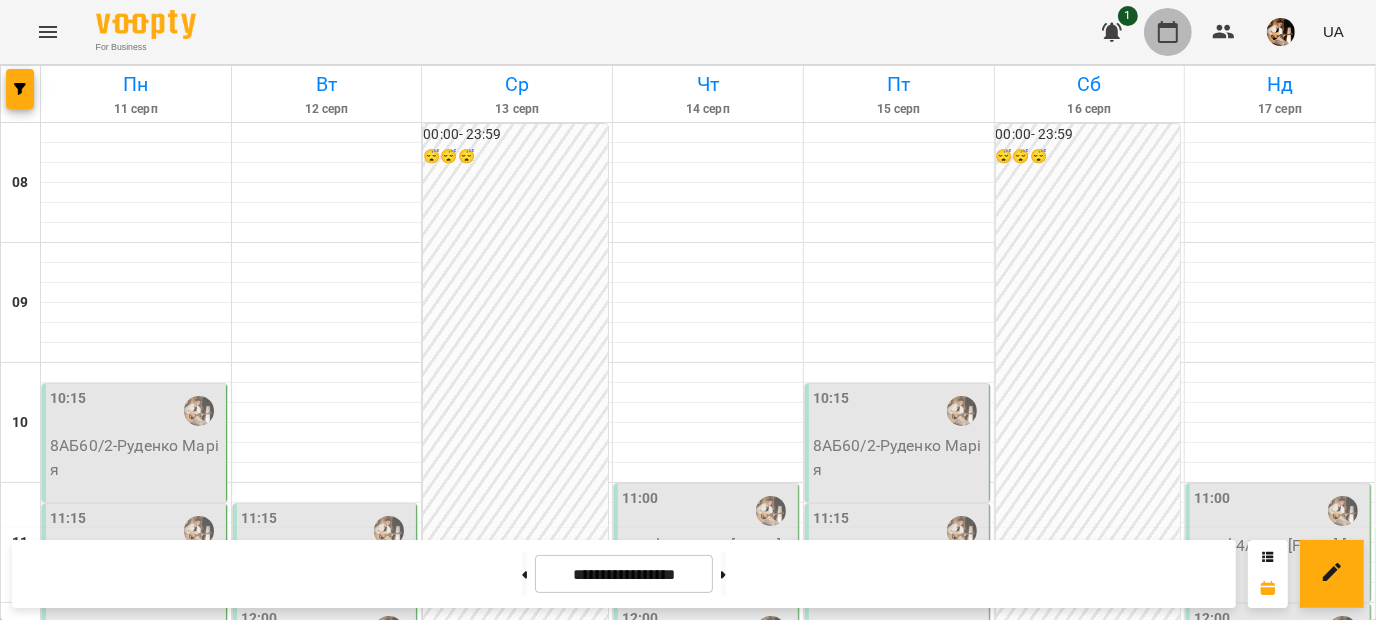 click at bounding box center [1168, 32] 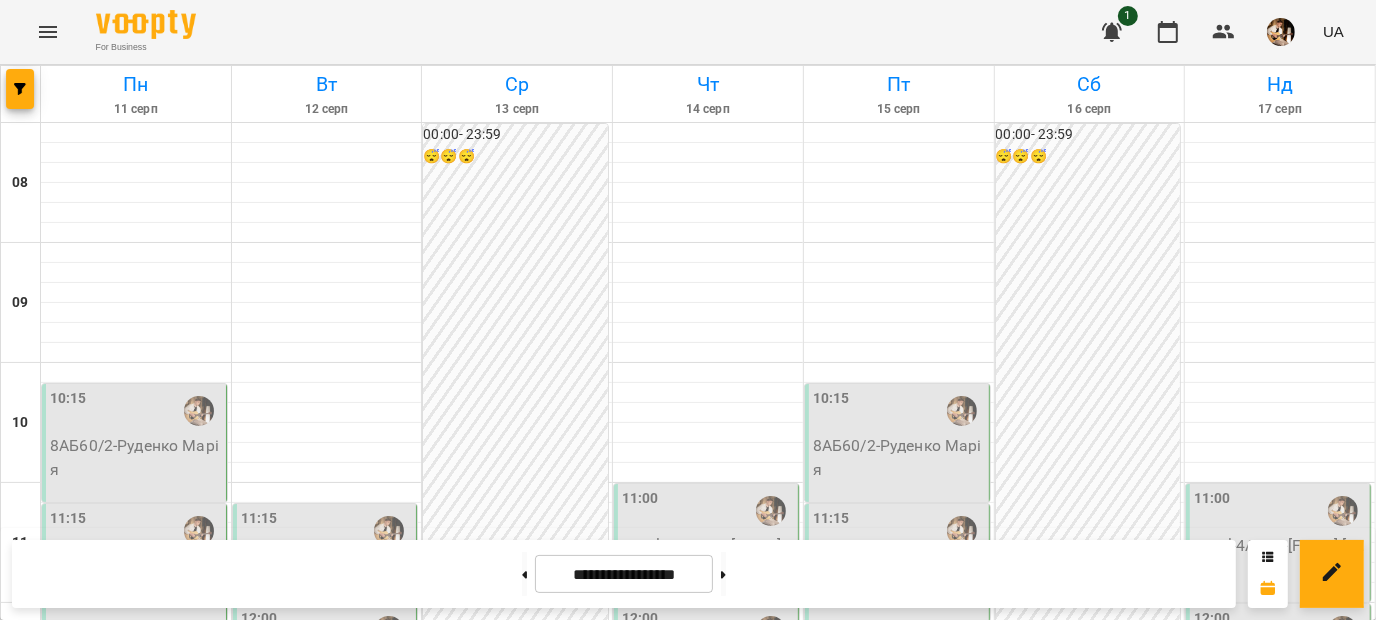 scroll, scrollTop: 626, scrollLeft: 0, axis: vertical 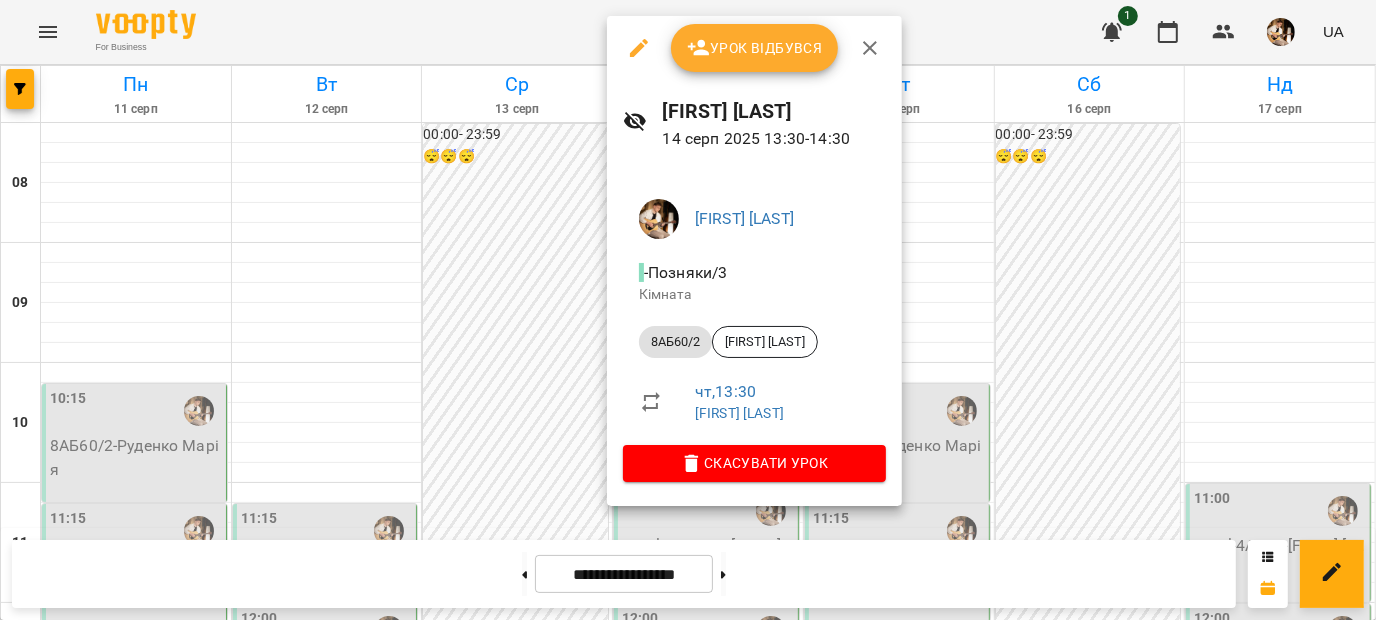 click 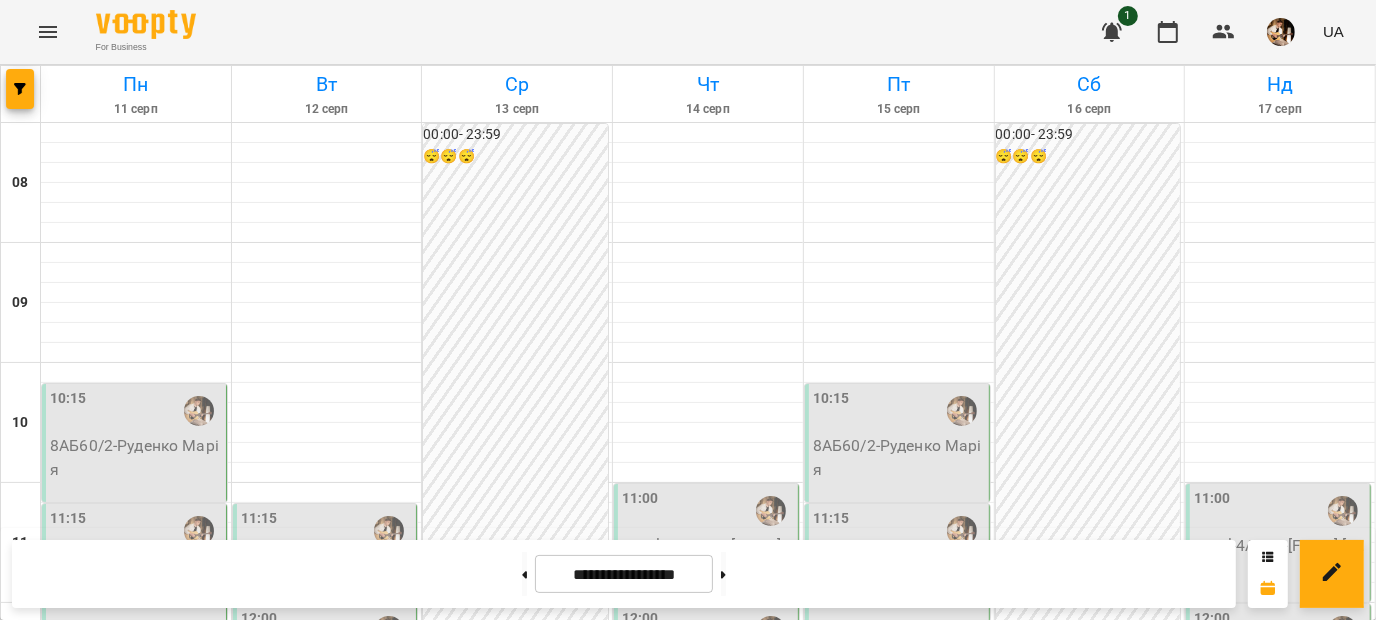 scroll, scrollTop: 1152, scrollLeft: 0, axis: vertical 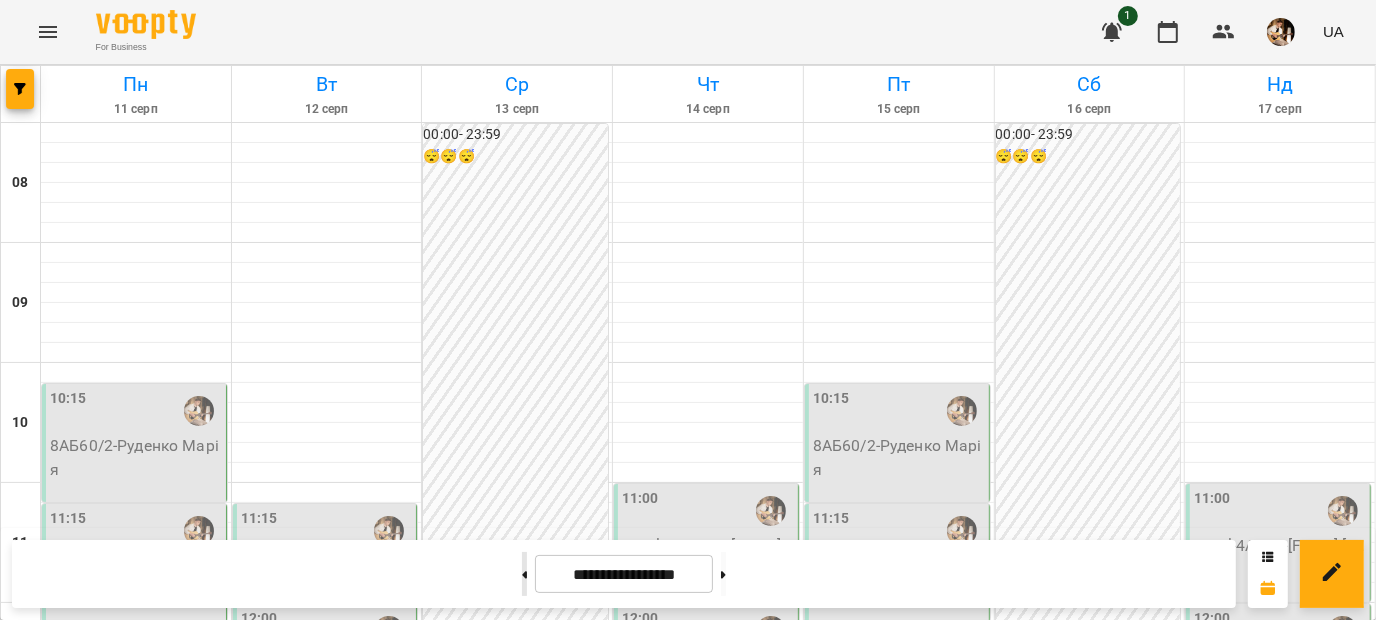 click at bounding box center [524, 574] 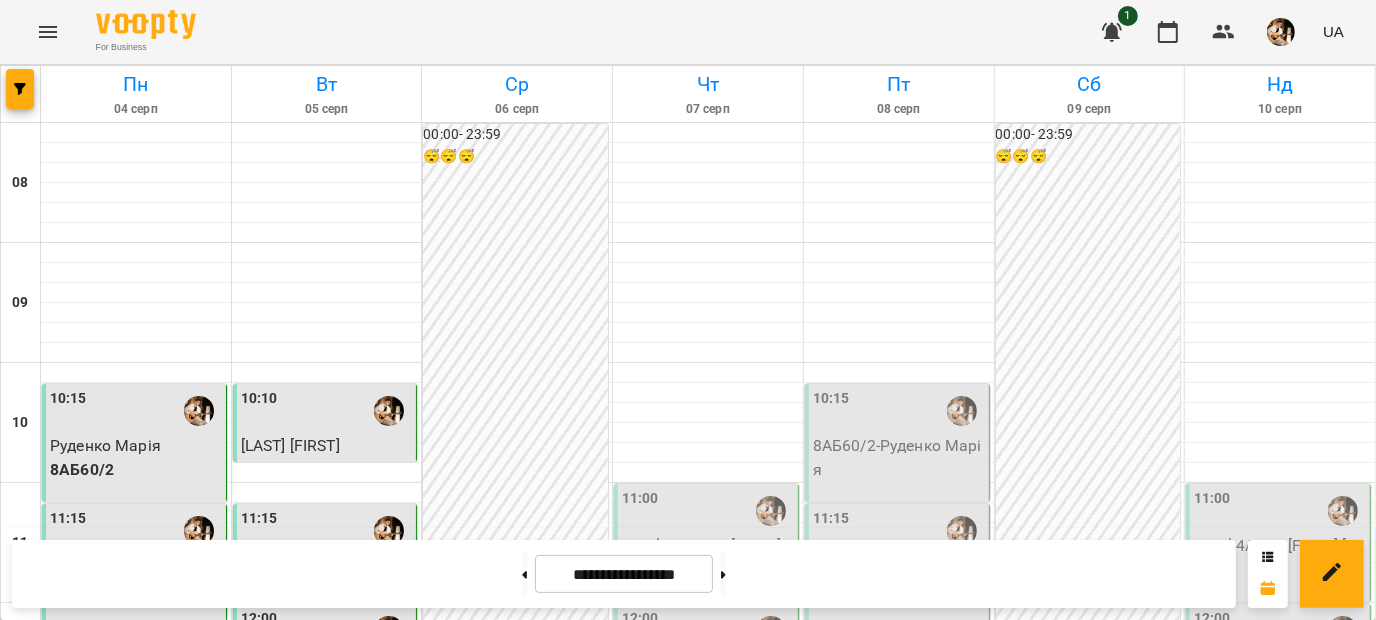 scroll, scrollTop: 62, scrollLeft: 0, axis: vertical 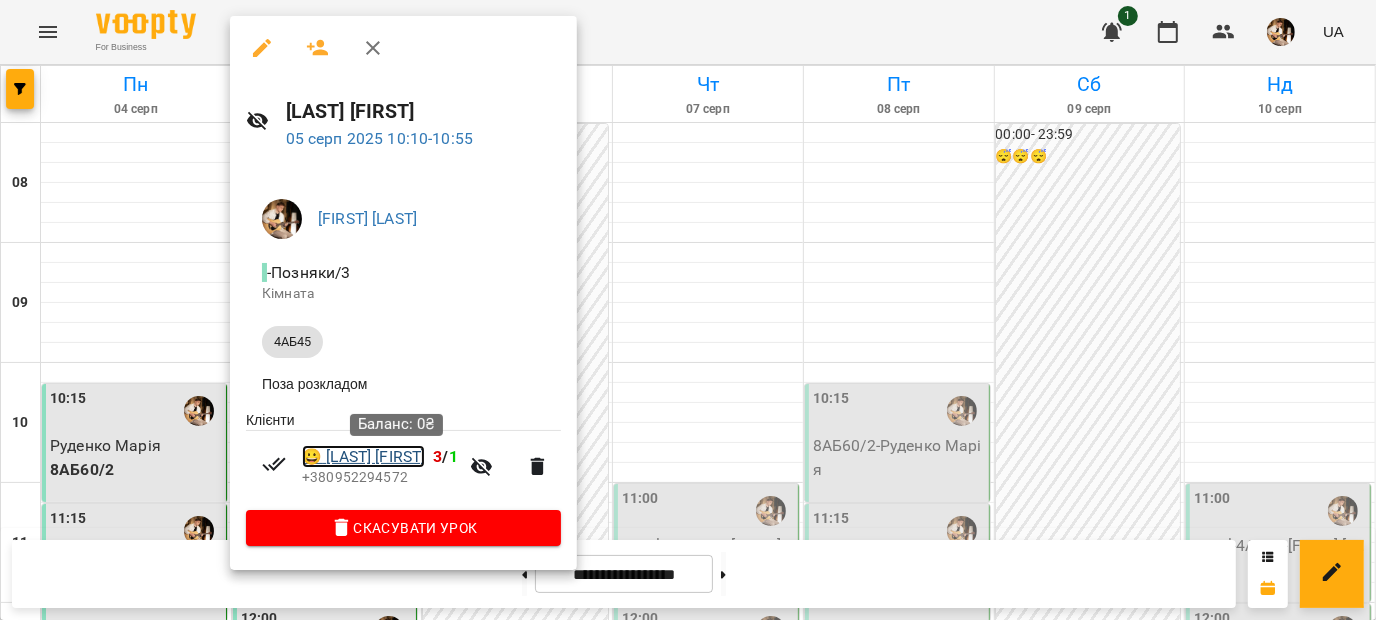 click on "😀   Слободенюк Серафім" at bounding box center (363, 457) 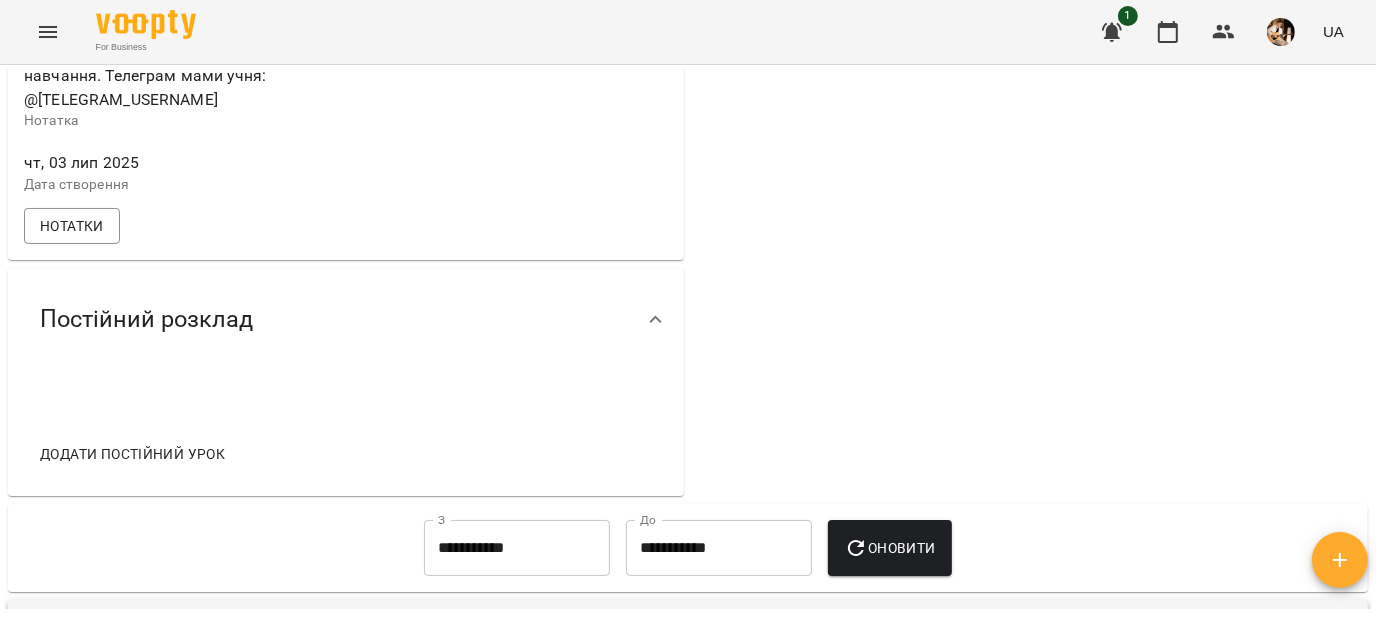 scroll, scrollTop: 0, scrollLeft: 0, axis: both 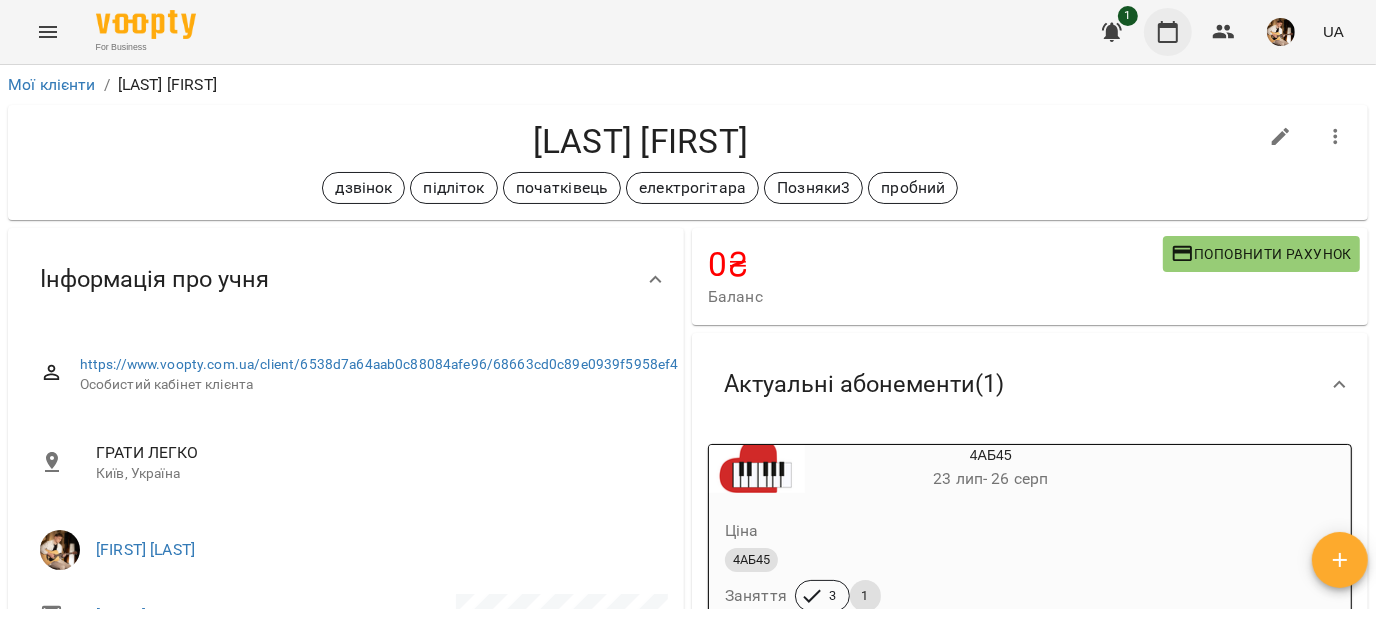 click 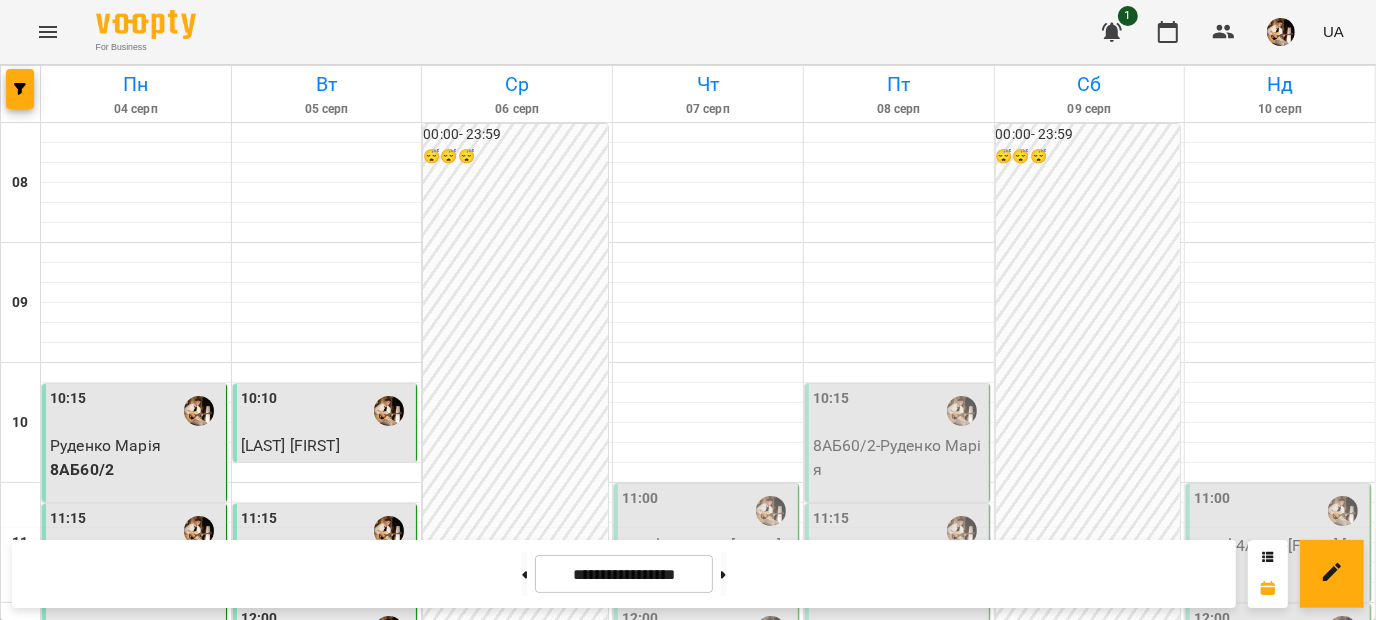 scroll, scrollTop: 389, scrollLeft: 0, axis: vertical 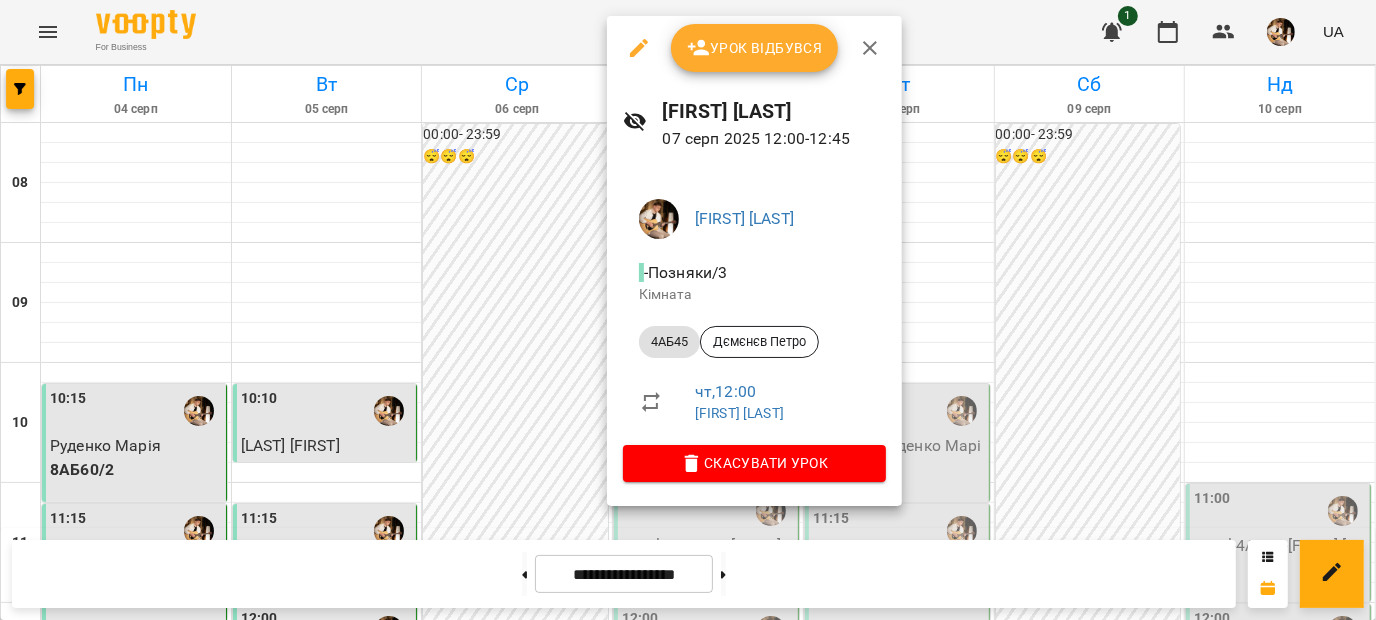 click 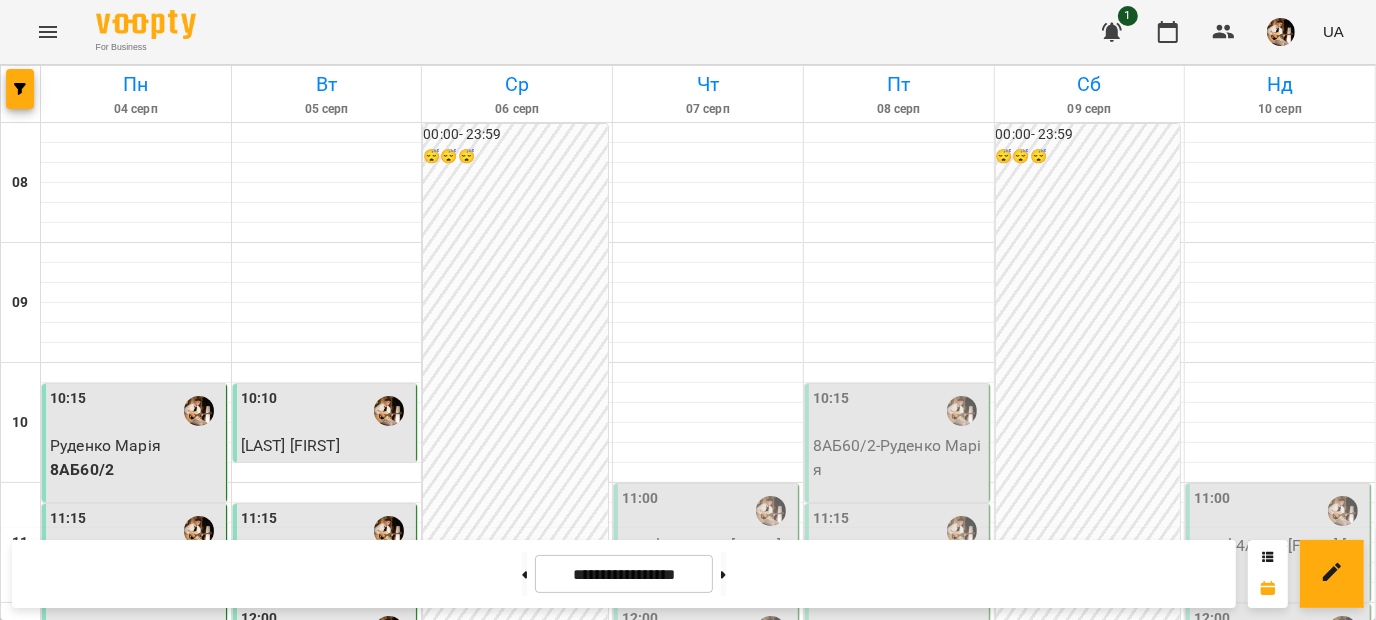 scroll, scrollTop: 502, scrollLeft: 0, axis: vertical 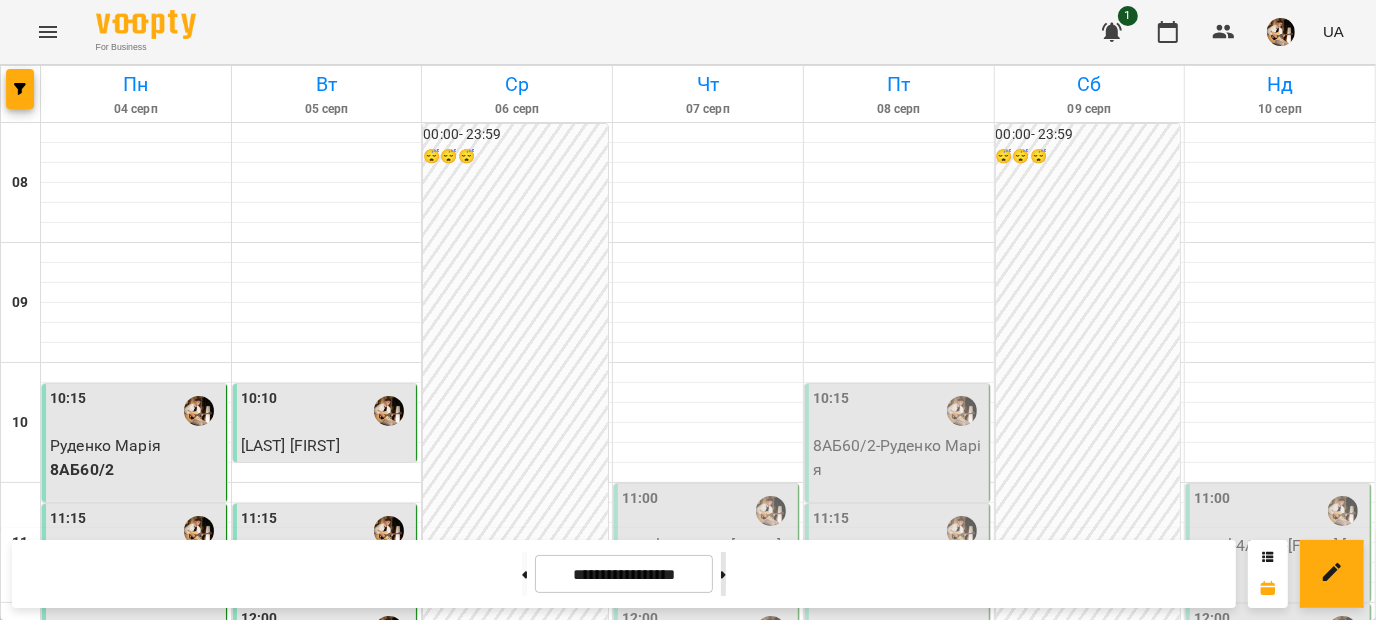 click at bounding box center [723, 574] 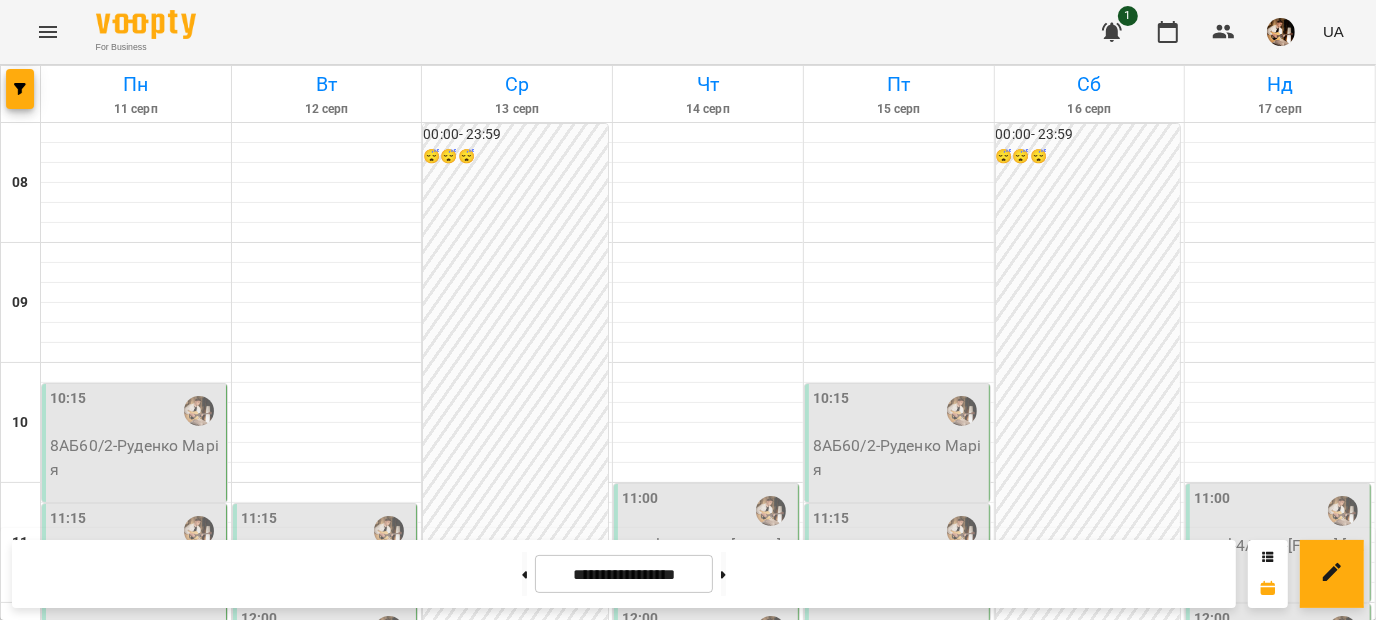 scroll, scrollTop: 126, scrollLeft: 0, axis: vertical 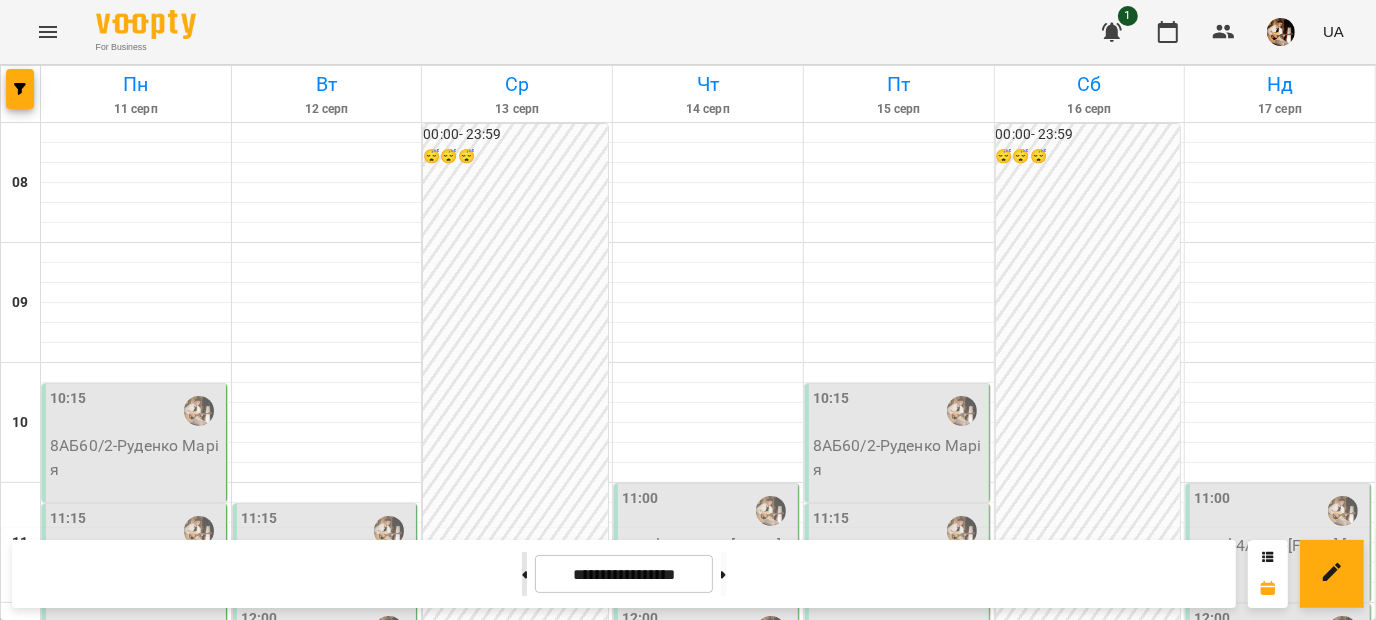 click 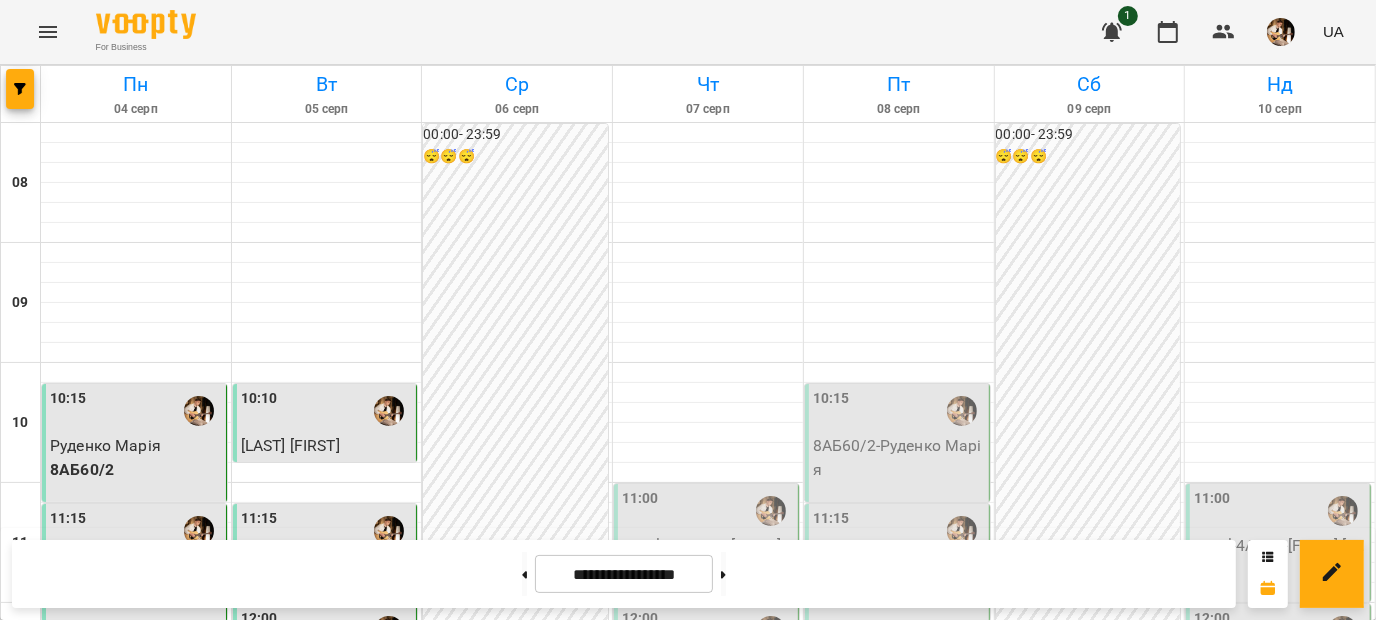 scroll, scrollTop: 80, scrollLeft: 0, axis: vertical 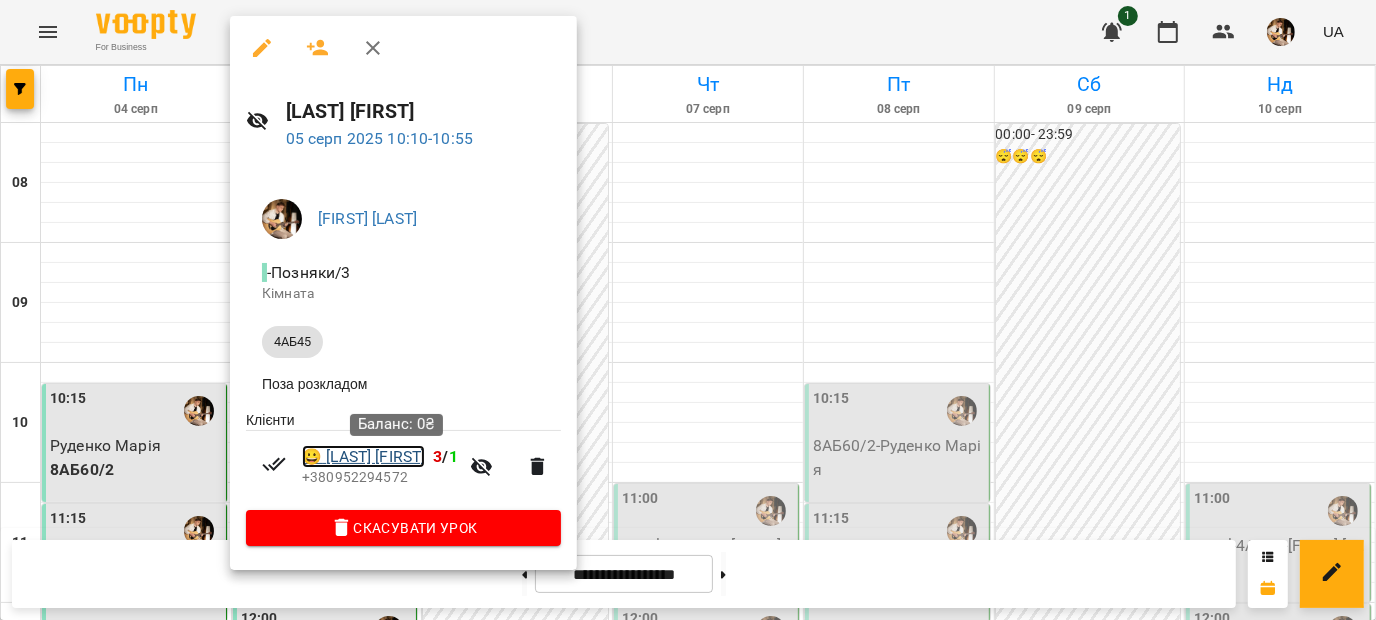 click on "😀   Слободенюк Серафім" at bounding box center [363, 457] 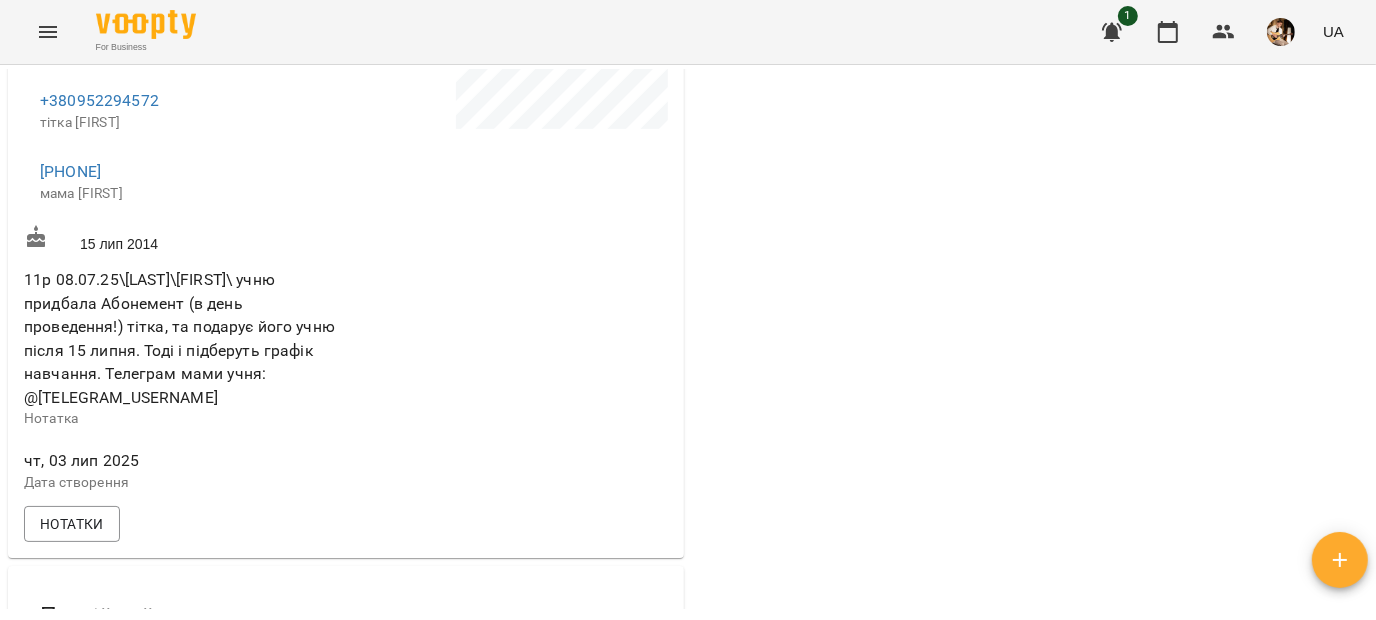 scroll, scrollTop: 1114, scrollLeft: 0, axis: vertical 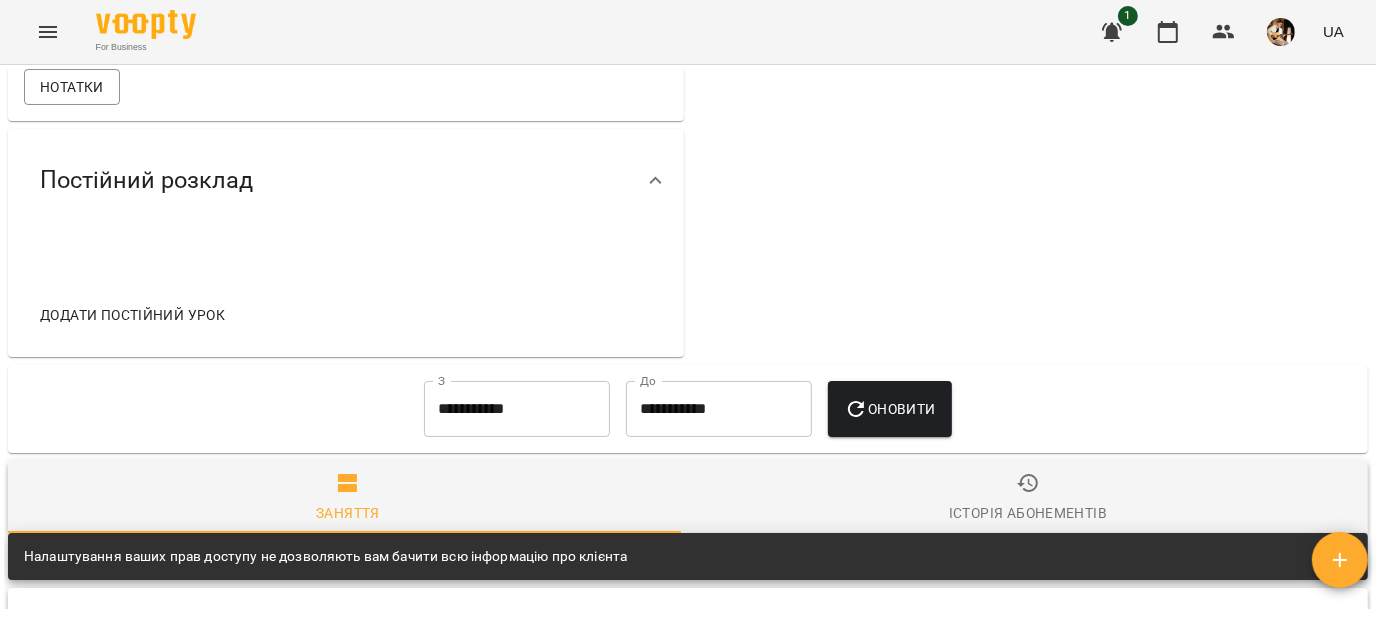 click on "Додати постійний урок" at bounding box center [132, 315] 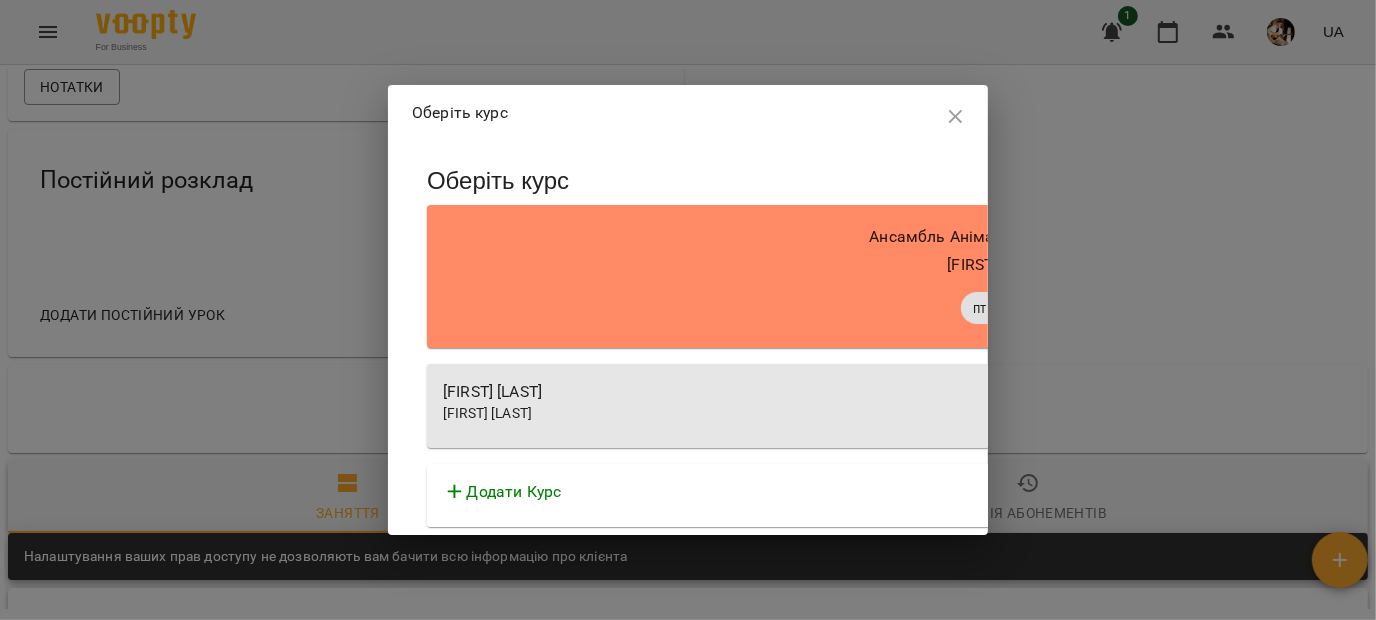 click on "[FIRST] [LAST]" at bounding box center [487, 413] 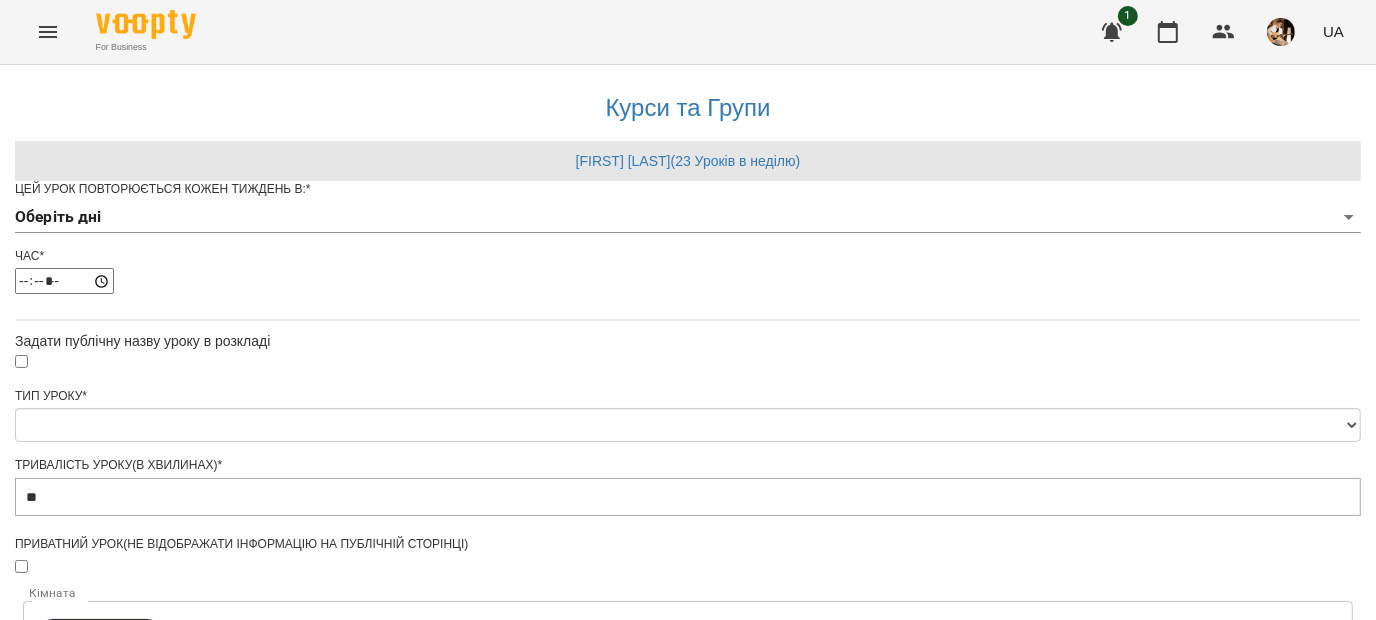 click on "**********" at bounding box center (688, 615) 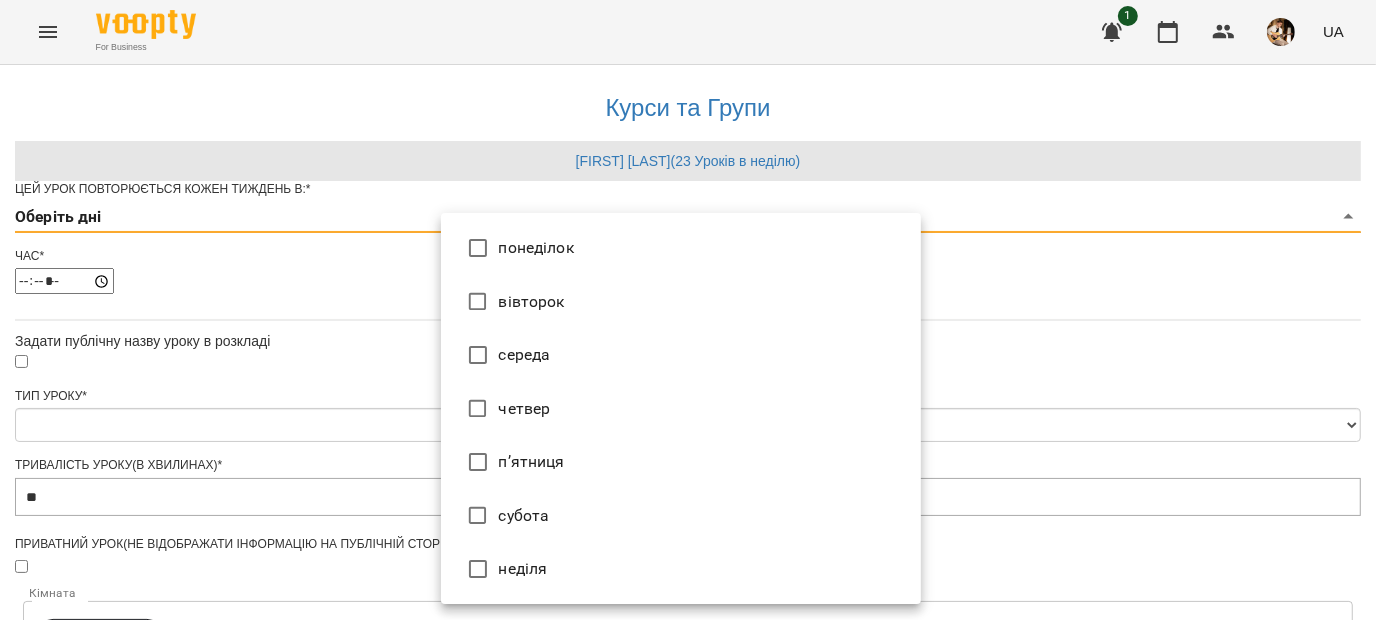 type on "*" 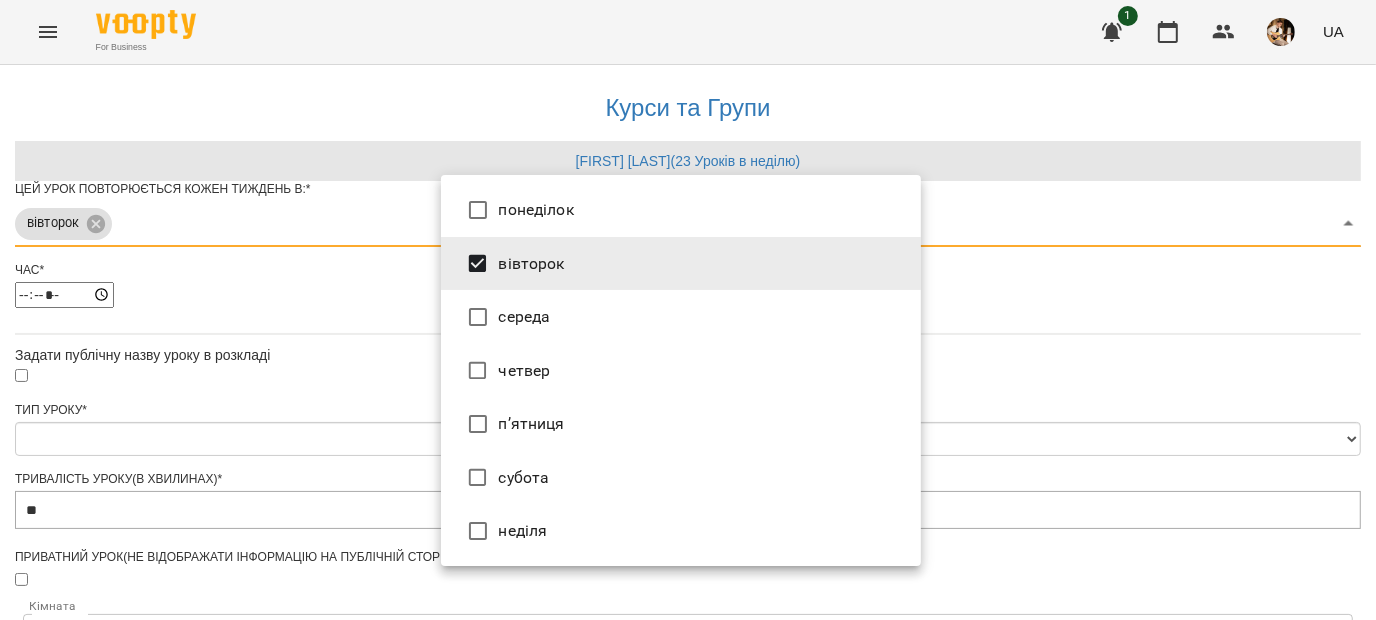 click at bounding box center [688, 310] 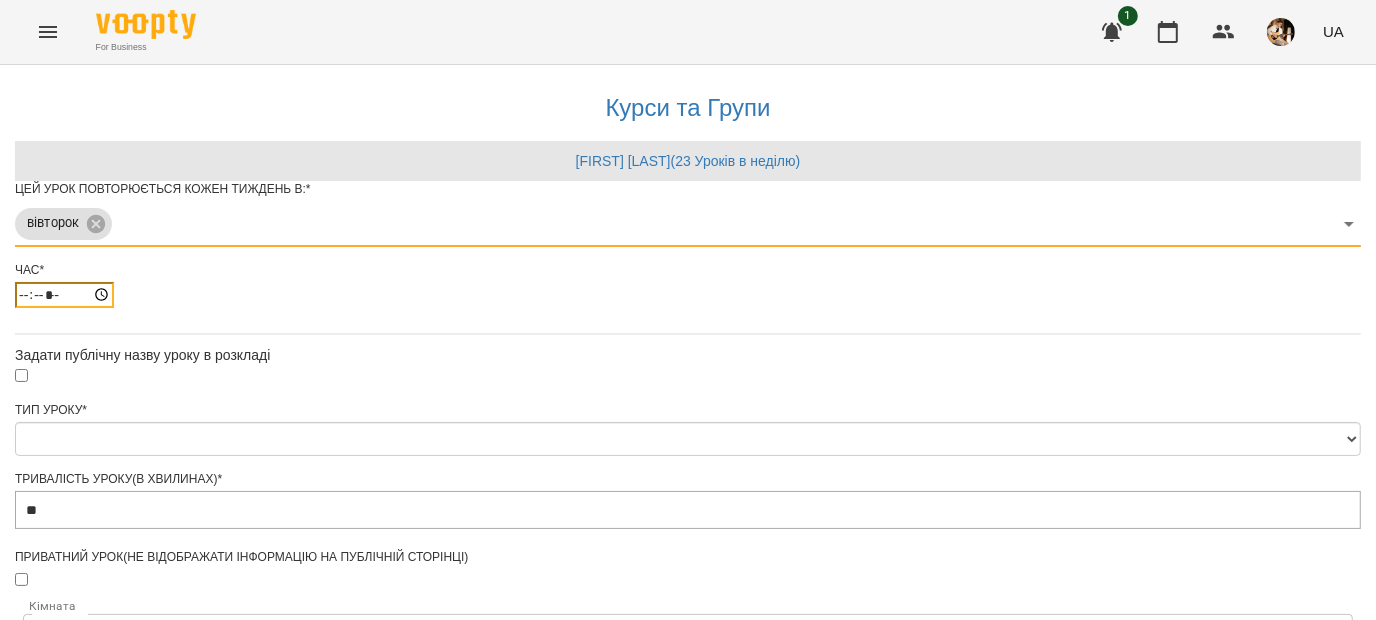 click on "*****" at bounding box center (64, 295) 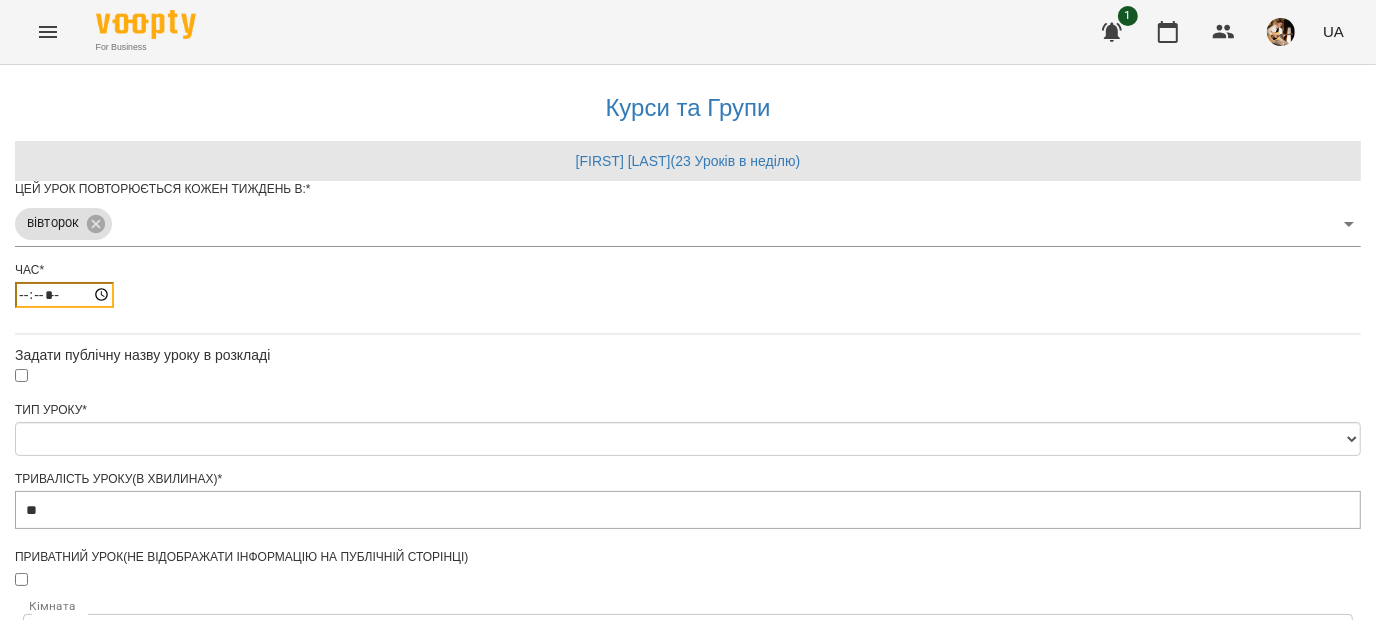 type on "*****" 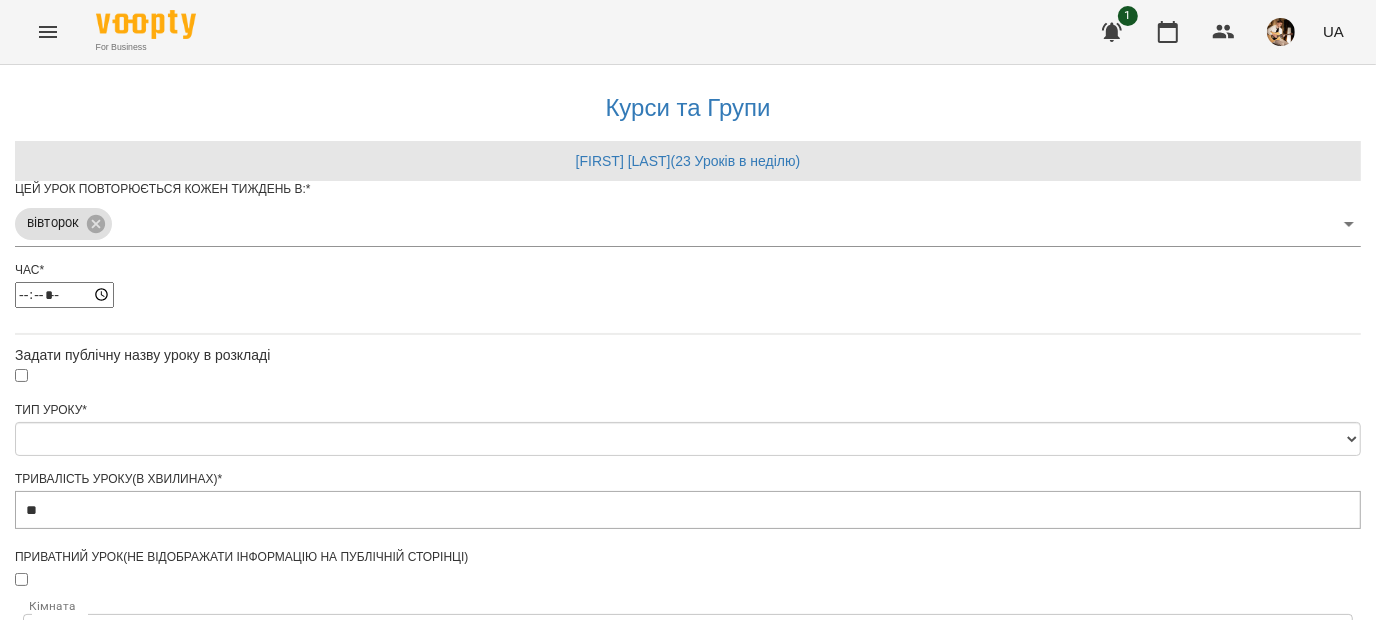 click on "**********" at bounding box center [688, 656] 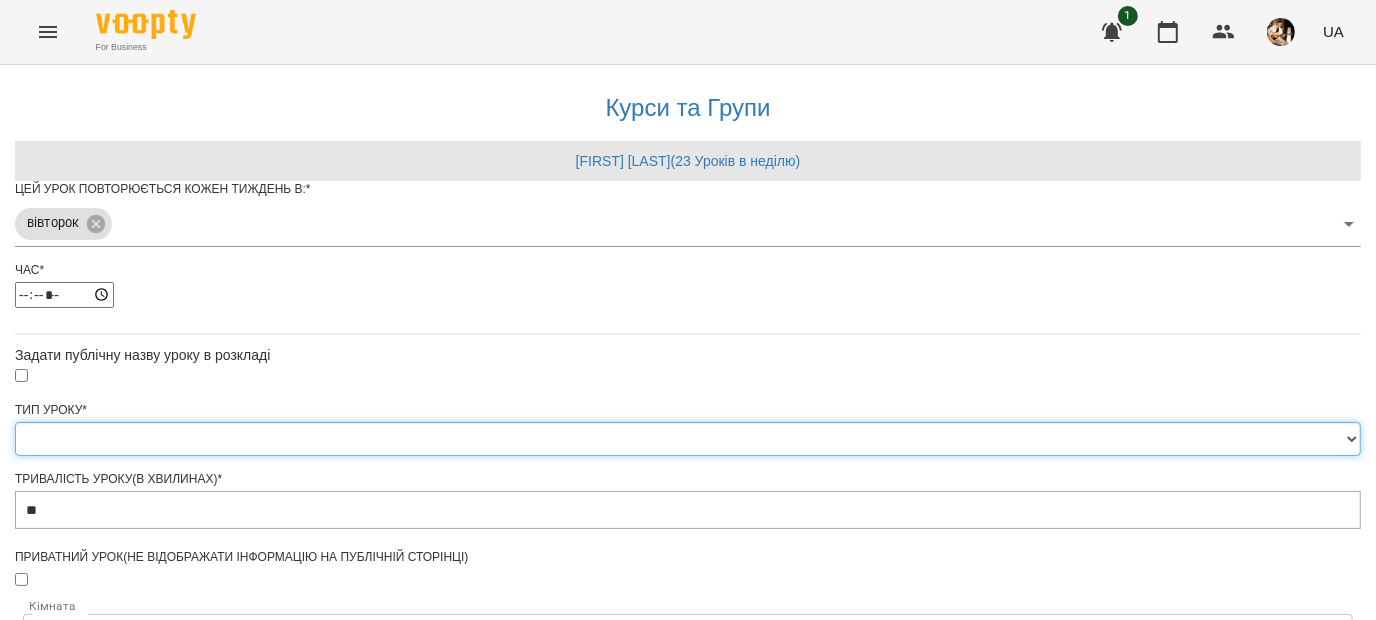 click on "**********" at bounding box center [688, 439] 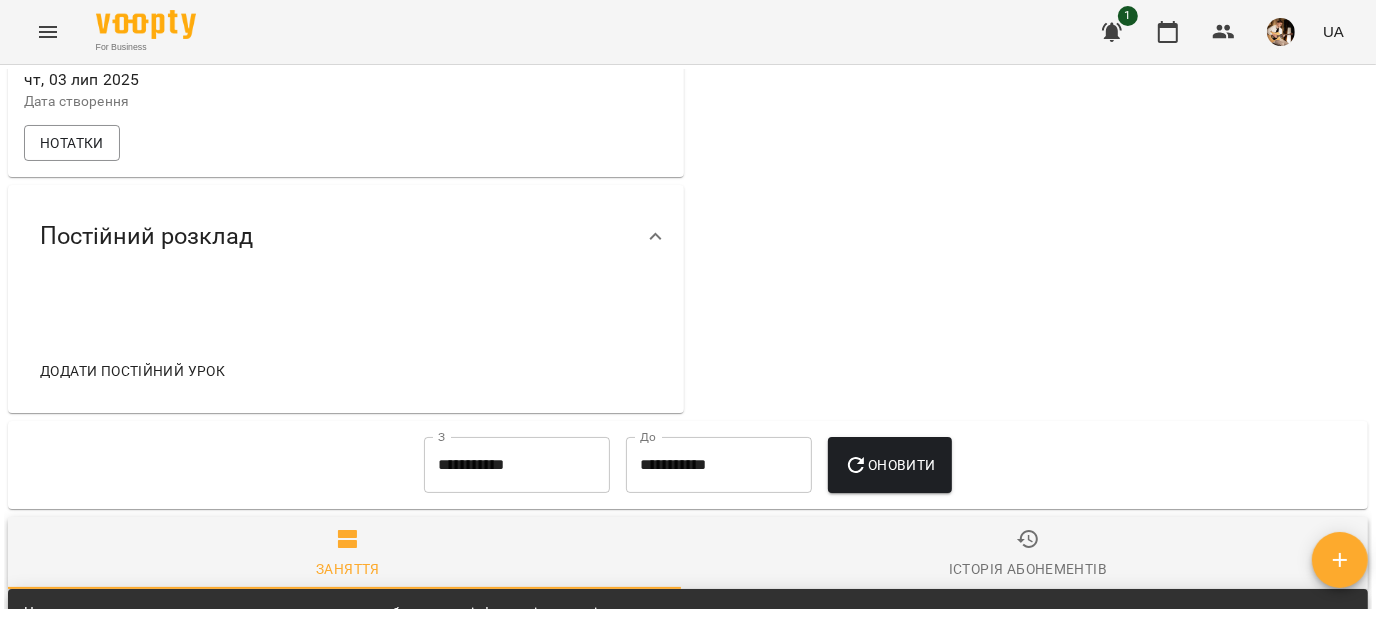 scroll, scrollTop: 1073, scrollLeft: 0, axis: vertical 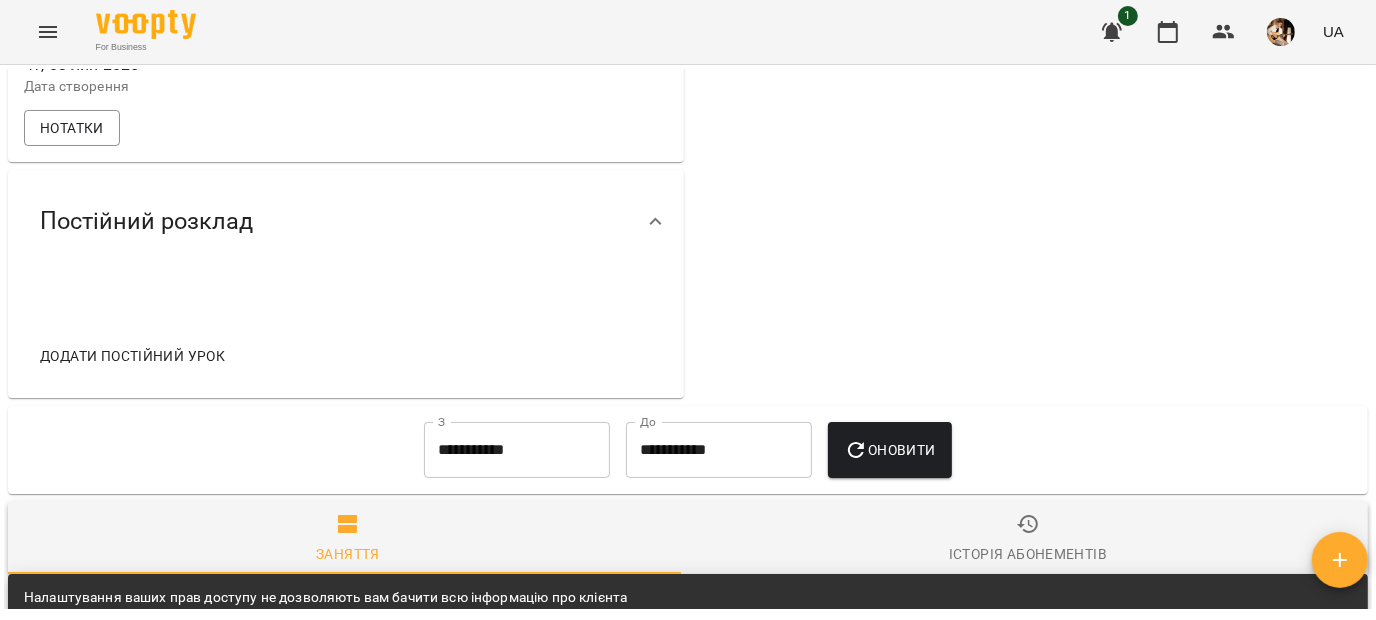 click on "Додати постійний урок" at bounding box center [132, 356] 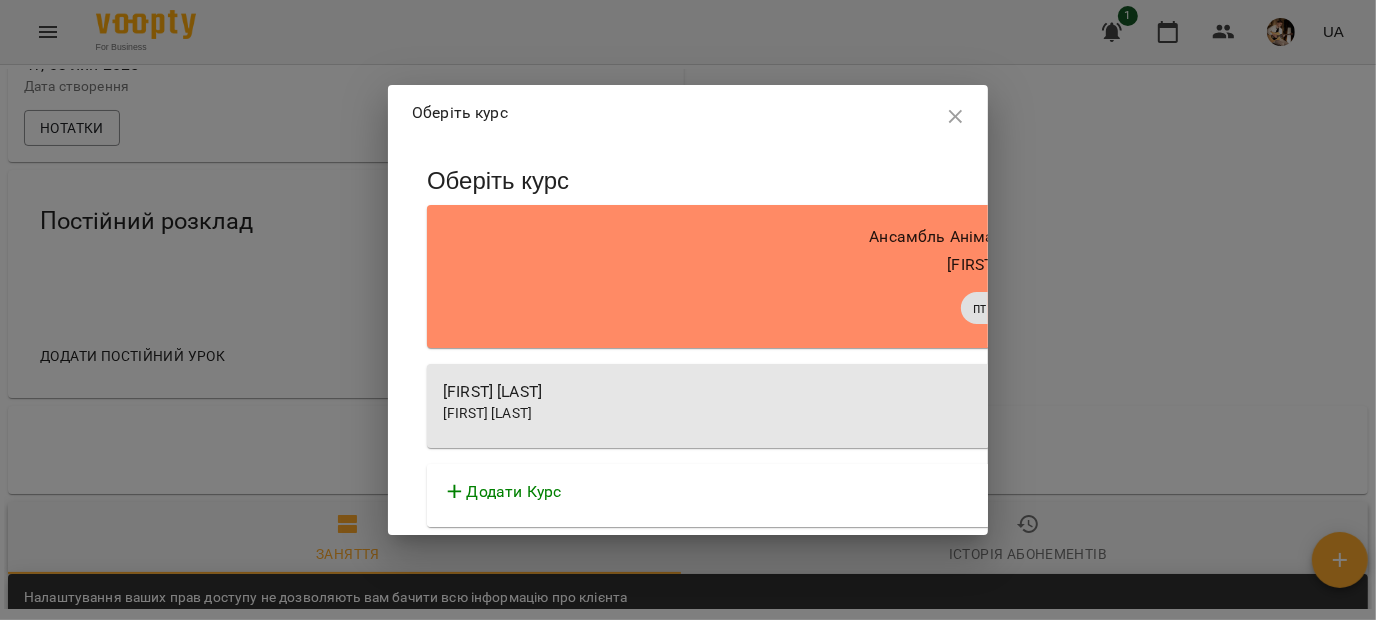 click on "[FIRST] [LAST]" at bounding box center (997, 392) 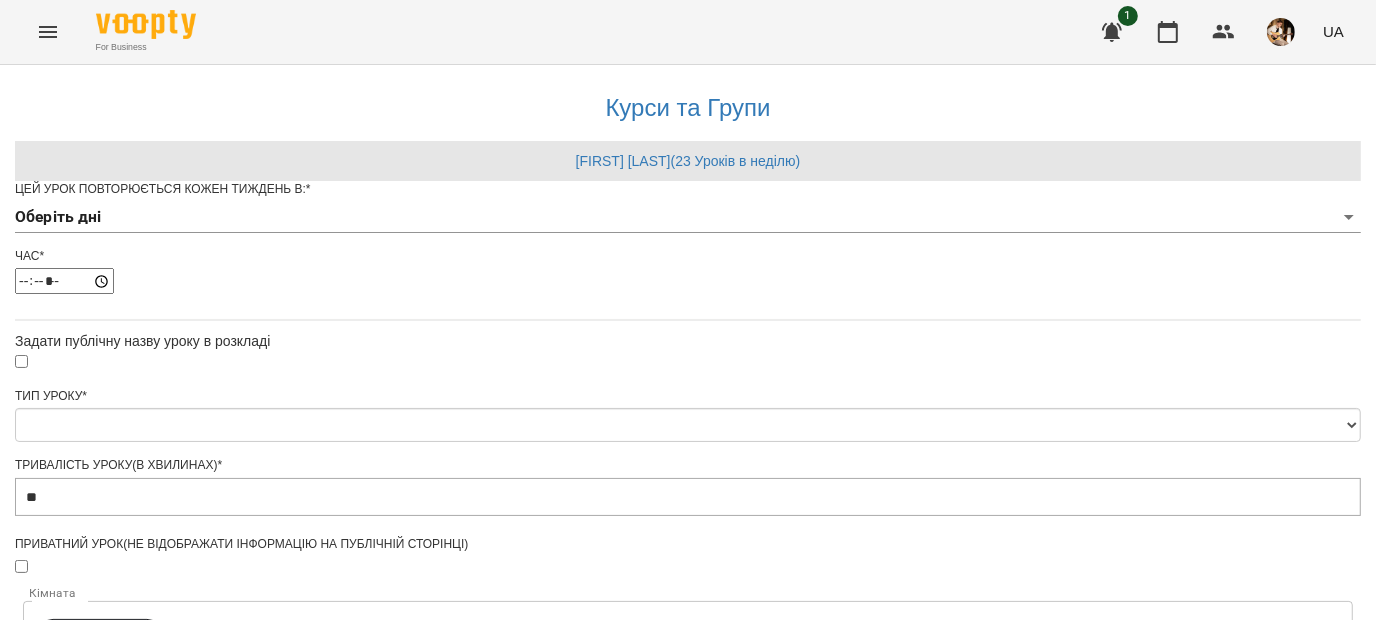 click on "**********" at bounding box center [688, 615] 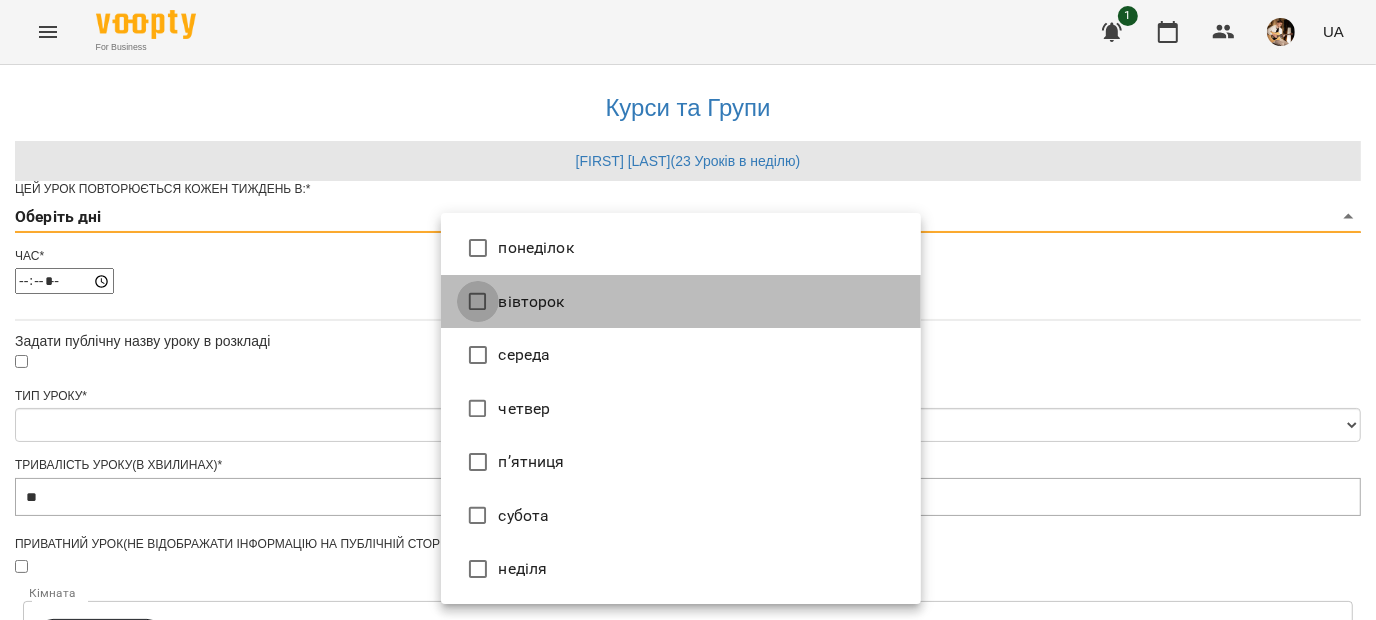 type on "*" 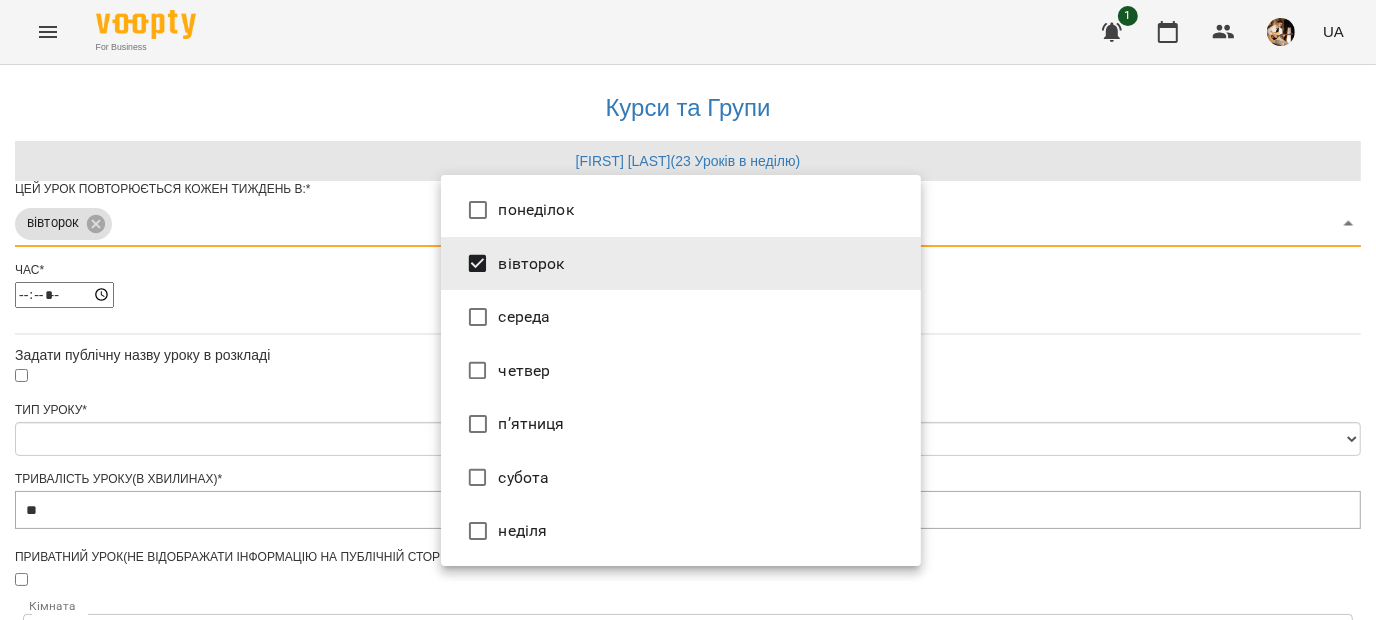 click at bounding box center (688, 310) 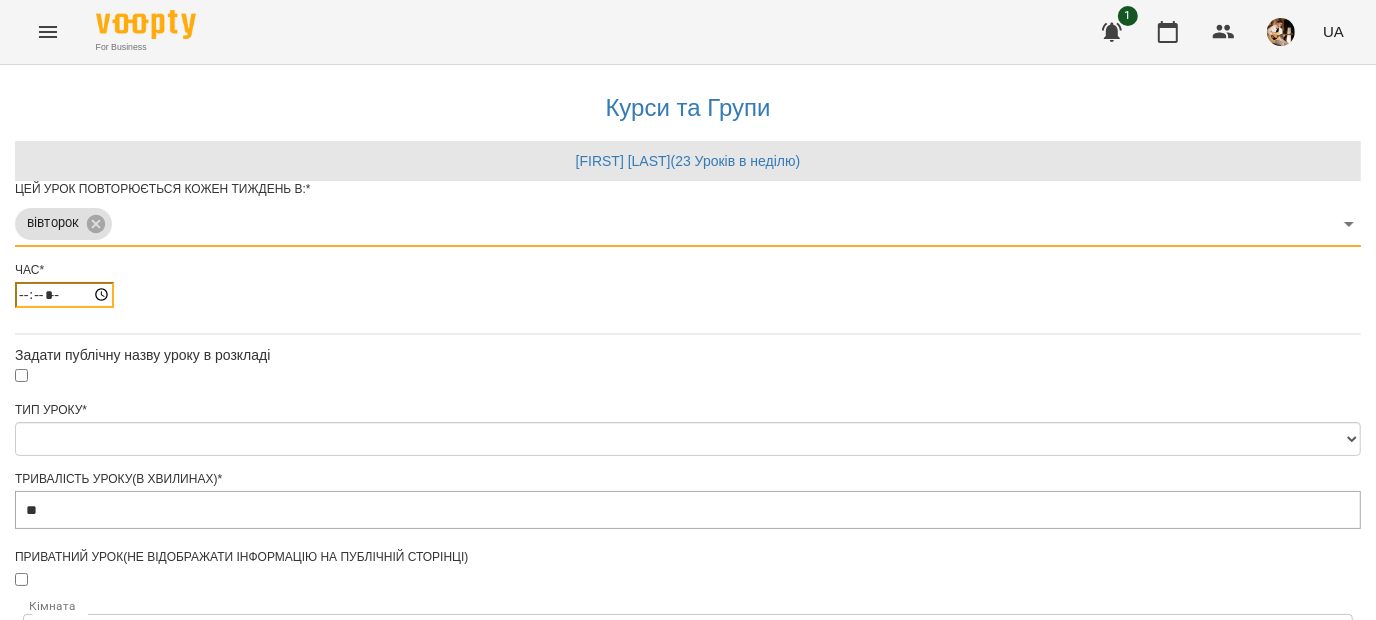 click on "*****" at bounding box center [64, 295] 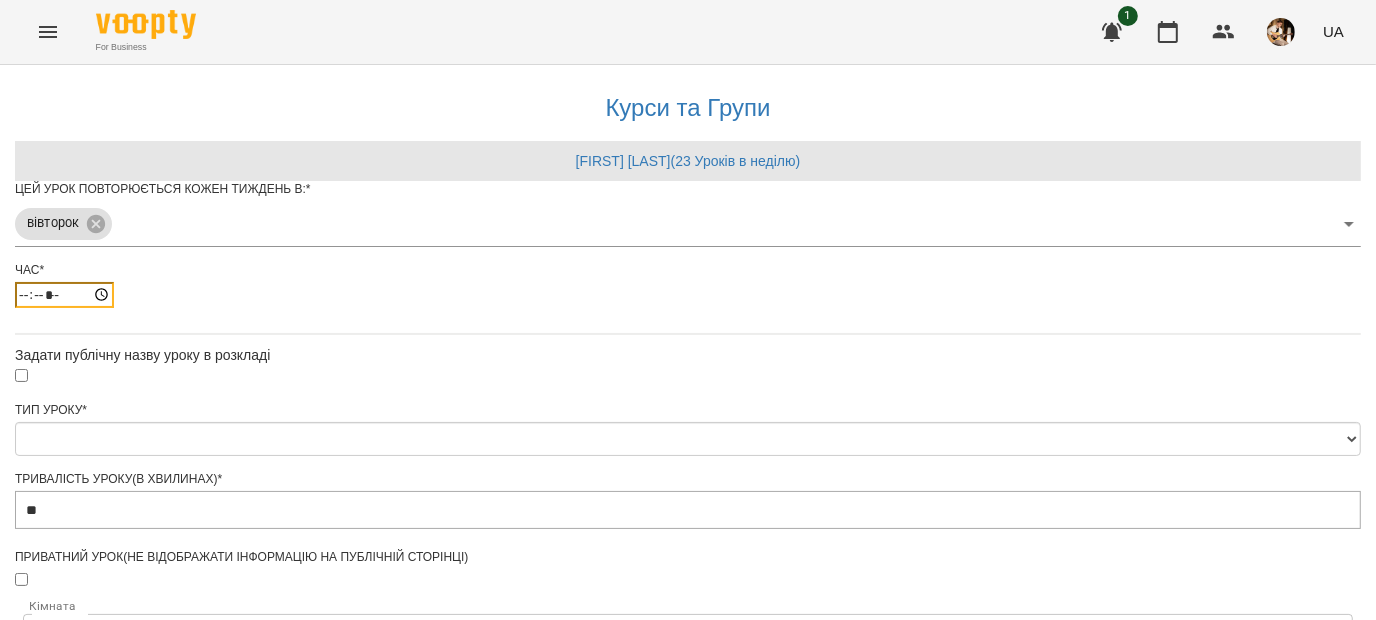 type on "*****" 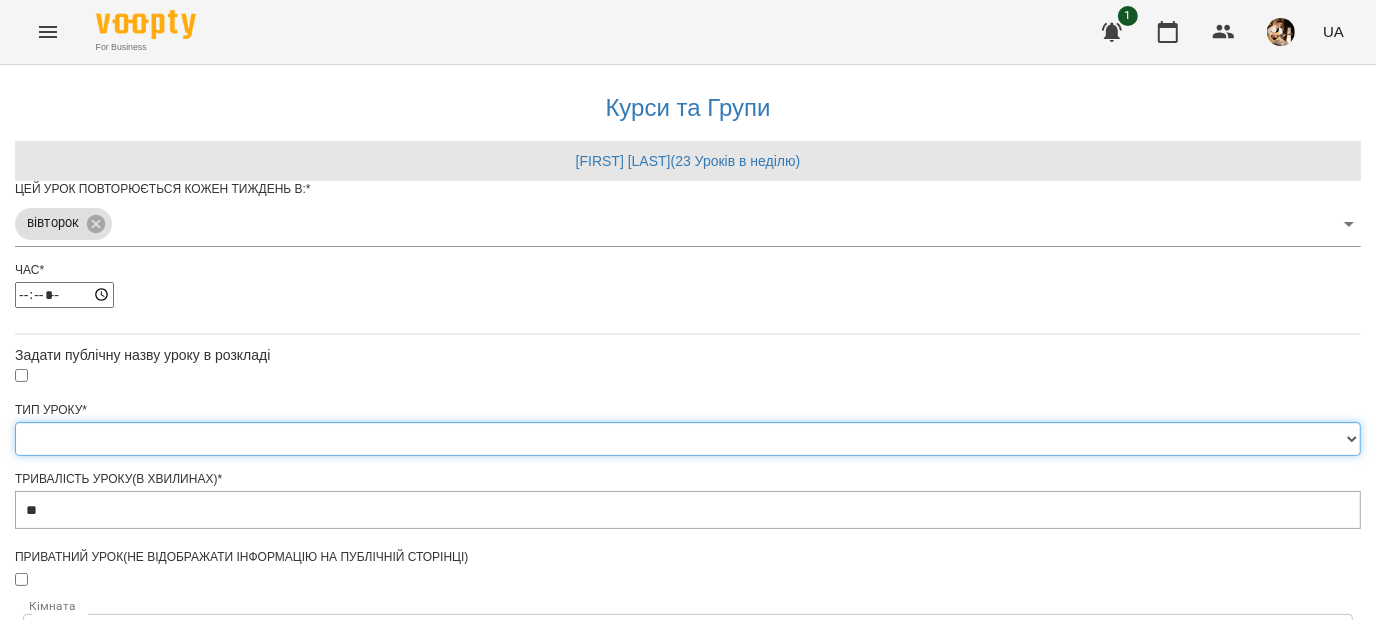 click on "**********" at bounding box center (688, 439) 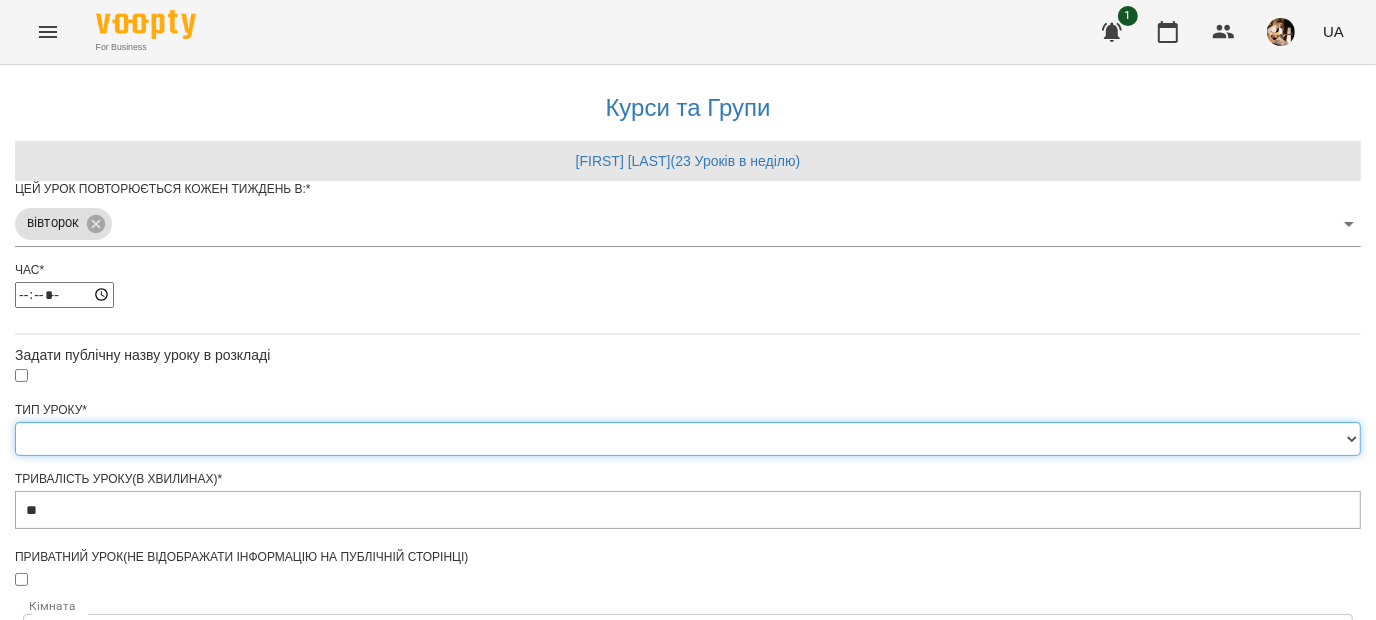 select on "*****" 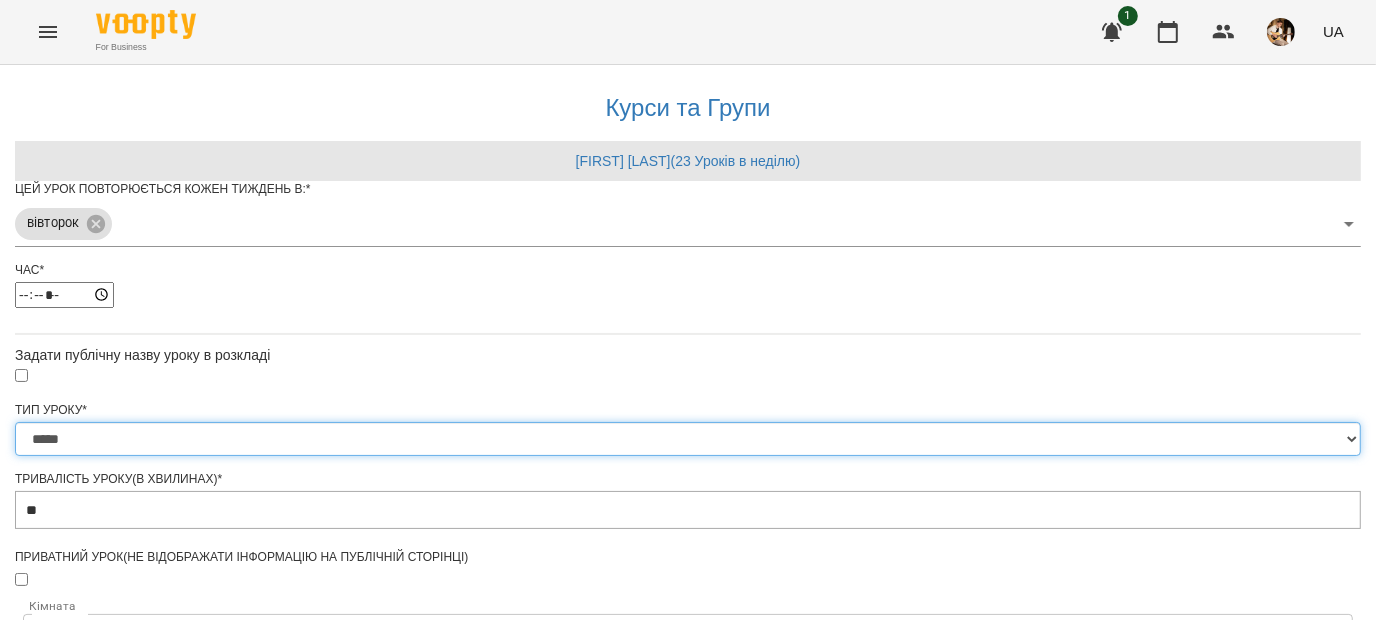 click on "**********" at bounding box center [688, 439] 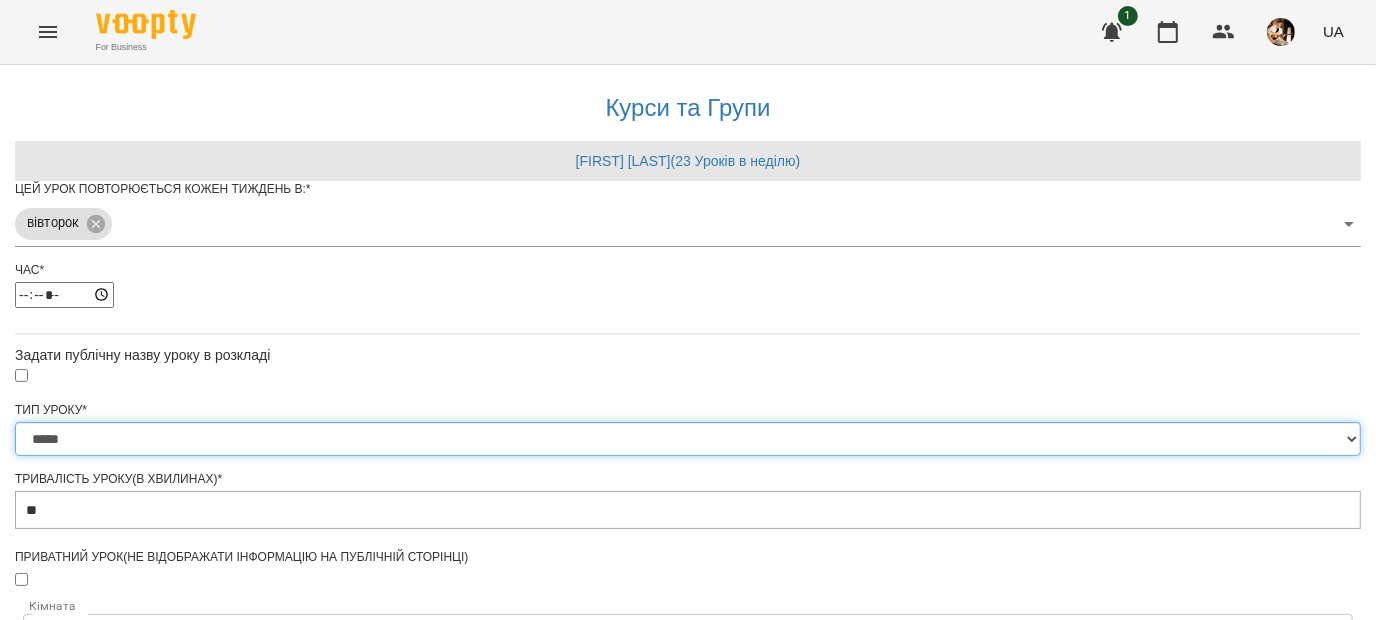 type on "**" 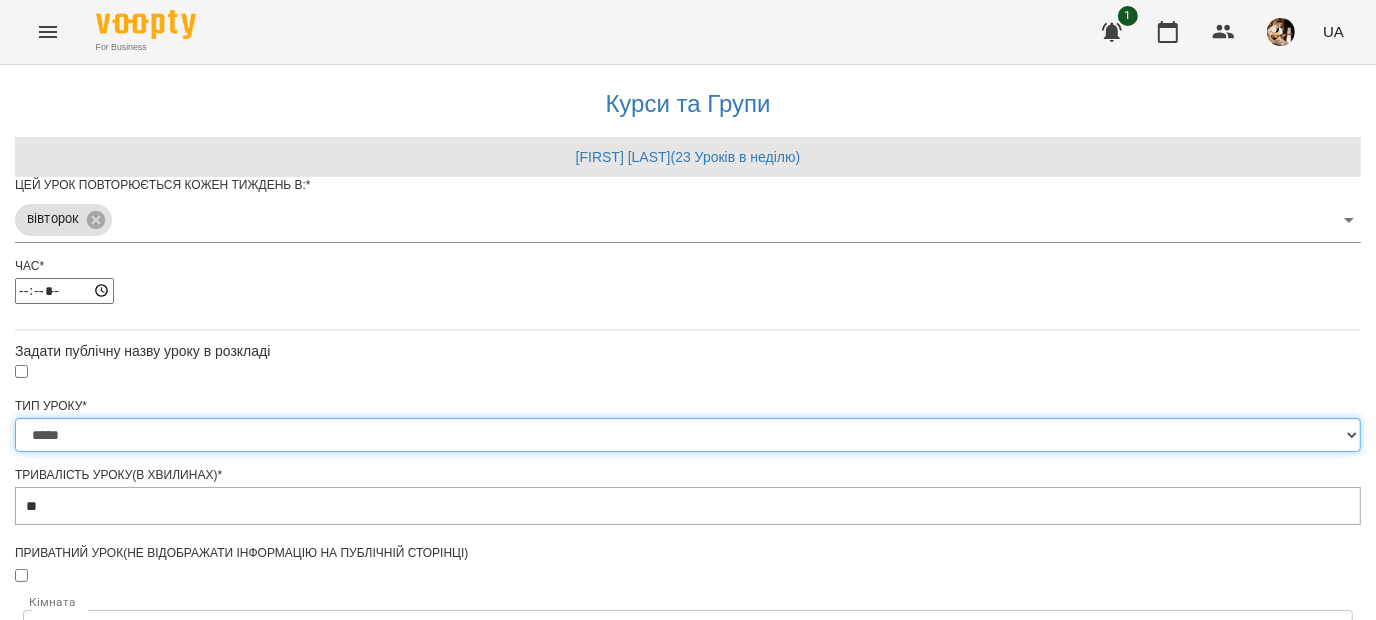 scroll, scrollTop: 764, scrollLeft: 0, axis: vertical 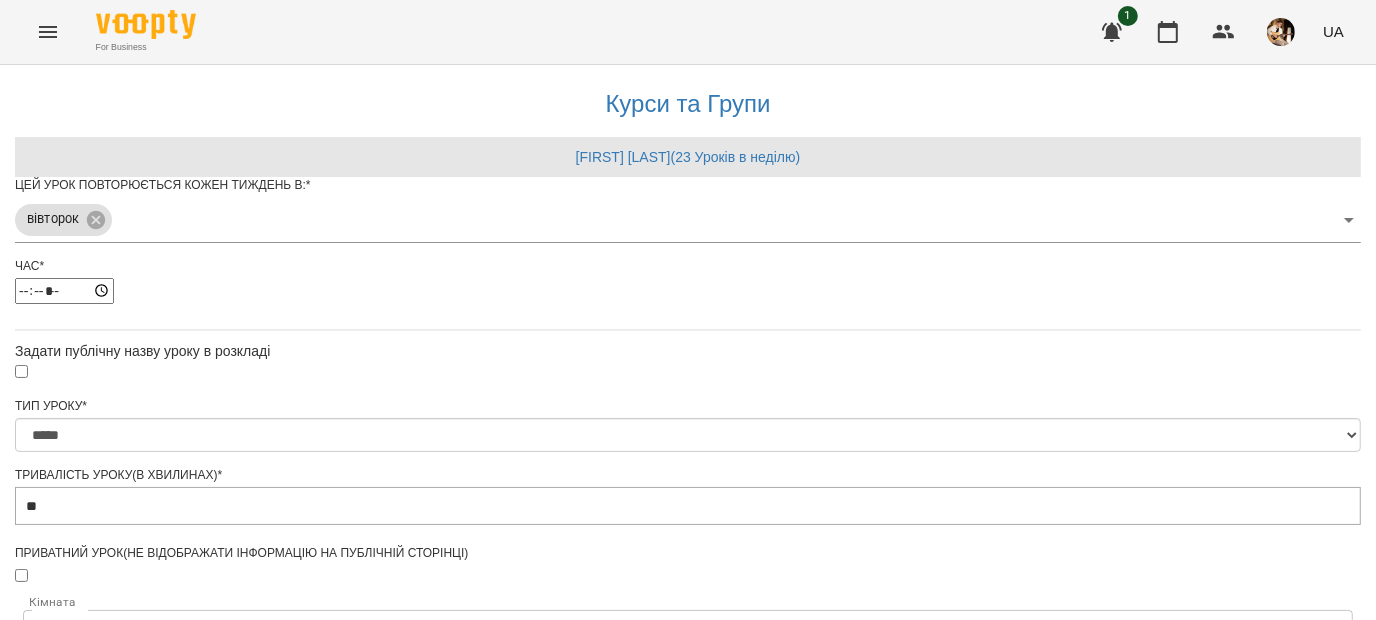 click on "**********" at bounding box center (108, 1166) 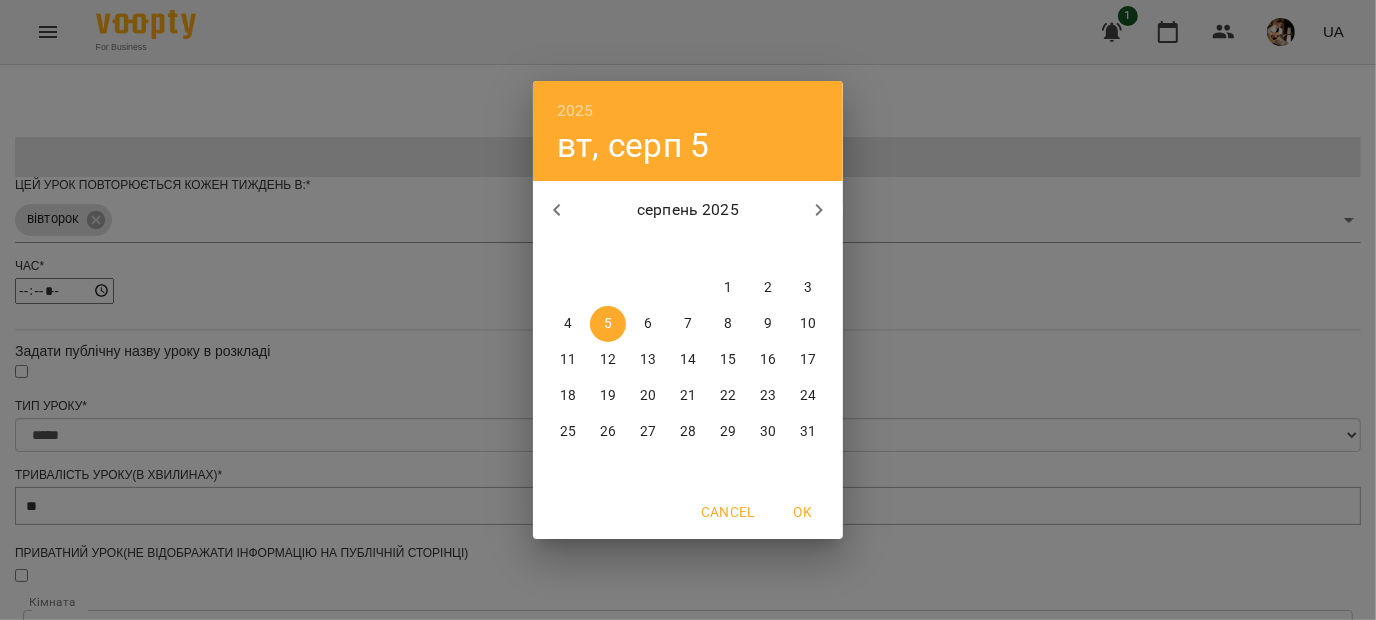 click on "12" at bounding box center [608, 360] 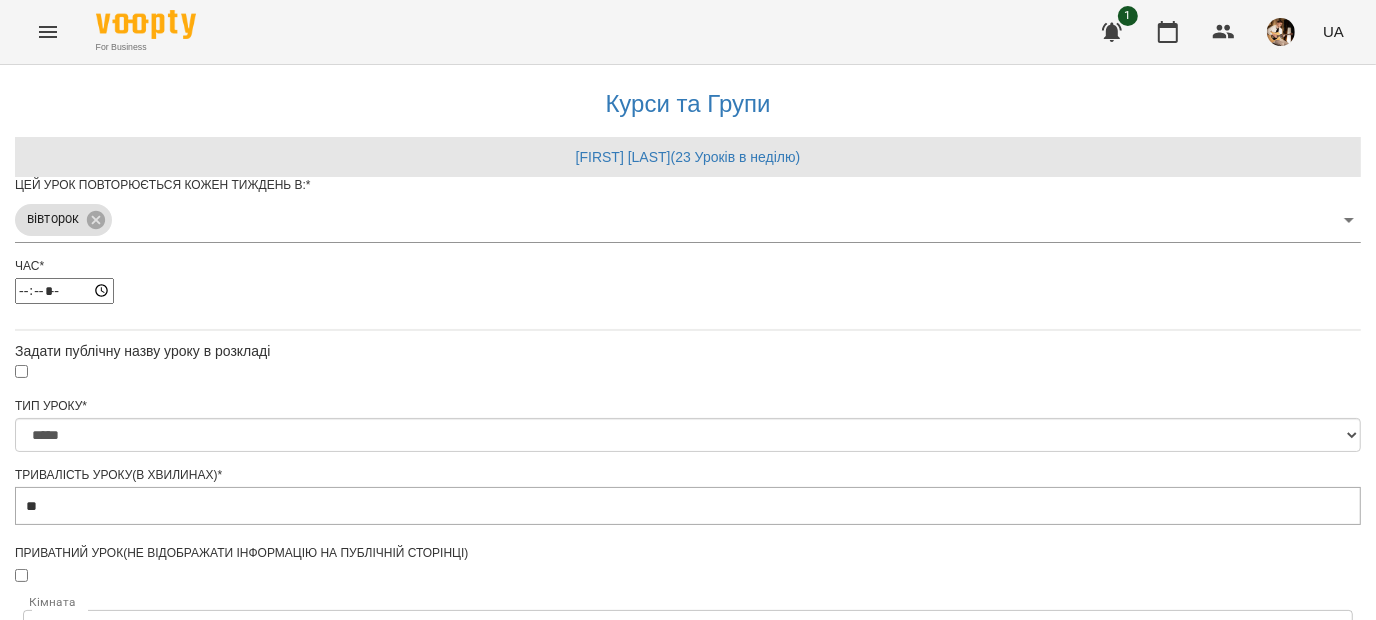 click on "Зберегти" at bounding box center (688, 1268) 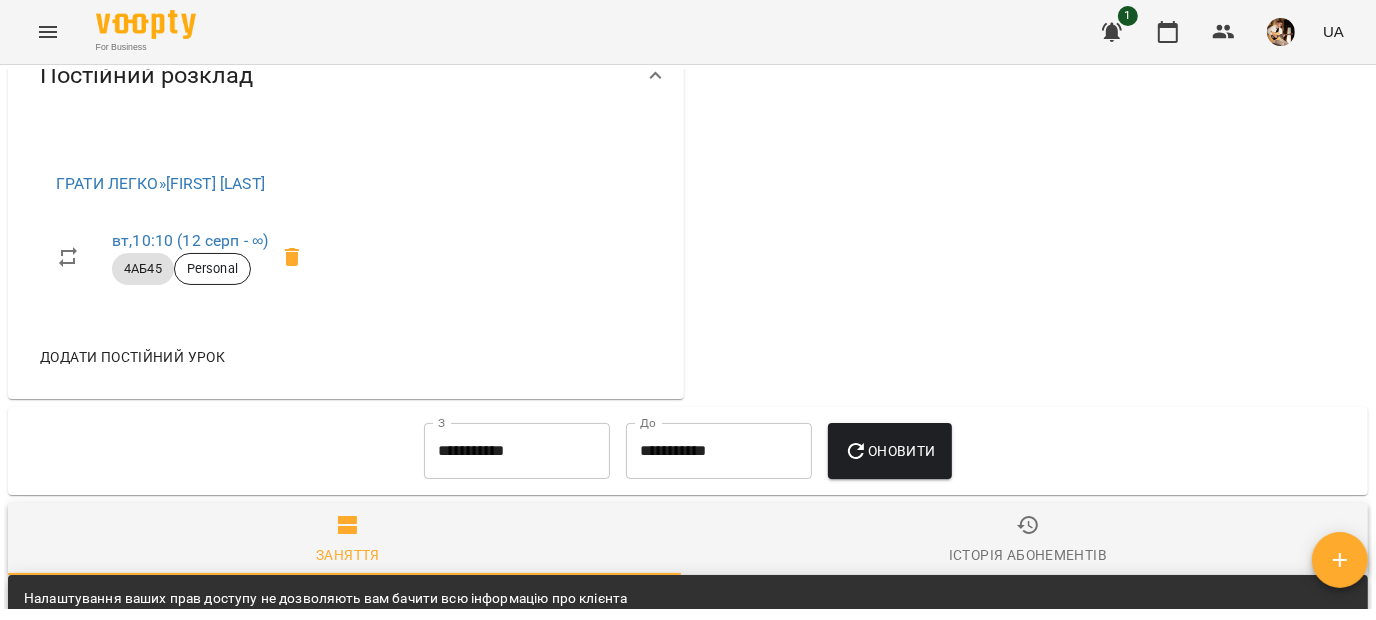 scroll, scrollTop: 1220, scrollLeft: 0, axis: vertical 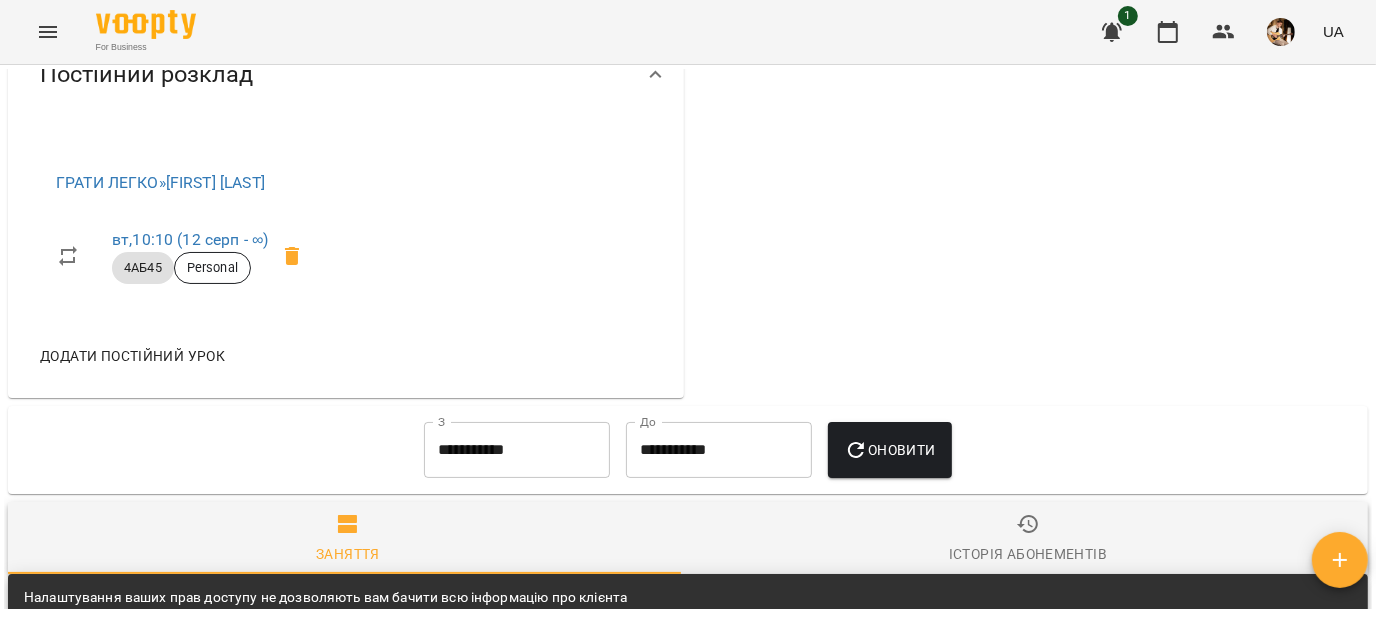 click on "Додати постійний урок" at bounding box center (132, 356) 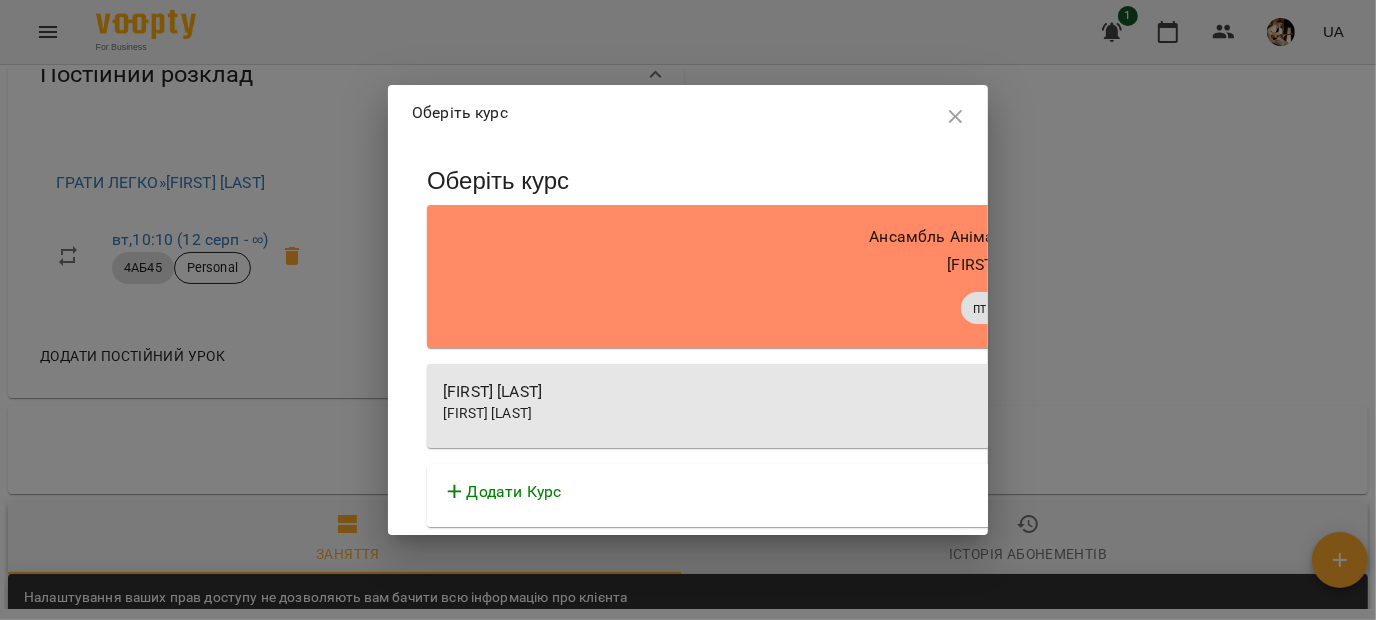click on "[FIRST] [LAST]" at bounding box center [997, 392] 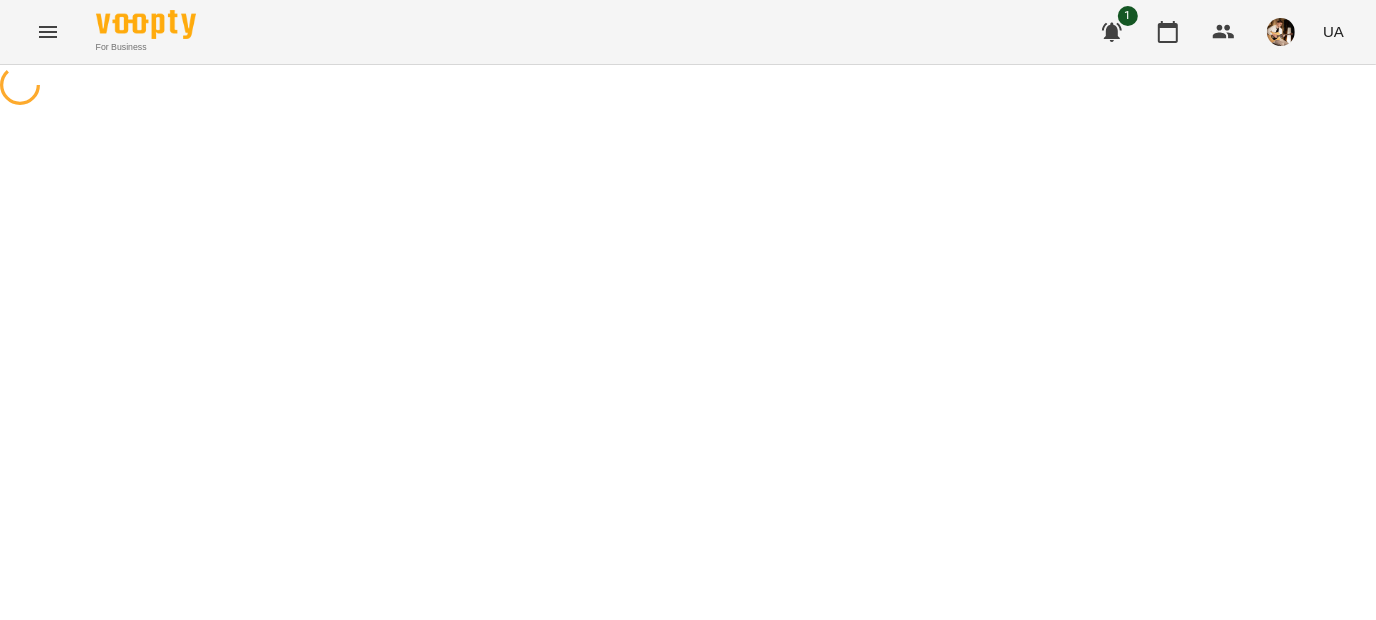 scroll, scrollTop: 0, scrollLeft: 0, axis: both 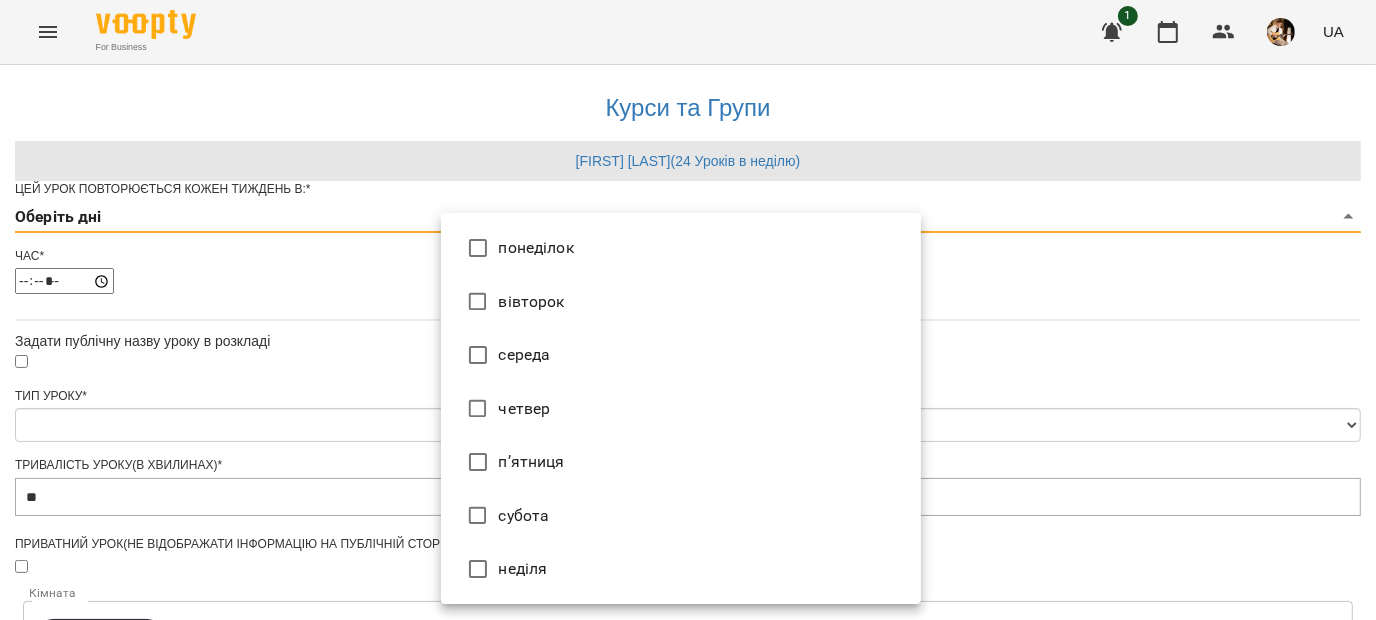 click on "**********" at bounding box center (688, 615) 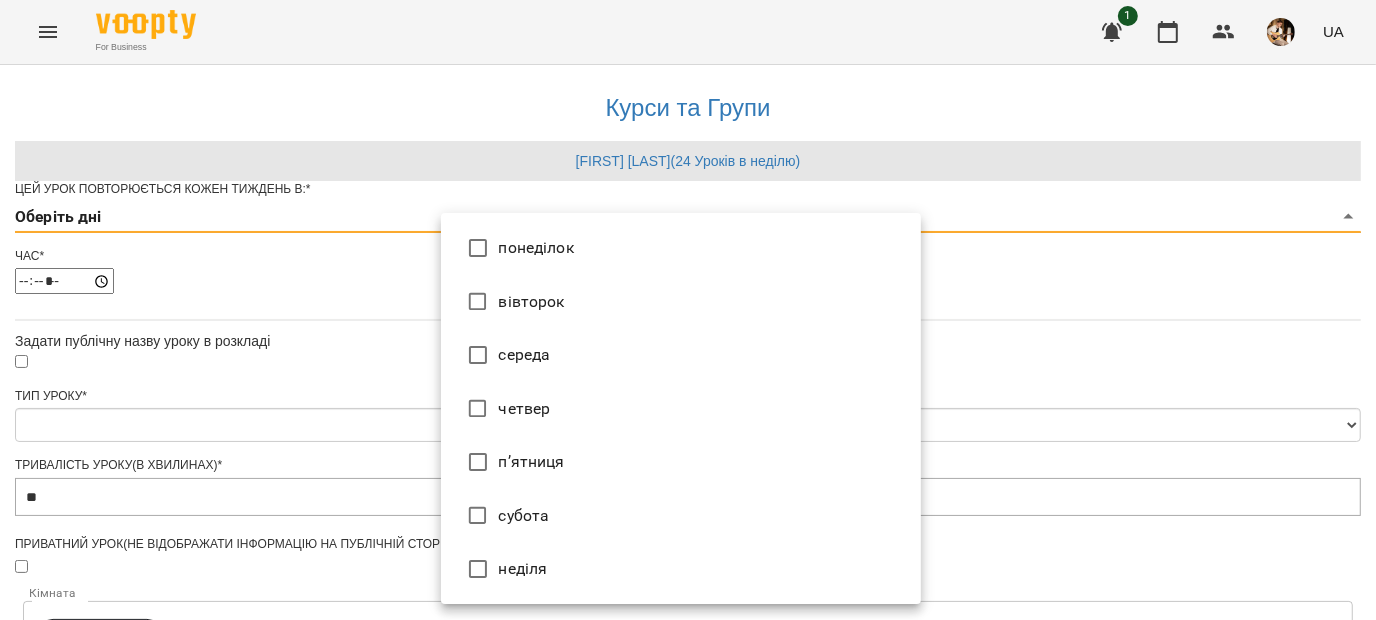 type on "*" 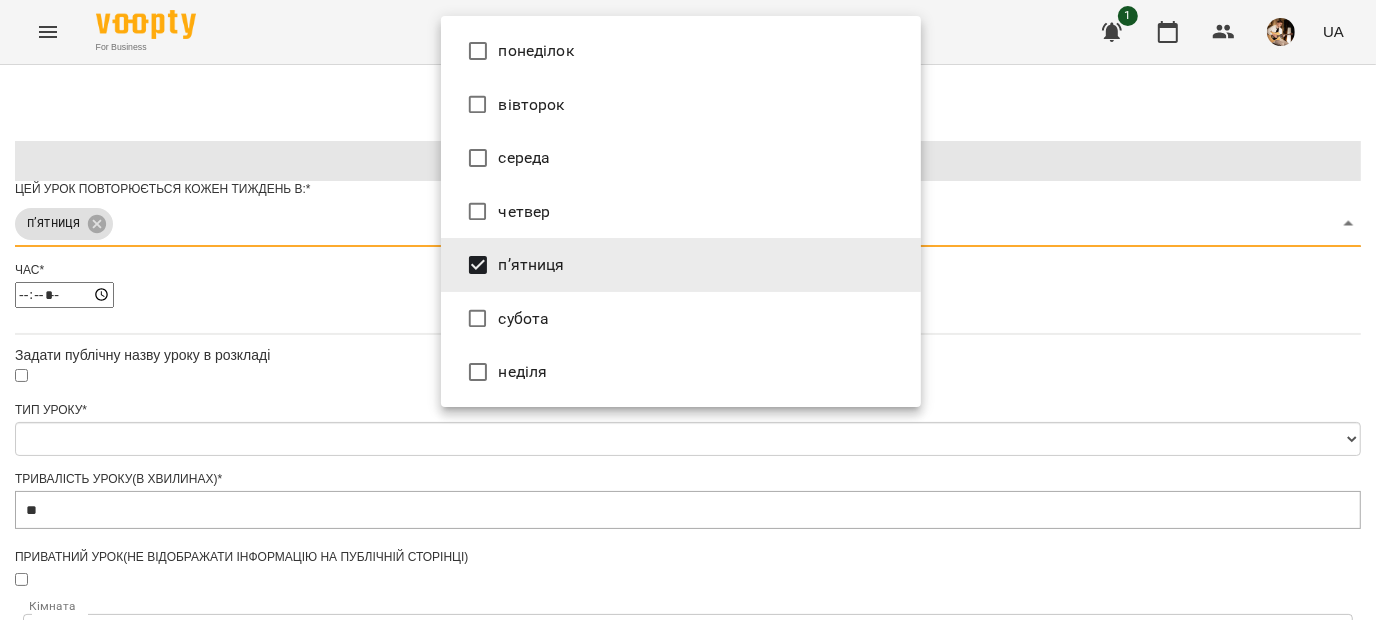 click at bounding box center [688, 310] 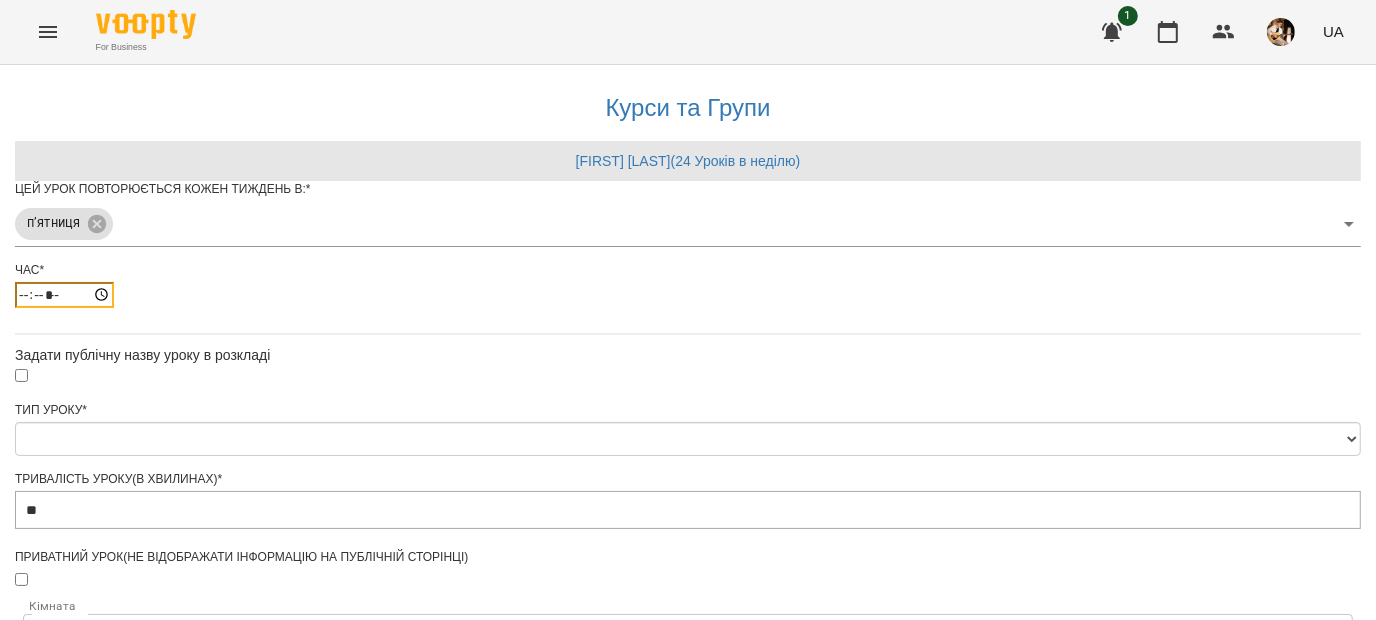 click on "*****" at bounding box center [64, 295] 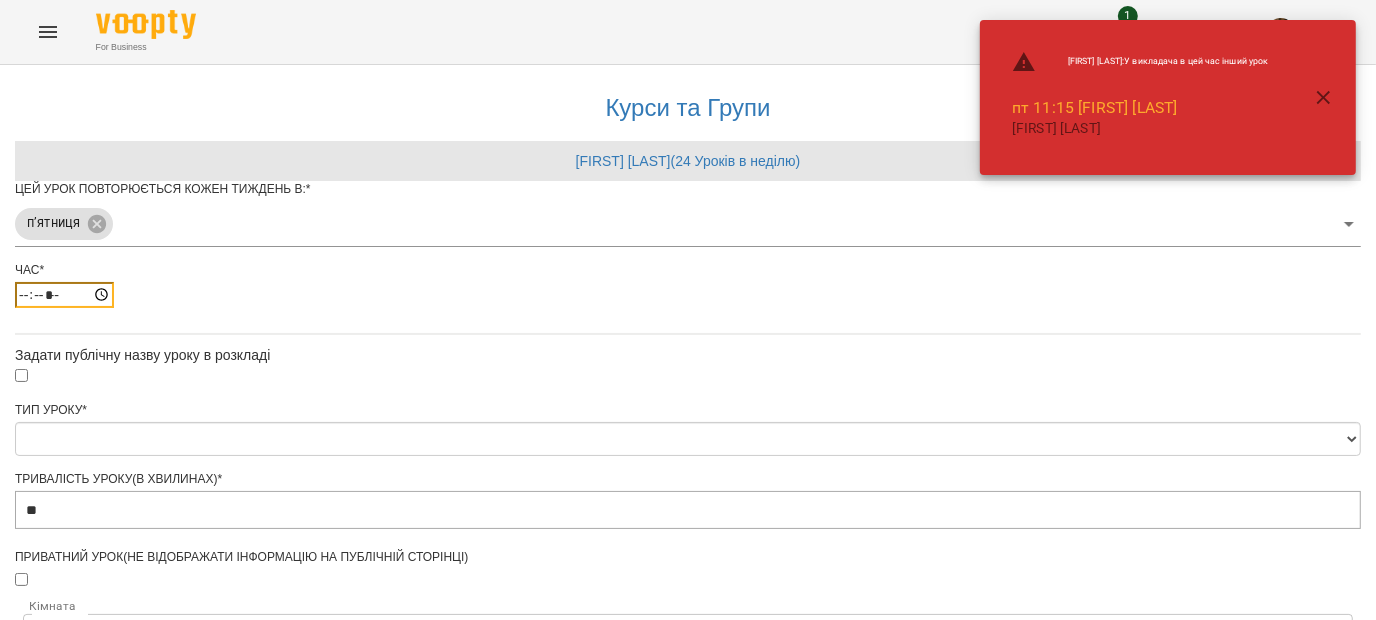 type on "*****" 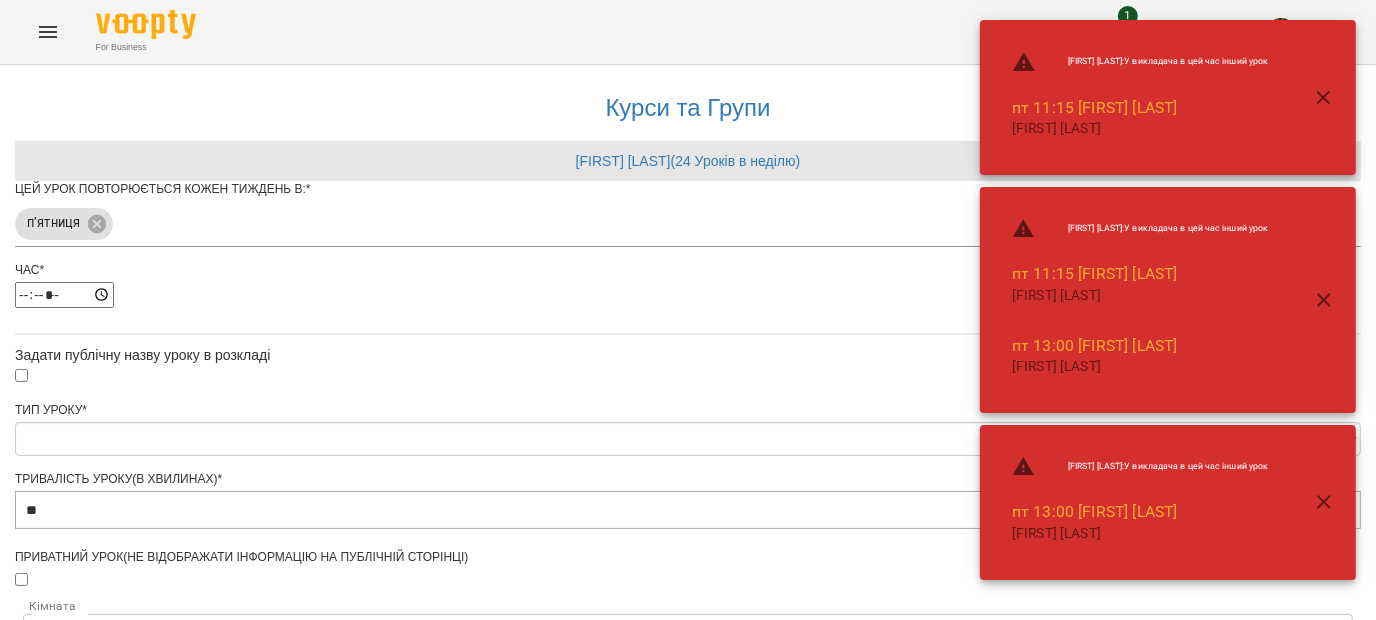 click on "**********" at bounding box center (688, 656) 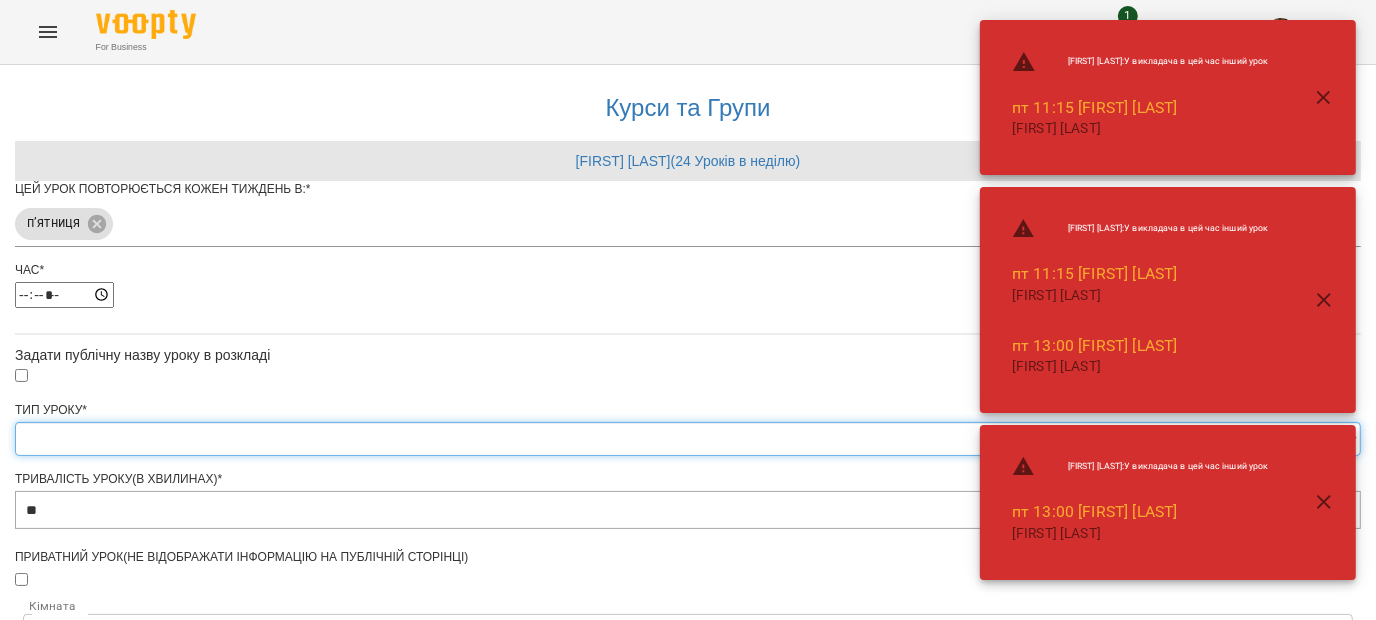 click on "**********" at bounding box center [688, 439] 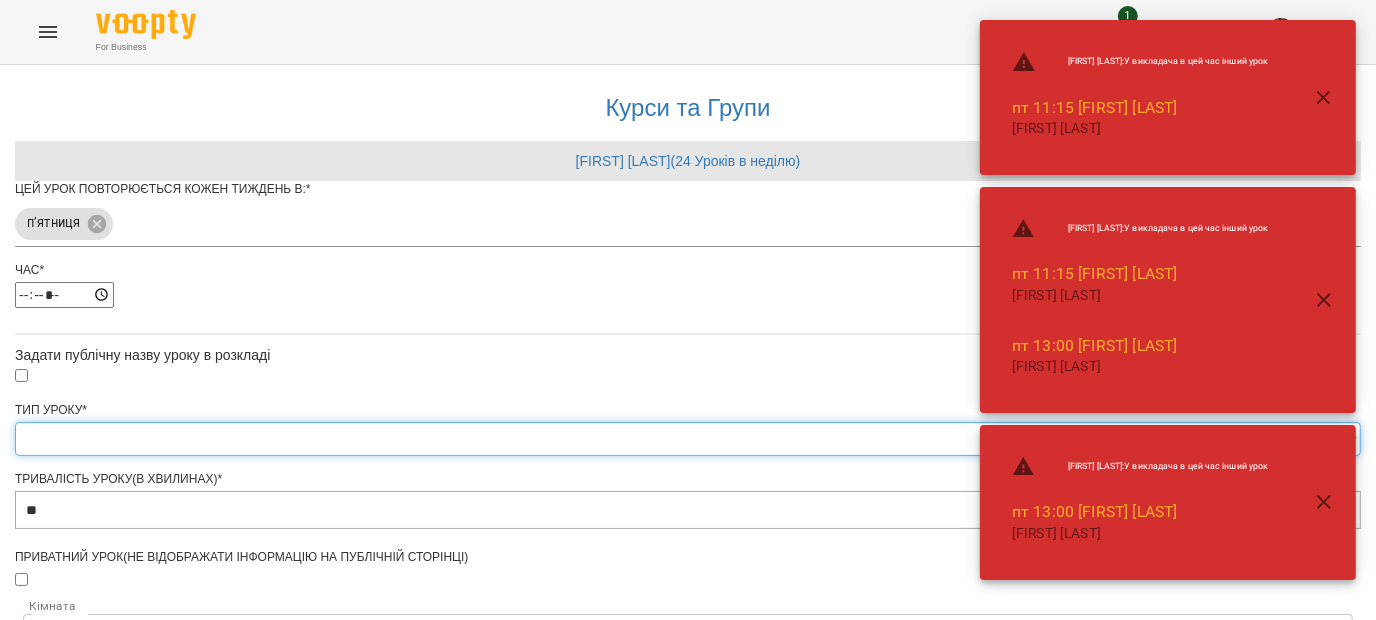 select on "*****" 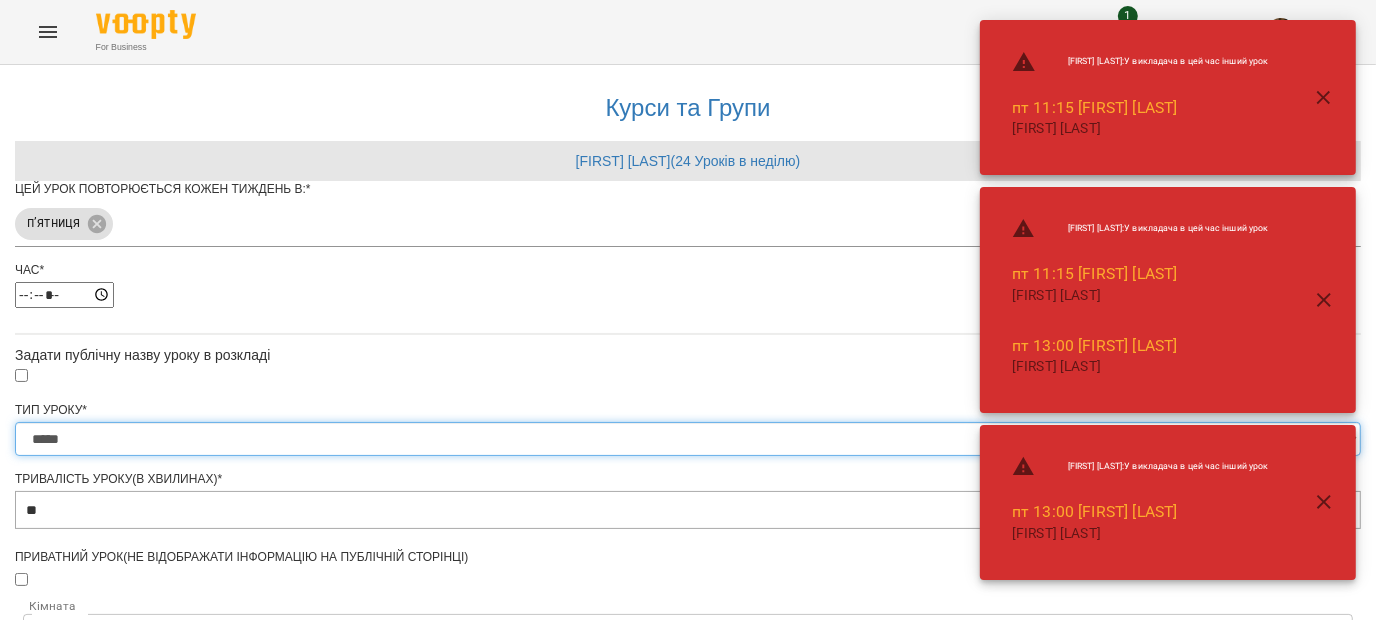 click on "**********" at bounding box center [688, 439] 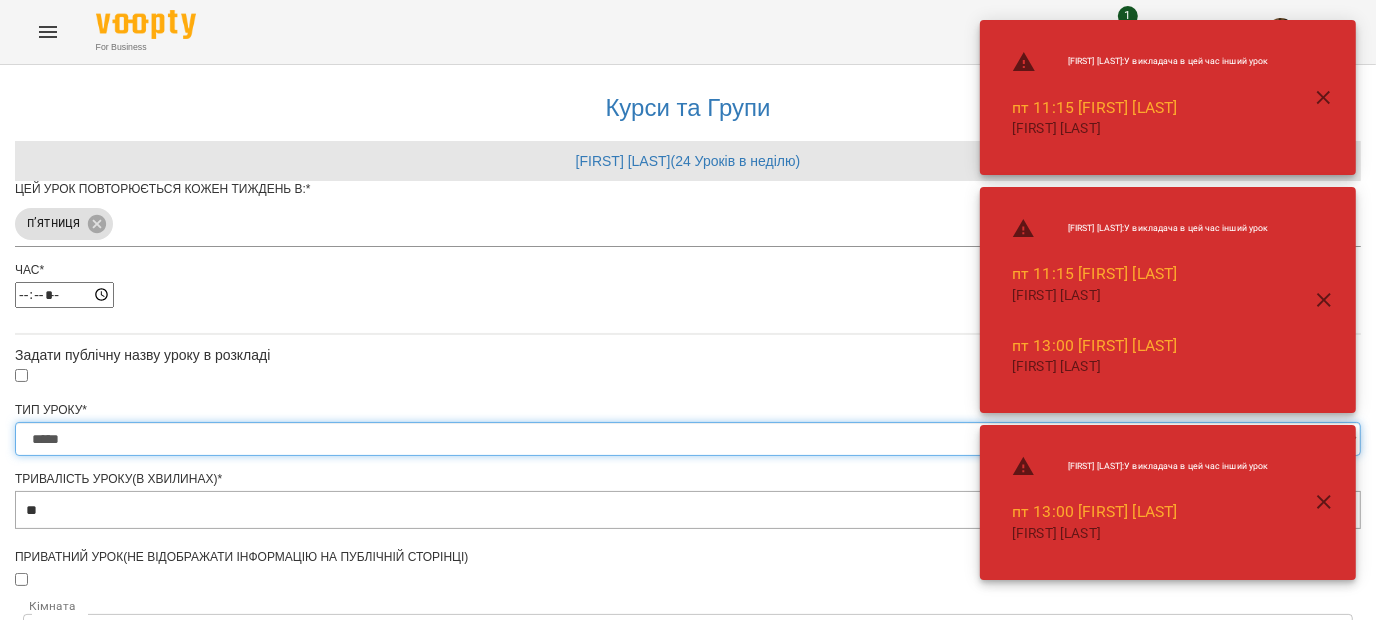 type on "**" 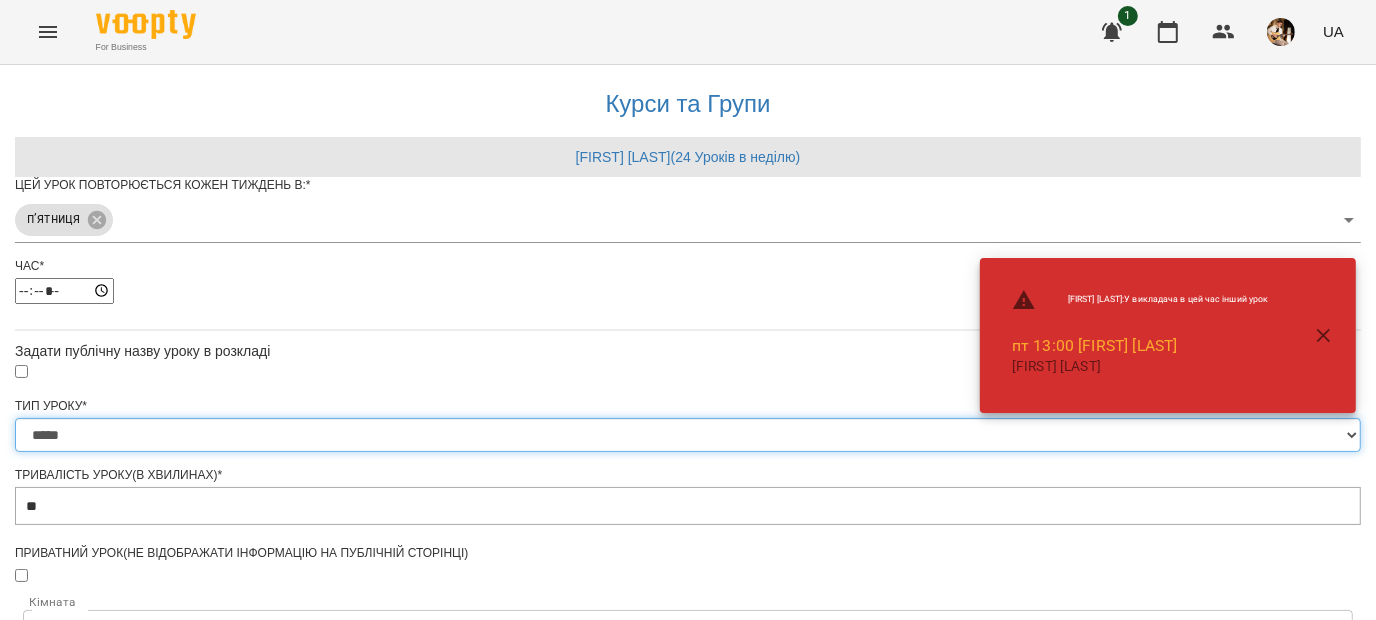 scroll, scrollTop: 664, scrollLeft: 0, axis: vertical 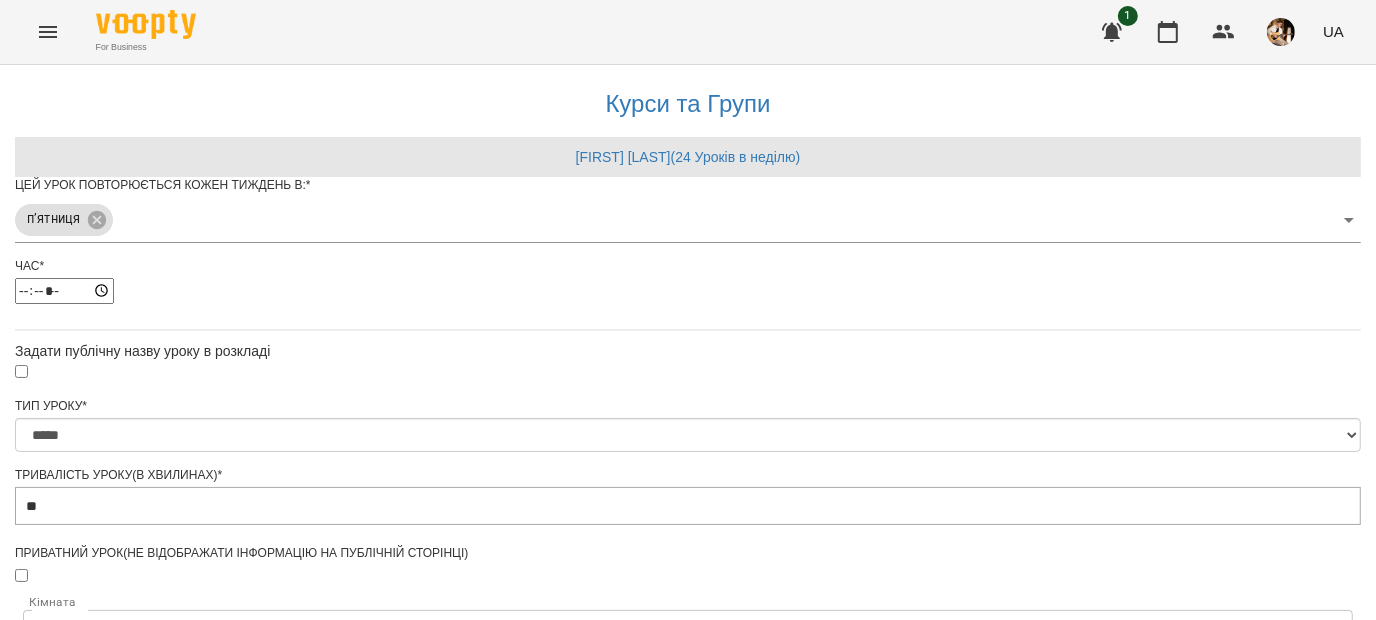 click on "**********" at bounding box center (108, 1166) 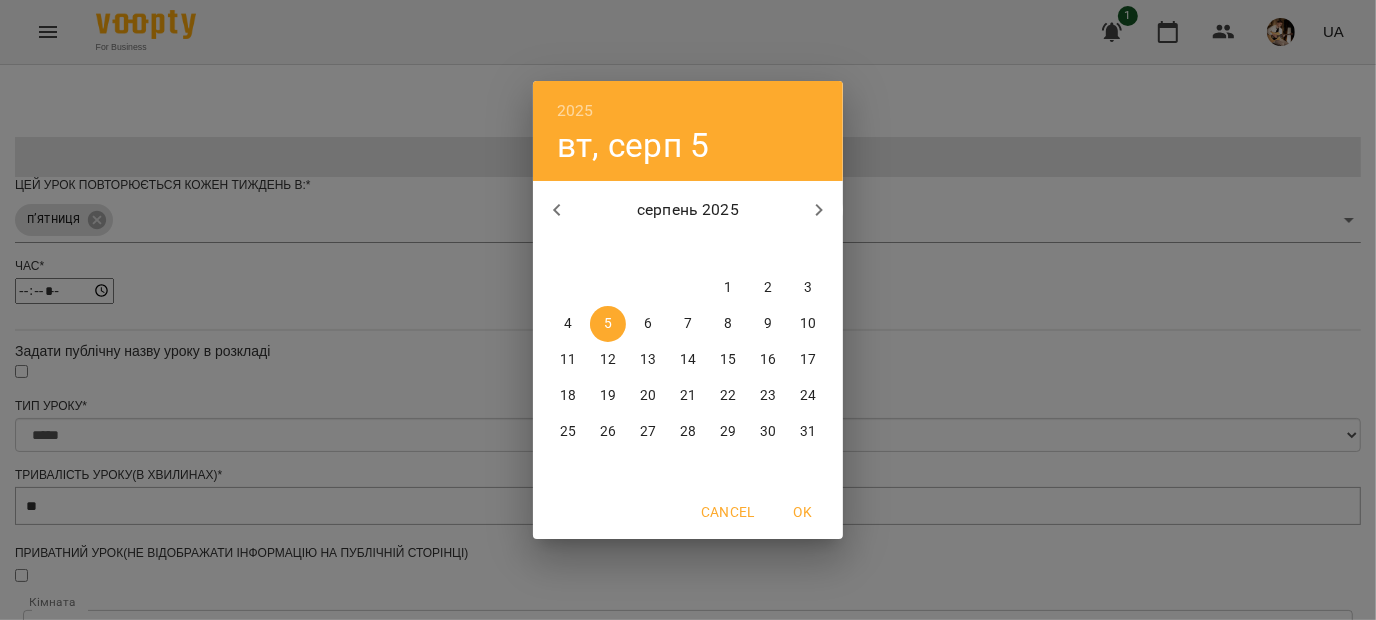 click on "15" at bounding box center [728, 360] 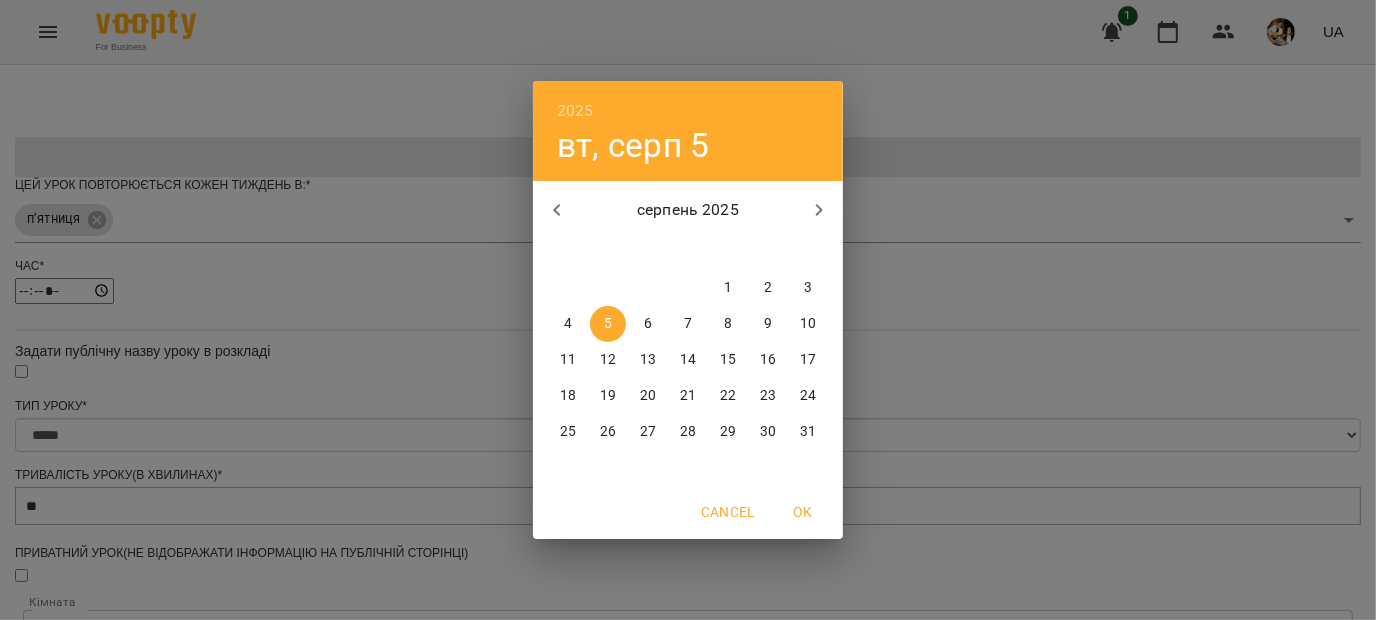 type on "**********" 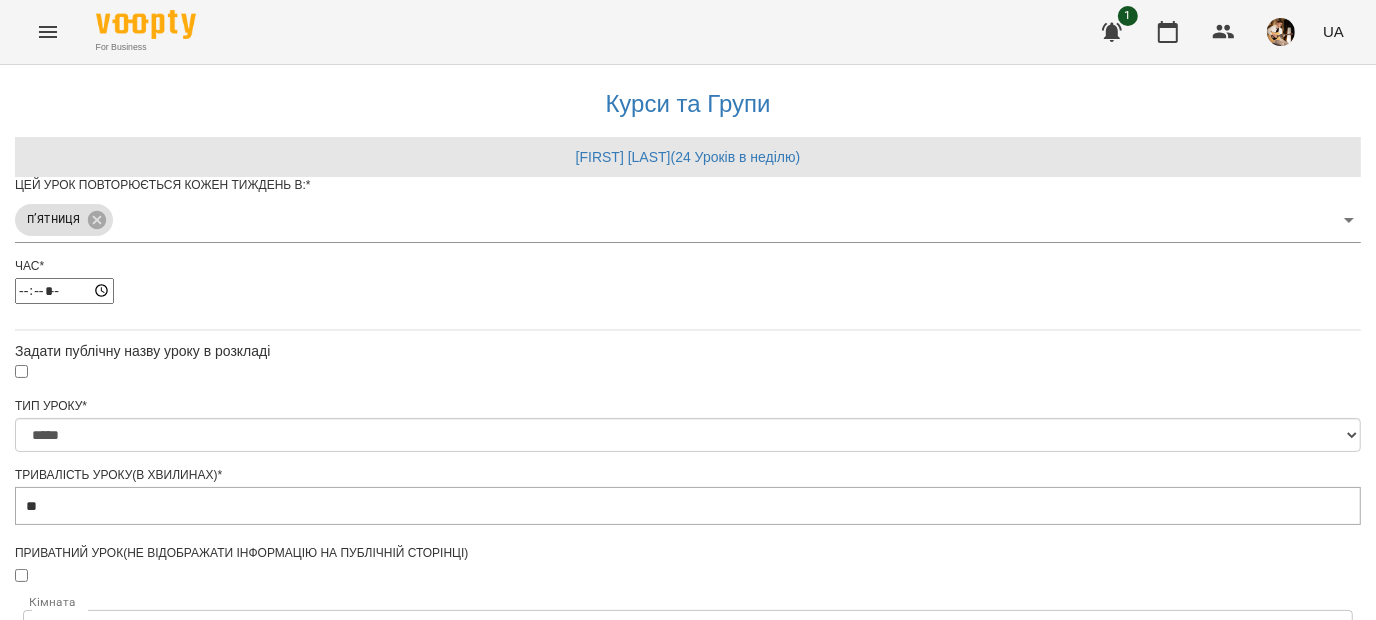 scroll, scrollTop: 820, scrollLeft: 0, axis: vertical 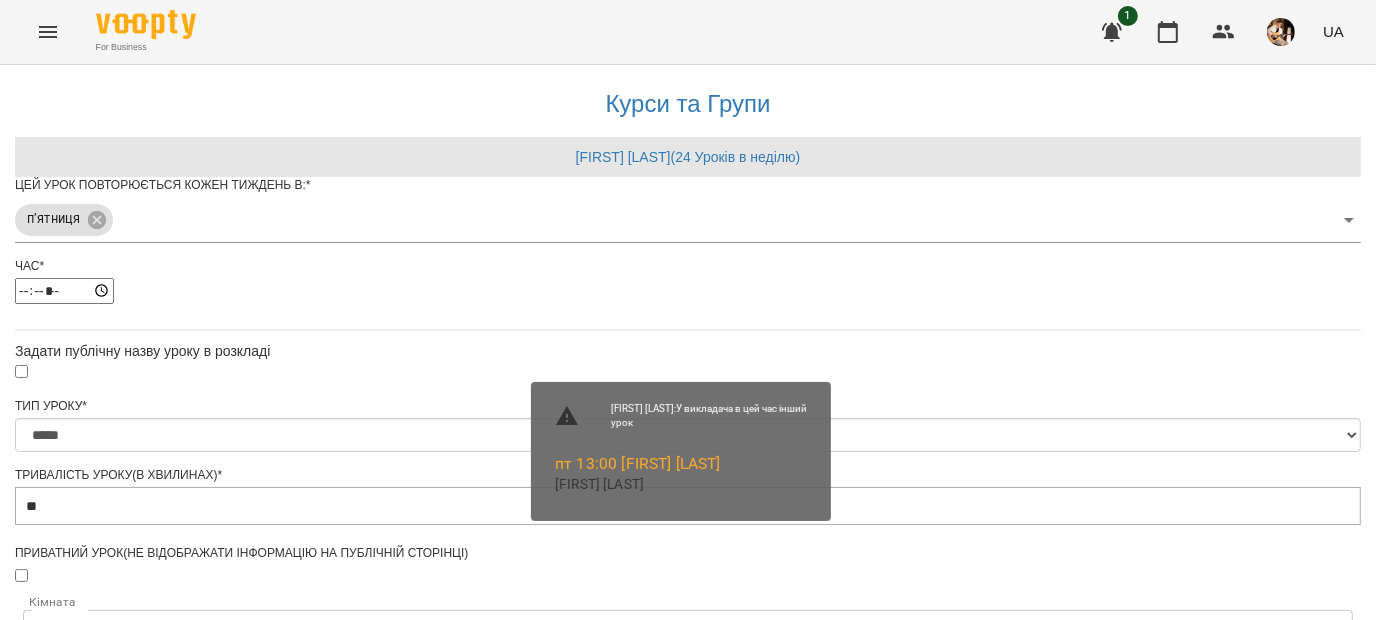 click on "Зберегти" at bounding box center [688, 1268] 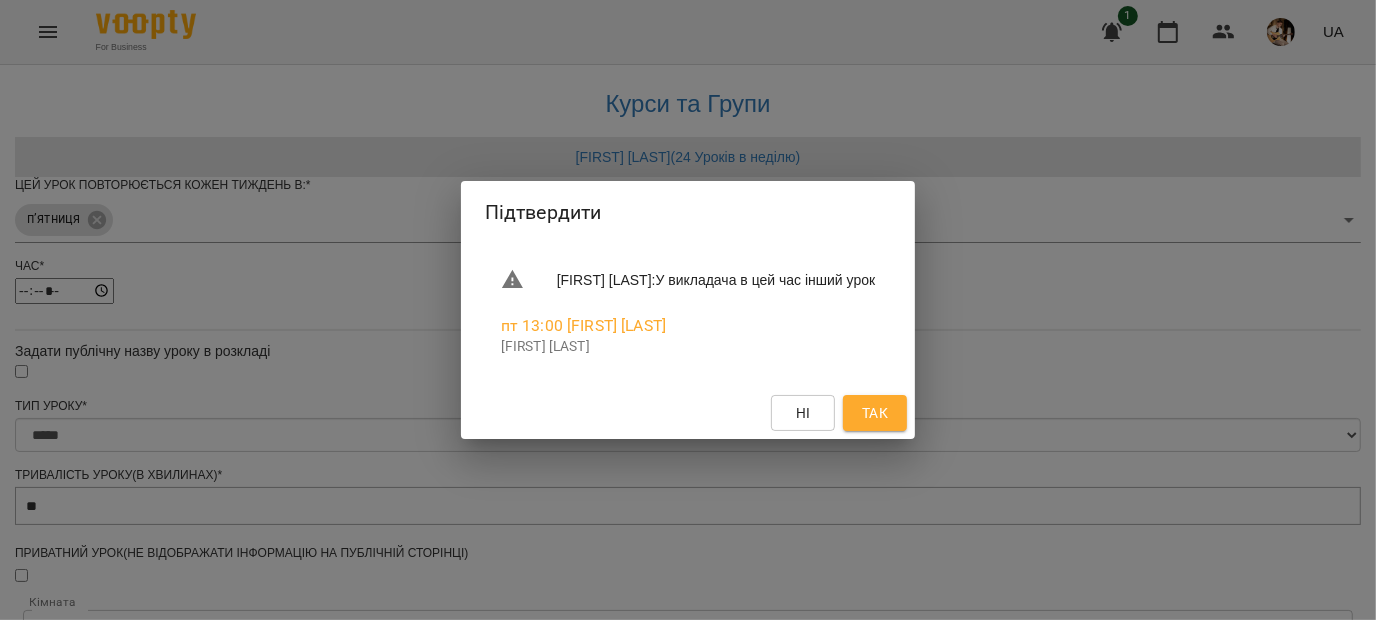 click on "Ні" at bounding box center (803, 413) 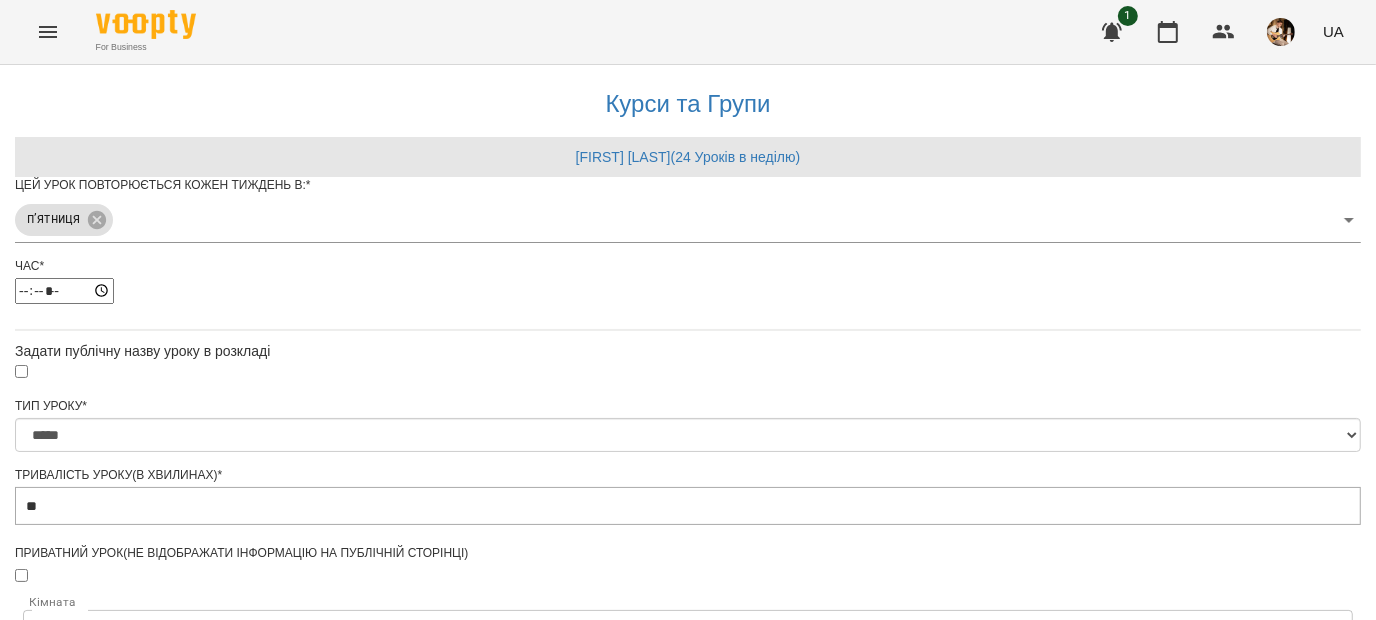 scroll, scrollTop: 0, scrollLeft: 0, axis: both 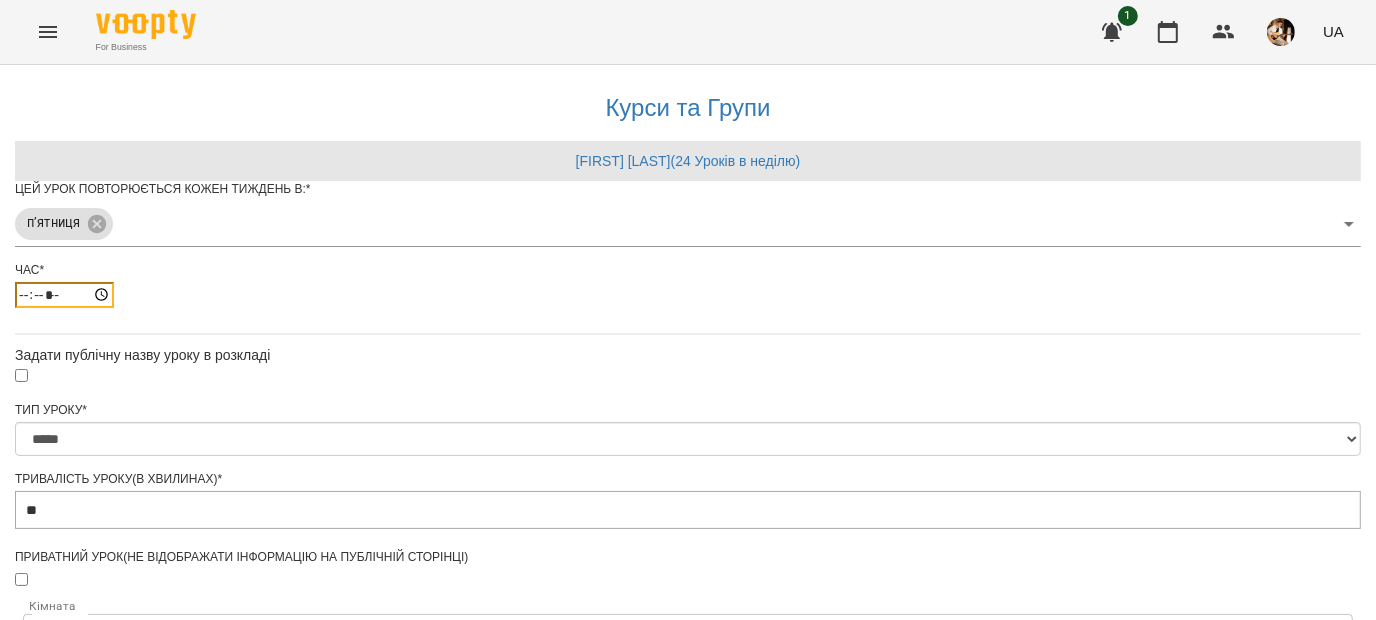 click on "*****" at bounding box center [64, 295] 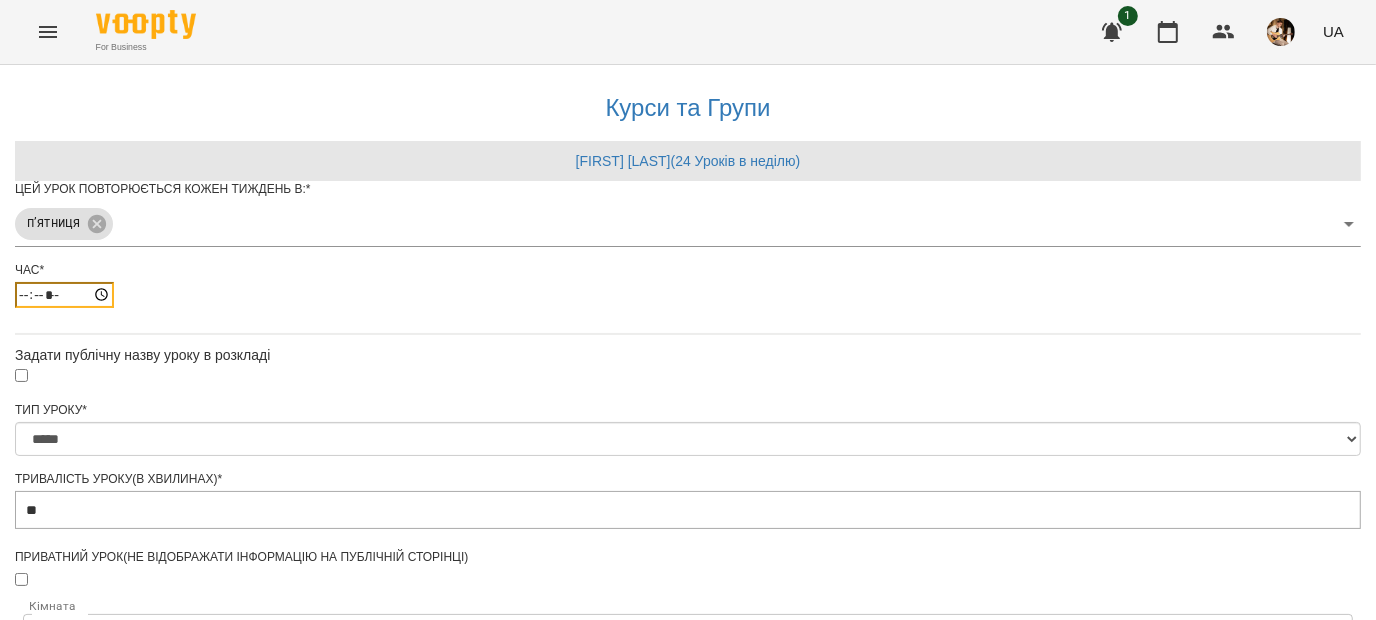 type on "*****" 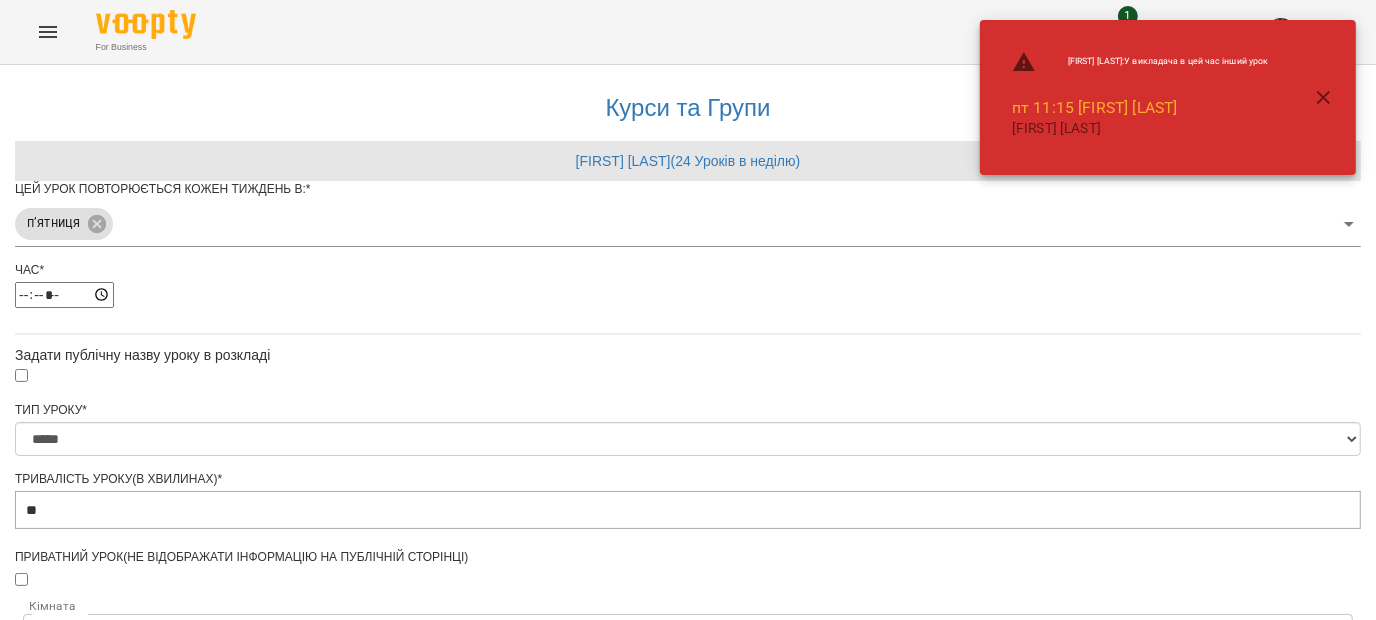 click on "**********" at bounding box center [688, 795] 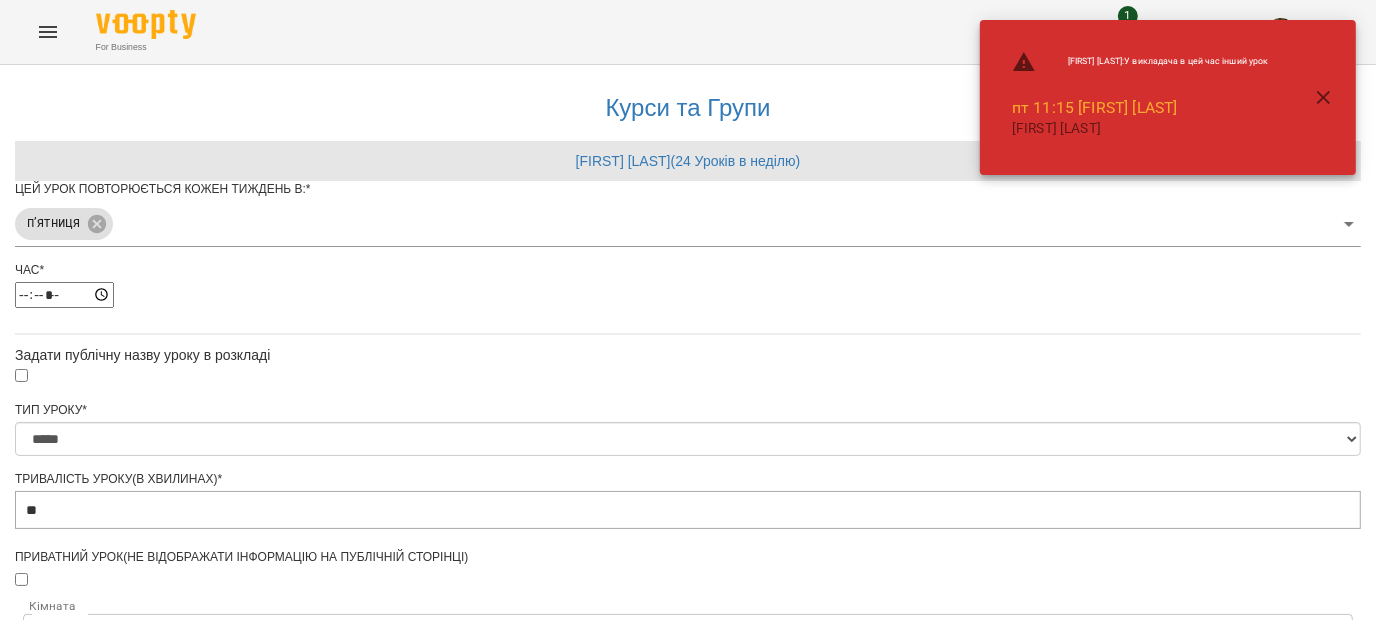 scroll, scrollTop: 820, scrollLeft: 0, axis: vertical 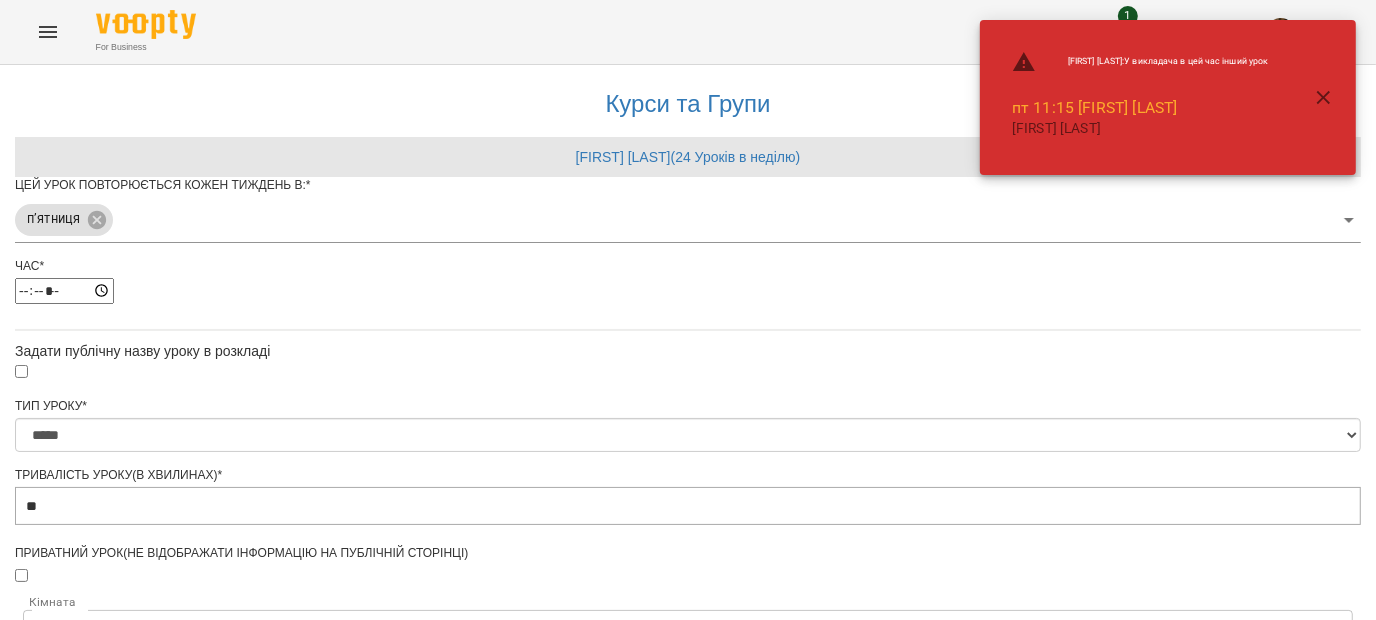 click on "Зберегти" at bounding box center [688, 1268] 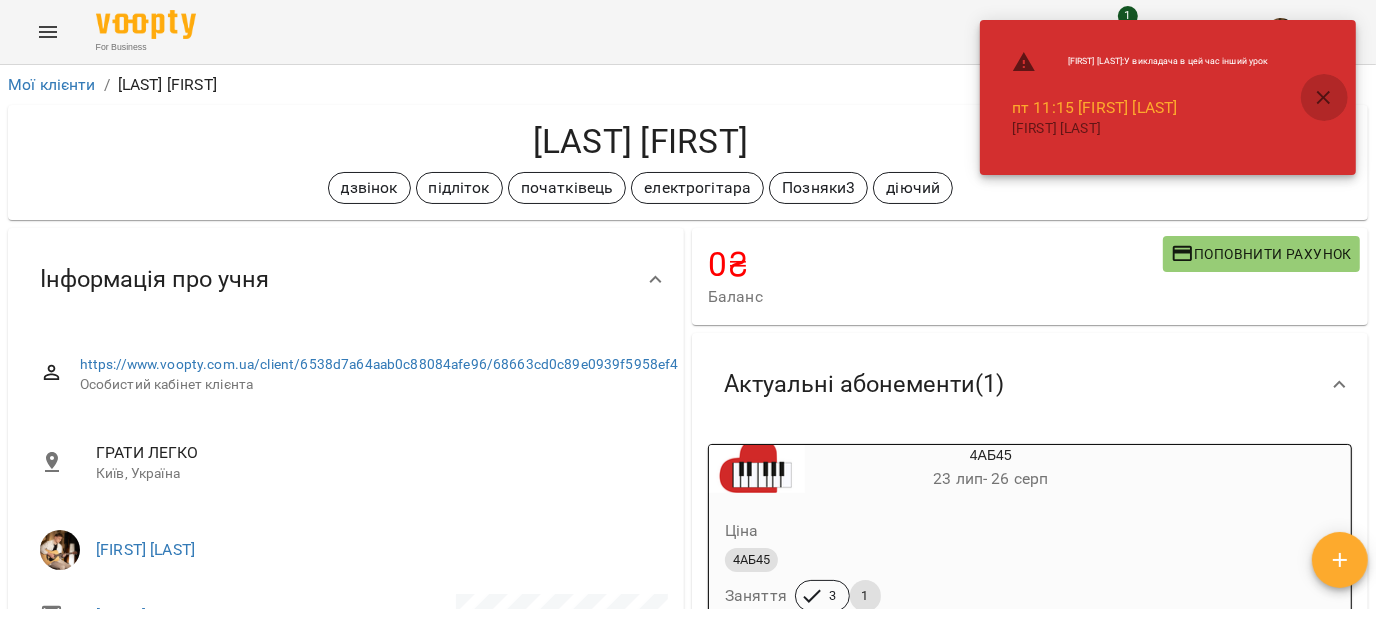 click 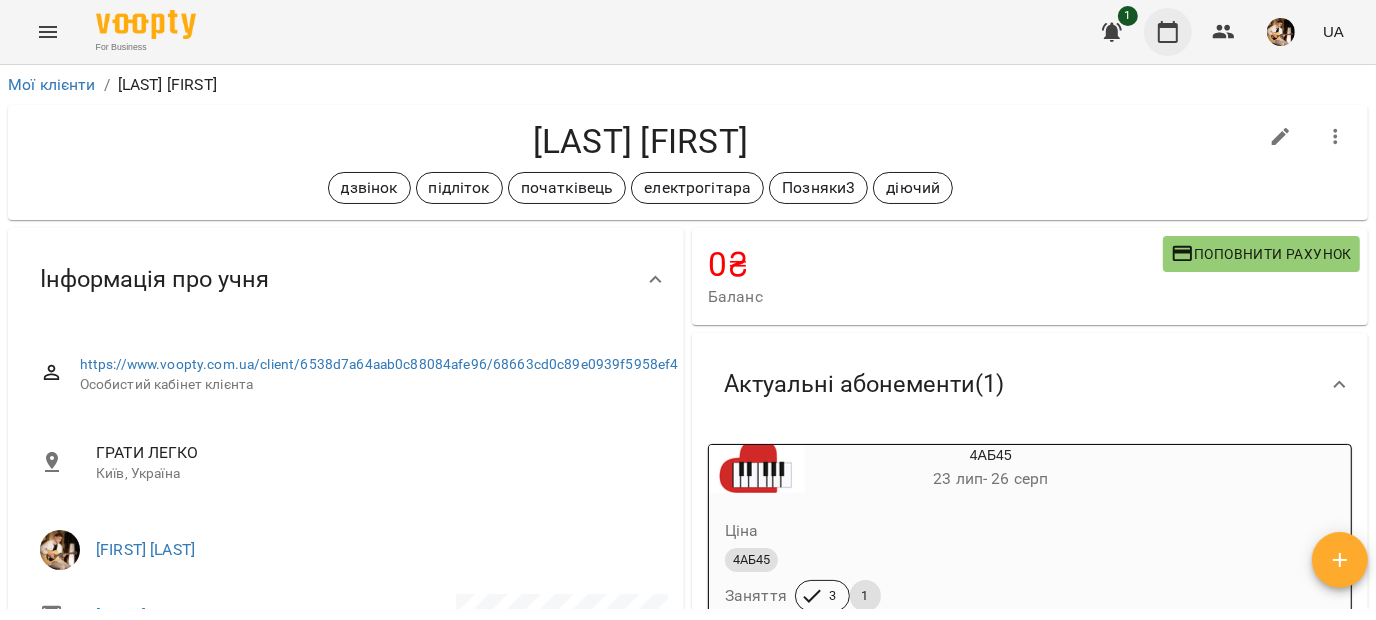 click 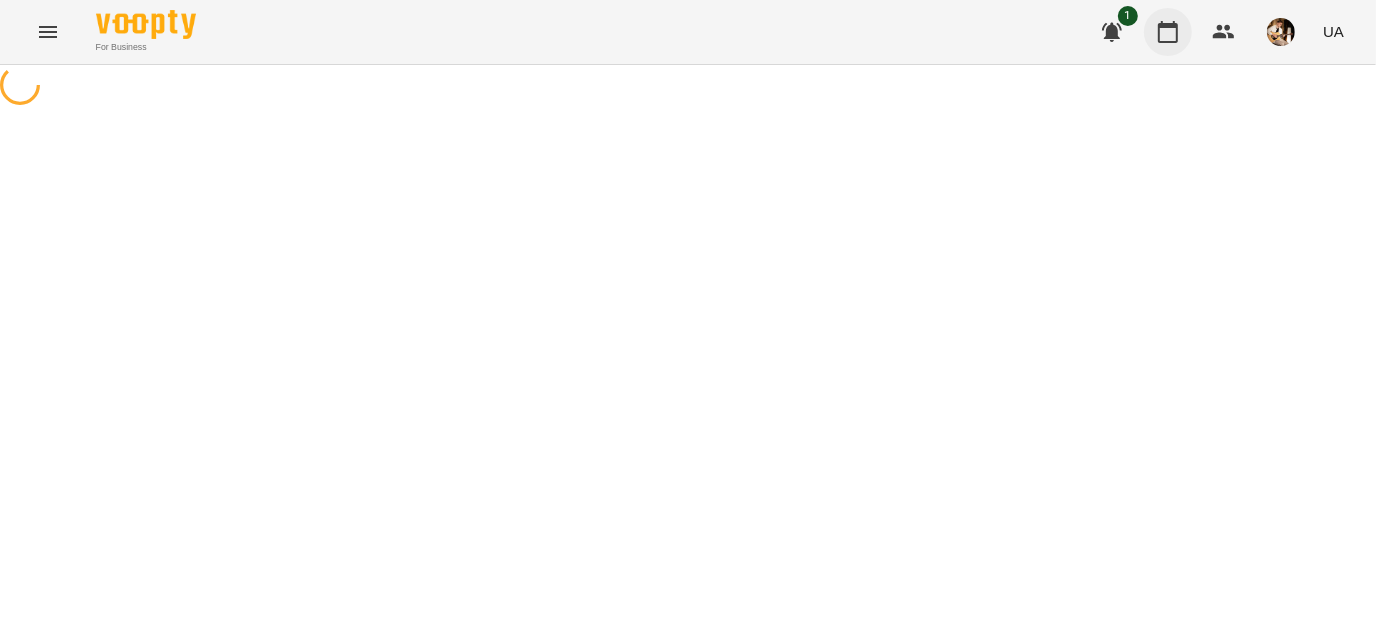 scroll, scrollTop: 0, scrollLeft: 0, axis: both 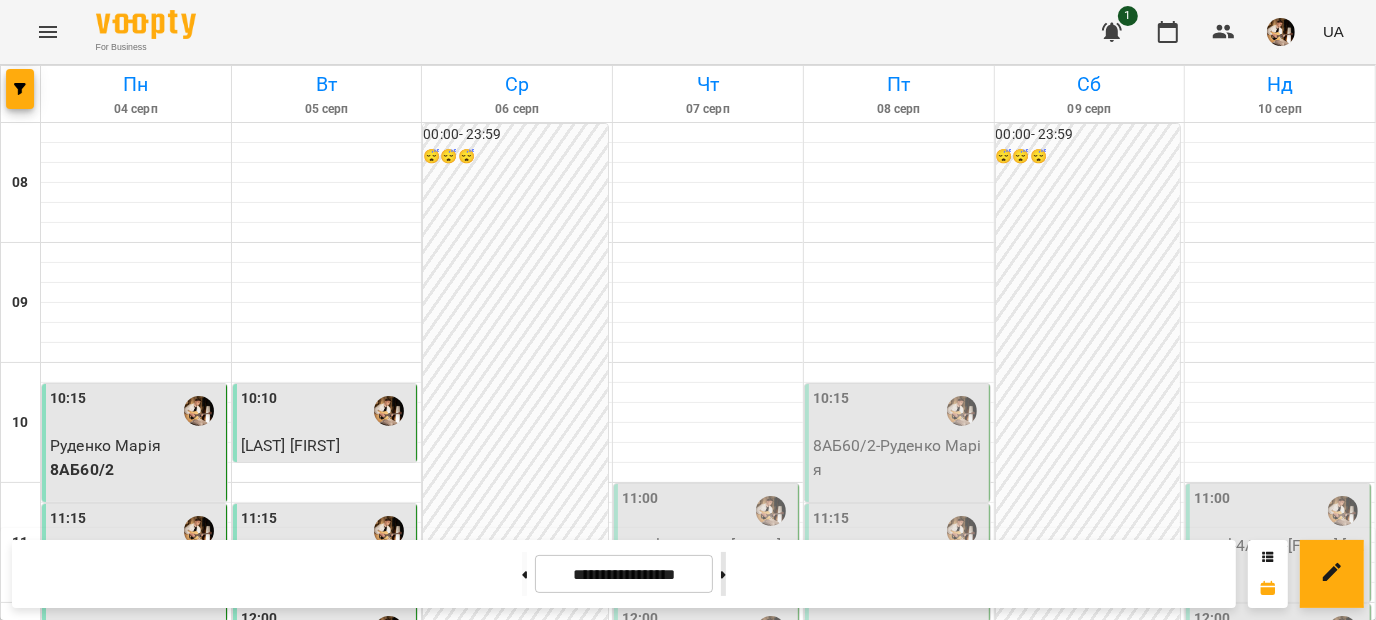 click 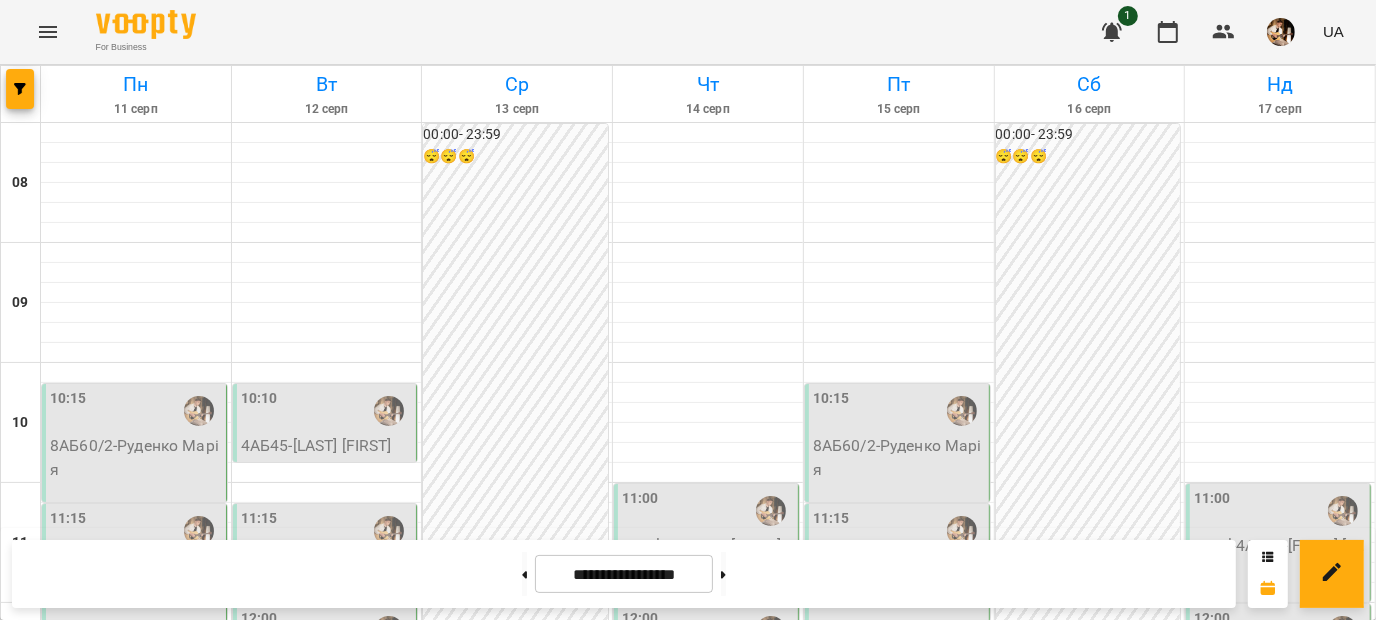 scroll, scrollTop: 560, scrollLeft: 0, axis: vertical 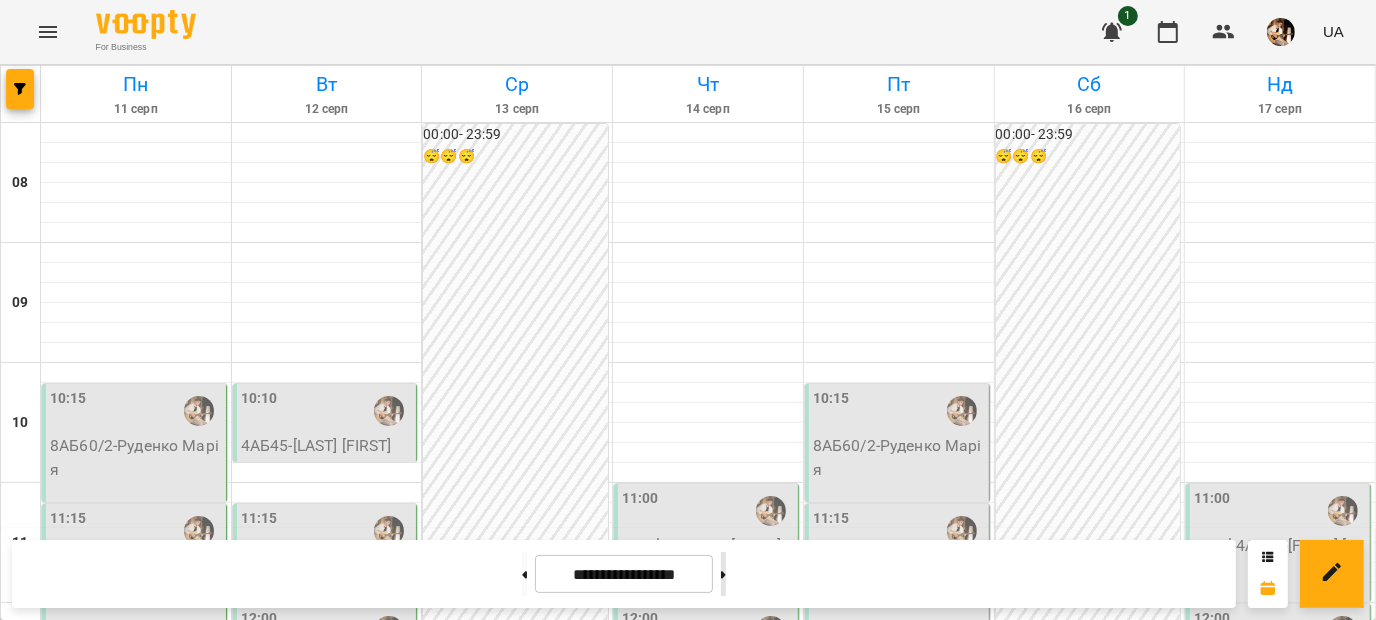 click at bounding box center [723, 574] 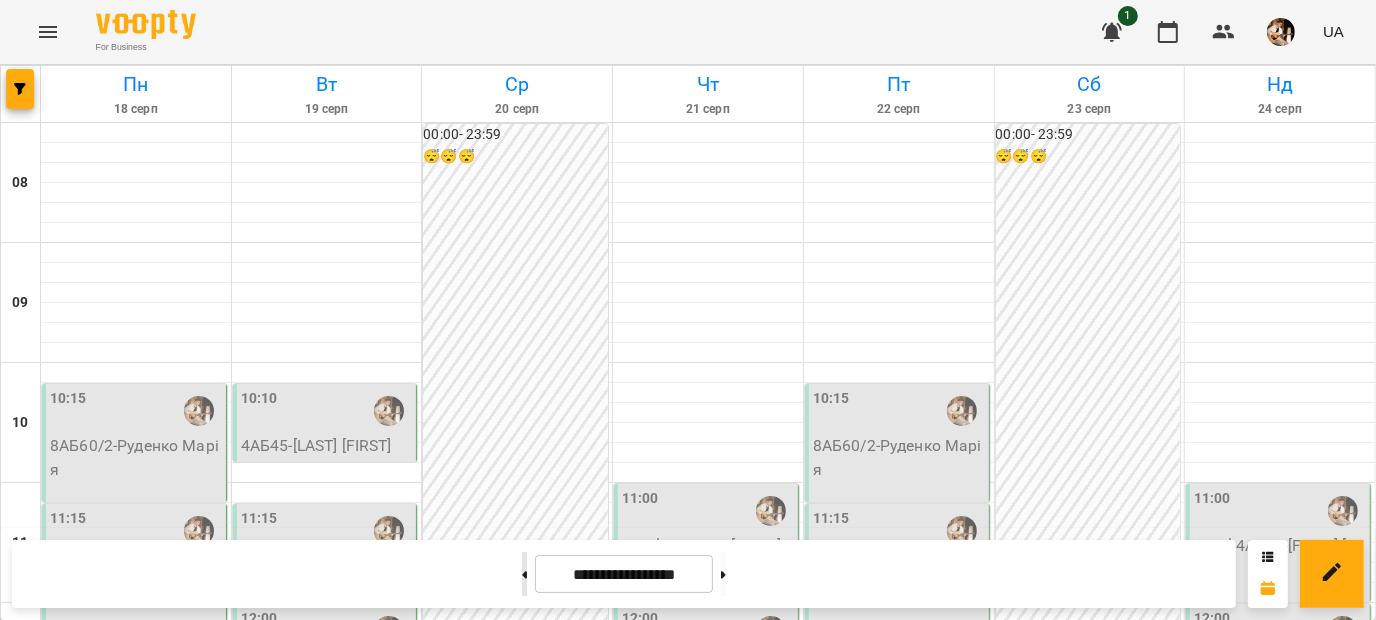 click at bounding box center [524, 574] 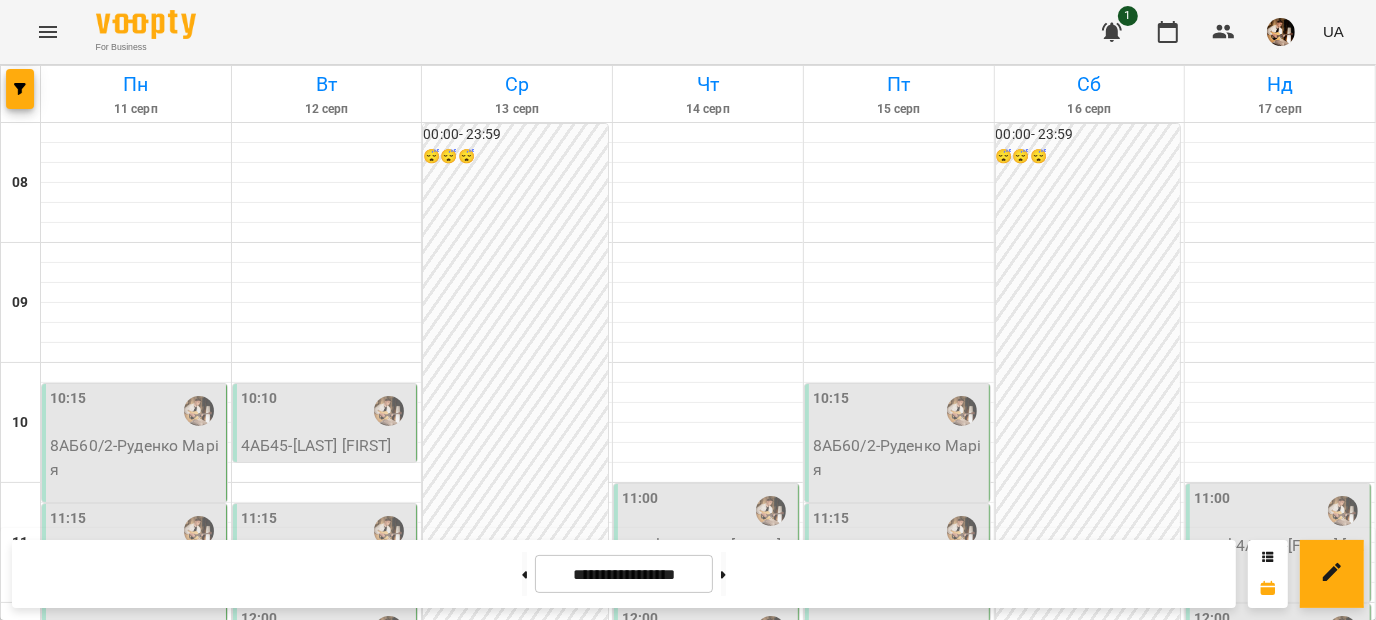 scroll, scrollTop: 282, scrollLeft: 0, axis: vertical 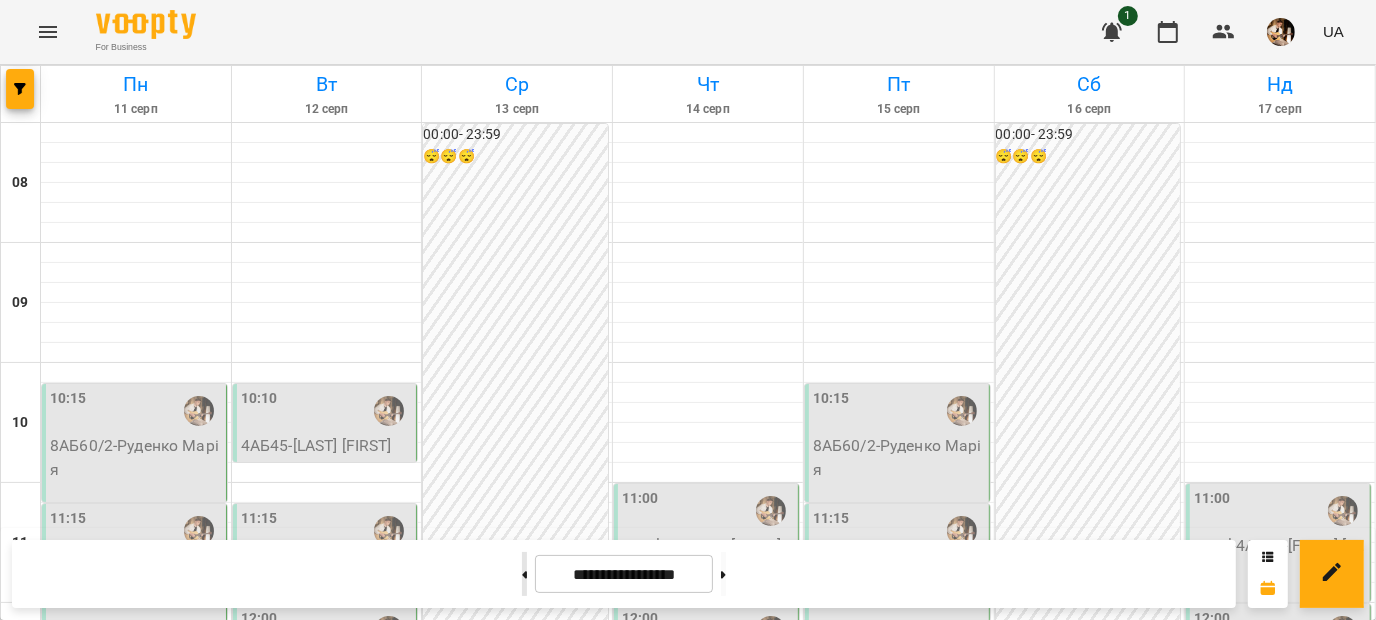 click at bounding box center (524, 574) 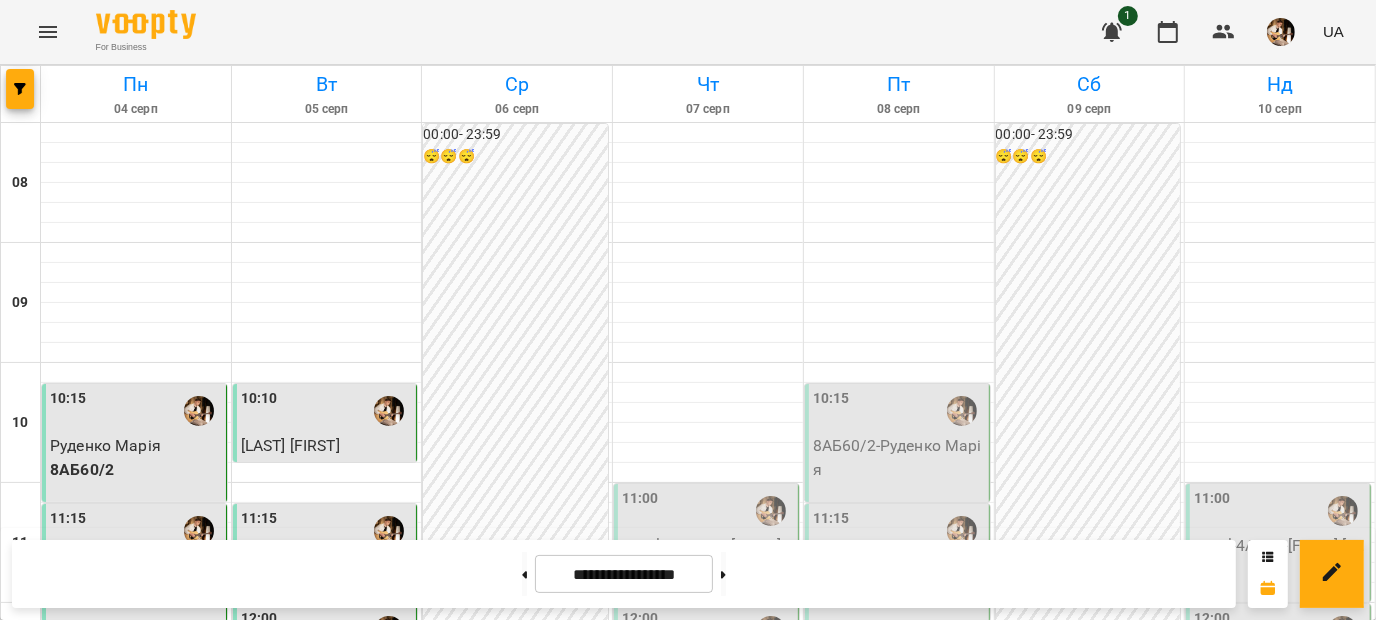 scroll, scrollTop: 593, scrollLeft: 0, axis: vertical 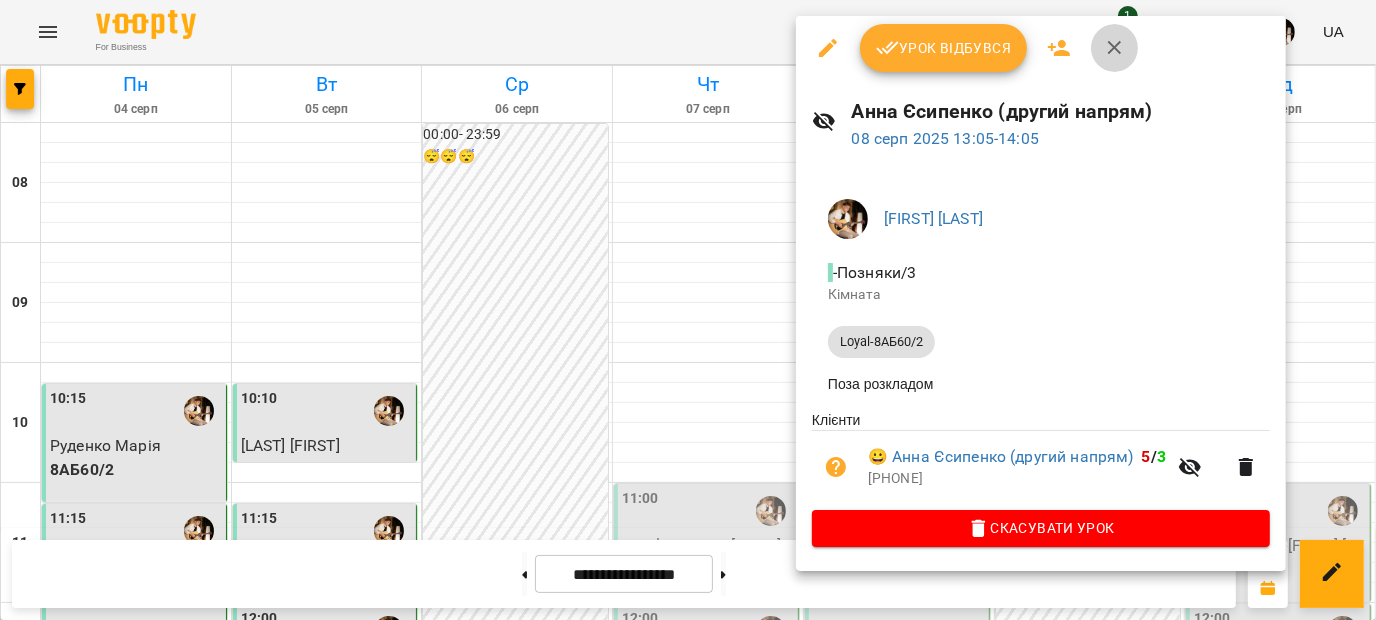 click 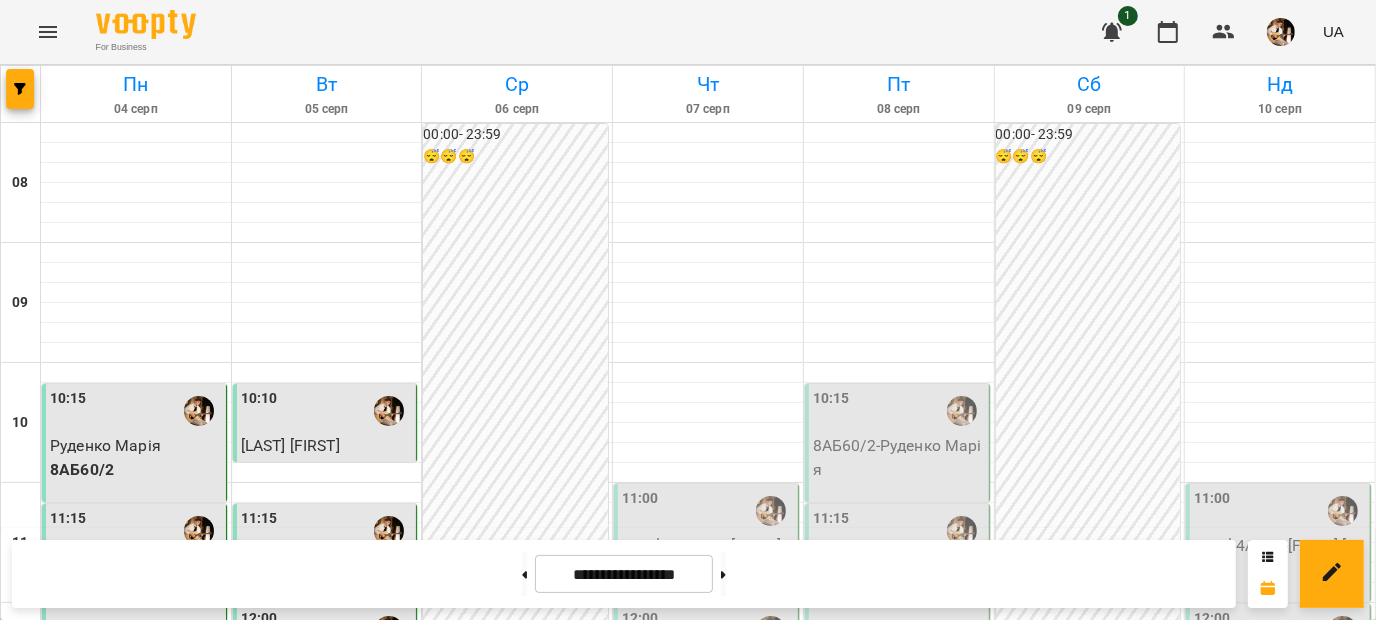 click 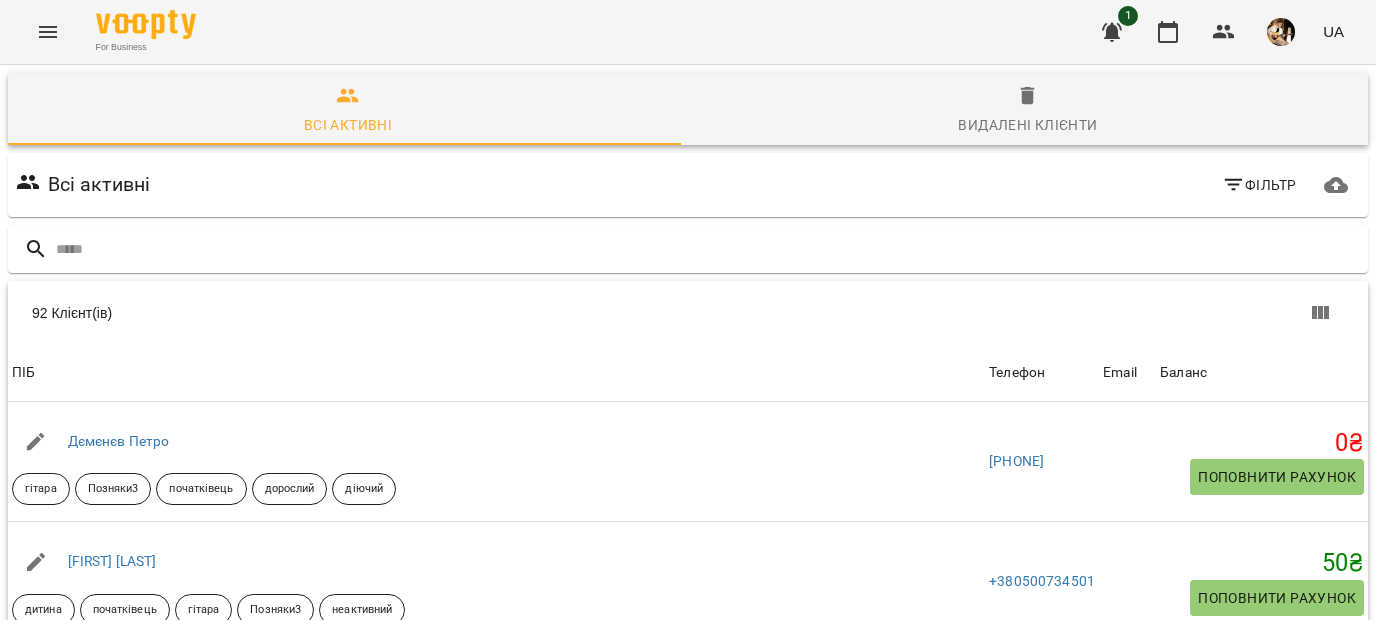 scroll, scrollTop: 0, scrollLeft: 0, axis: both 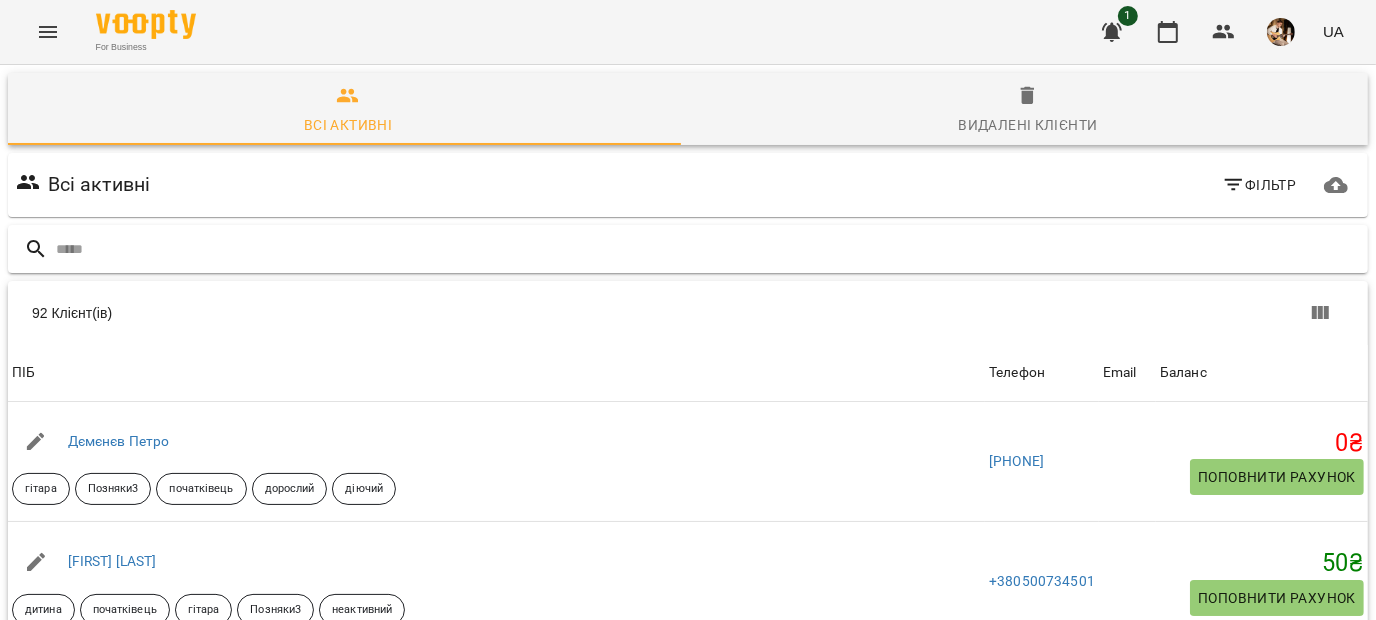 click at bounding box center [708, 249] 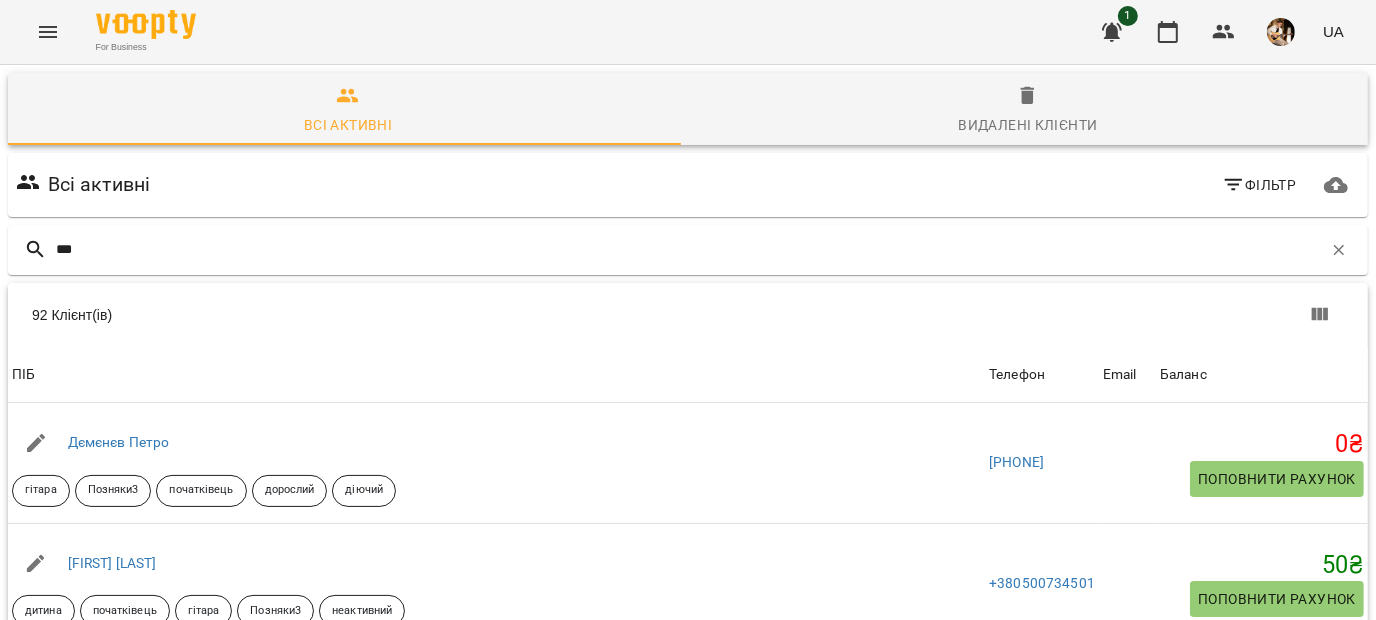 type on "****" 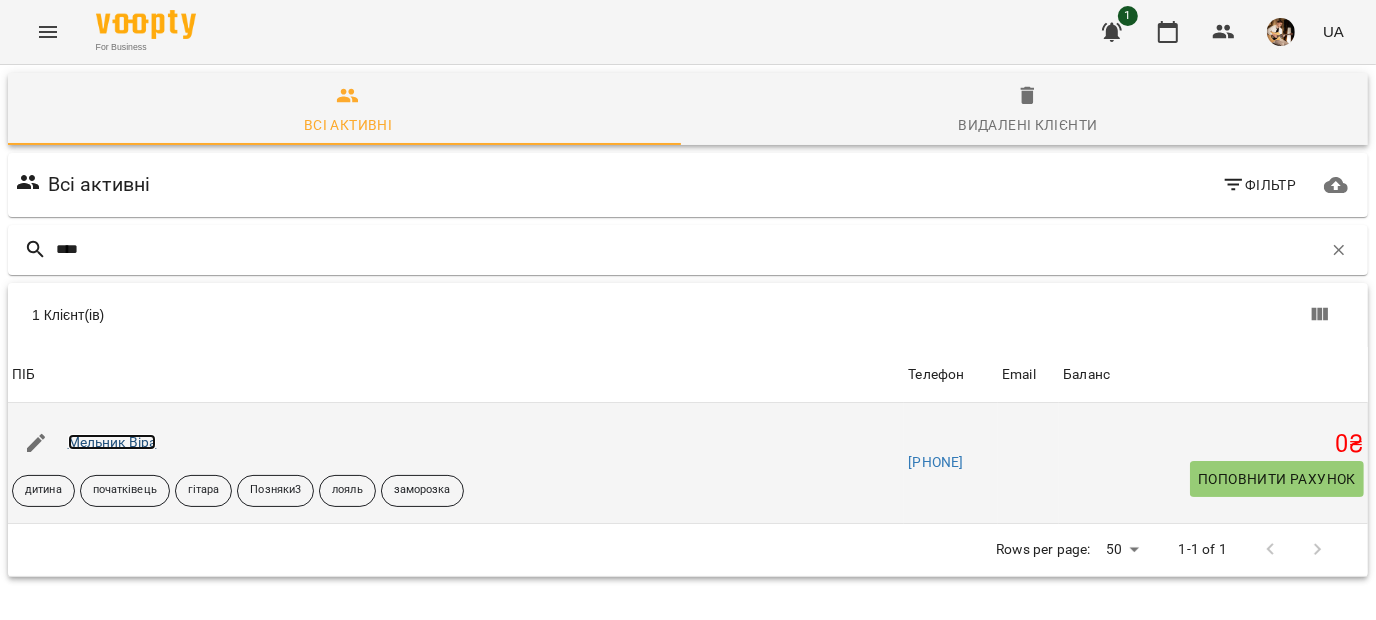 click on "Мельник Віра" at bounding box center (112, 442) 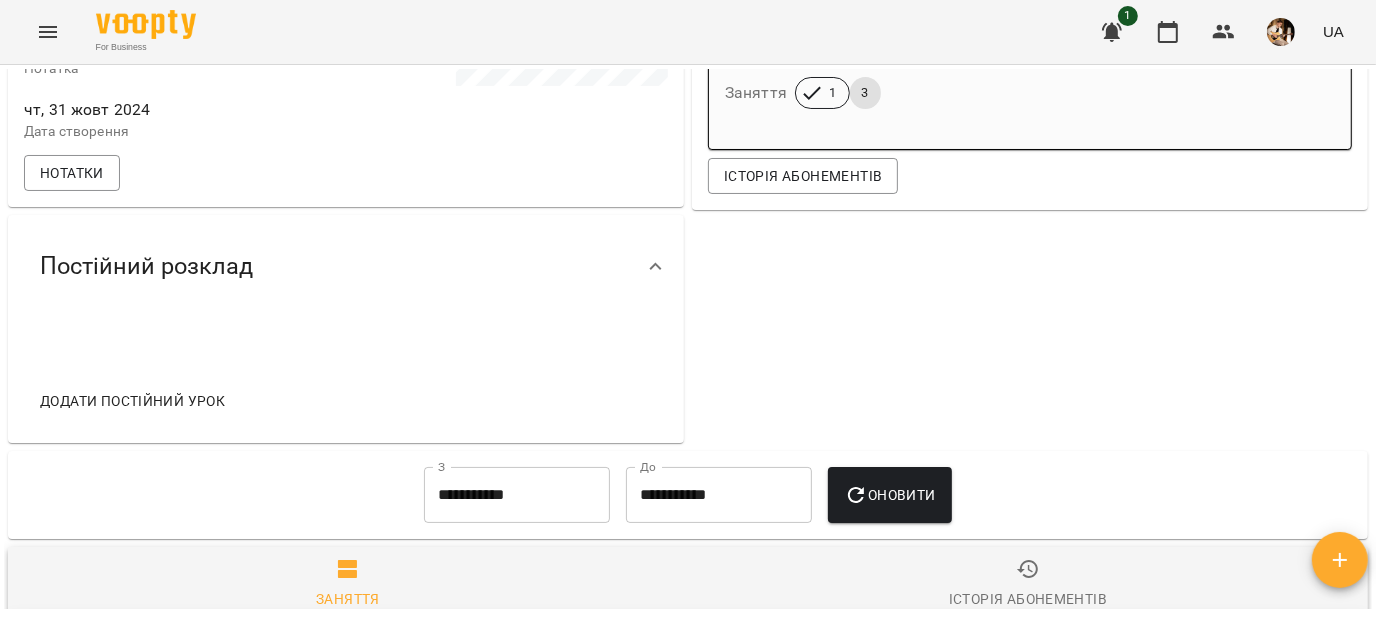 scroll, scrollTop: 586, scrollLeft: 0, axis: vertical 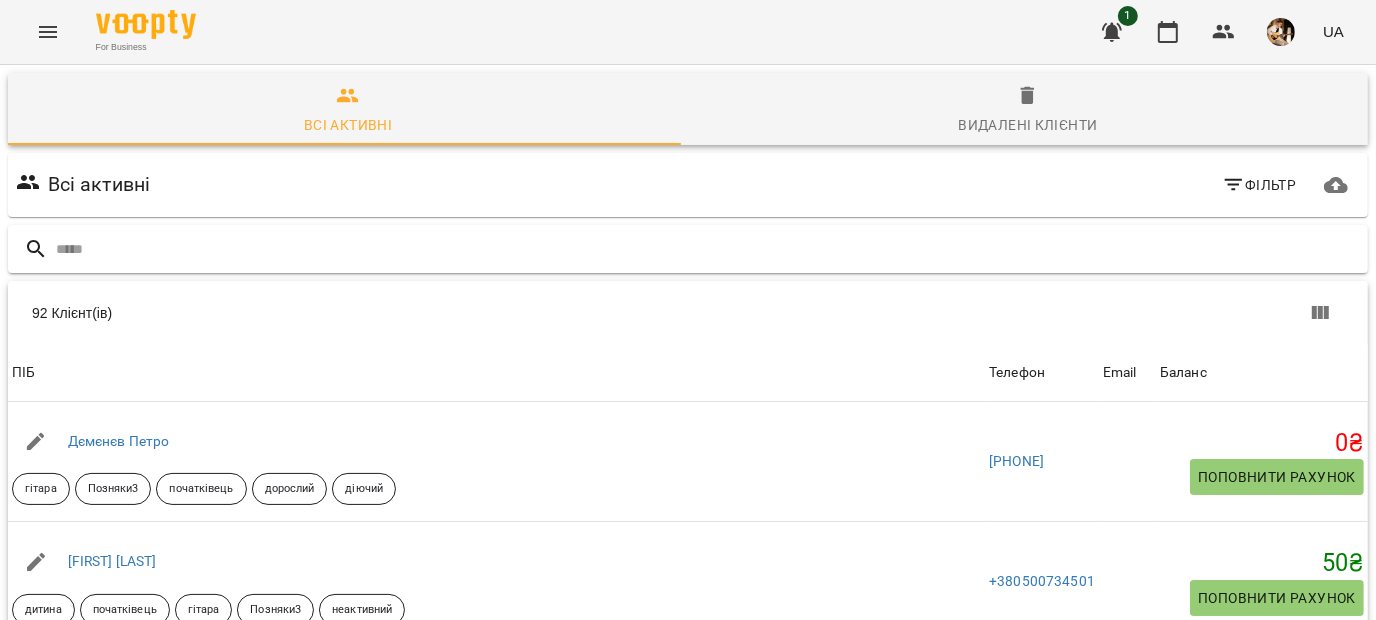 click at bounding box center (708, 249) 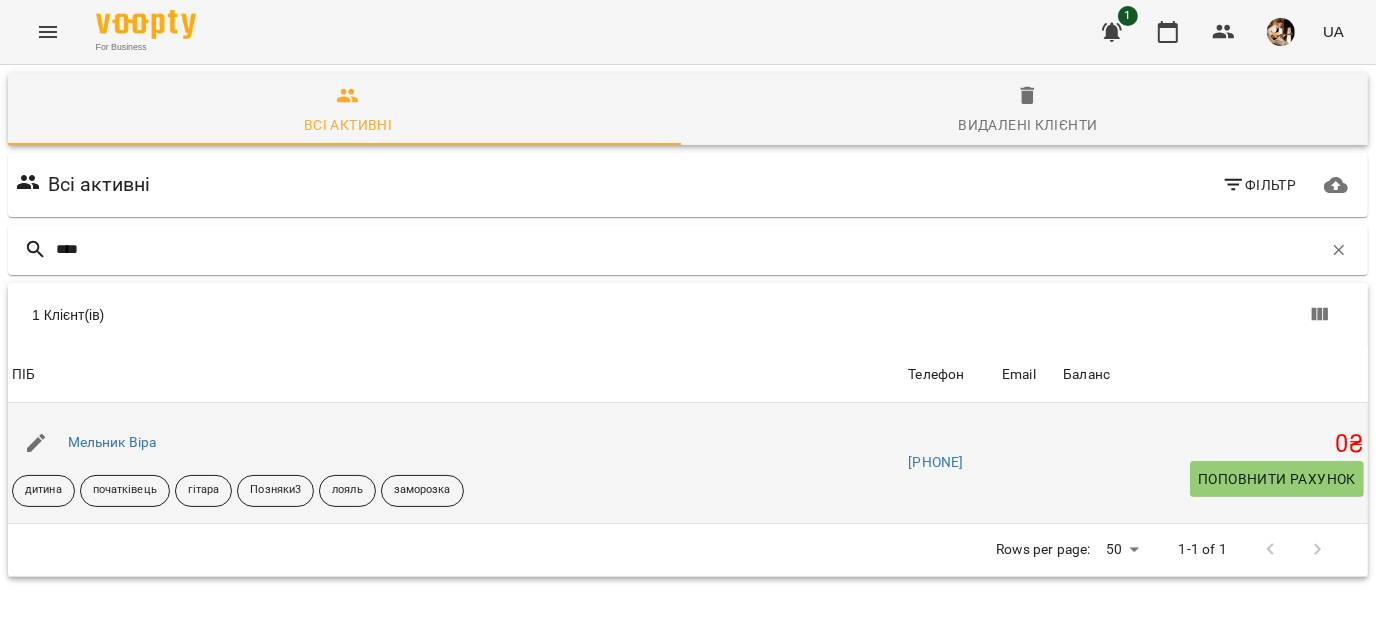 type on "****" 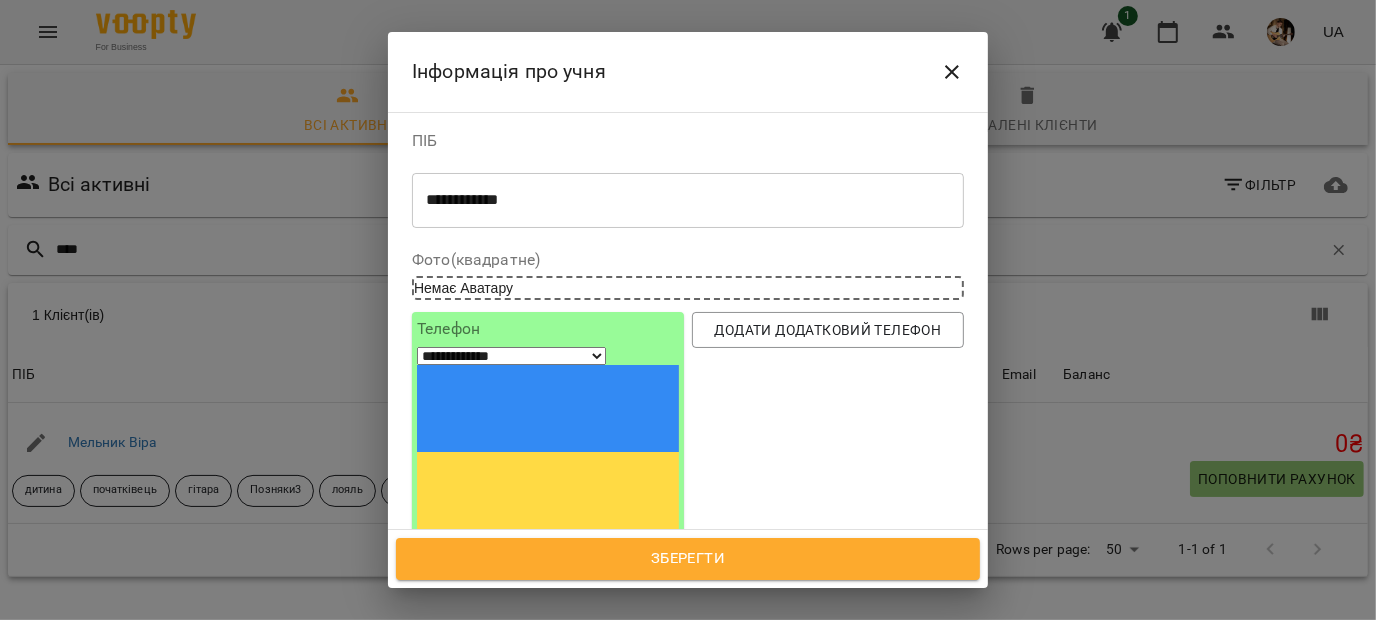 scroll, scrollTop: 409, scrollLeft: 0, axis: vertical 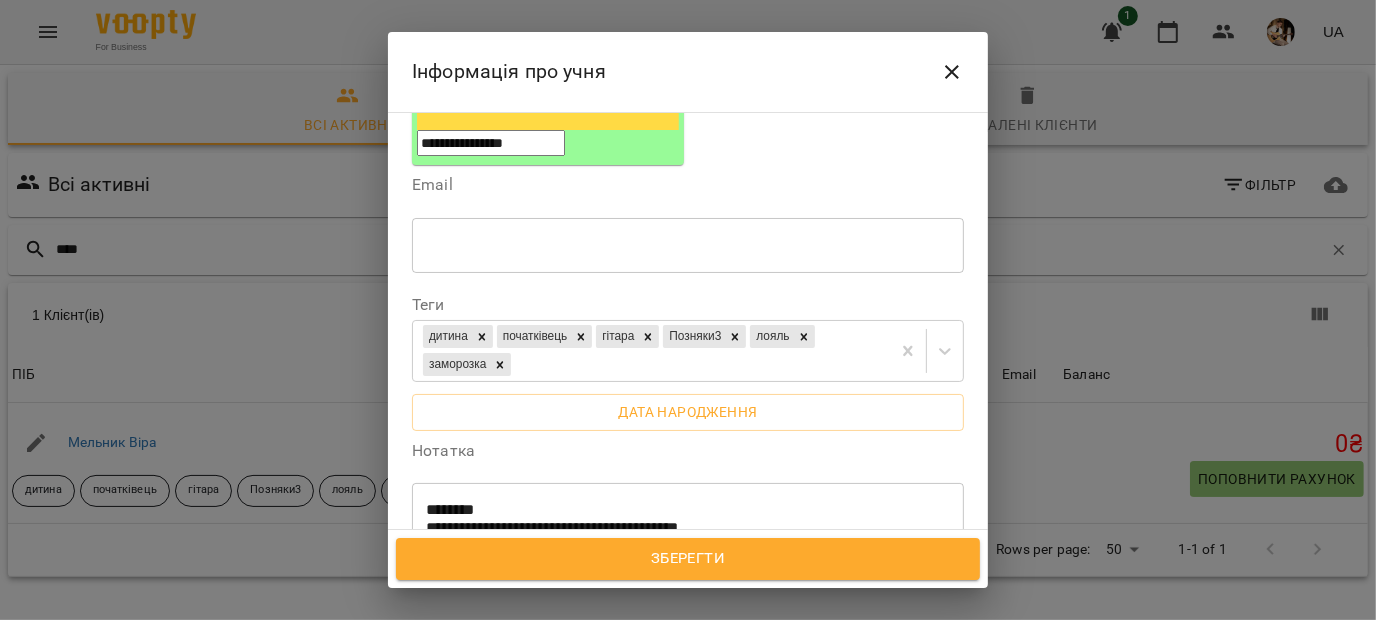 click on "**********" at bounding box center [680, 519] 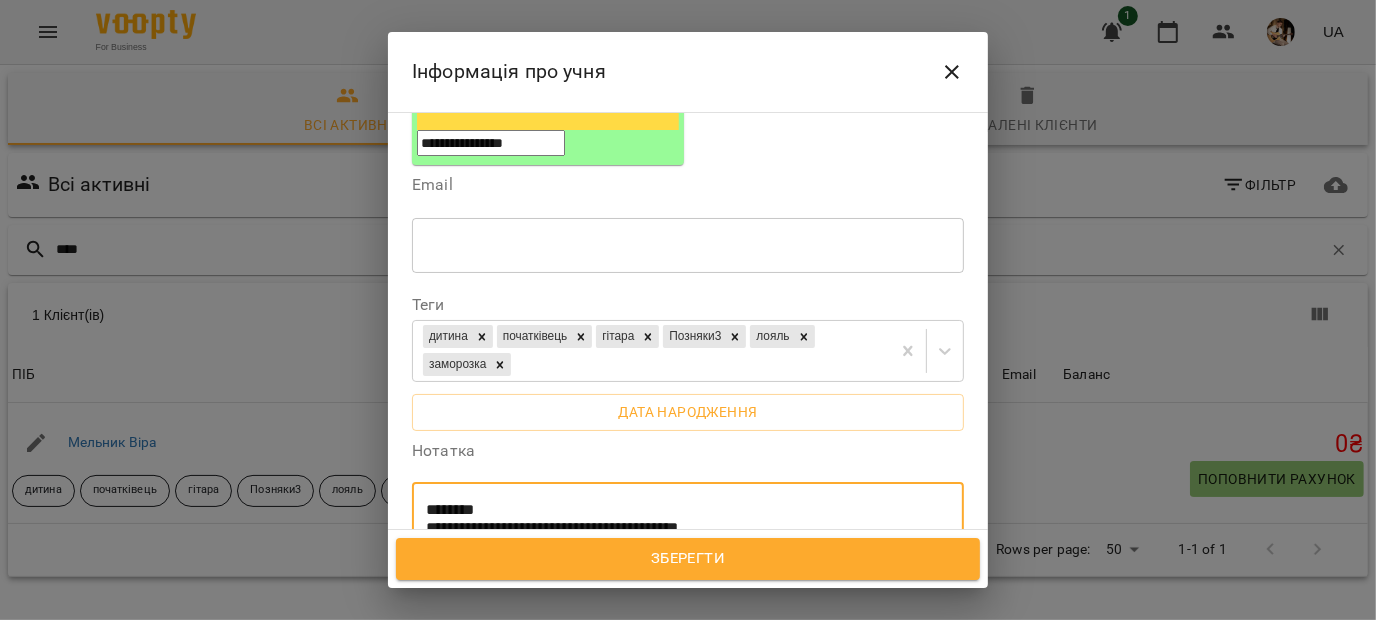 type on "**********" 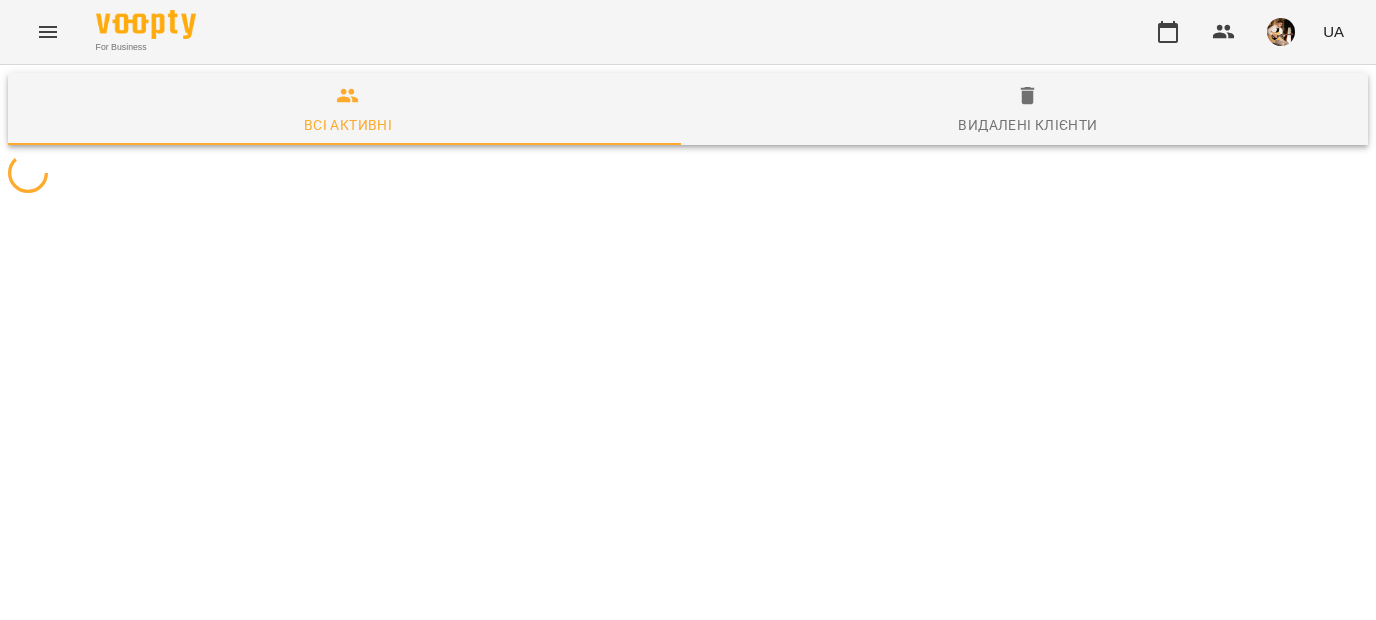 scroll, scrollTop: 0, scrollLeft: 0, axis: both 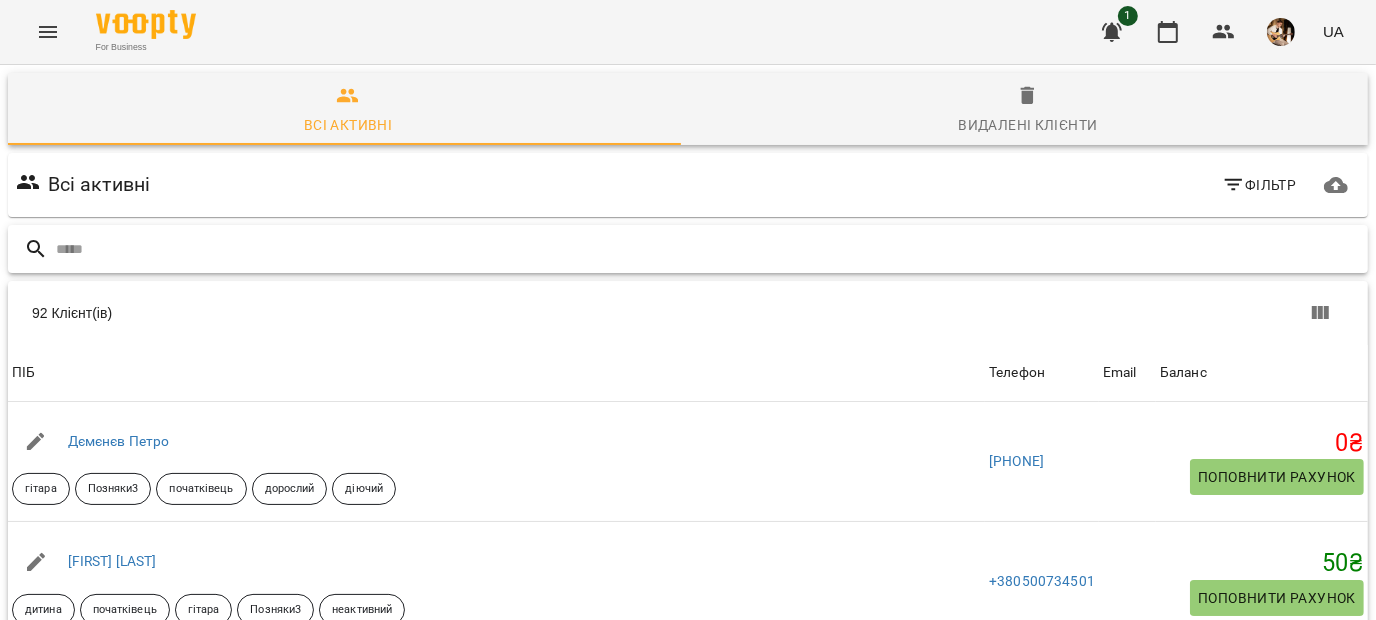 click at bounding box center [708, 249] 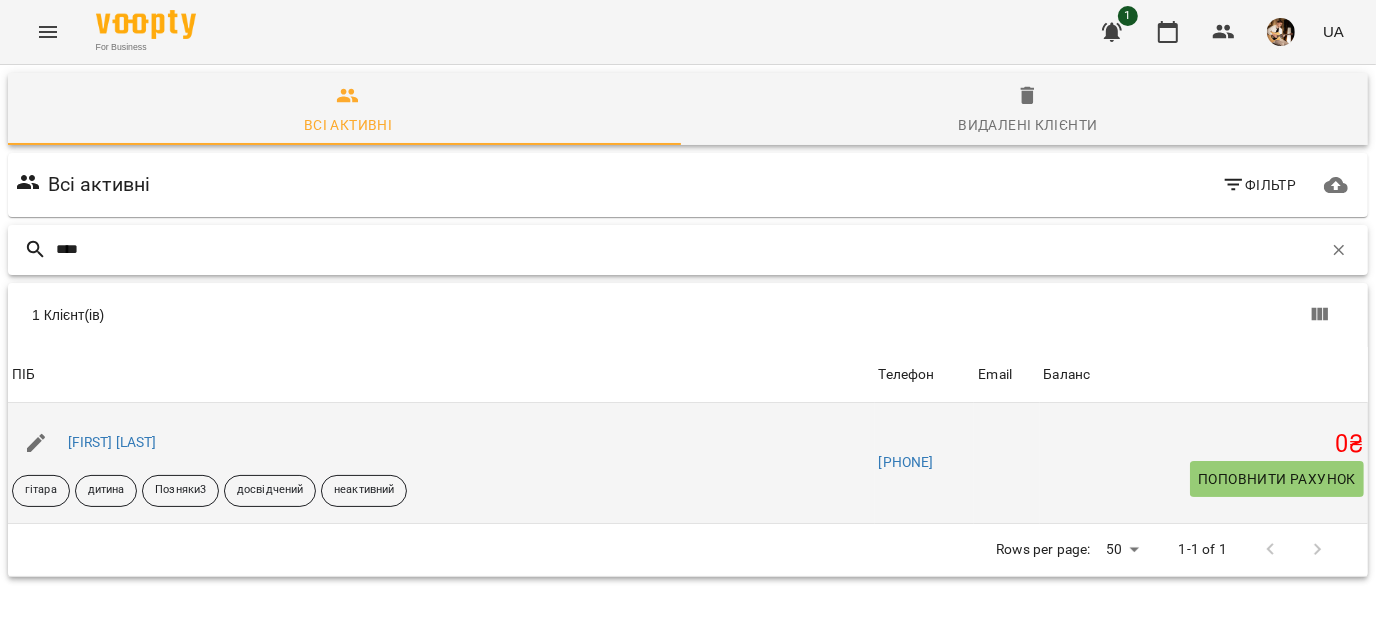 type on "****" 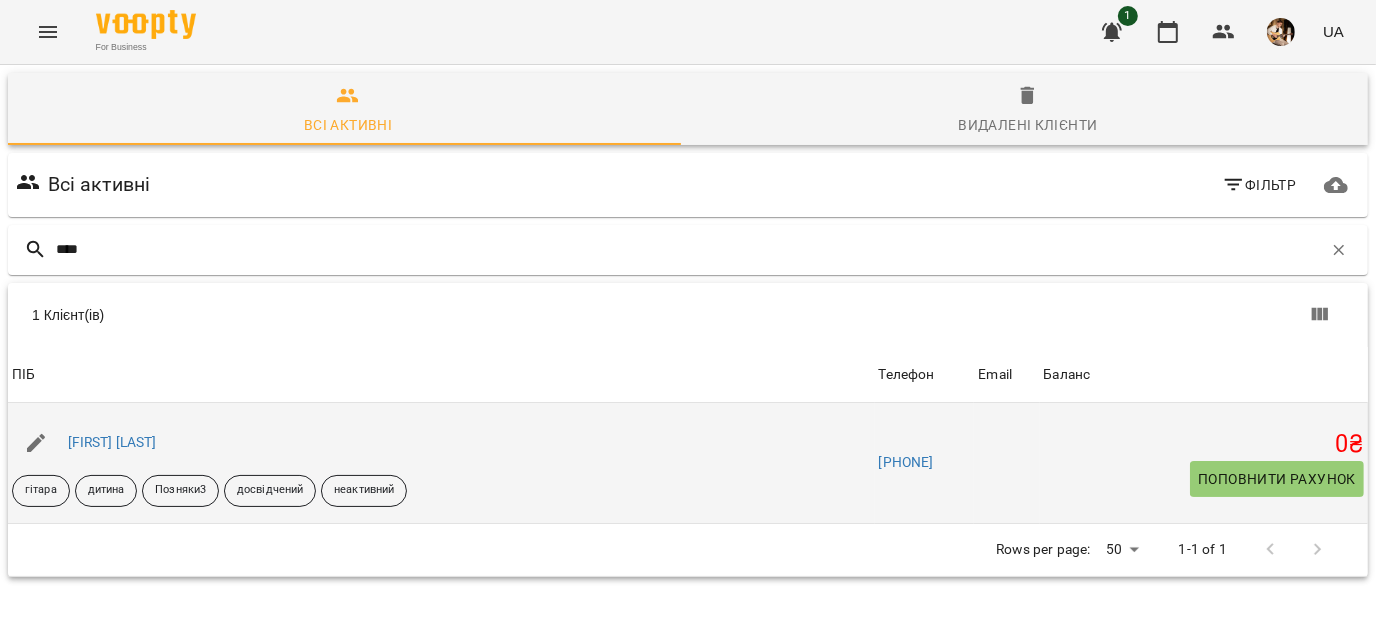 click 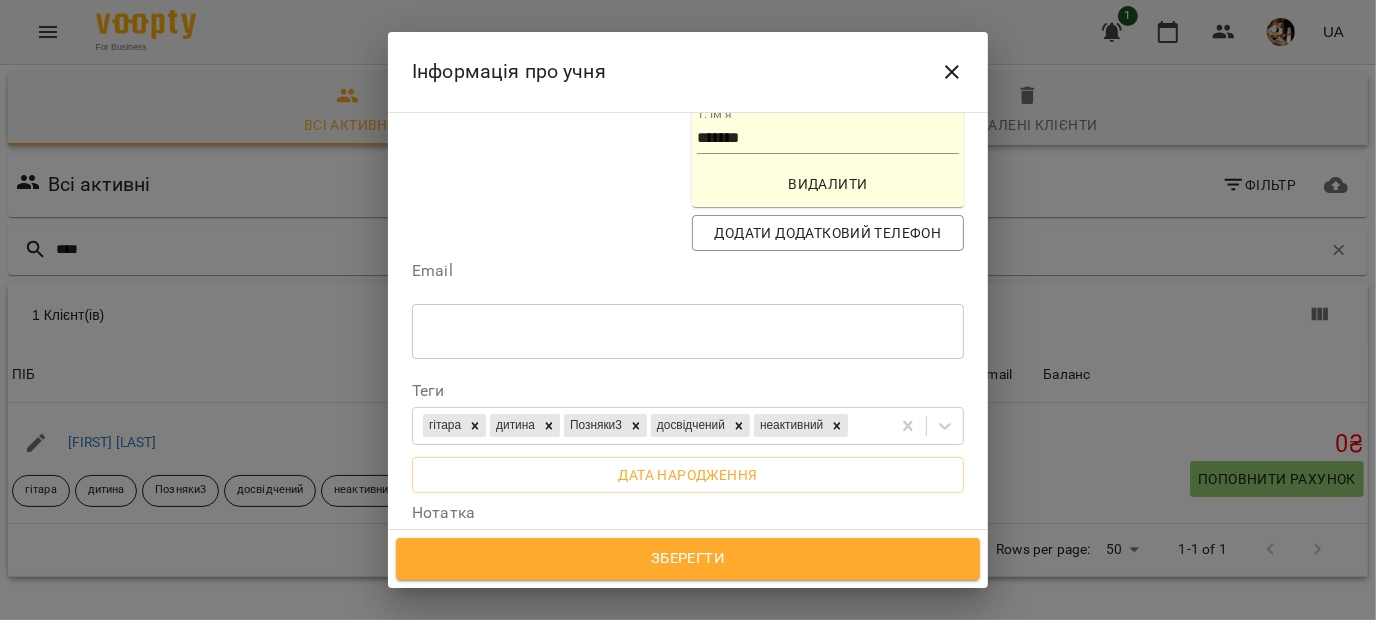scroll, scrollTop: 494, scrollLeft: 0, axis: vertical 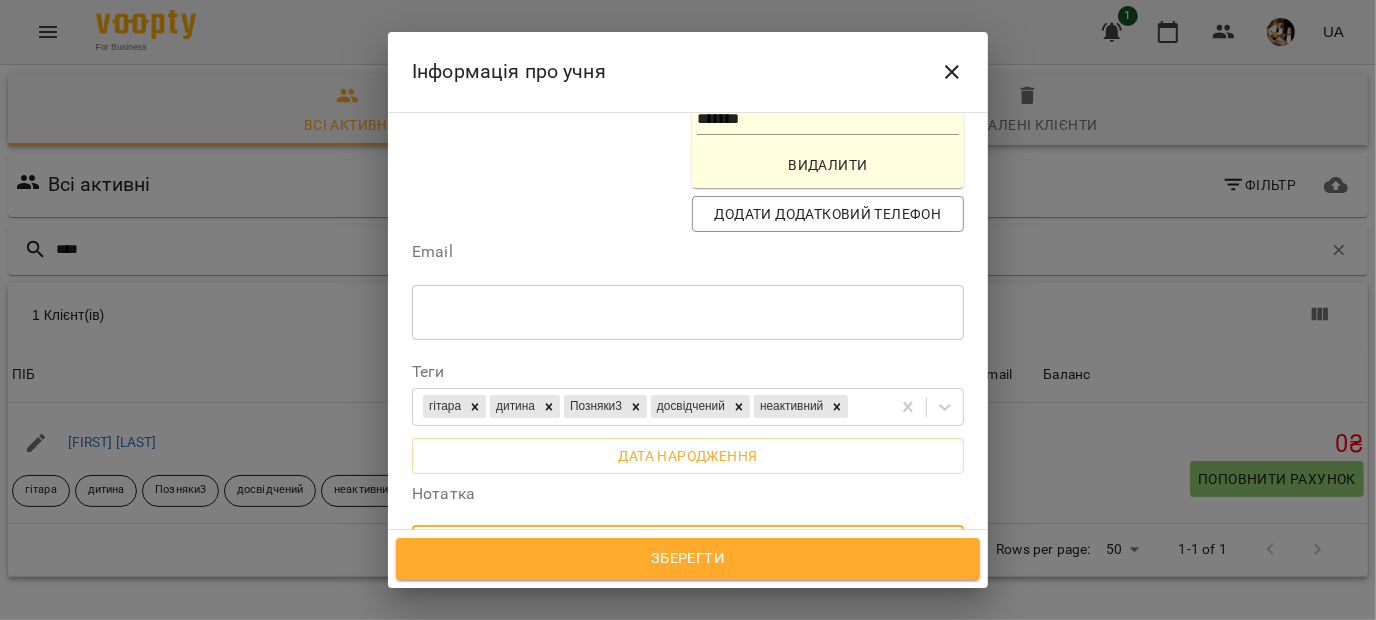 click on "**********" at bounding box center [680, 581] 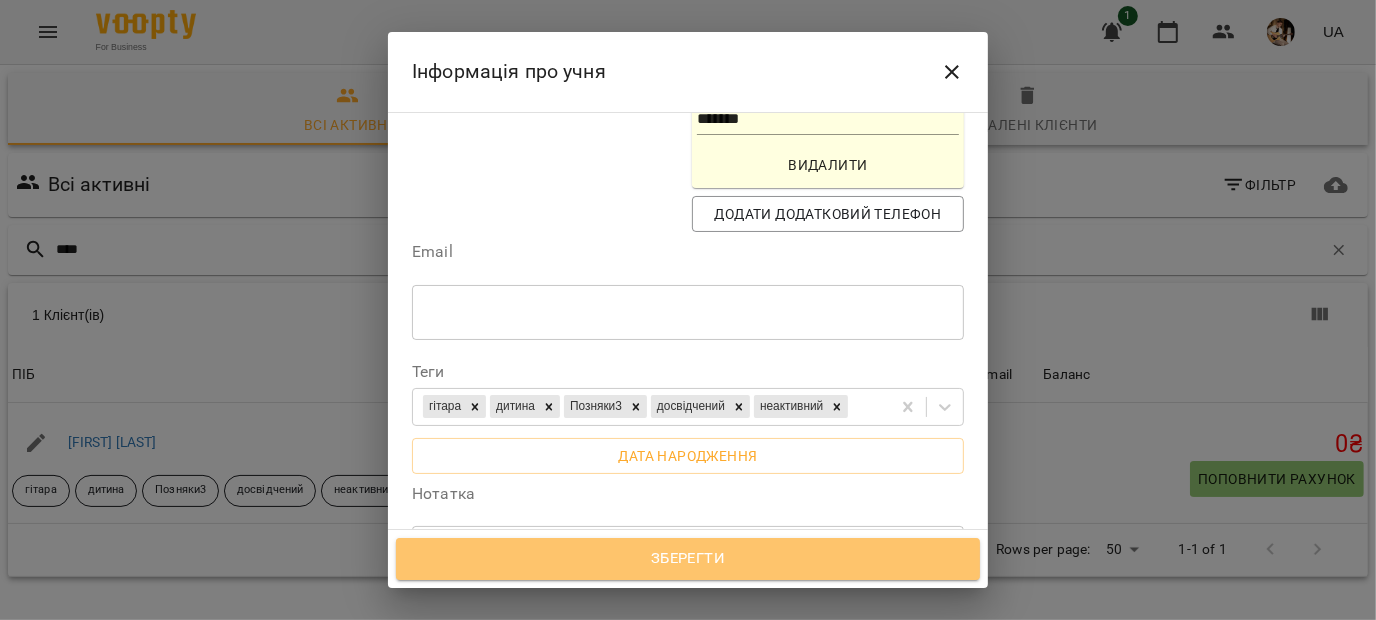 click on "Зберегти" at bounding box center [688, 559] 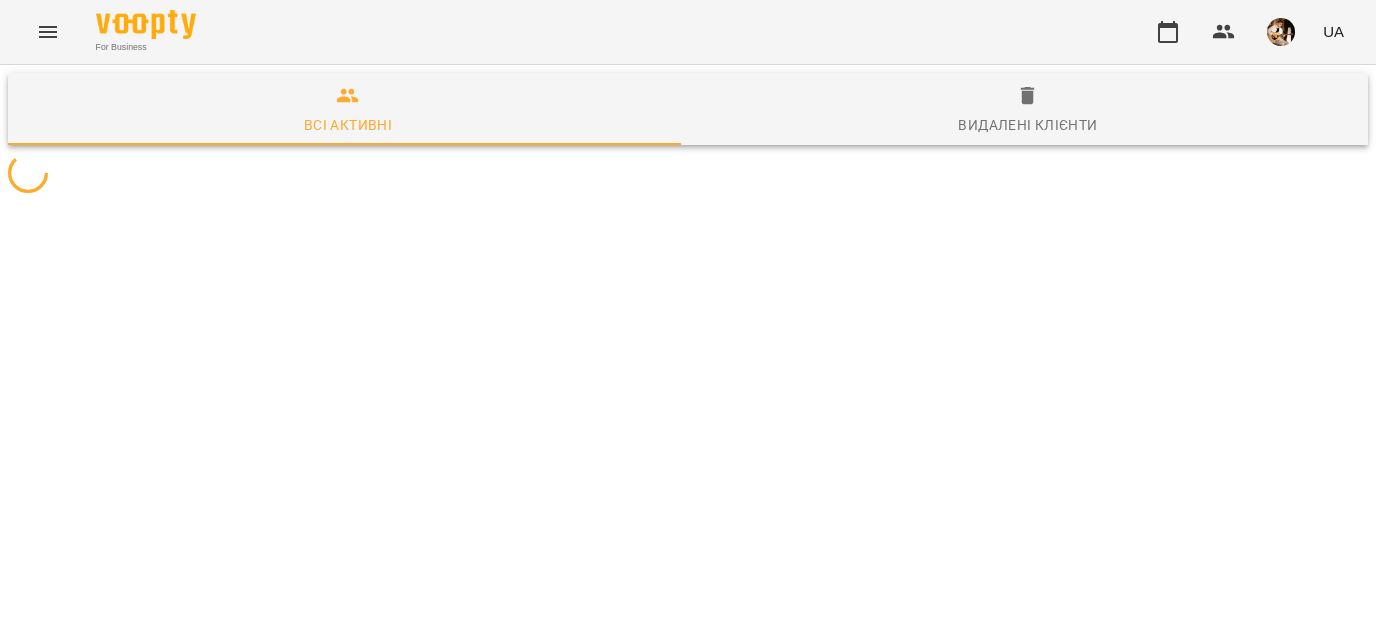 scroll, scrollTop: 0, scrollLeft: 0, axis: both 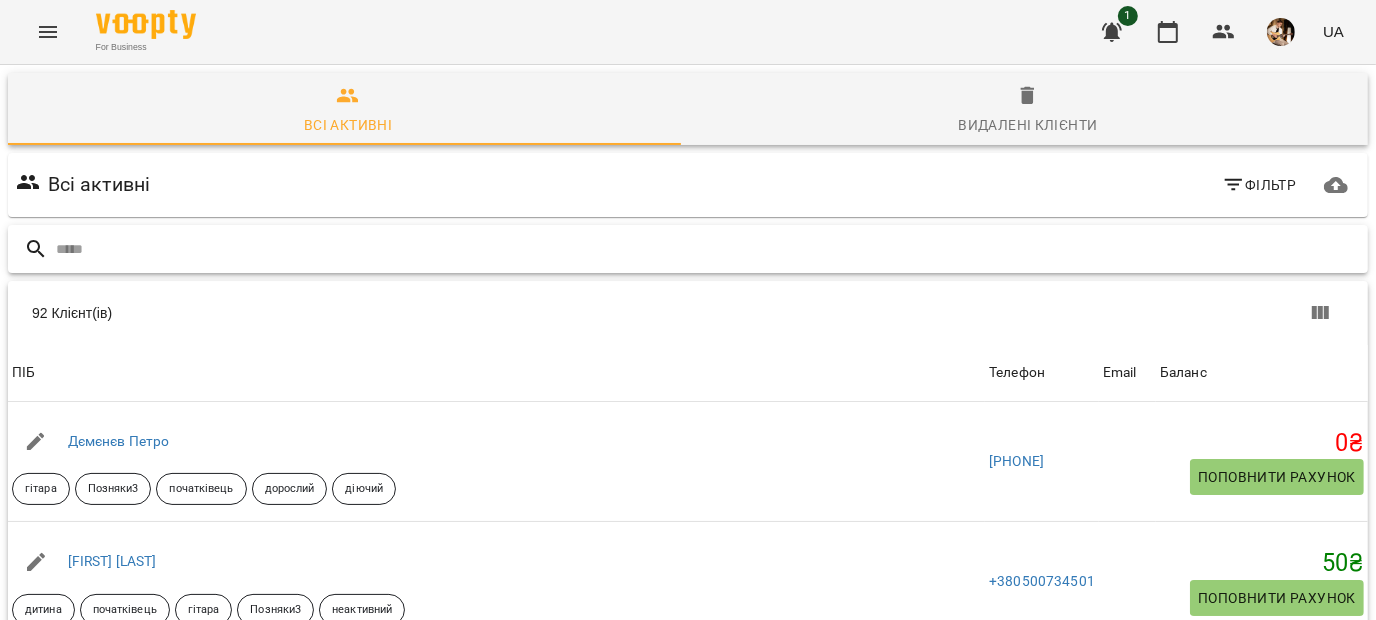 click at bounding box center (708, 249) 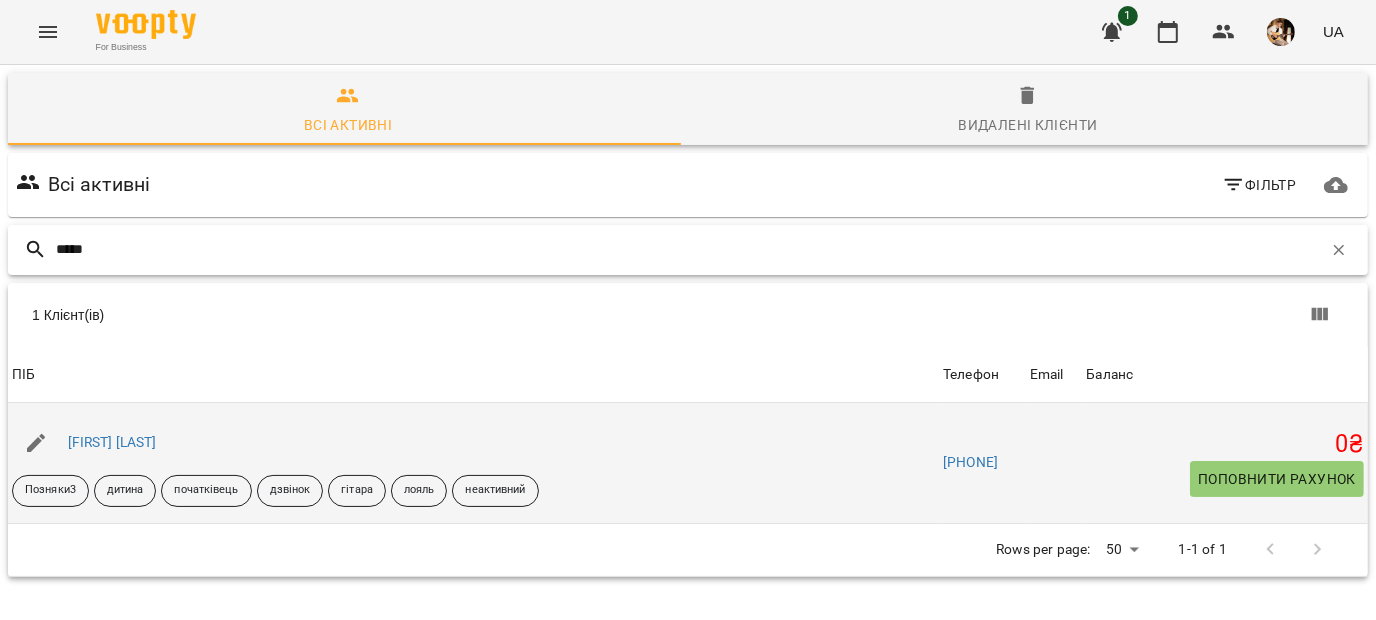 type on "*****" 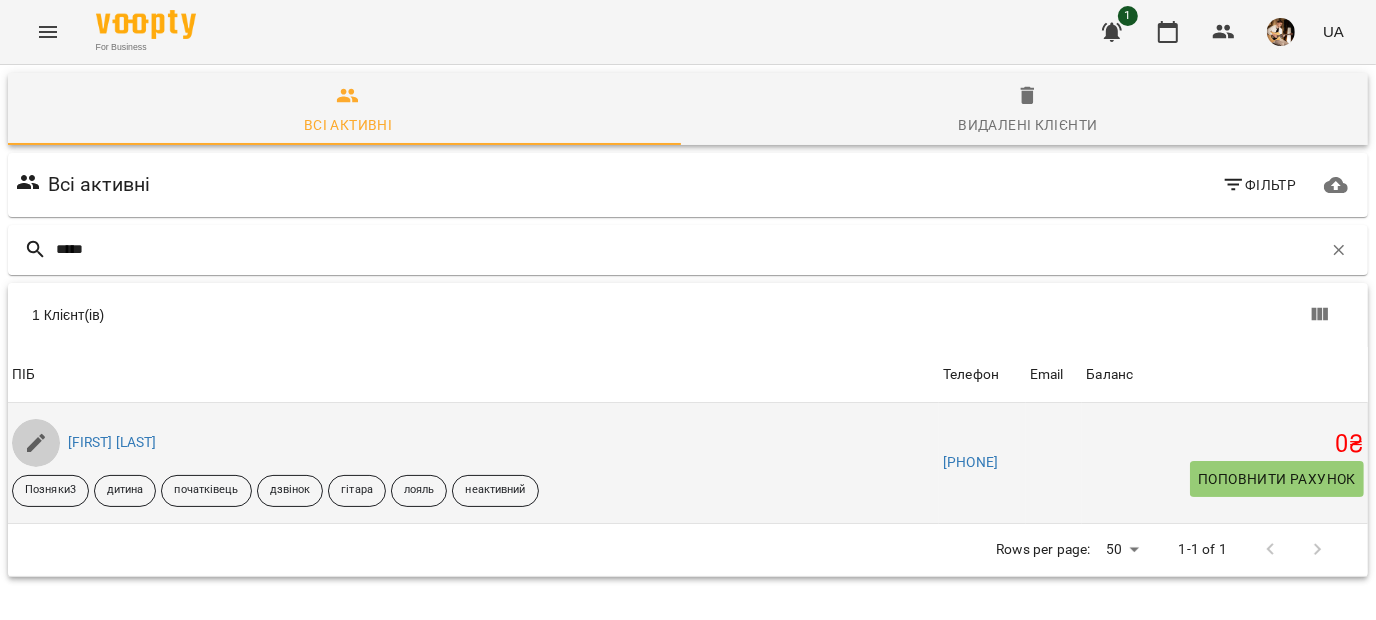 click 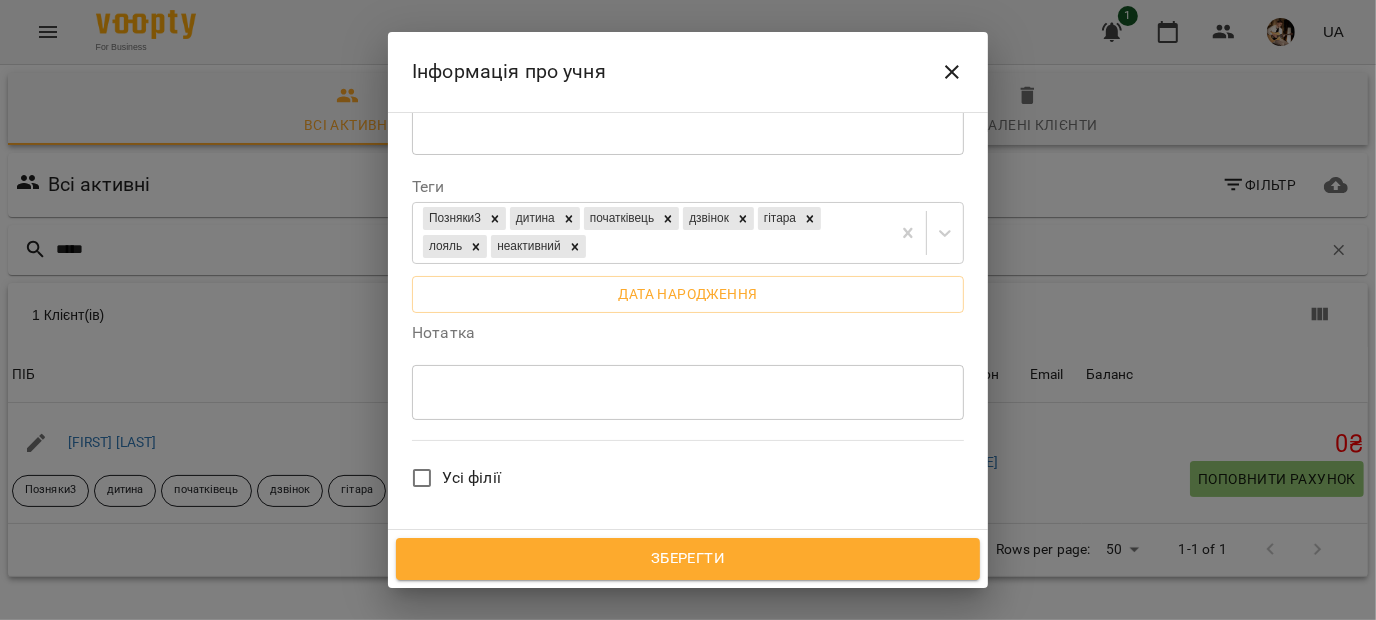 scroll, scrollTop: 399, scrollLeft: 0, axis: vertical 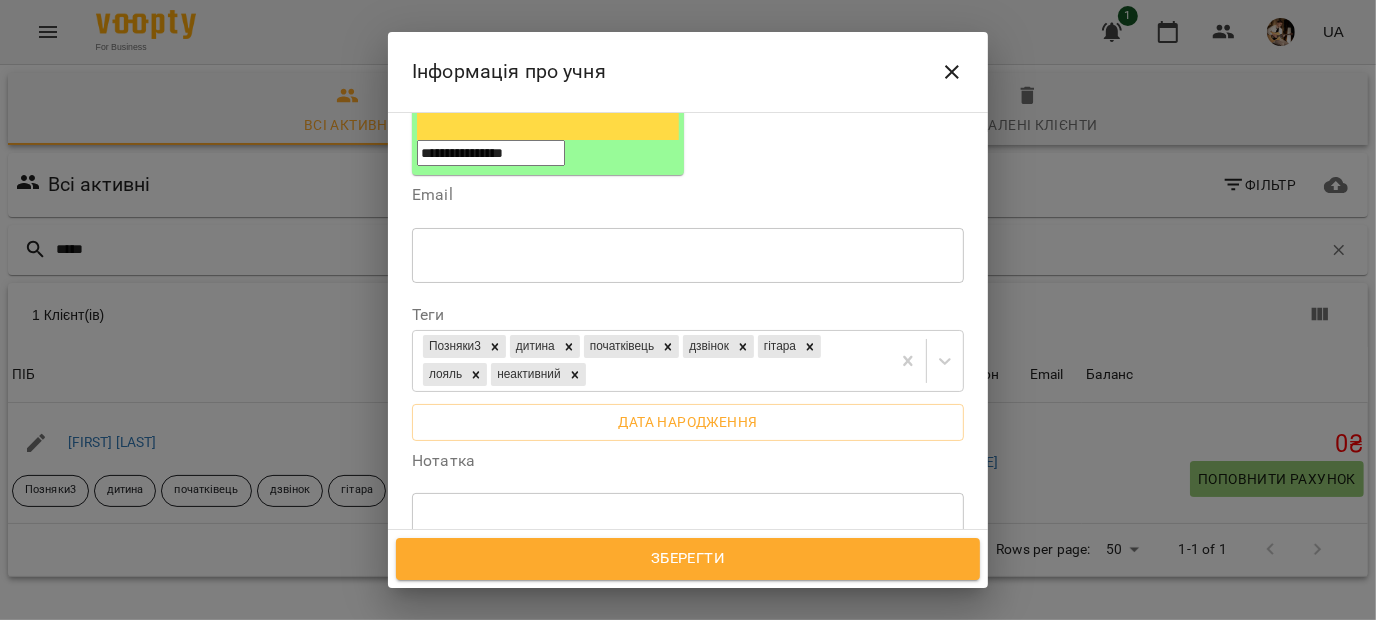 click on "* ​" at bounding box center (688, 520) 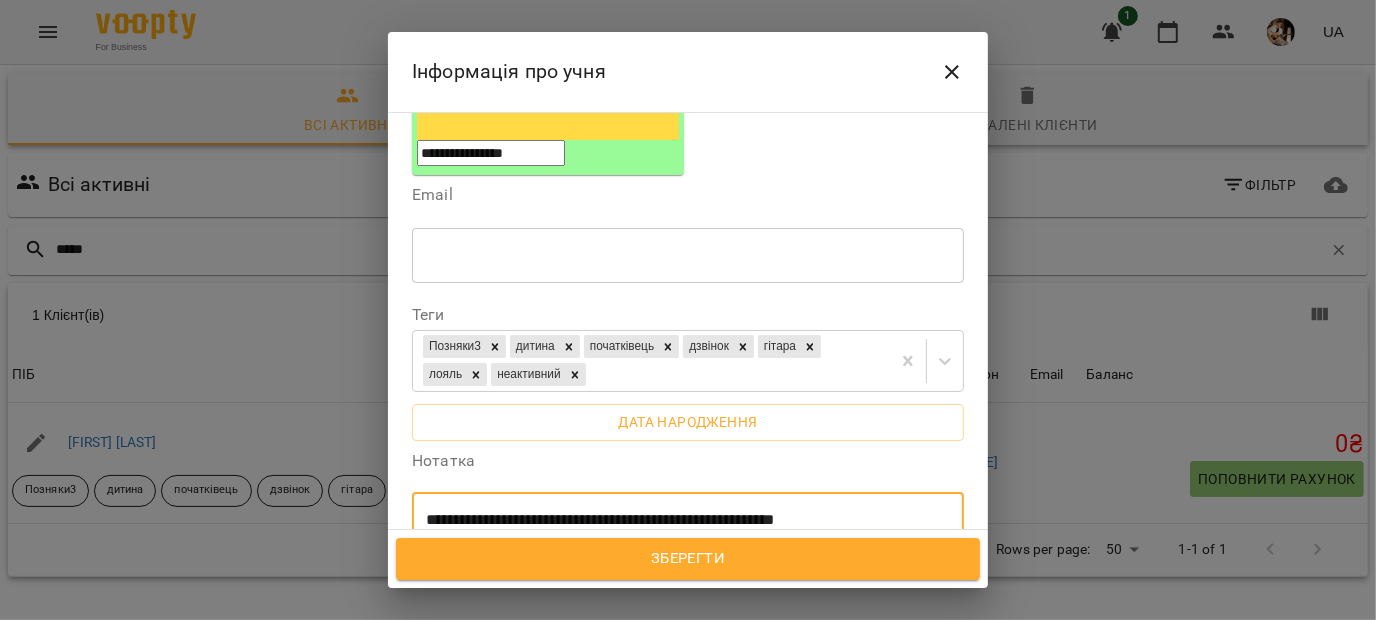 type on "**********" 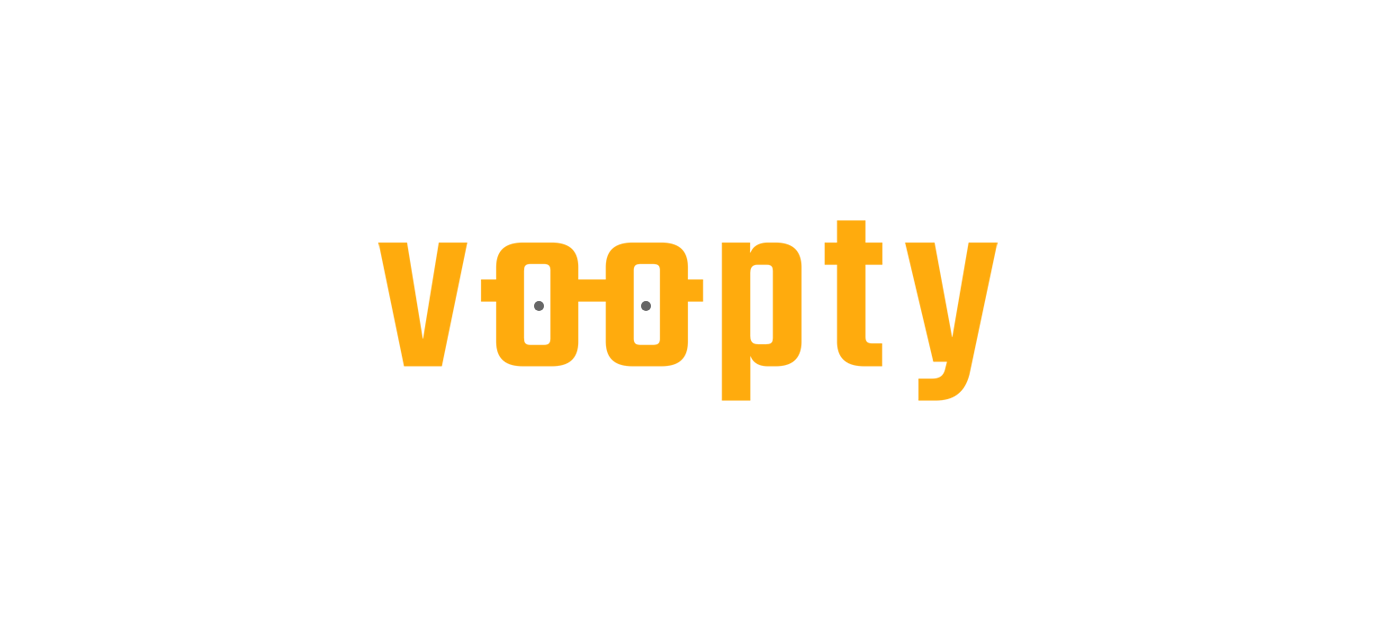 scroll, scrollTop: 0, scrollLeft: 0, axis: both 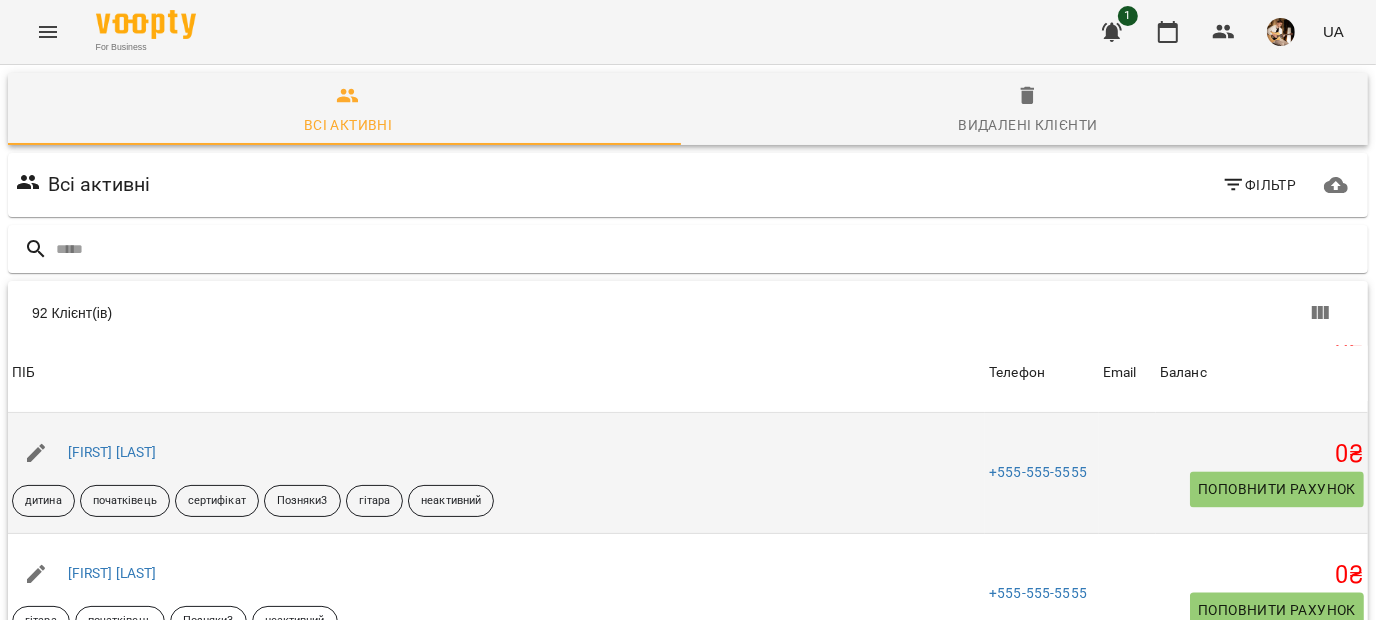 click 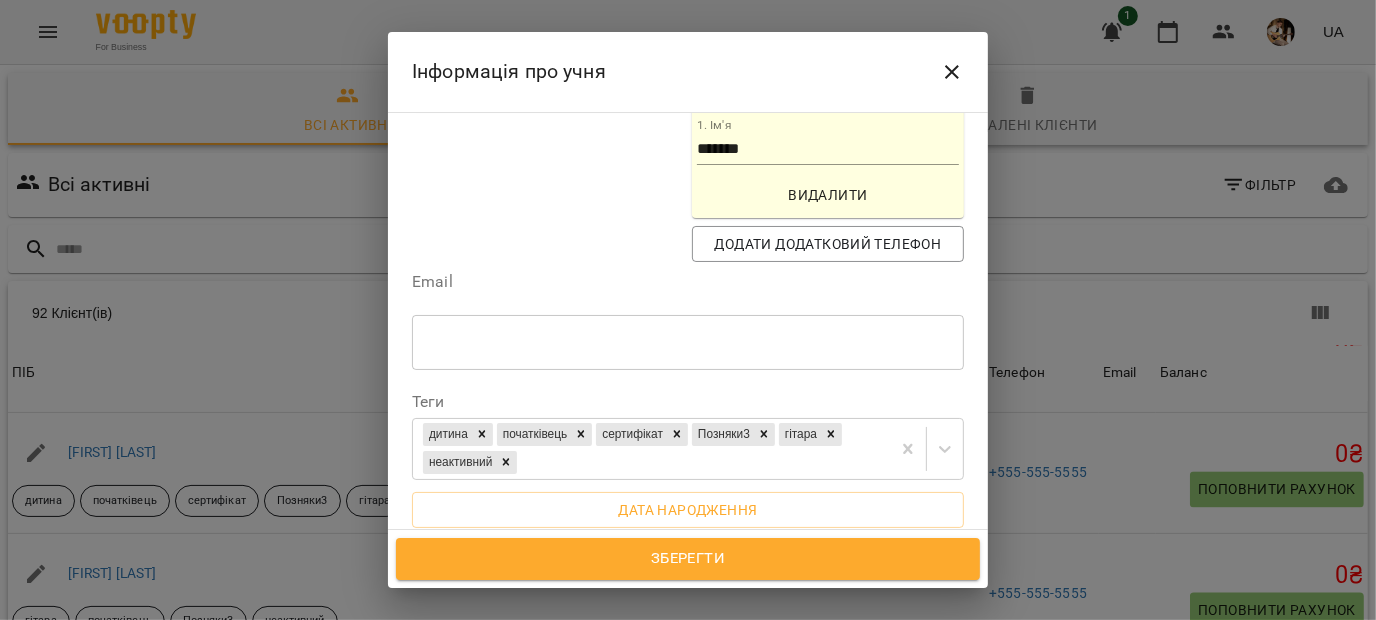 scroll, scrollTop: 480, scrollLeft: 0, axis: vertical 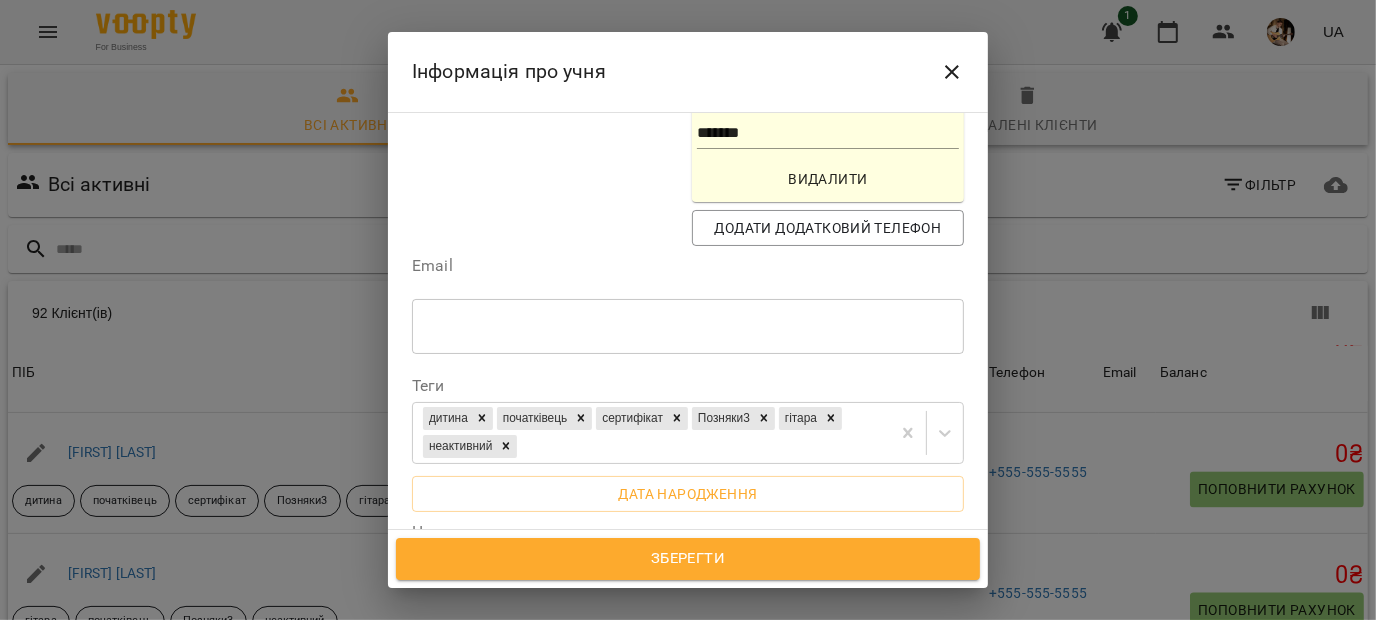 click at bounding box center (952, 72) 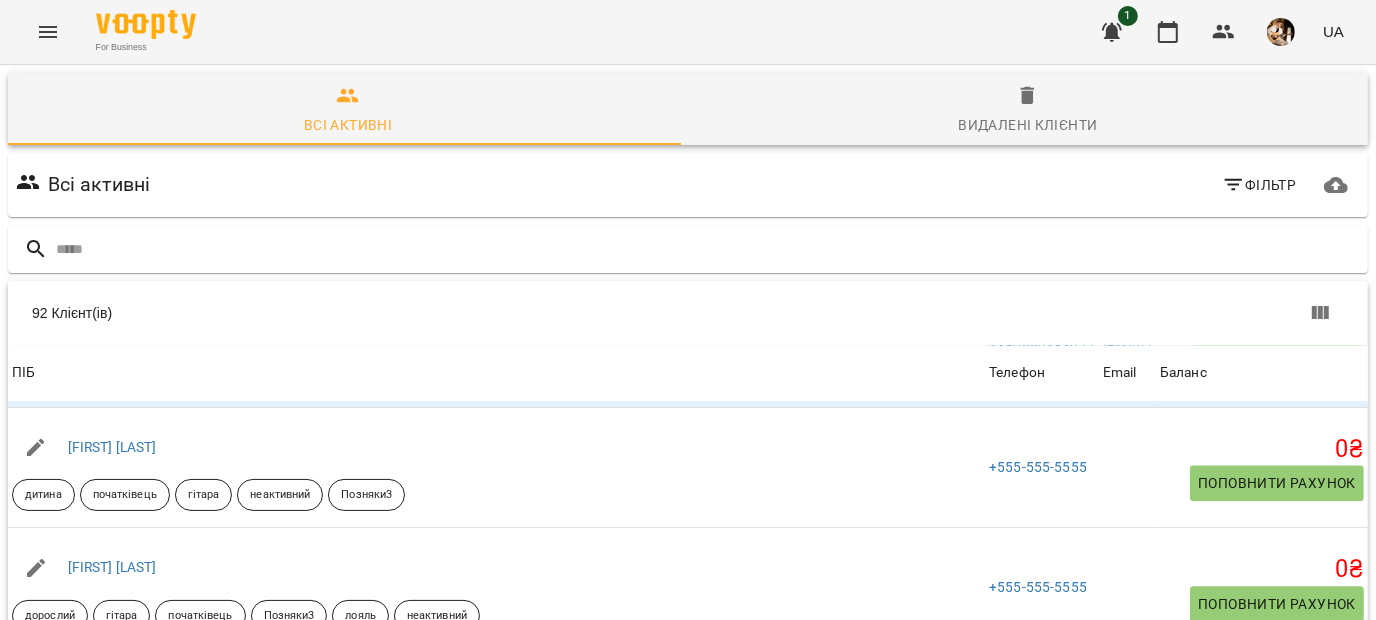scroll, scrollTop: 3834, scrollLeft: 0, axis: vertical 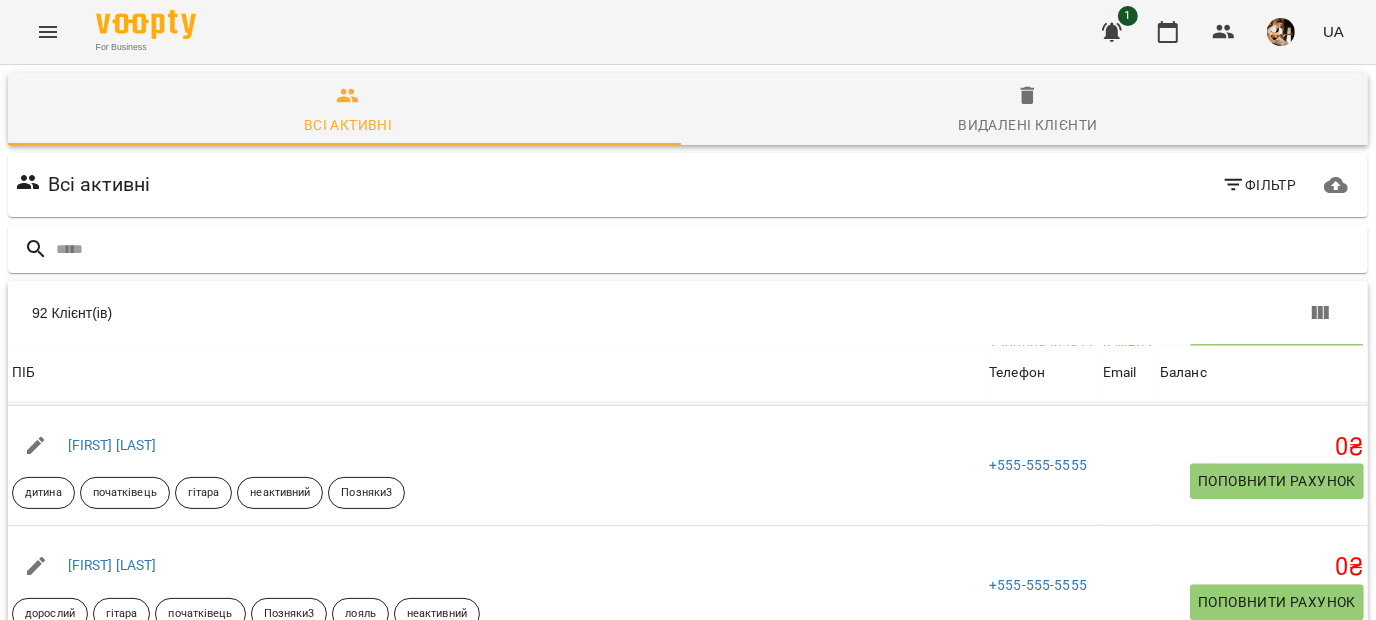 click on "[FIRST] [LAST]" at bounding box center (112, 324) 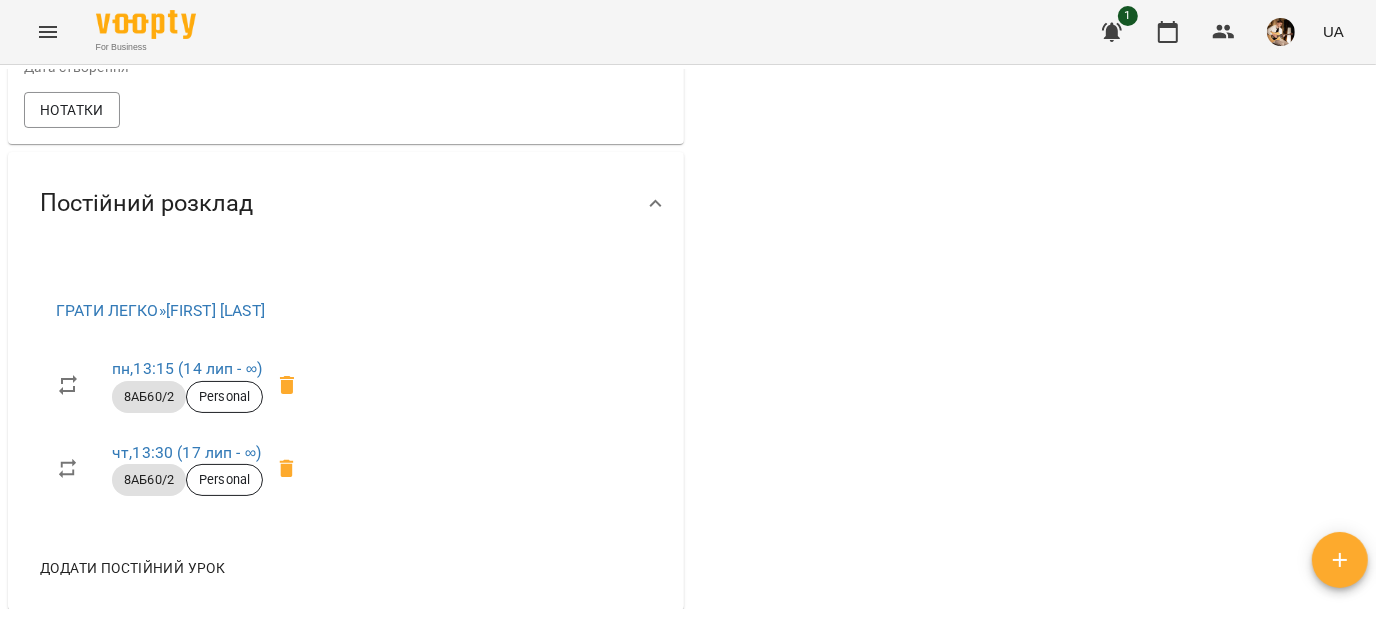 scroll, scrollTop: 1060, scrollLeft: 0, axis: vertical 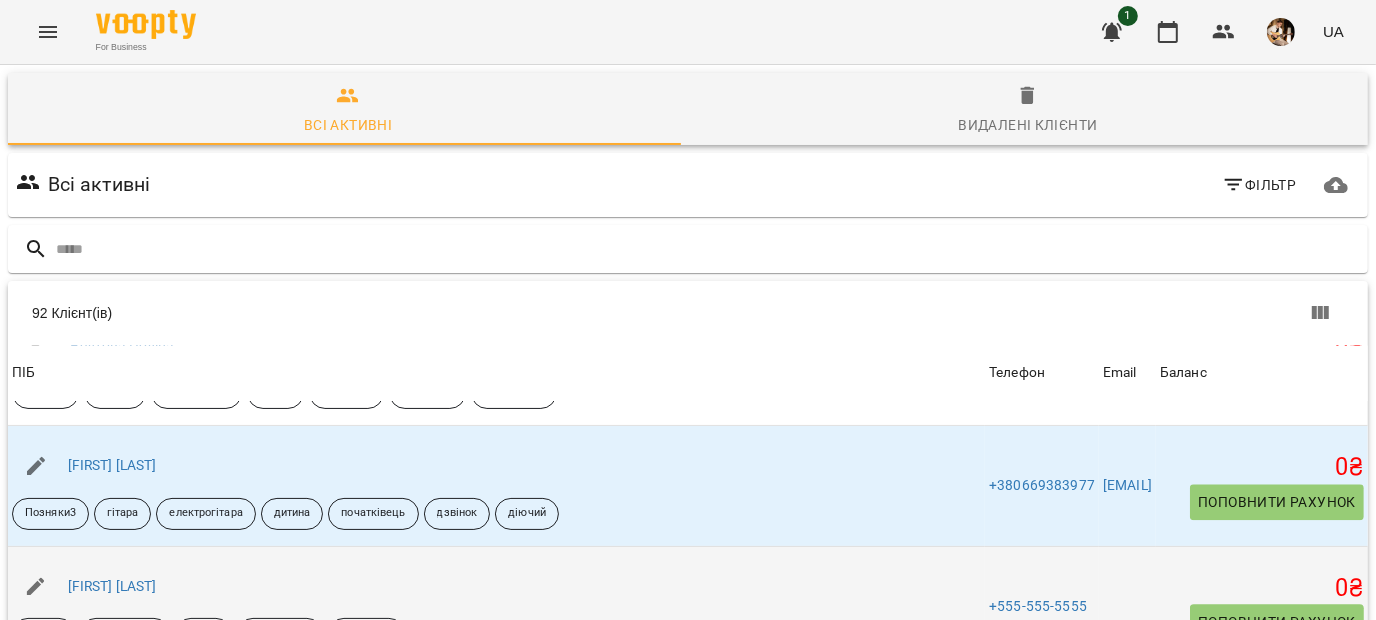 click 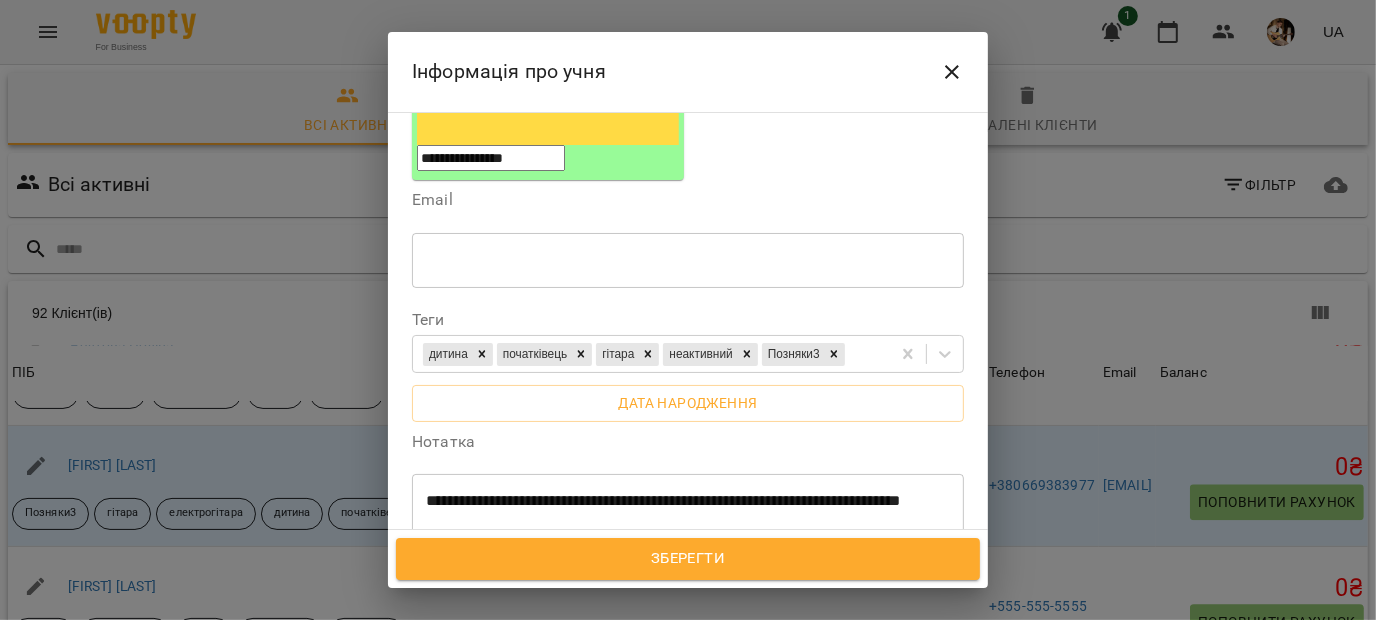 scroll, scrollTop: 411, scrollLeft: 0, axis: vertical 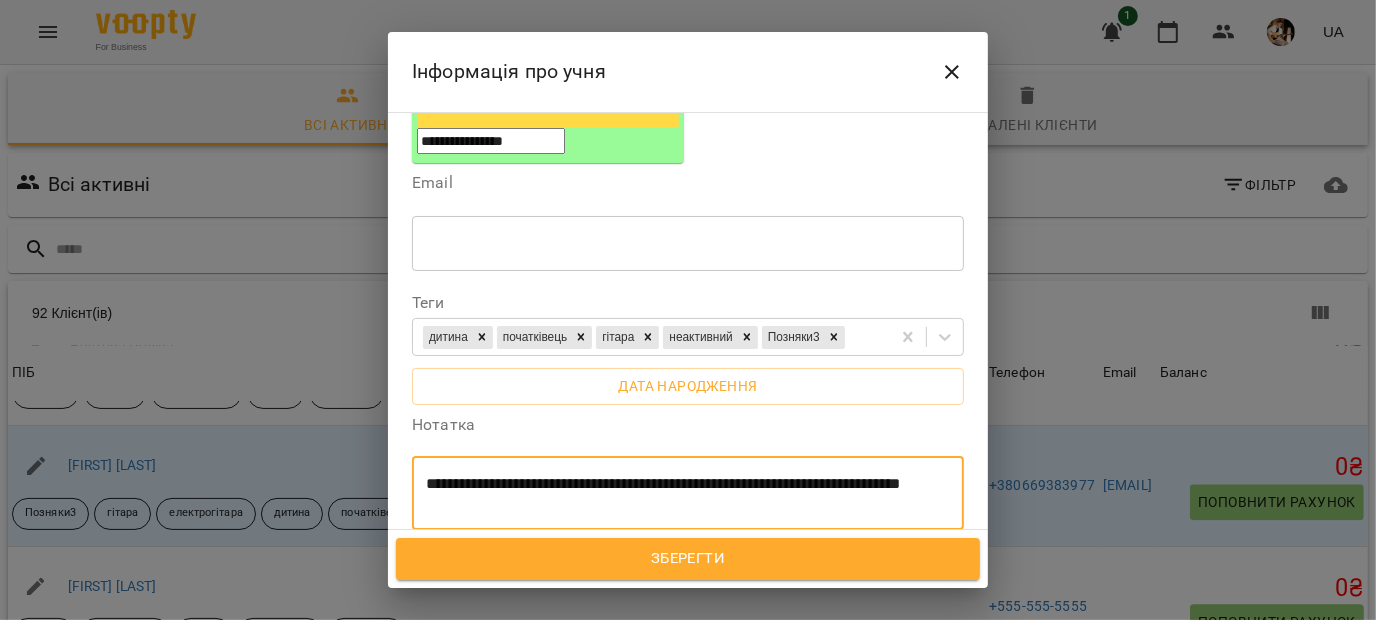drag, startPoint x: 594, startPoint y: 367, endPoint x: 406, endPoint y: 330, distance: 191.60637 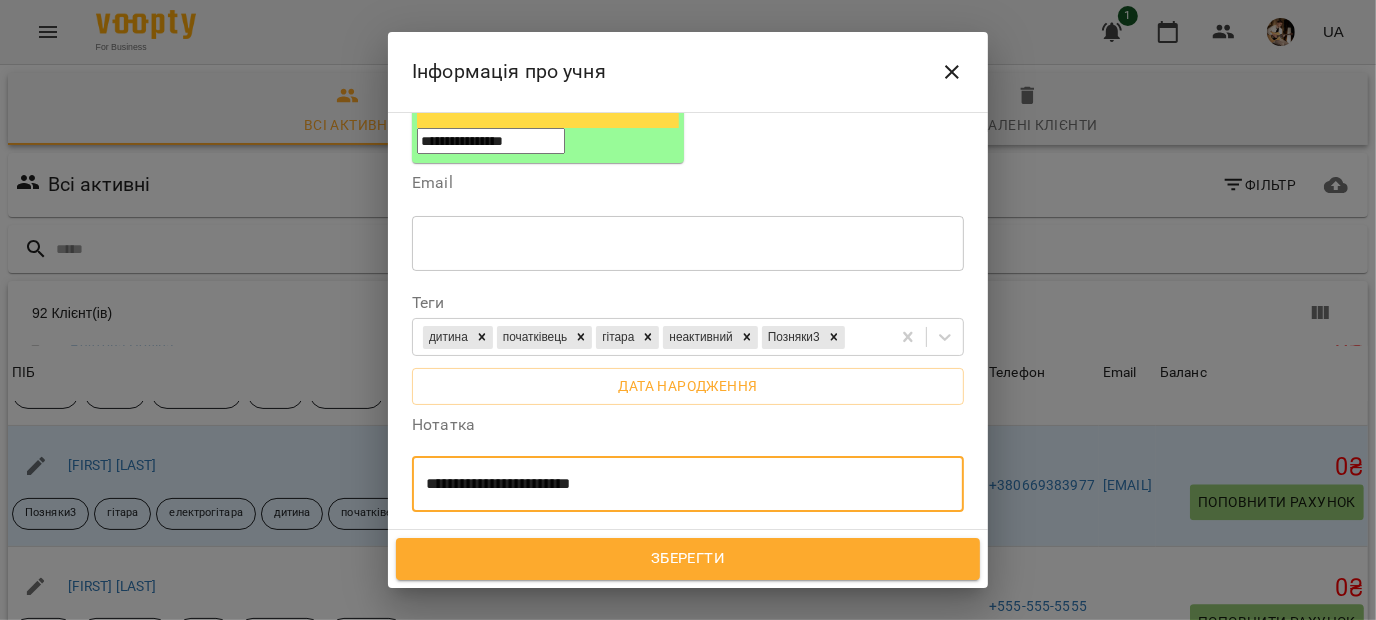 type on "**********" 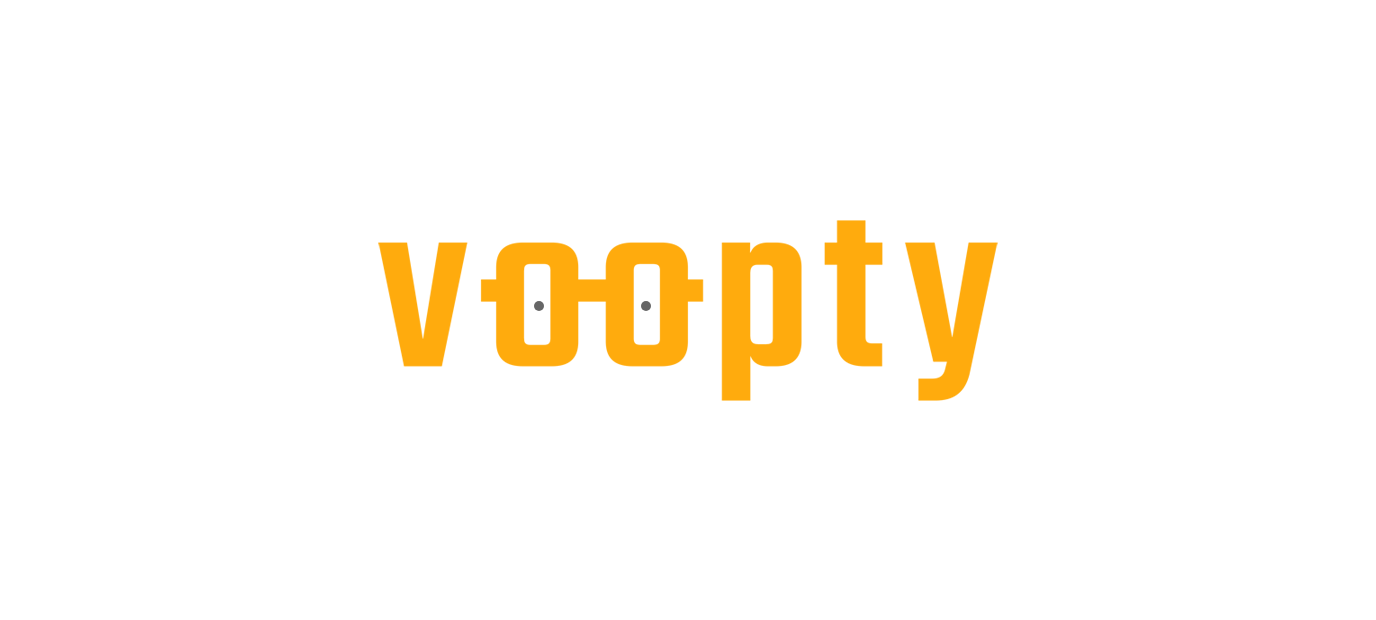 scroll, scrollTop: 0, scrollLeft: 0, axis: both 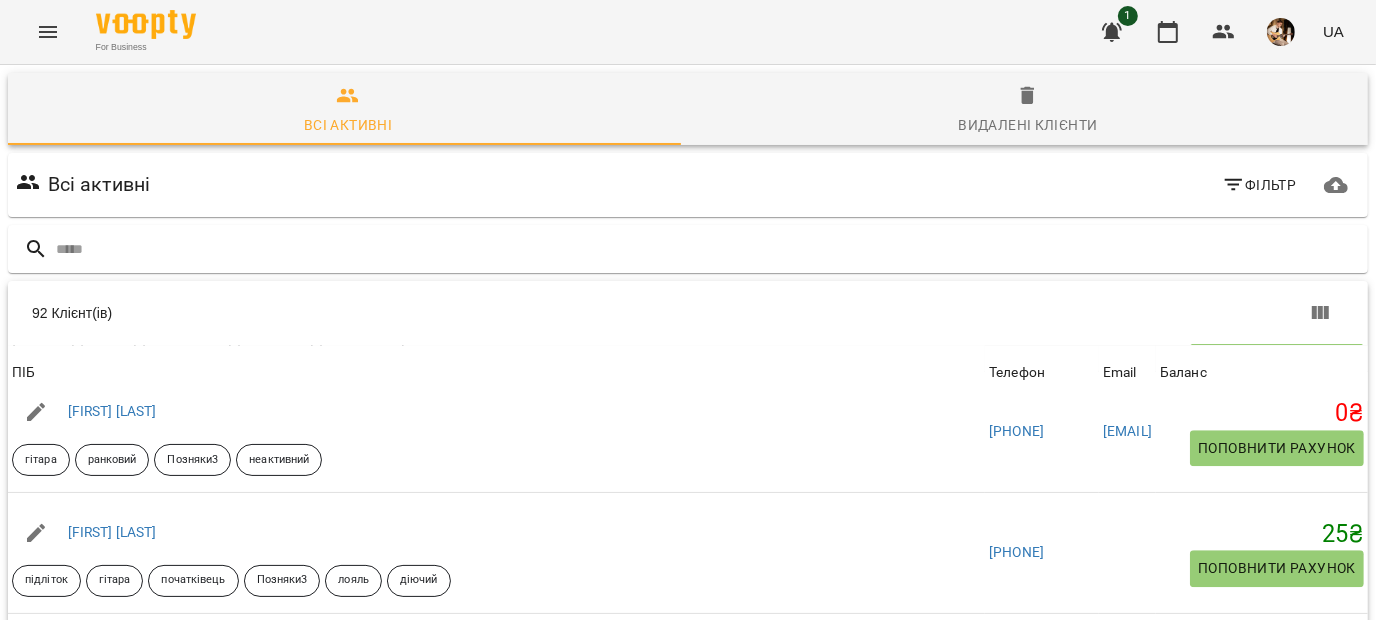 click 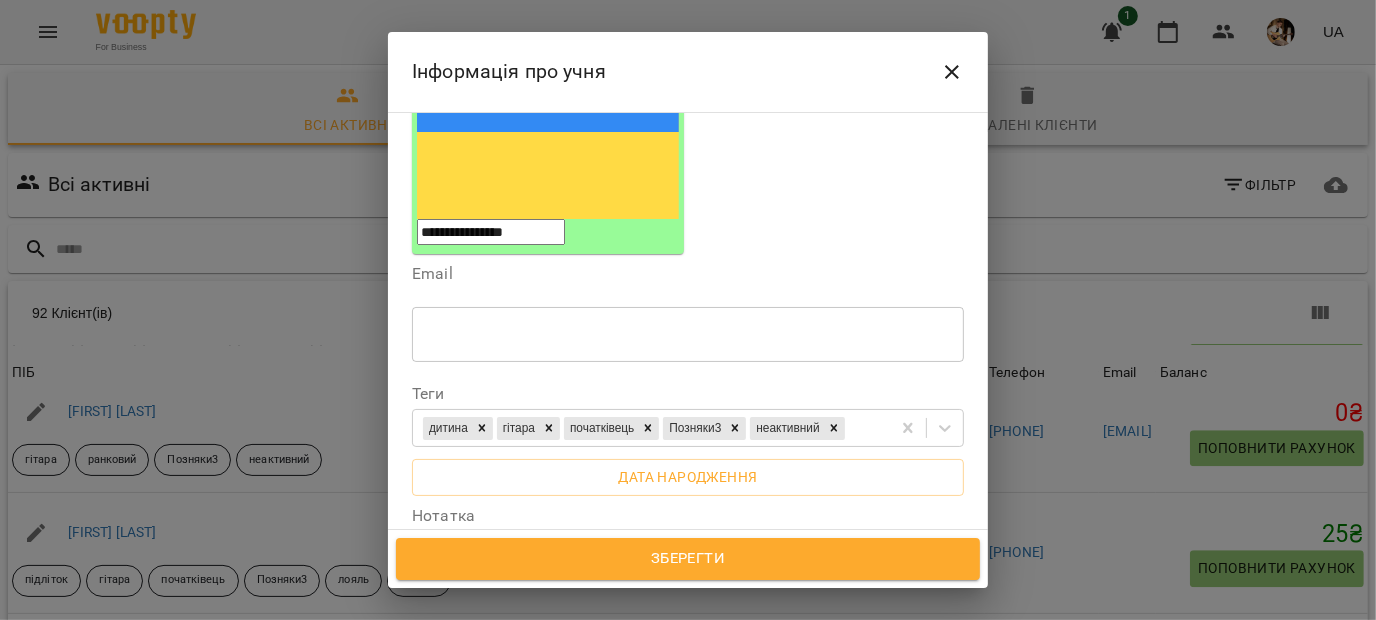 scroll, scrollTop: 321, scrollLeft: 0, axis: vertical 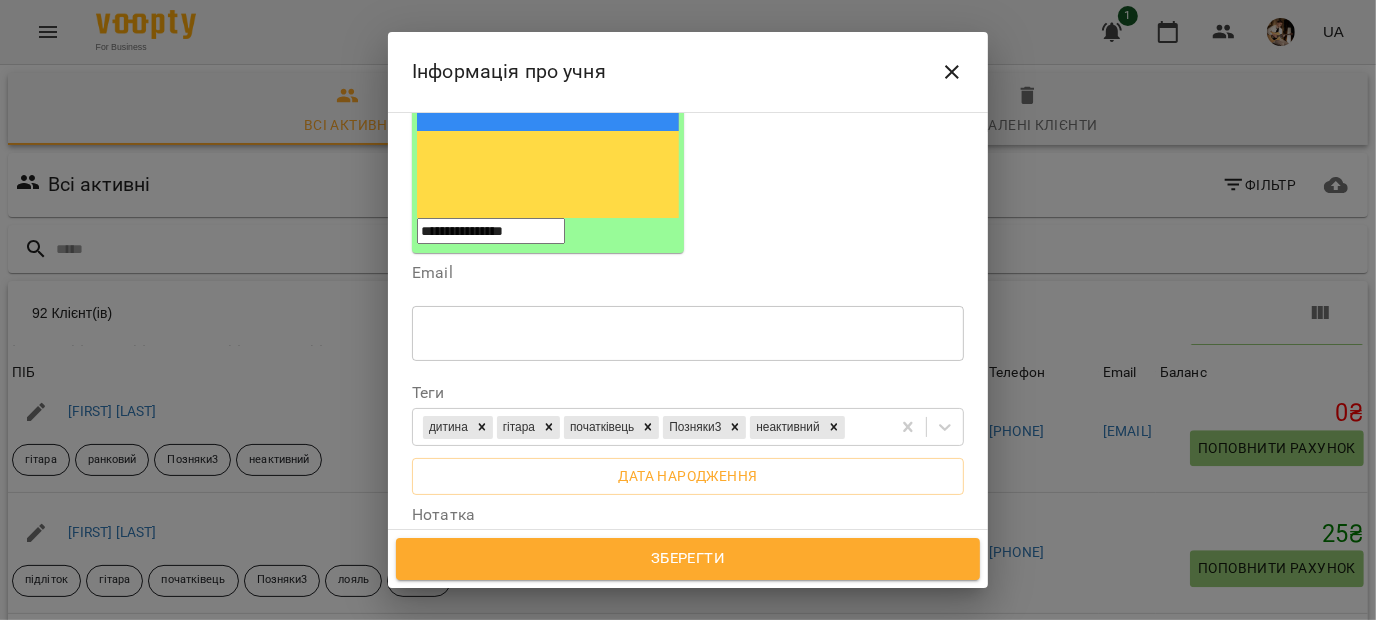 click at bounding box center (688, 574) 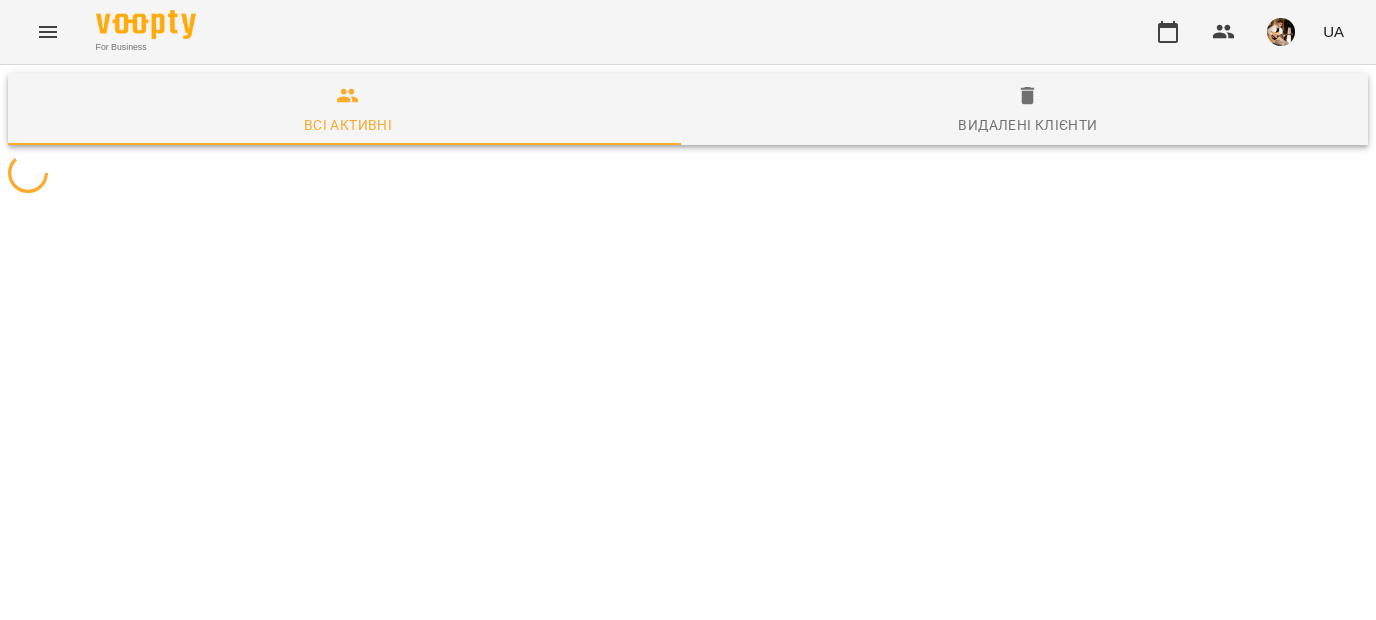 scroll, scrollTop: 0, scrollLeft: 0, axis: both 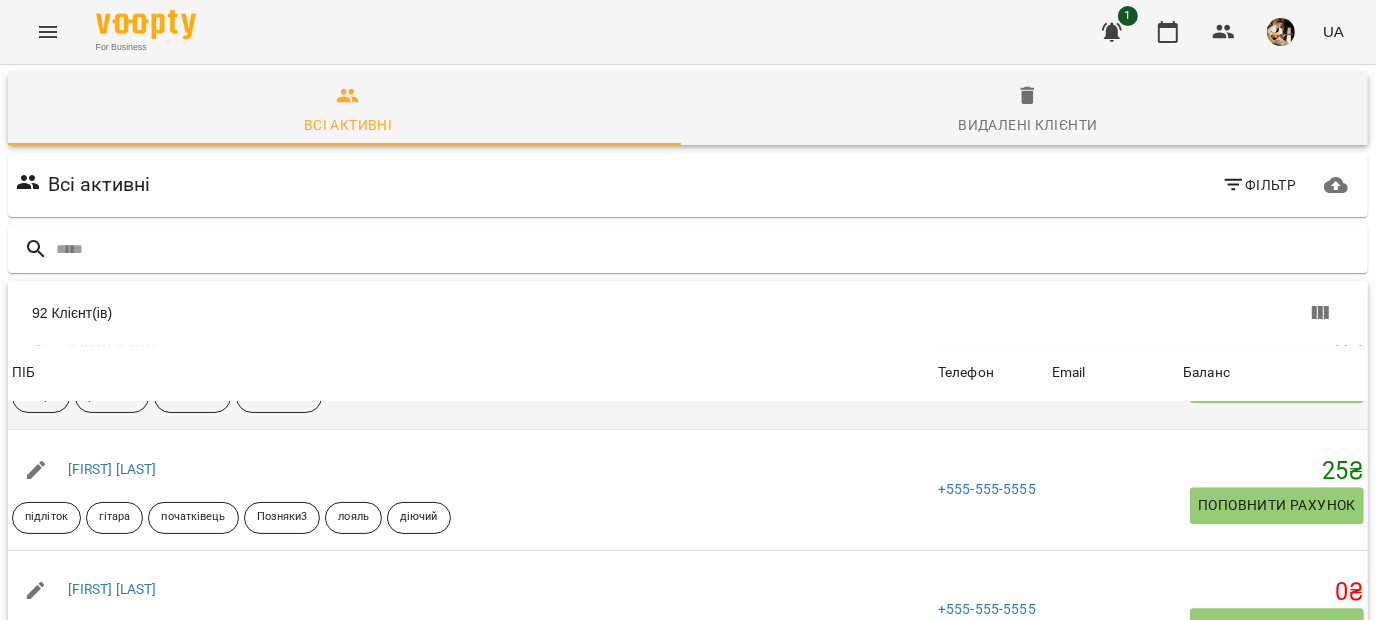 click 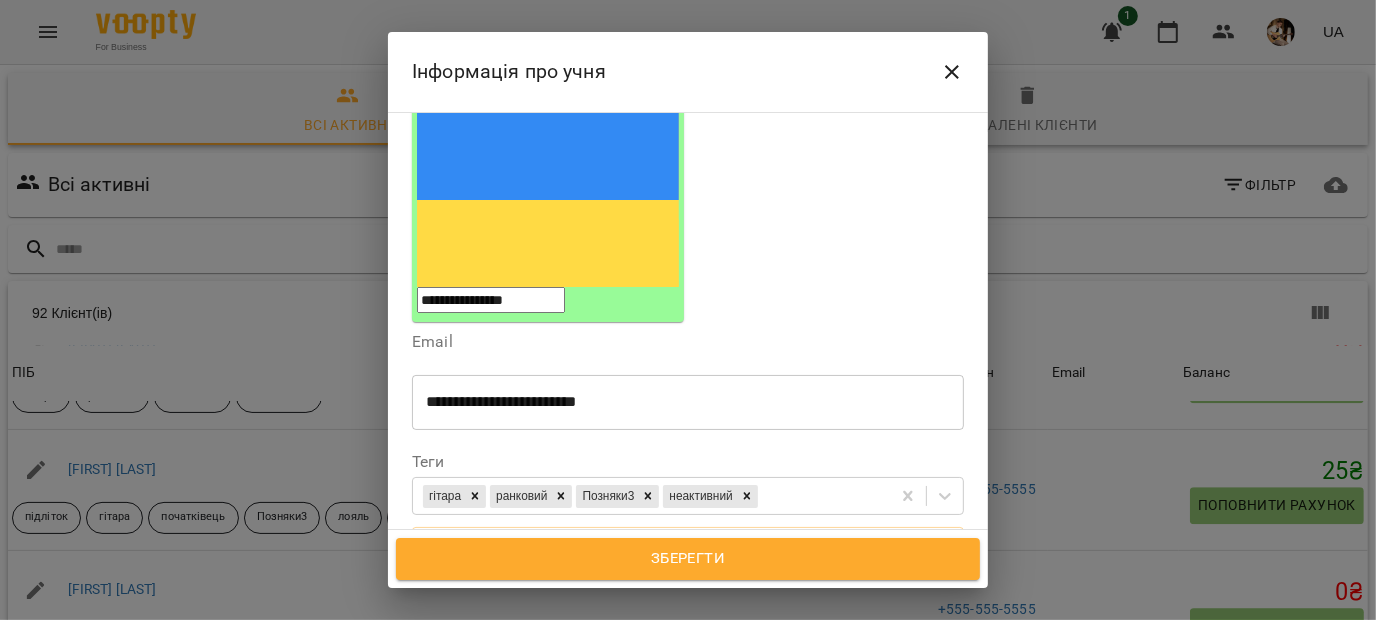 scroll, scrollTop: 259, scrollLeft: 0, axis: vertical 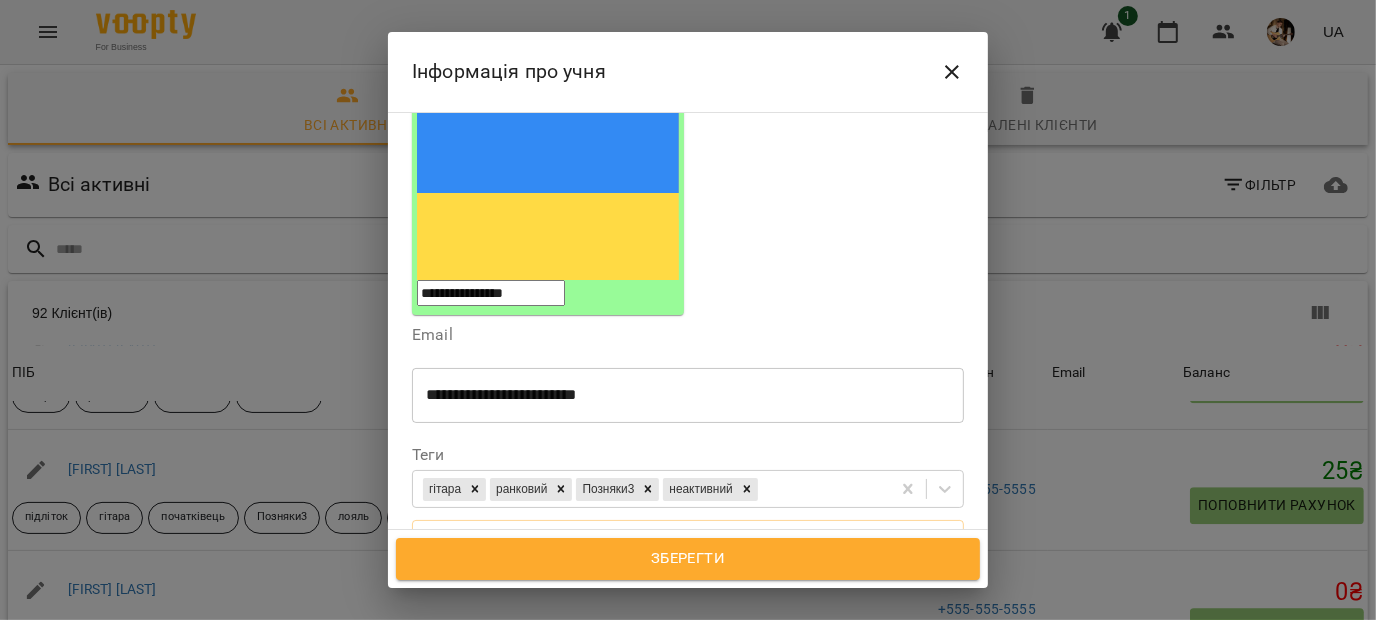 click on "**********" at bounding box center (680, 636) 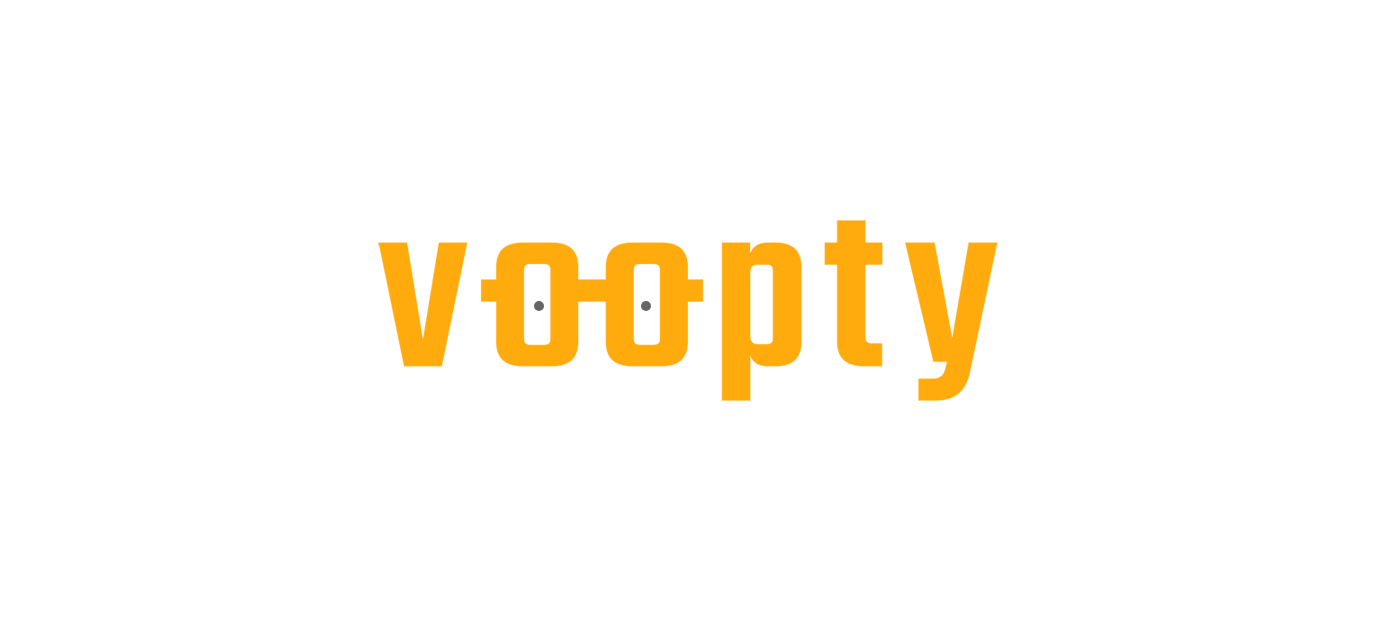scroll, scrollTop: 0, scrollLeft: 0, axis: both 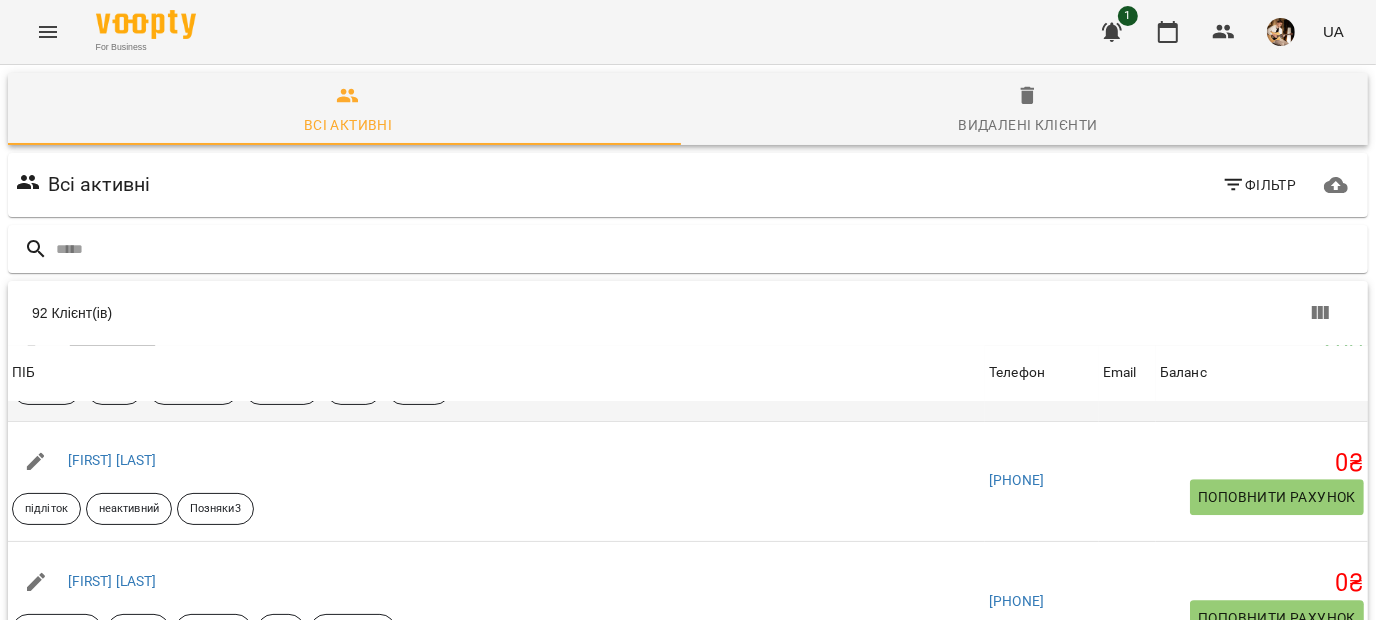 click on "[FIRST] [LAST]" at bounding box center [112, 340] 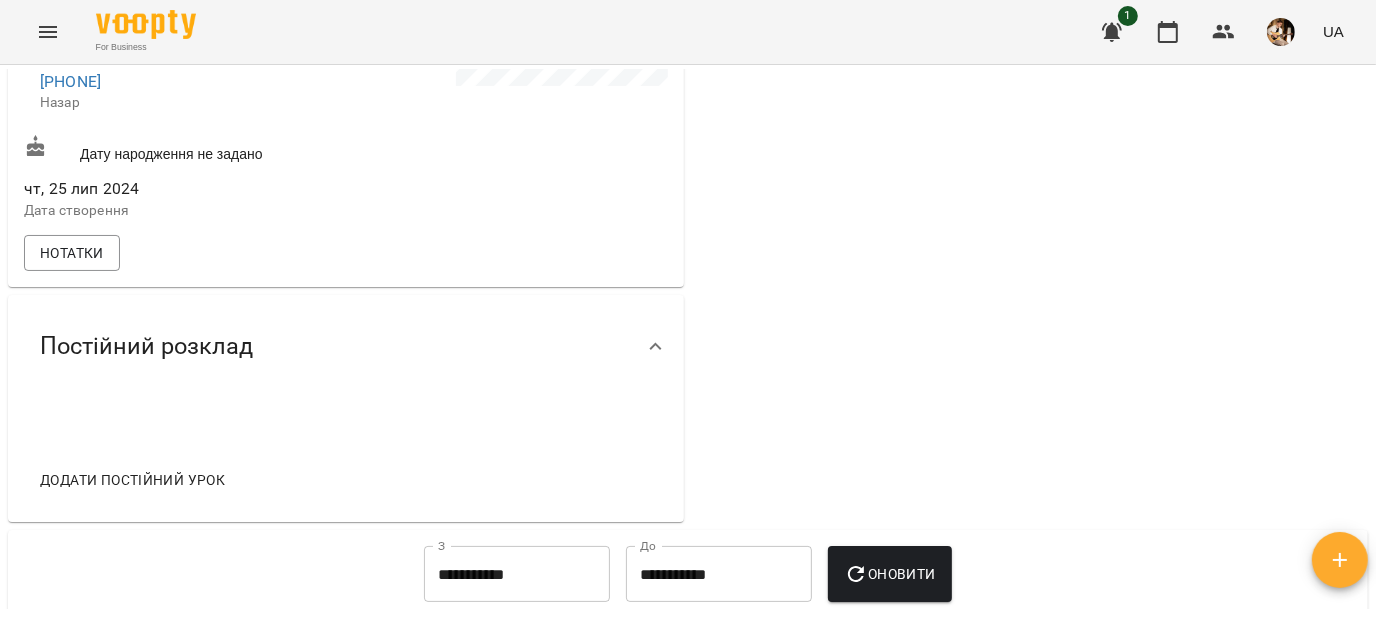 scroll, scrollTop: 722, scrollLeft: 0, axis: vertical 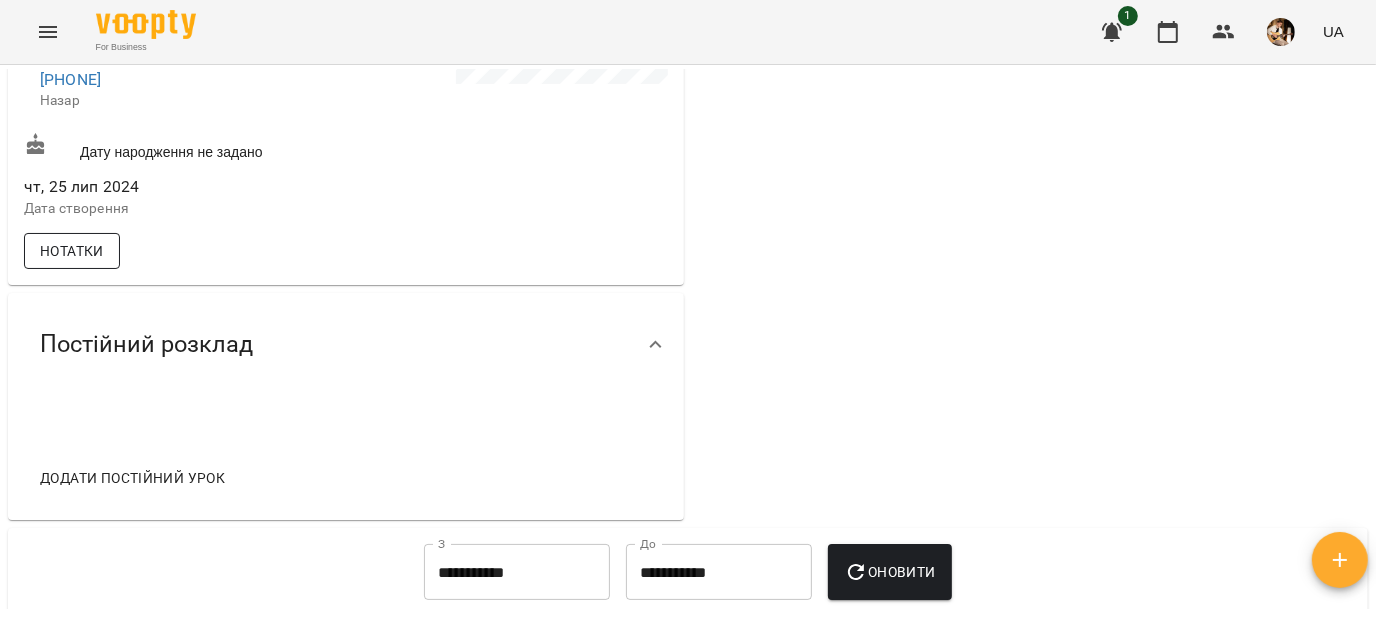 click on "Нотатки" at bounding box center (72, 251) 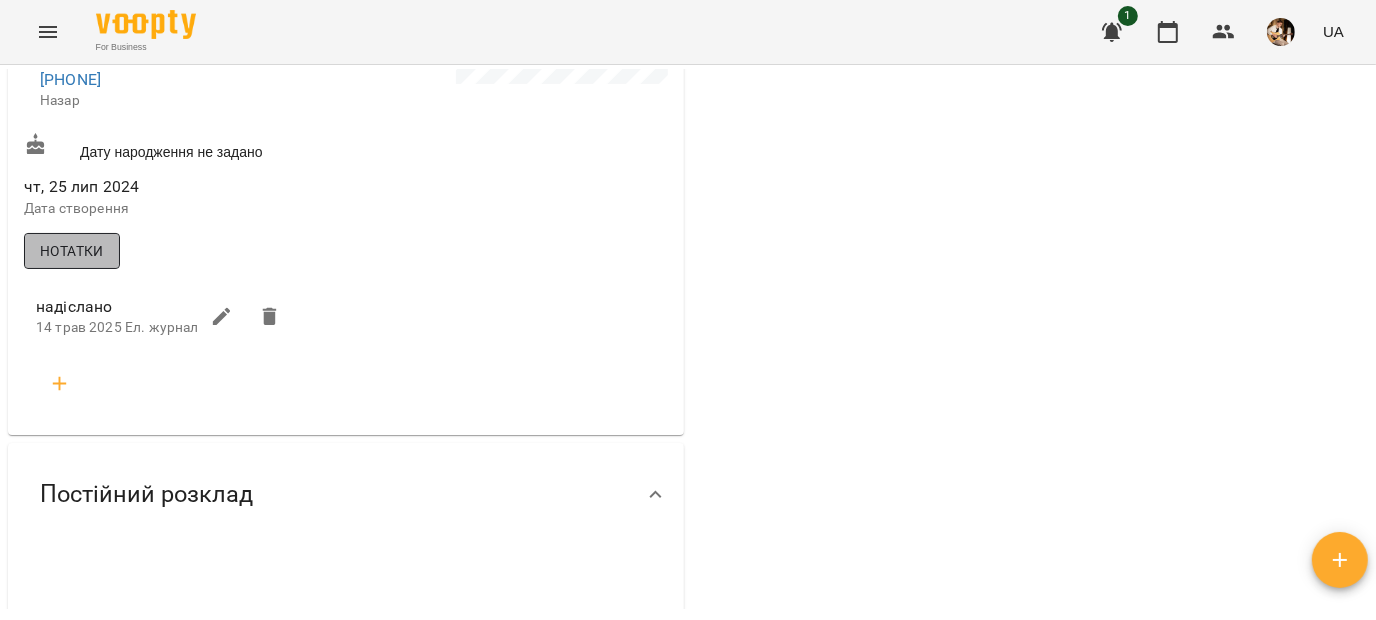 click on "Нотатки" at bounding box center [72, 251] 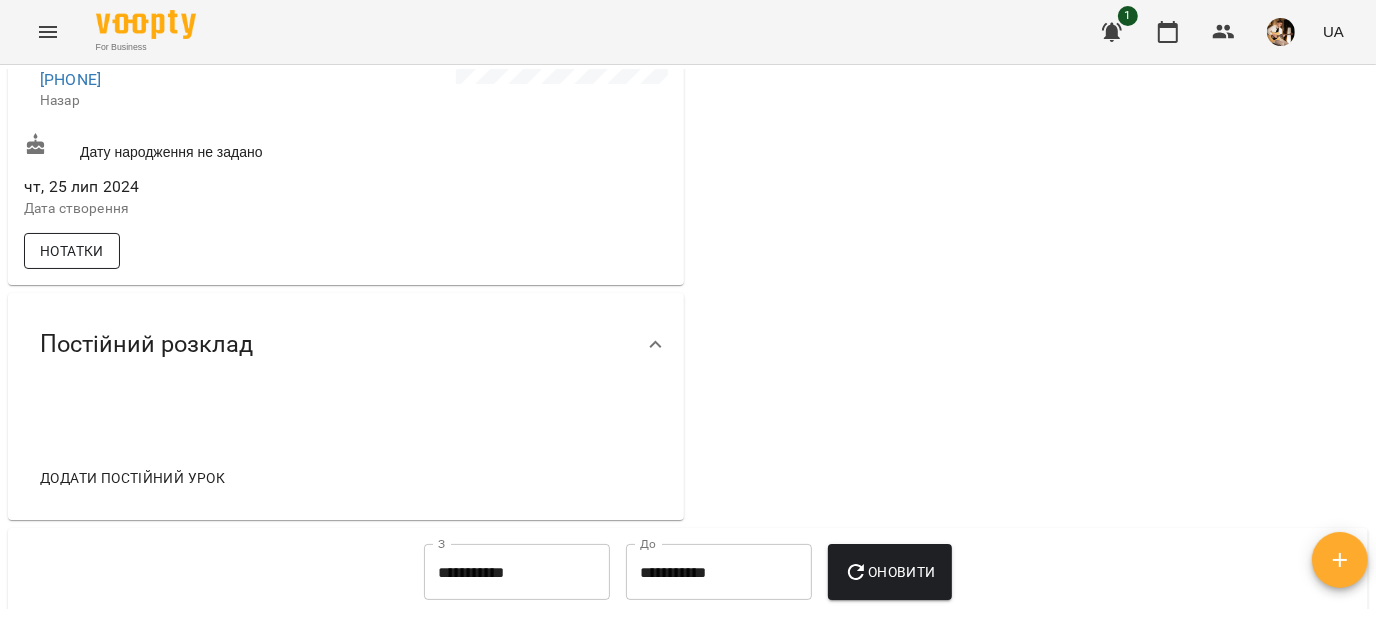 click on "Нотатки" at bounding box center (72, 251) 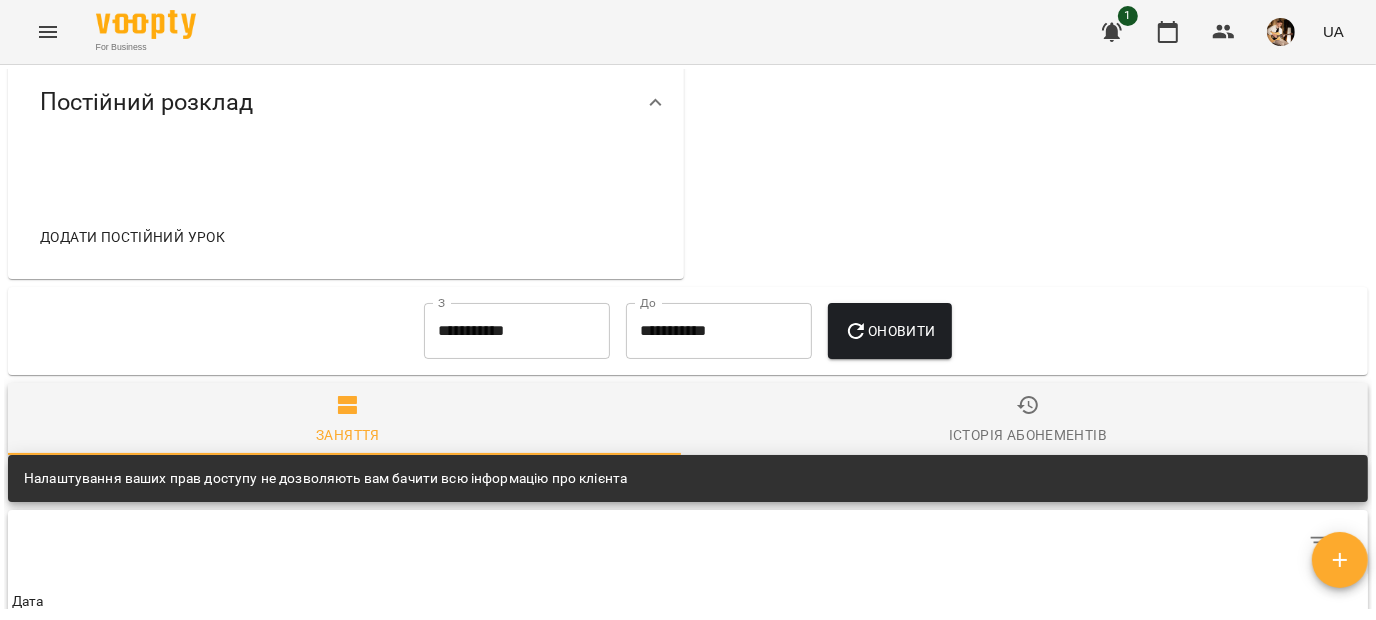 scroll, scrollTop: 1118, scrollLeft: 0, axis: vertical 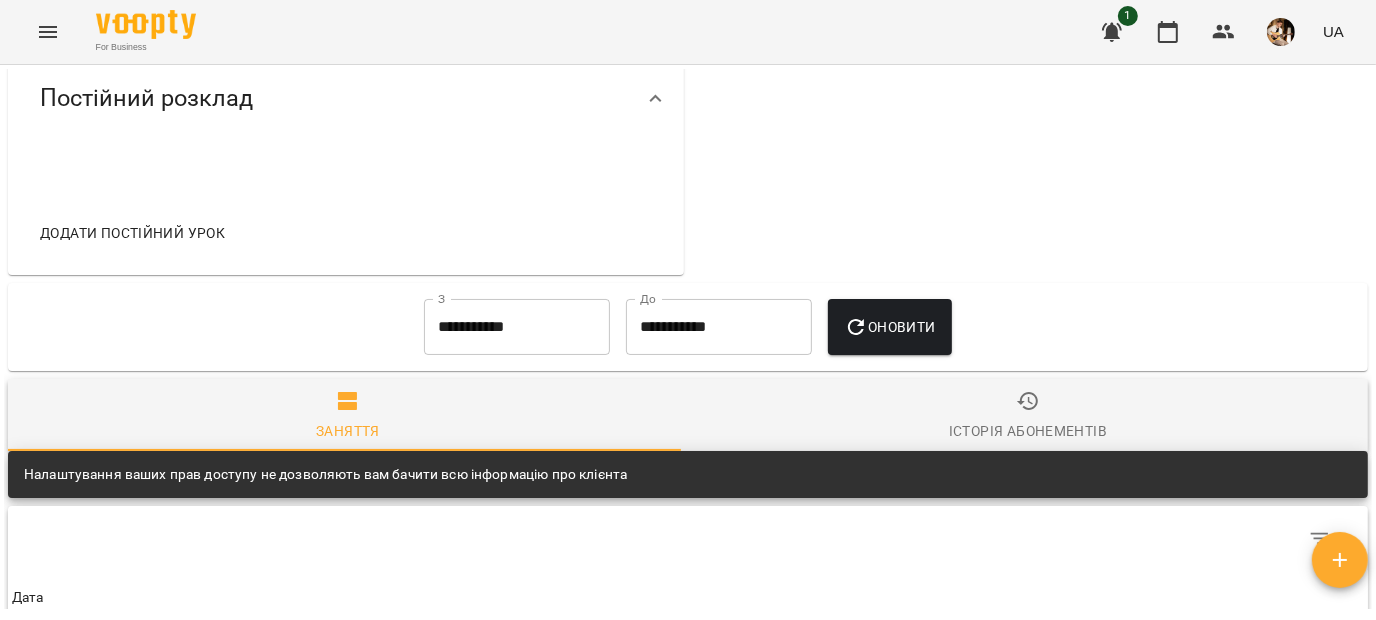 click on "Додати постійний урок" at bounding box center [132, 233] 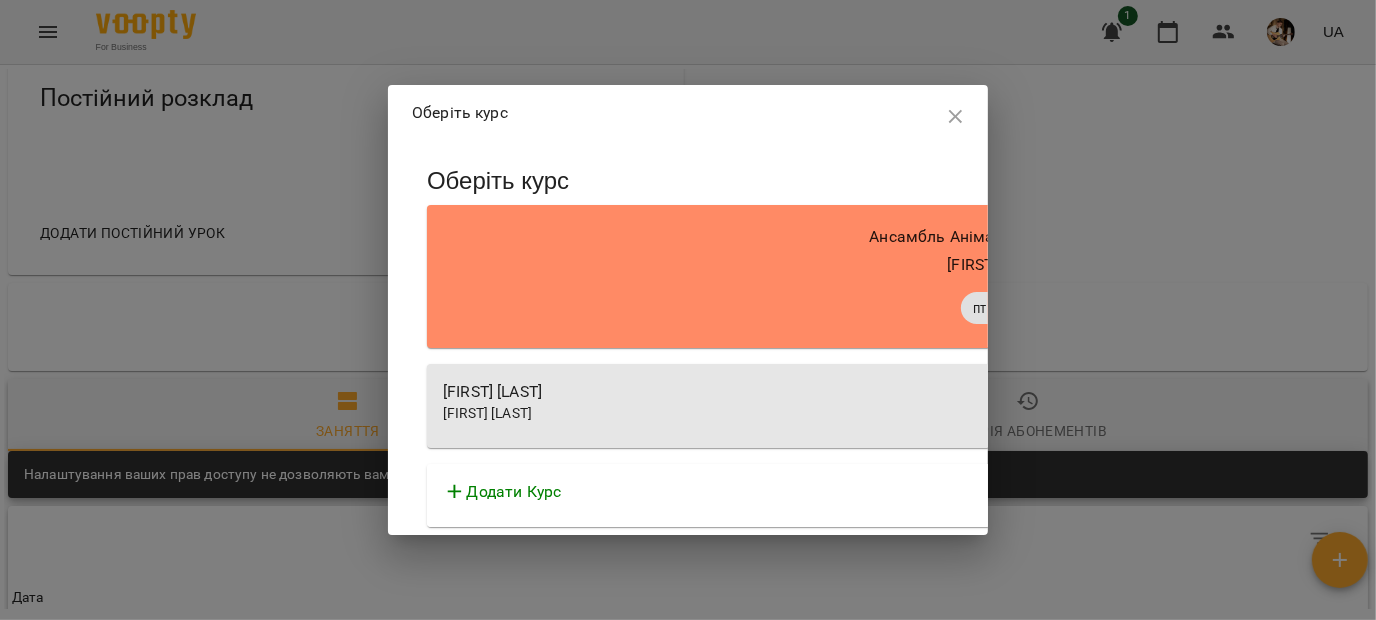 click on "[FIRST] [LAST]" at bounding box center (997, 414) 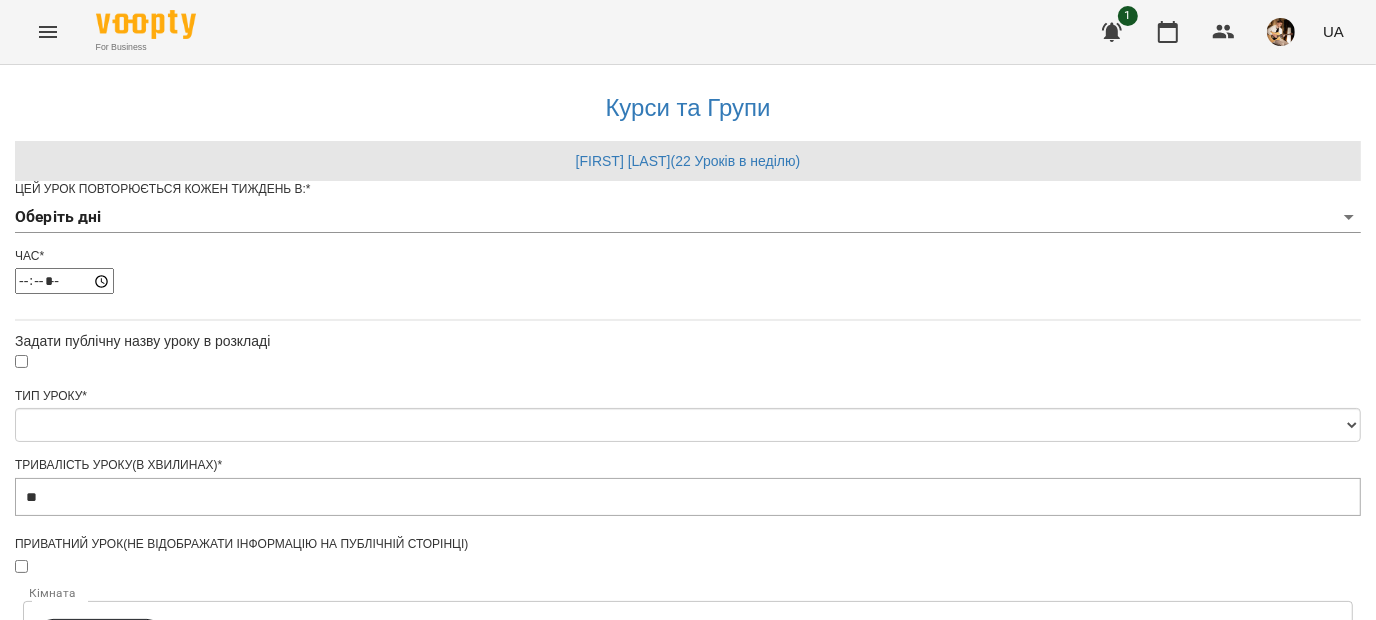 click on "**********" at bounding box center (688, 615) 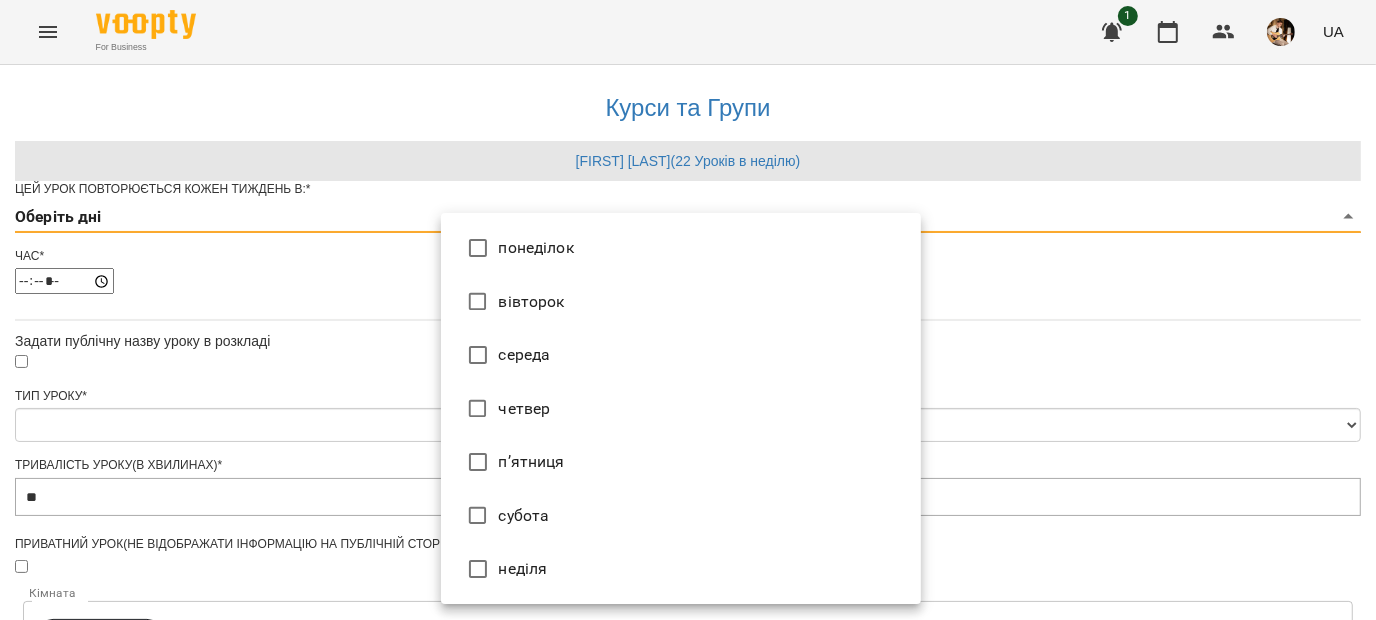 type on "*" 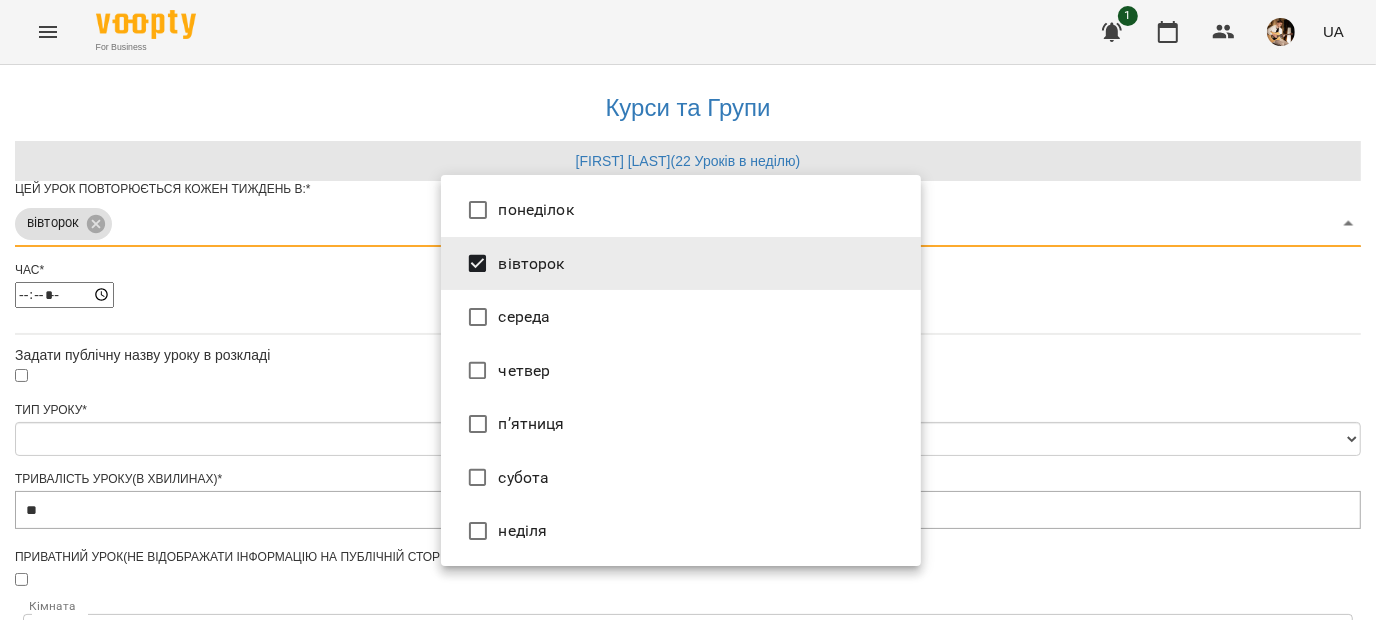 click at bounding box center [688, 310] 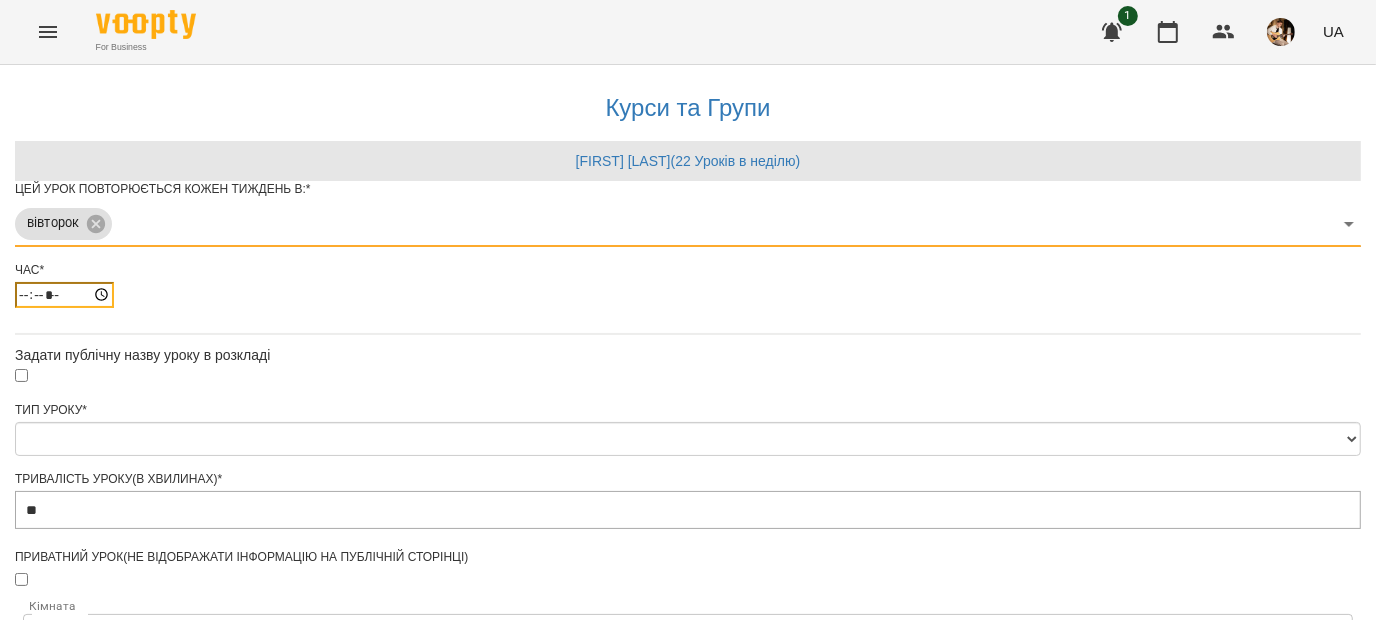 click on "*****" at bounding box center [64, 295] 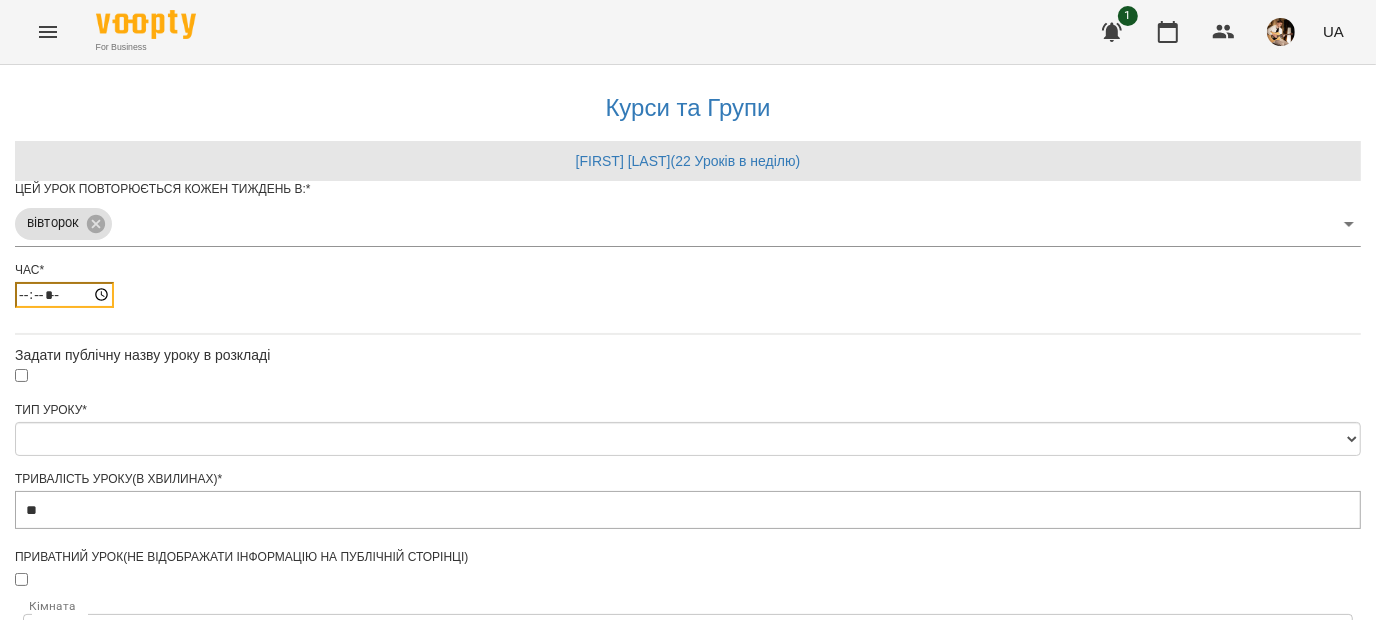 type on "*****" 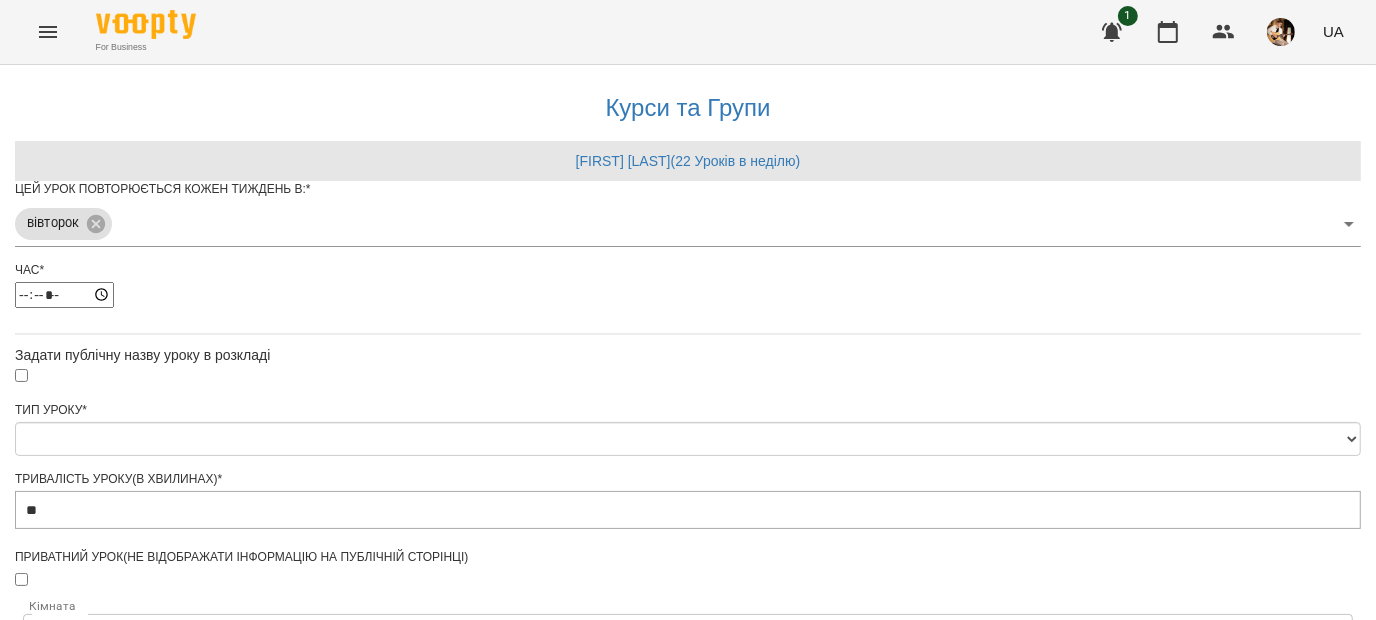 click on "**********" at bounding box center (688, 656) 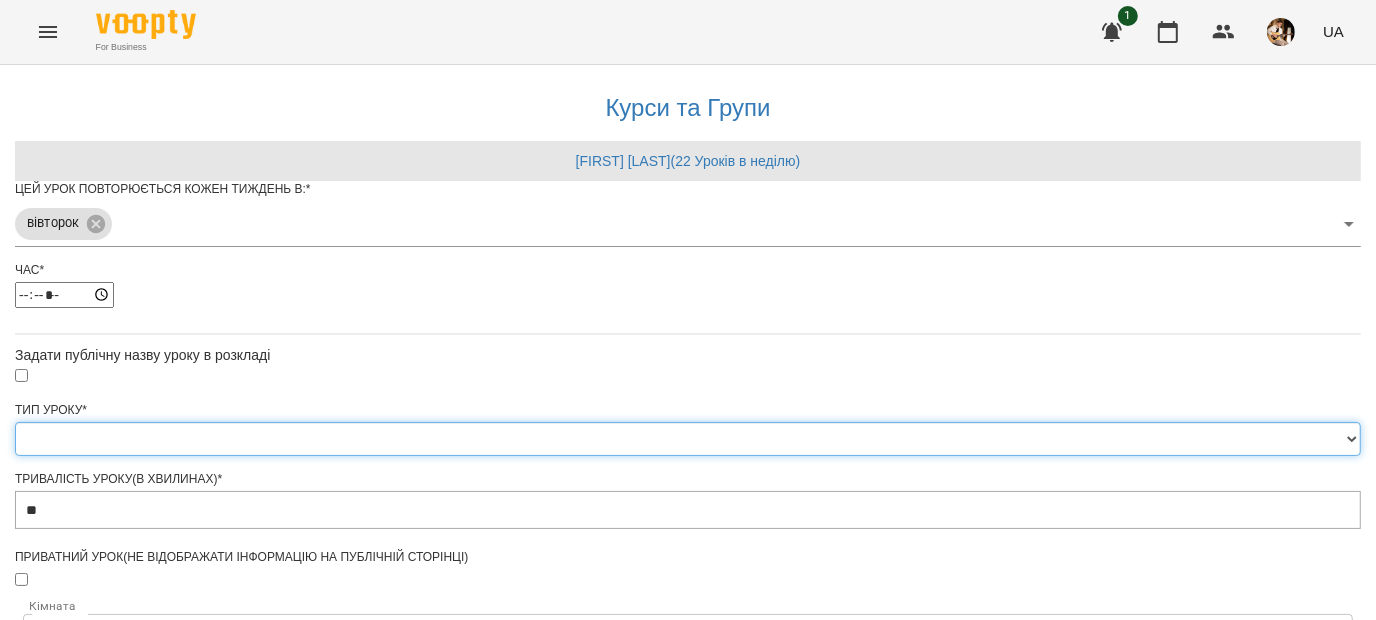 click on "**********" at bounding box center (688, 439) 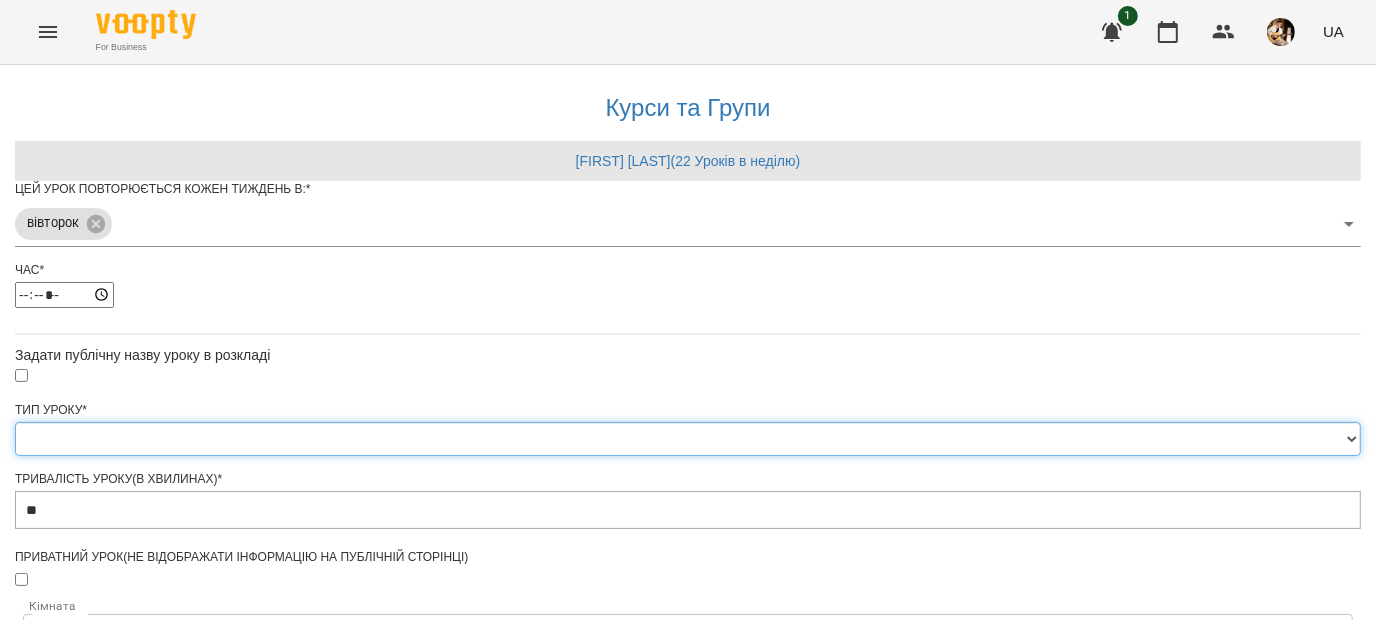select on "**********" 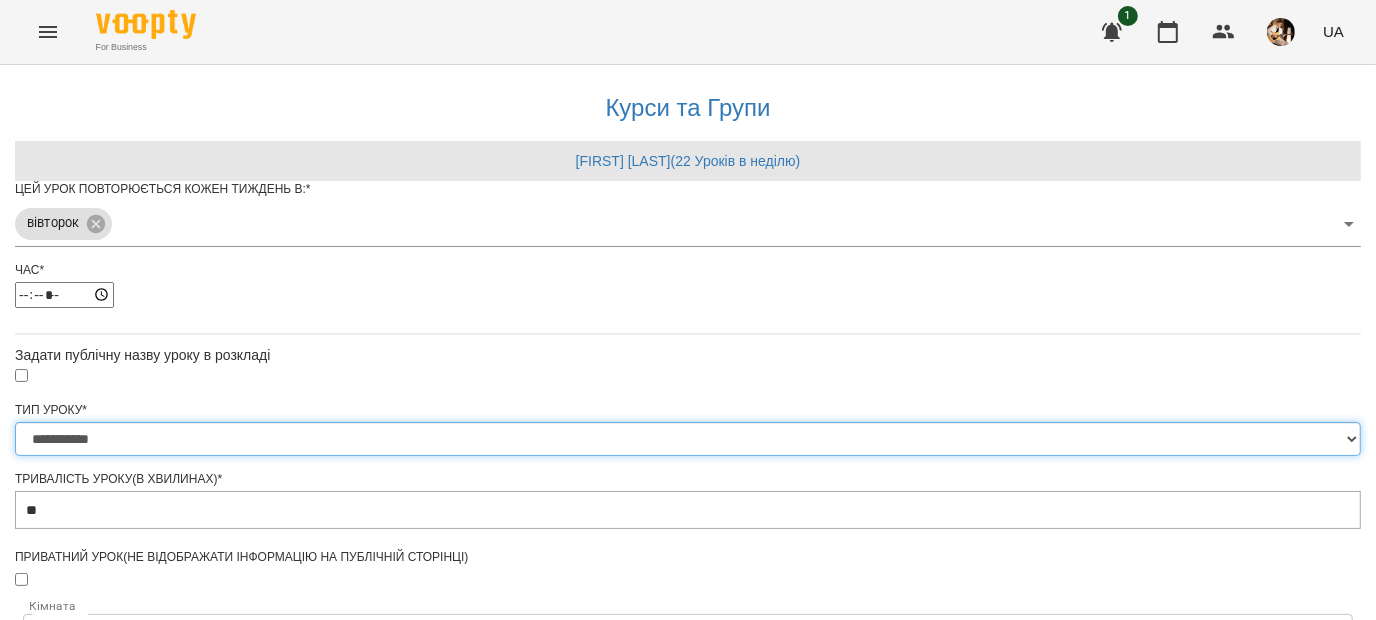 click on "**********" at bounding box center (688, 439) 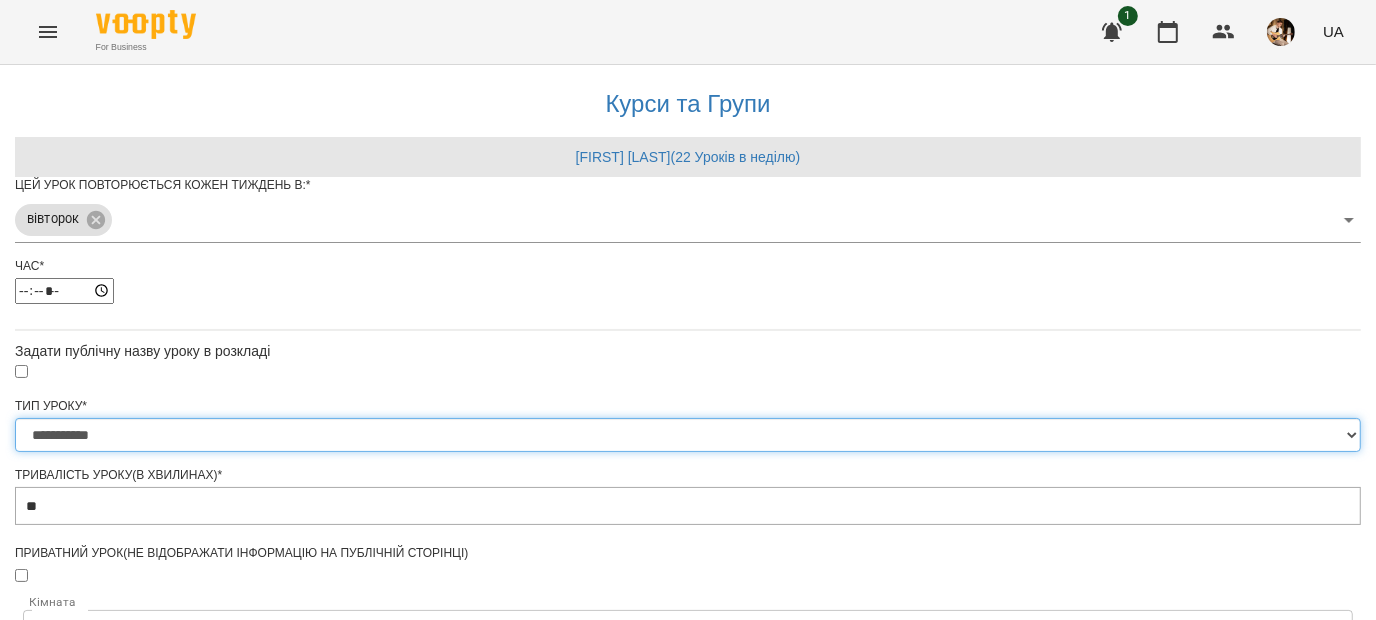 scroll, scrollTop: 724, scrollLeft: 0, axis: vertical 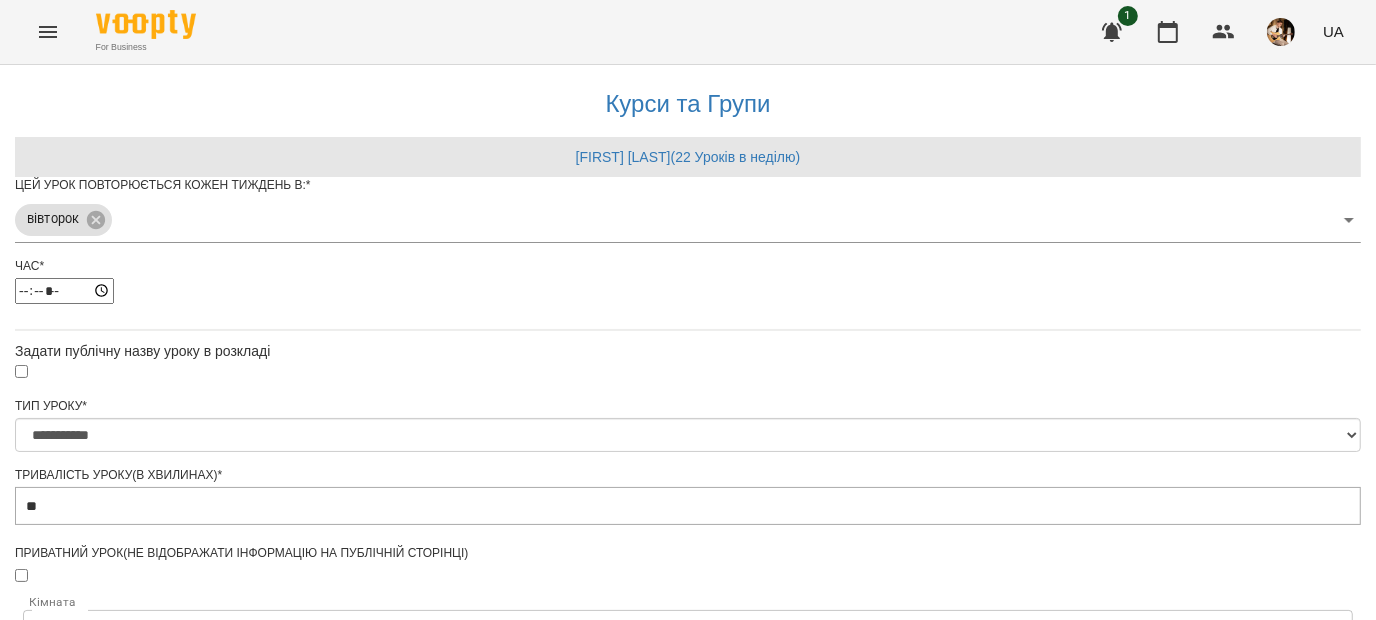 click on "**********" at bounding box center [108, 1166] 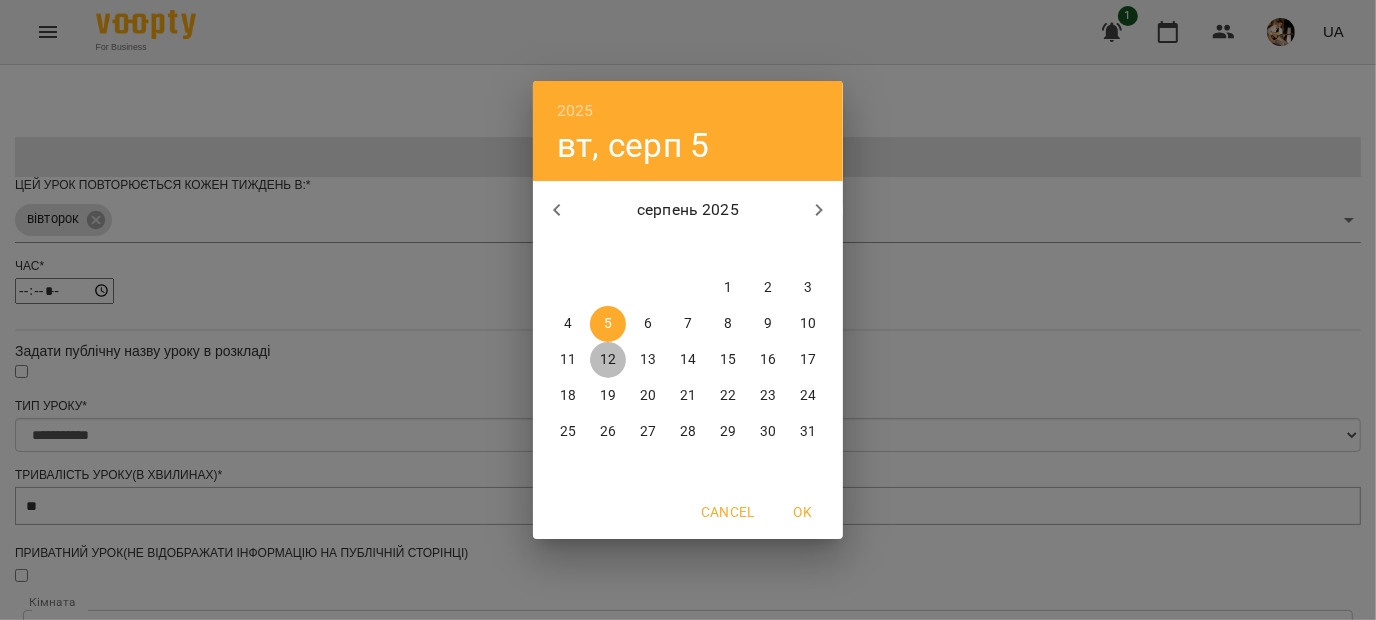 click on "12" at bounding box center [608, 360] 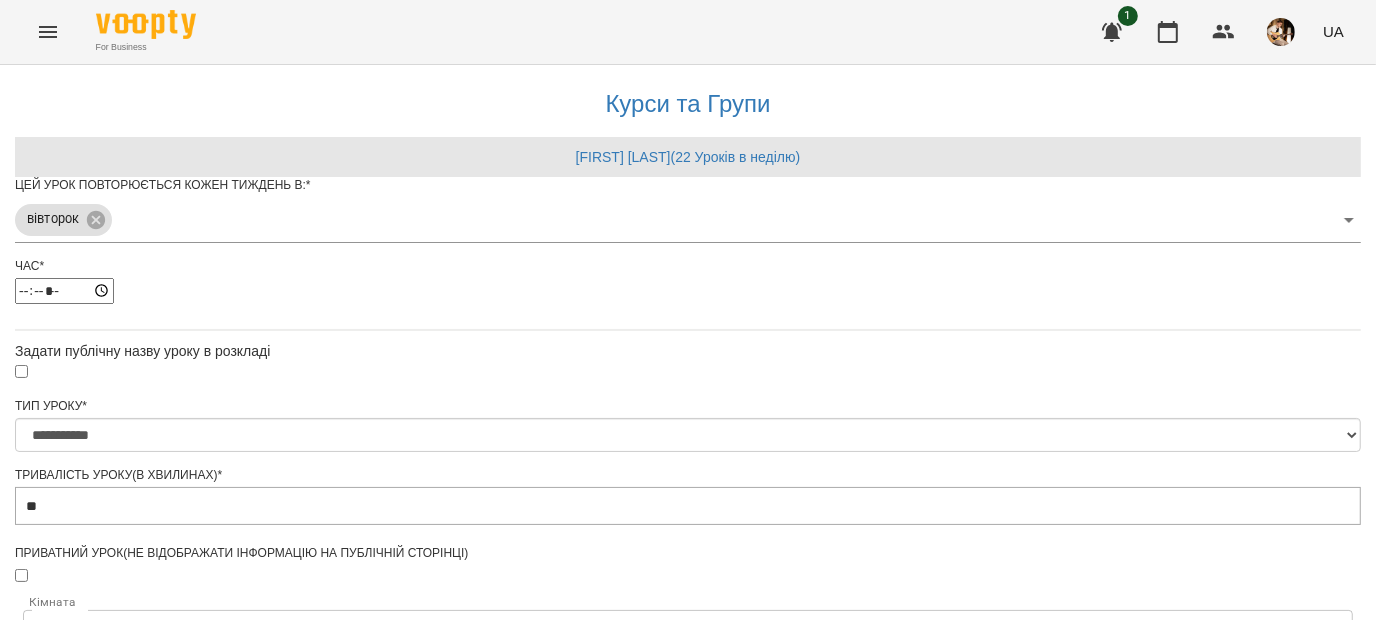 click on "Зберегти" at bounding box center [688, 1268] 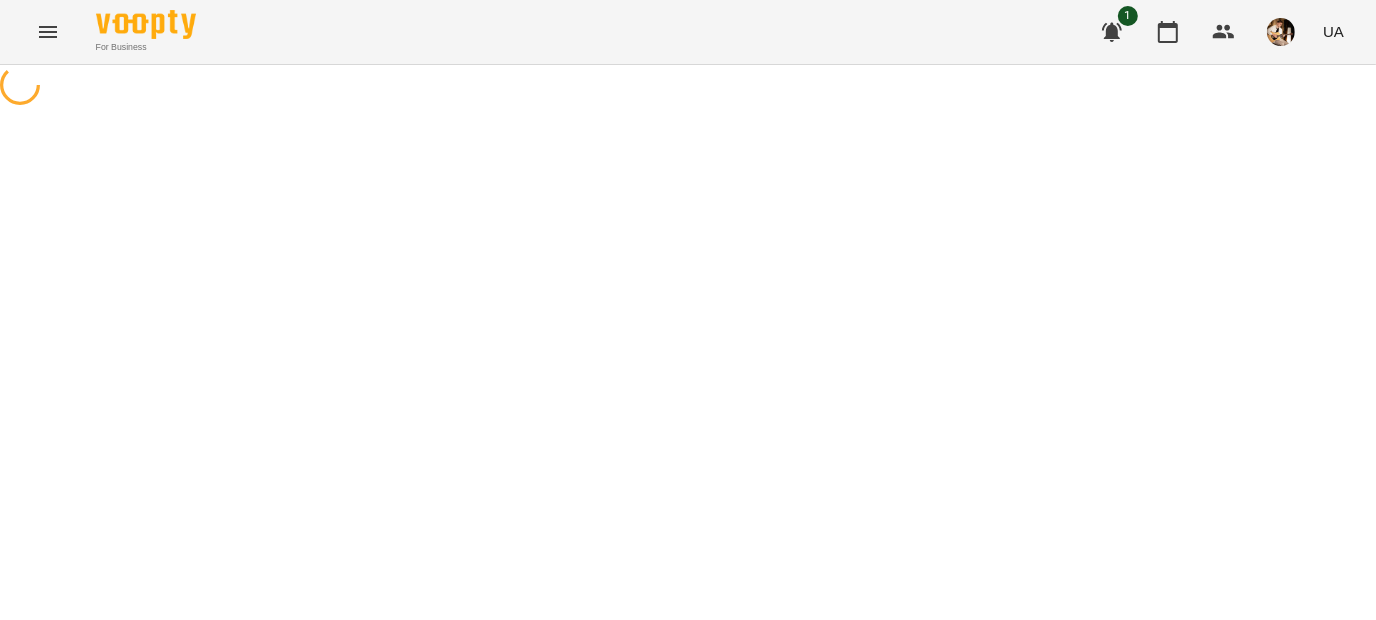 scroll, scrollTop: 0, scrollLeft: 0, axis: both 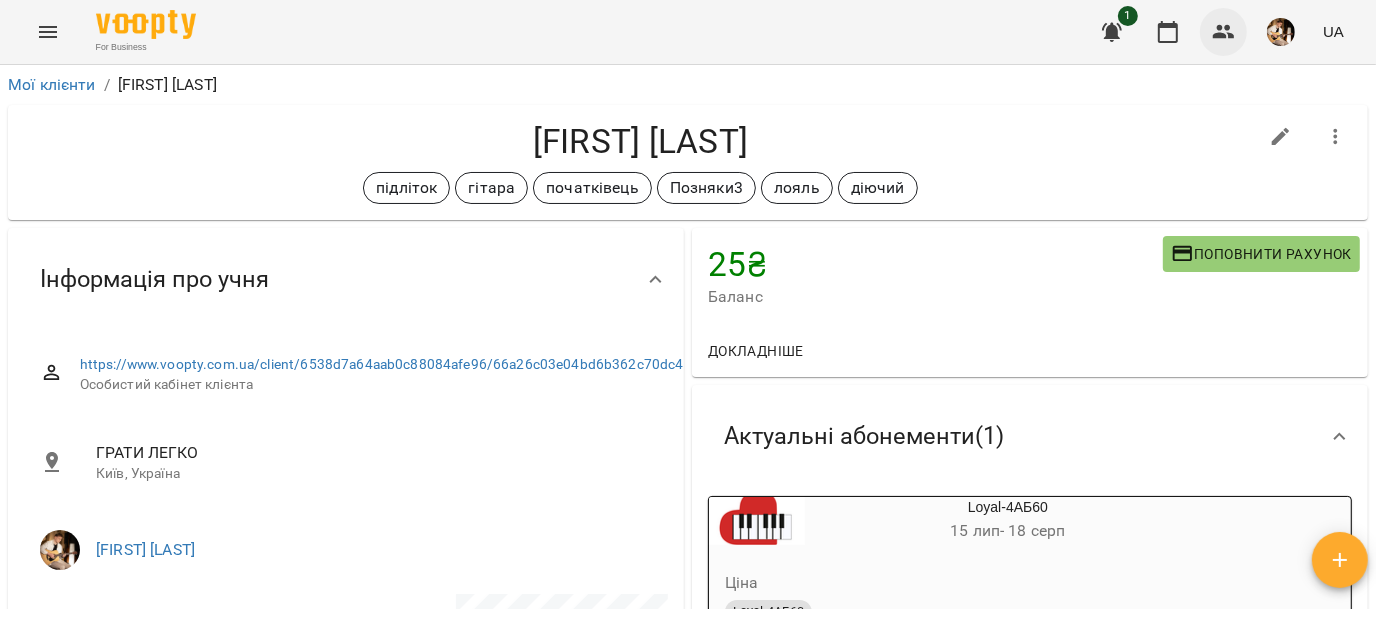 click 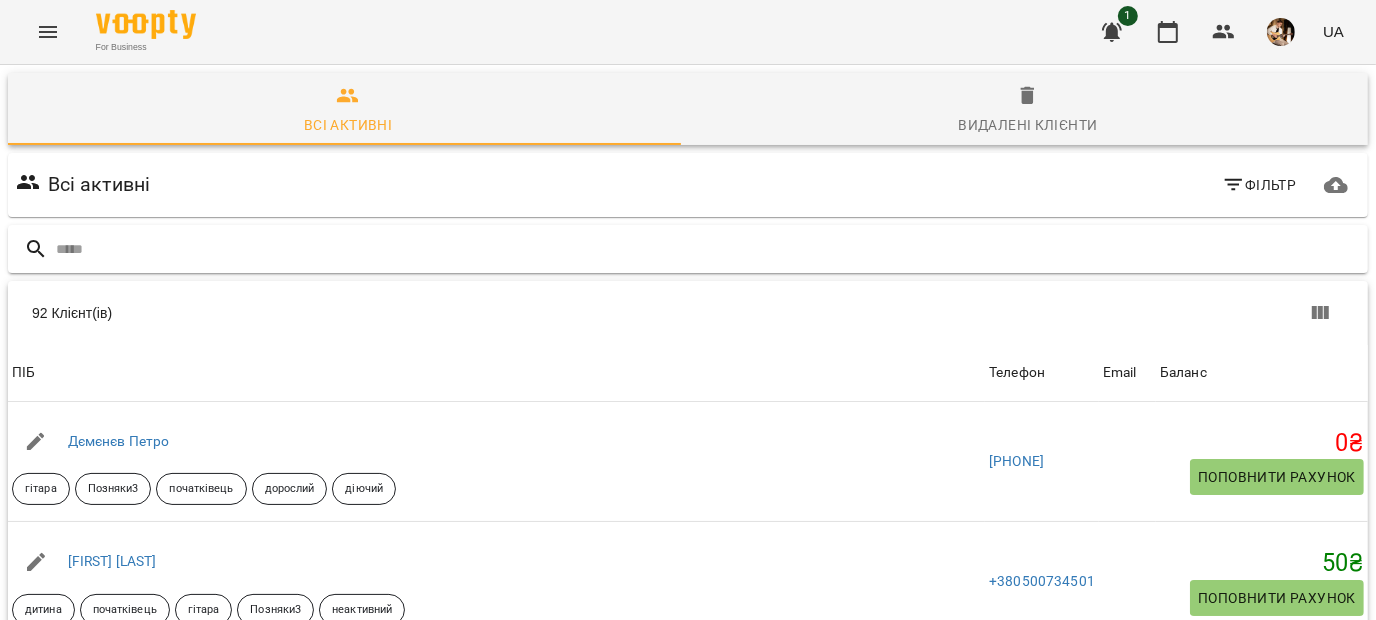 click at bounding box center (708, 249) 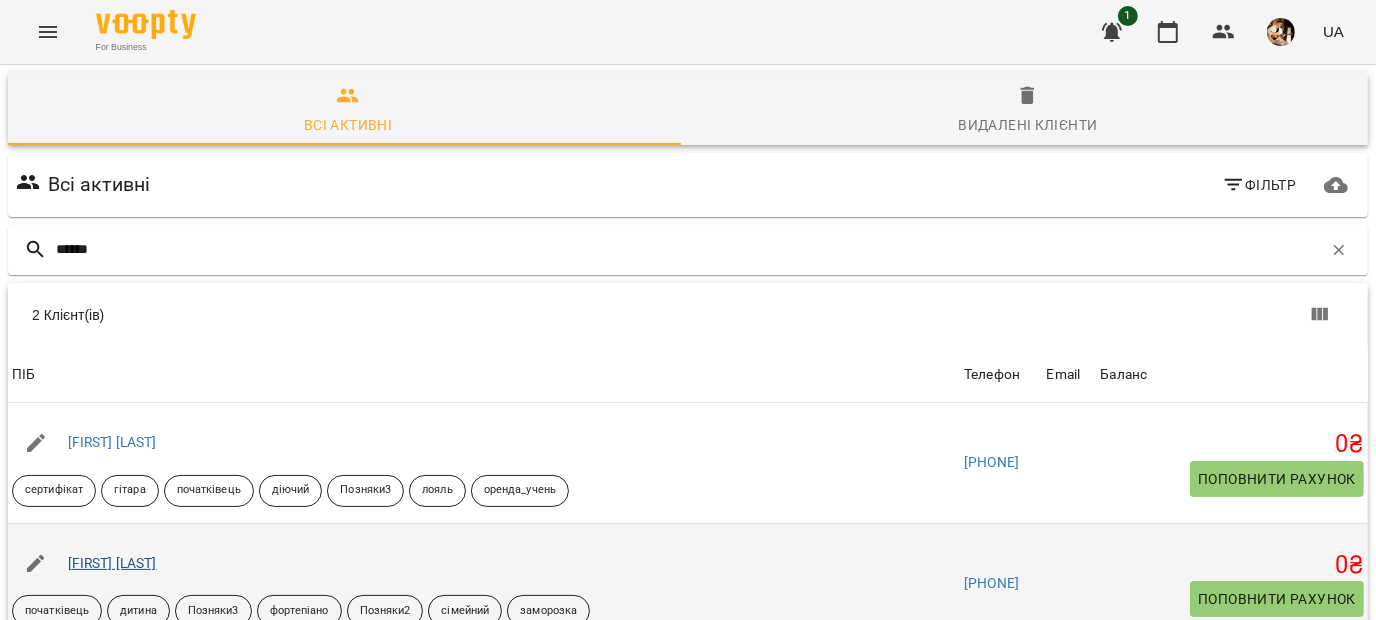 type on "******" 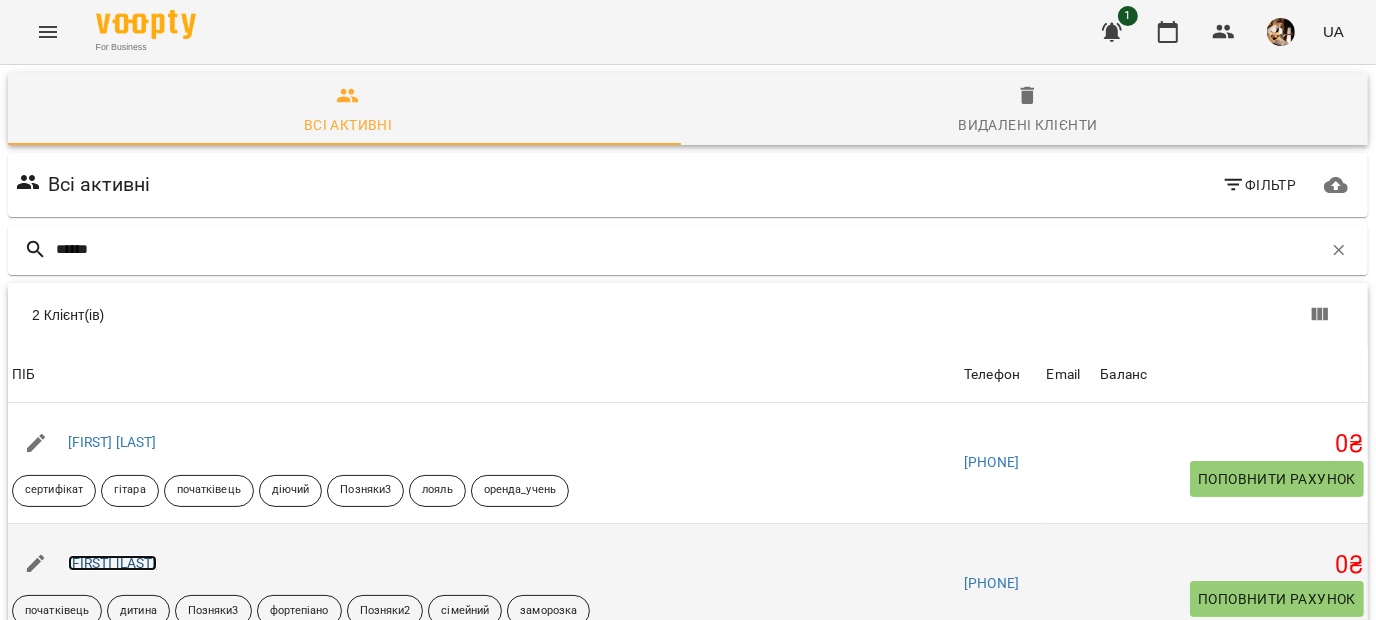 click on "Владислав Коренюк" at bounding box center [112, 563] 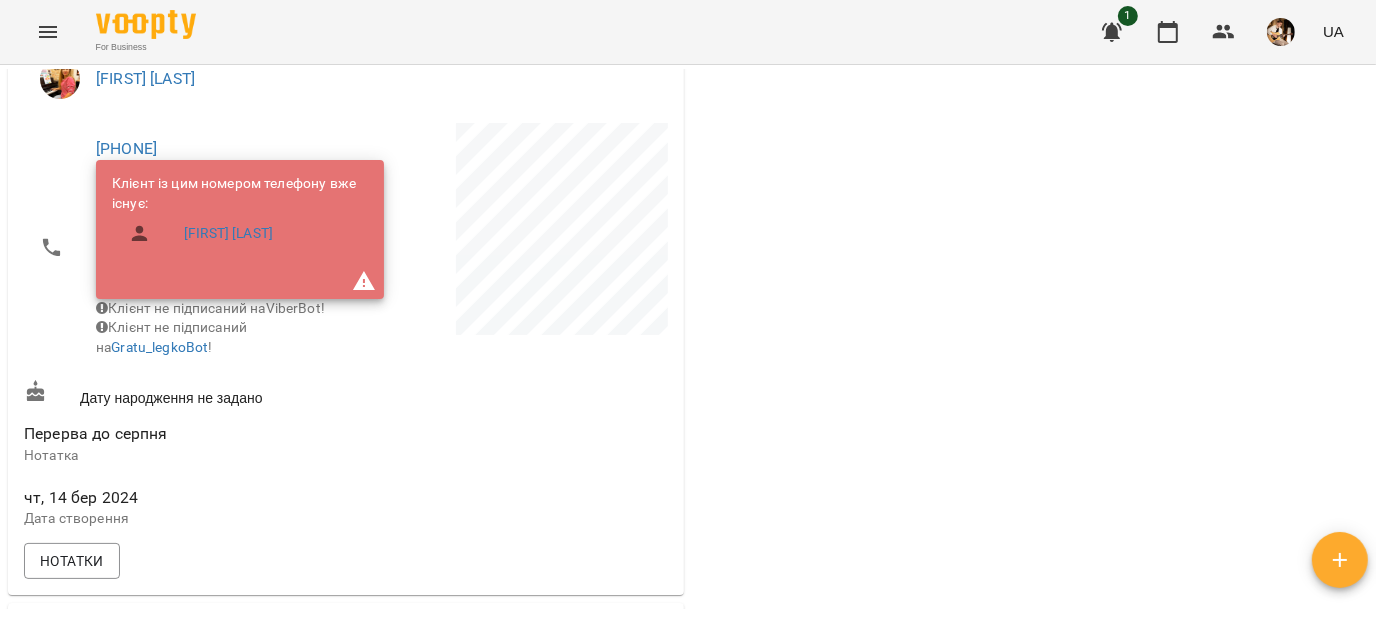 scroll, scrollTop: 853, scrollLeft: 0, axis: vertical 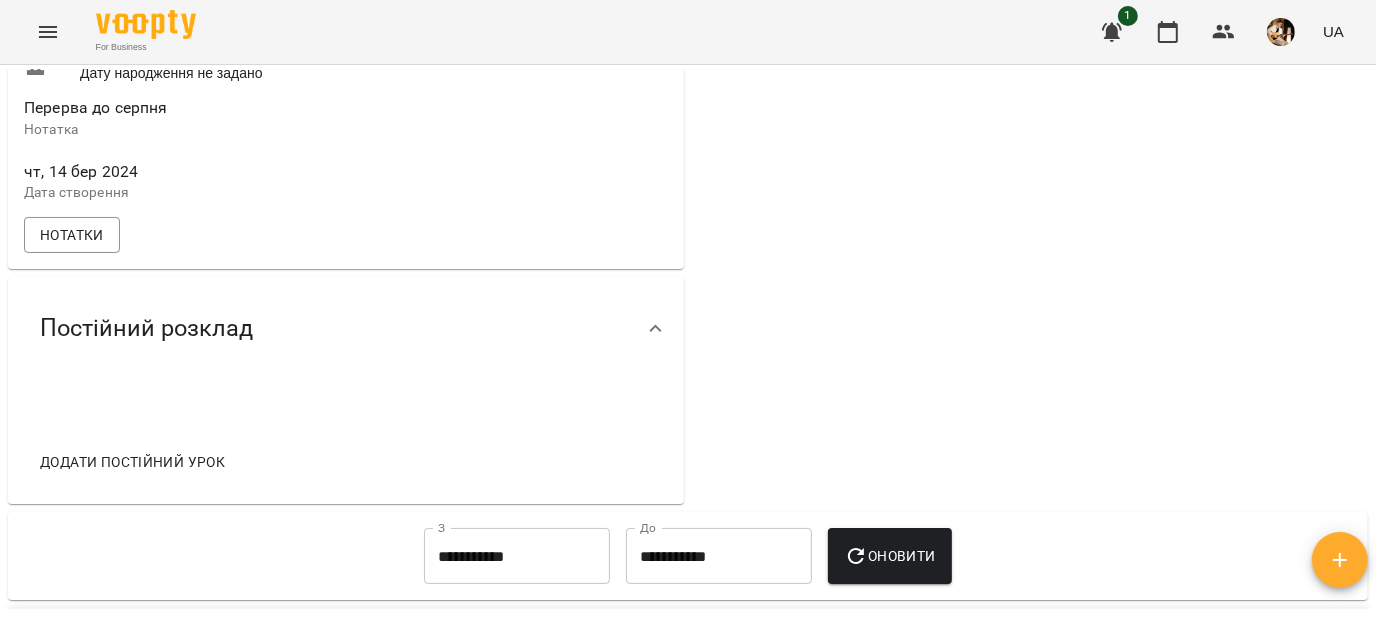 click on "https://www.voopty.com.ua/client/6538d7a64aab0c88084afe96/65f33db84782eacdfba62be9 Особистий кабінет клієнта ГРАТИ ЛЕГКО Київ, Україна Сергій ВЛАСОВИЧ  Наталя ПОСИПАЙКО  +380937027272 Клієнт із цим номером телефону вже існує: Олена Коренюк Клієнт не підписаний на  ViberBot! Клієнт не підписаний на  Gratu_legkoBot ! Дату народження не задано Перерва до серпня Нотатка чт, 14 бер 2024 Дата створення Нотатки" at bounding box center [346, -127] 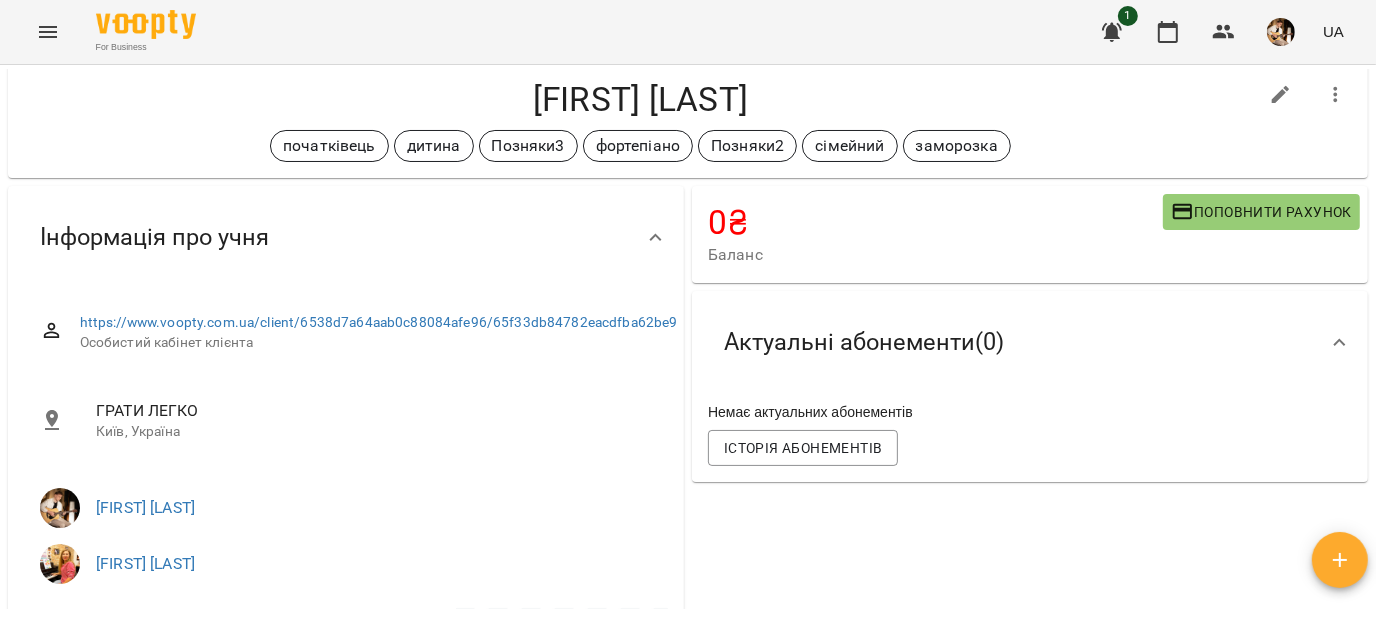 scroll, scrollTop: 0, scrollLeft: 0, axis: both 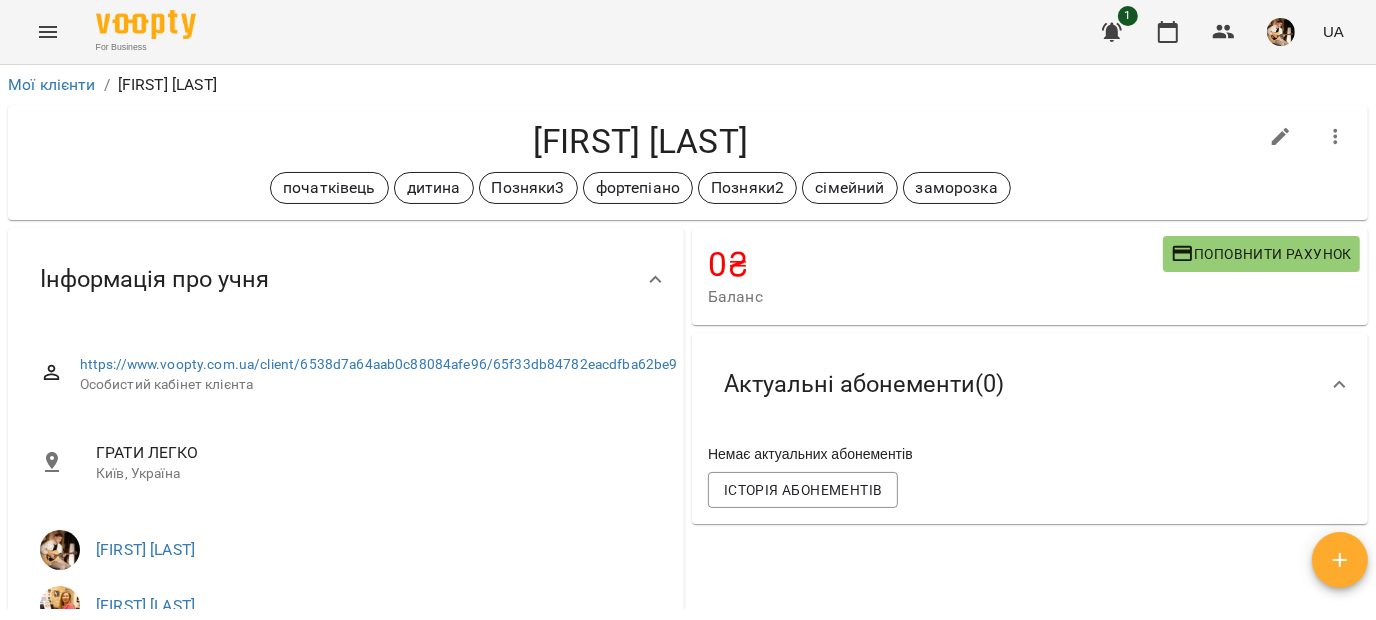 click 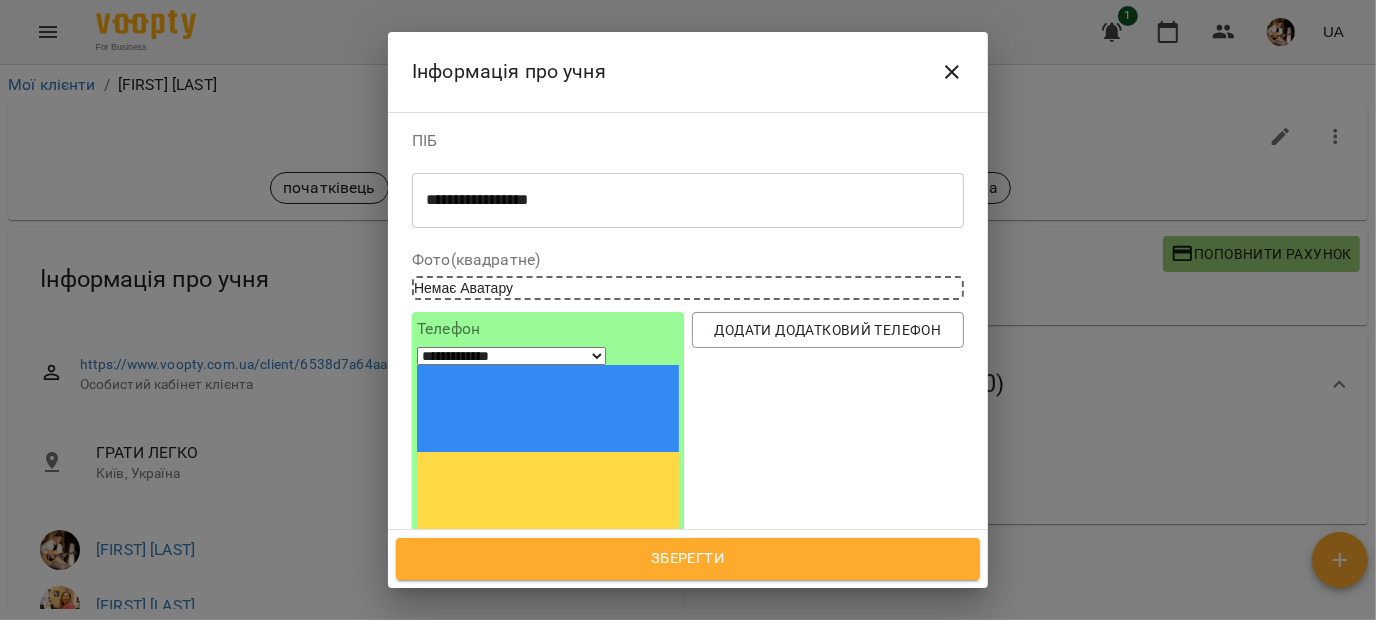 scroll, scrollTop: 421, scrollLeft: 0, axis: vertical 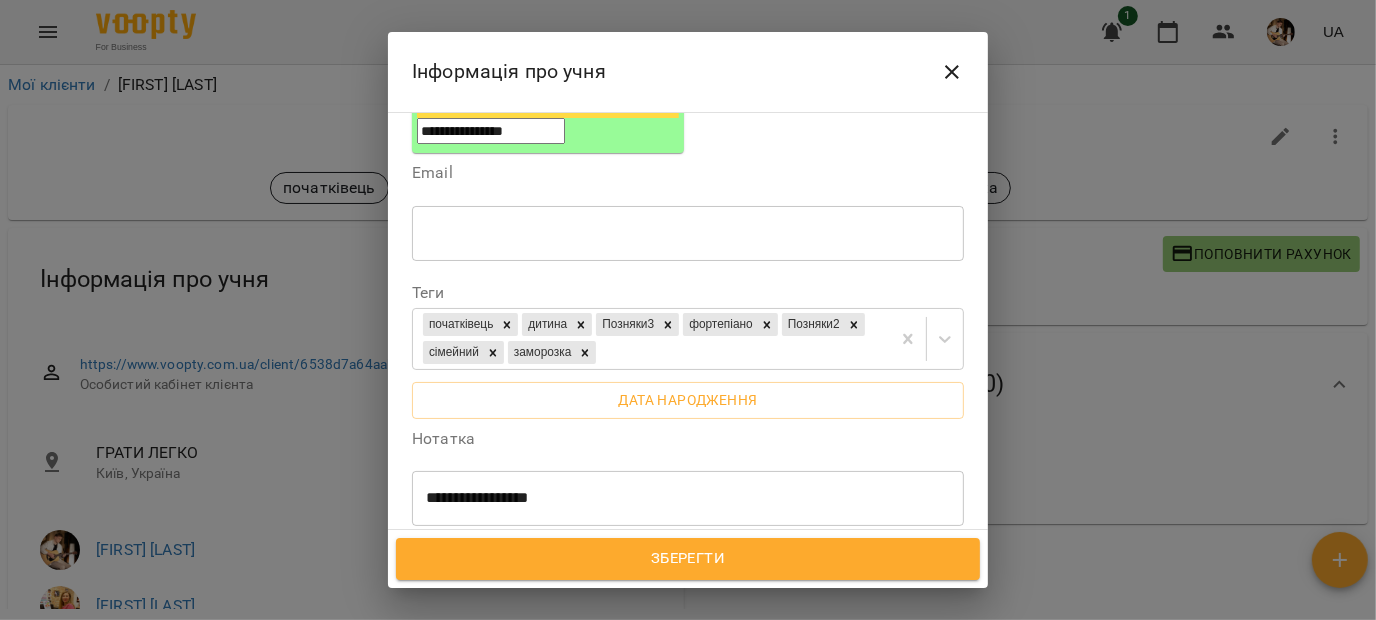 drag, startPoint x: 591, startPoint y: 347, endPoint x: 326, endPoint y: 349, distance: 265.00754 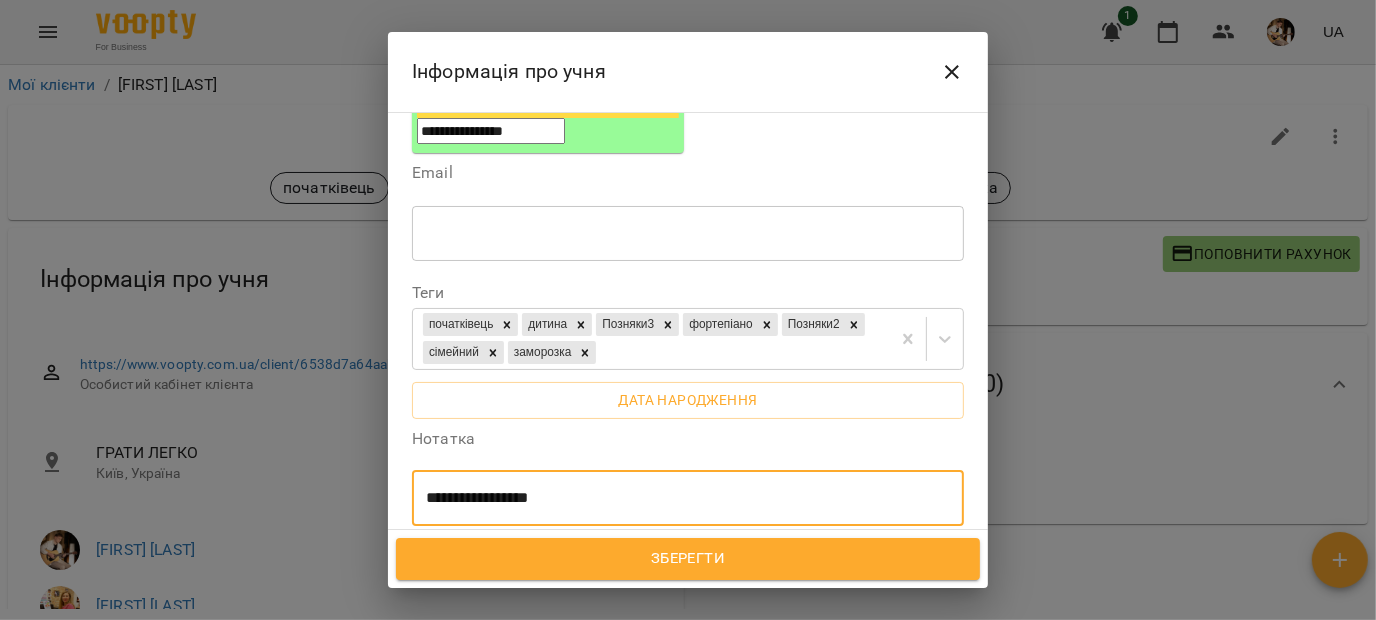 drag, startPoint x: 577, startPoint y: 330, endPoint x: 414, endPoint y: 341, distance: 163.37074 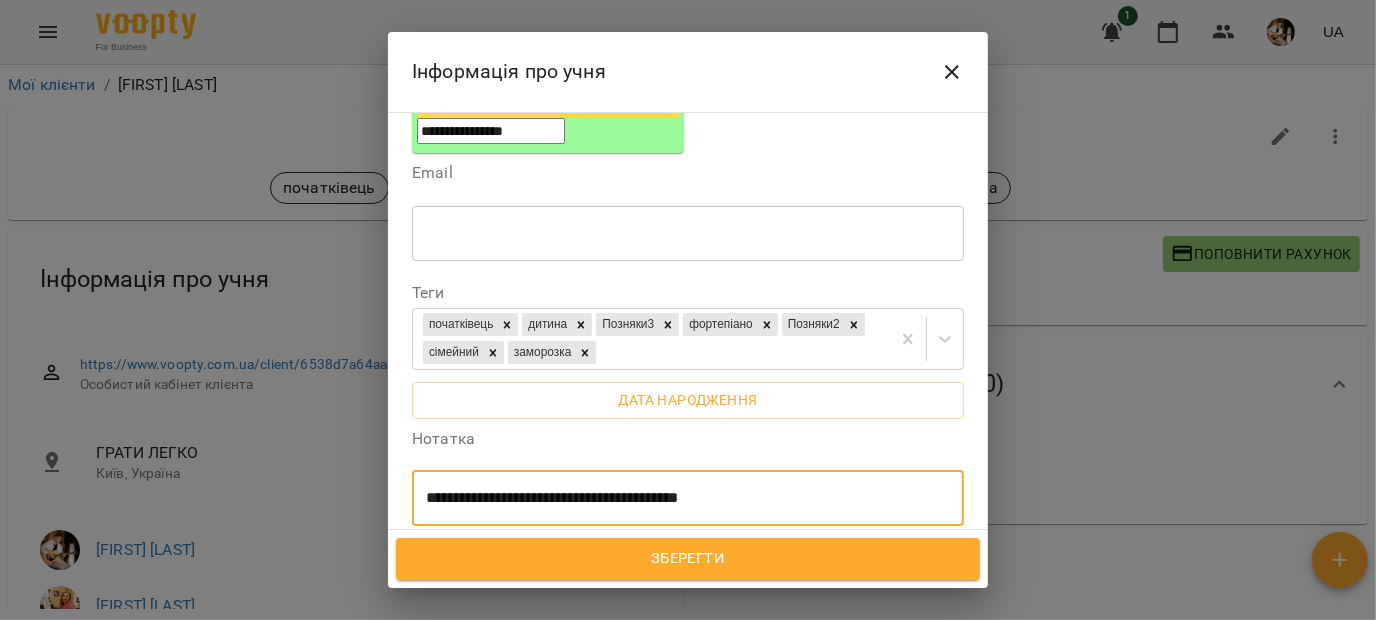 type on "**********" 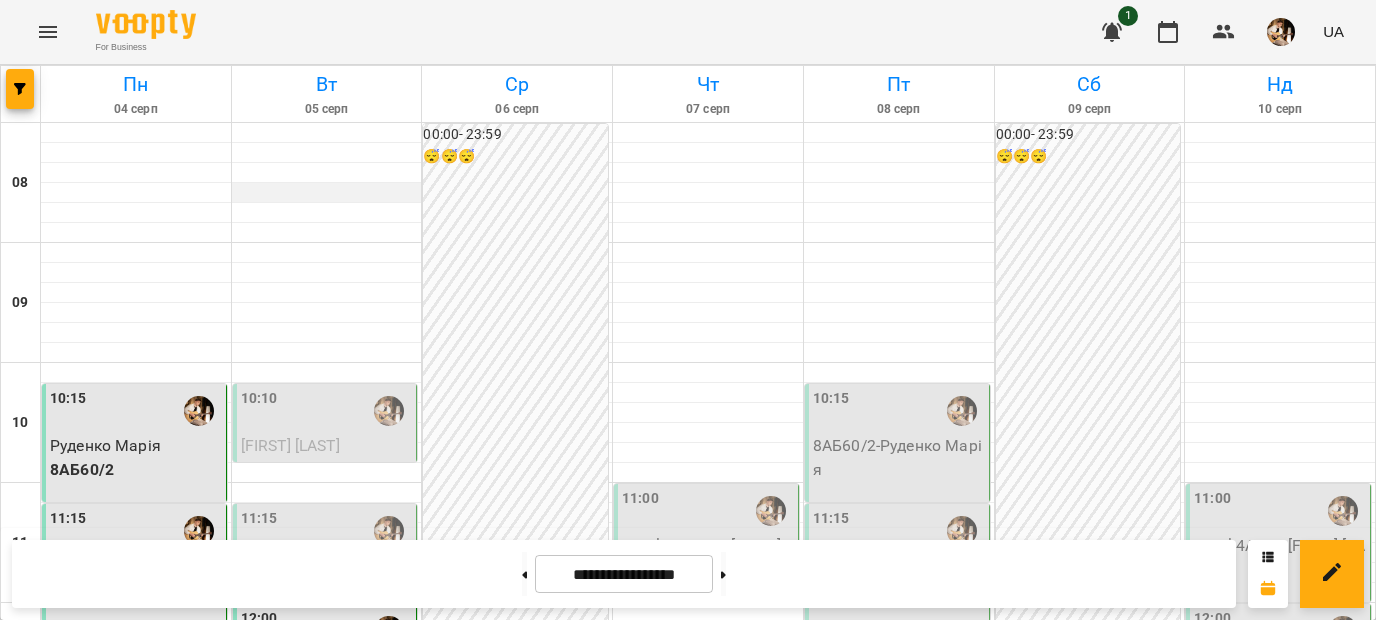 scroll, scrollTop: 0, scrollLeft: 0, axis: both 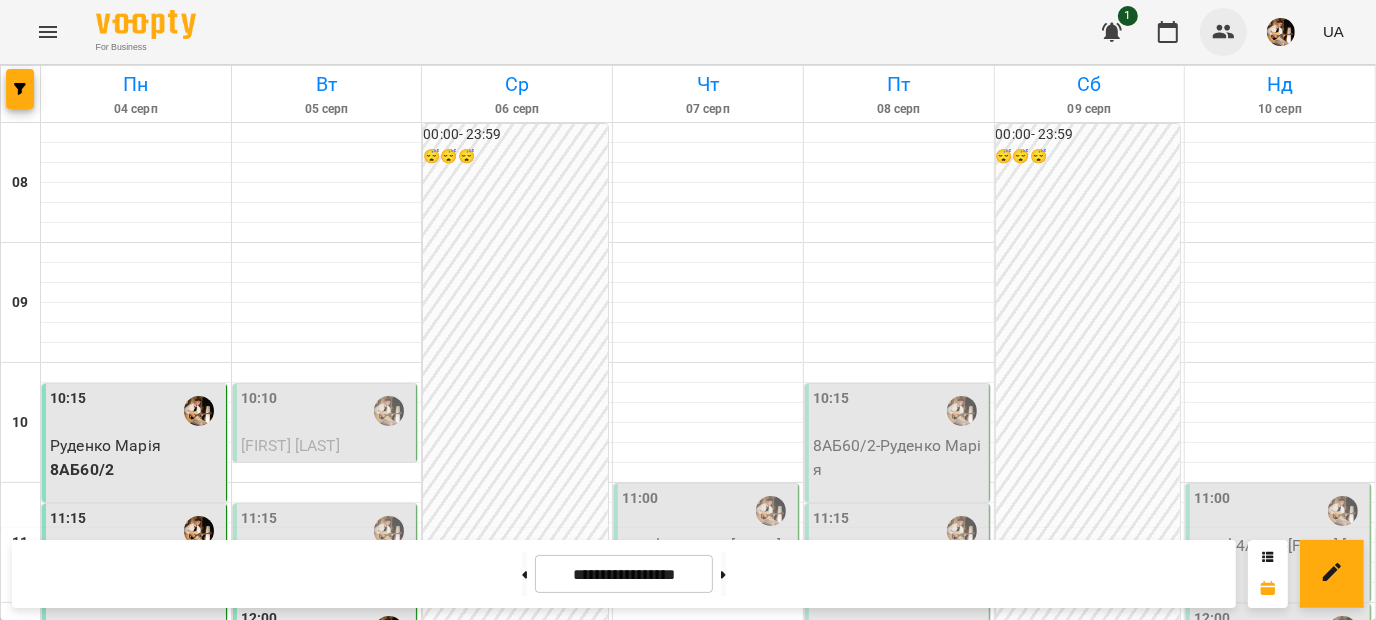 click 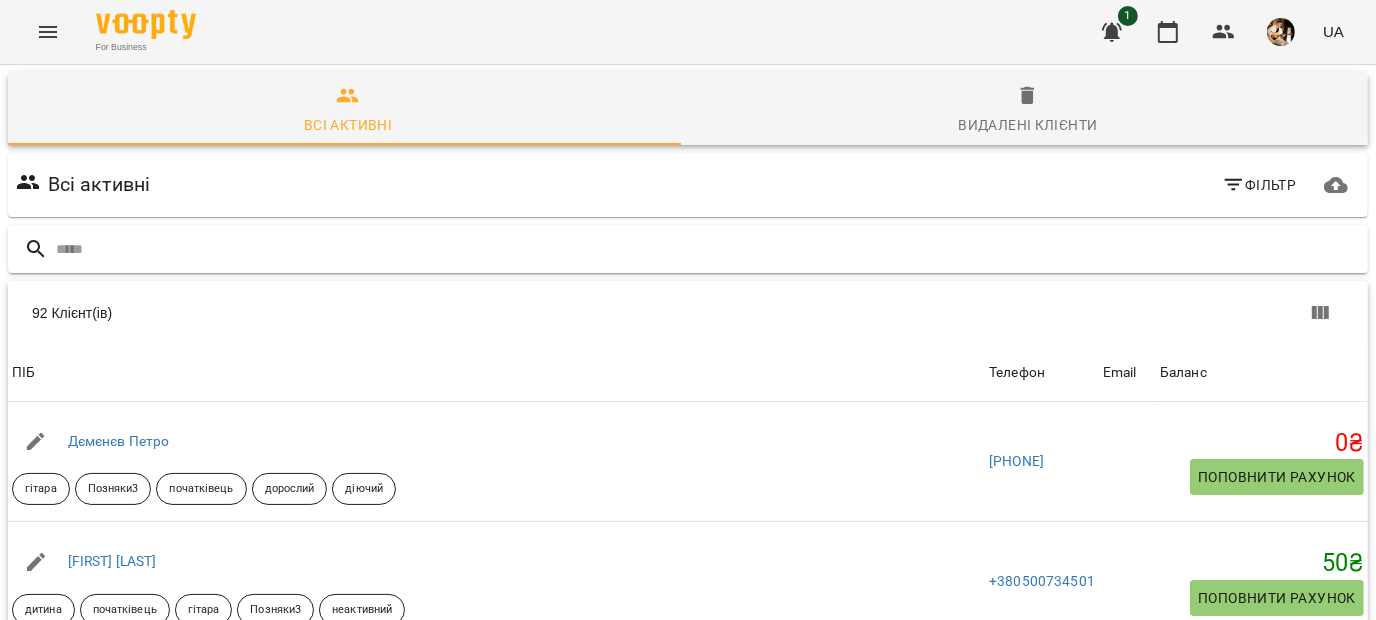 click at bounding box center [708, 249] 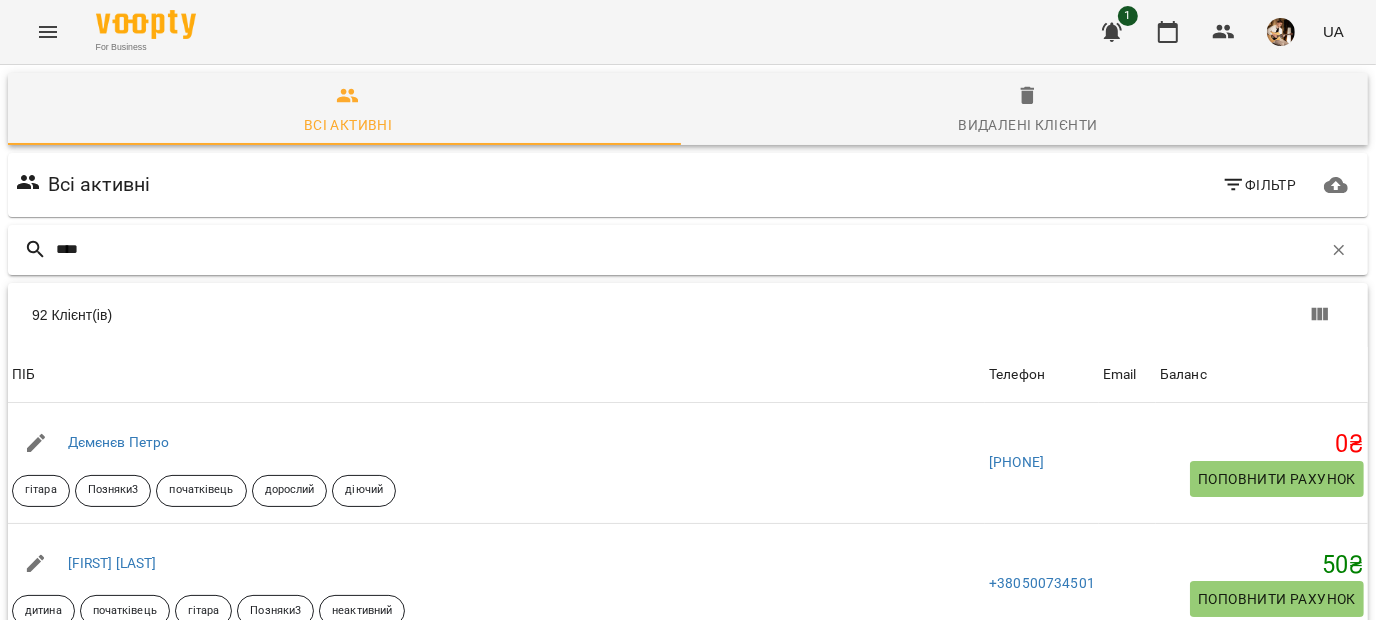 type on "*****" 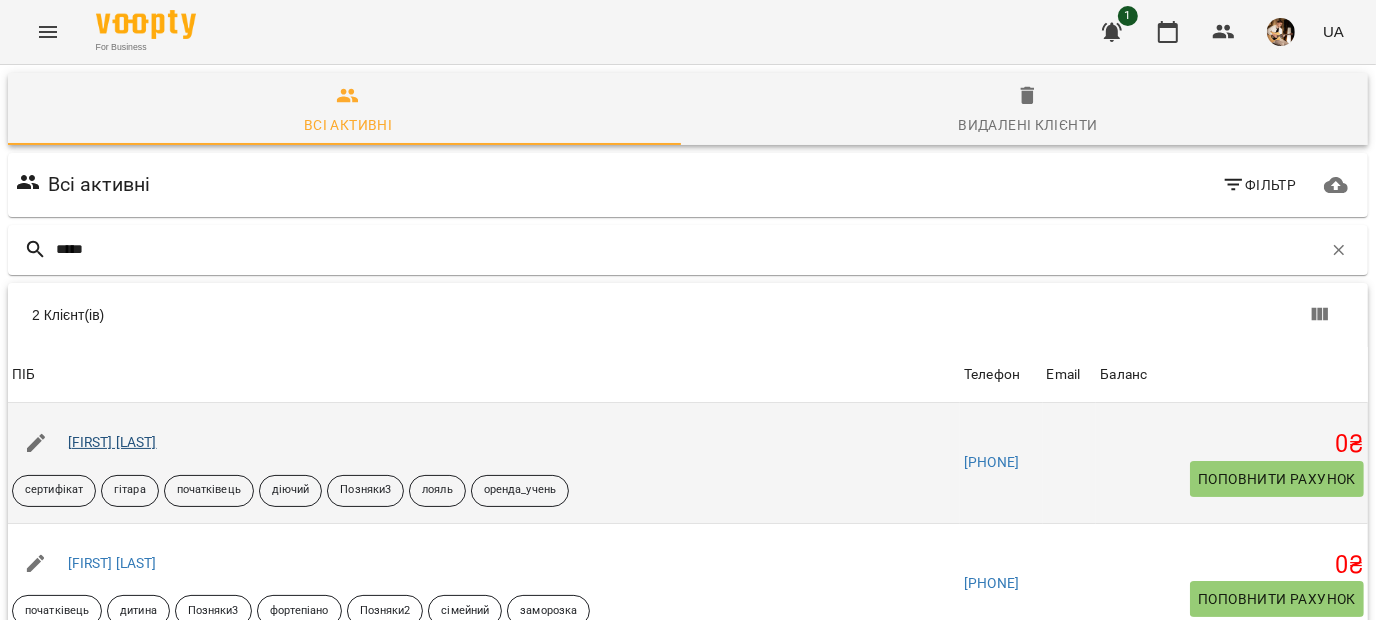 scroll, scrollTop: 58, scrollLeft: 0, axis: vertical 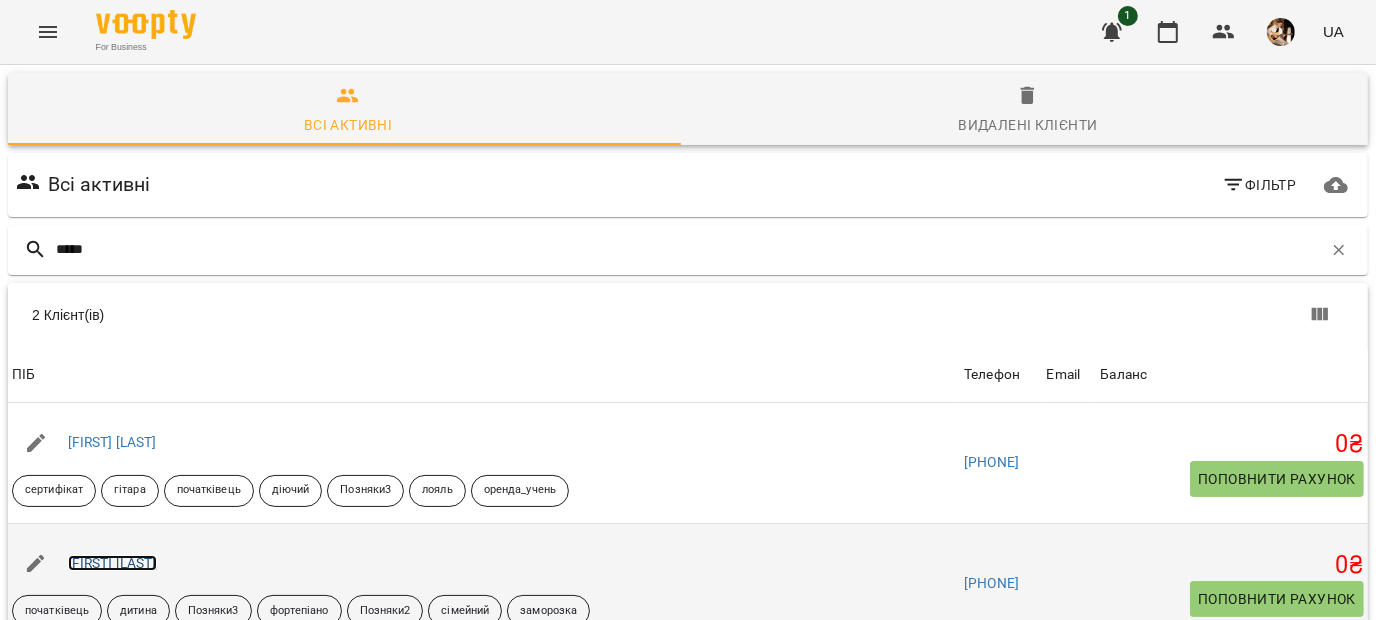 click on "[FIRST] [LAST]" at bounding box center [112, 563] 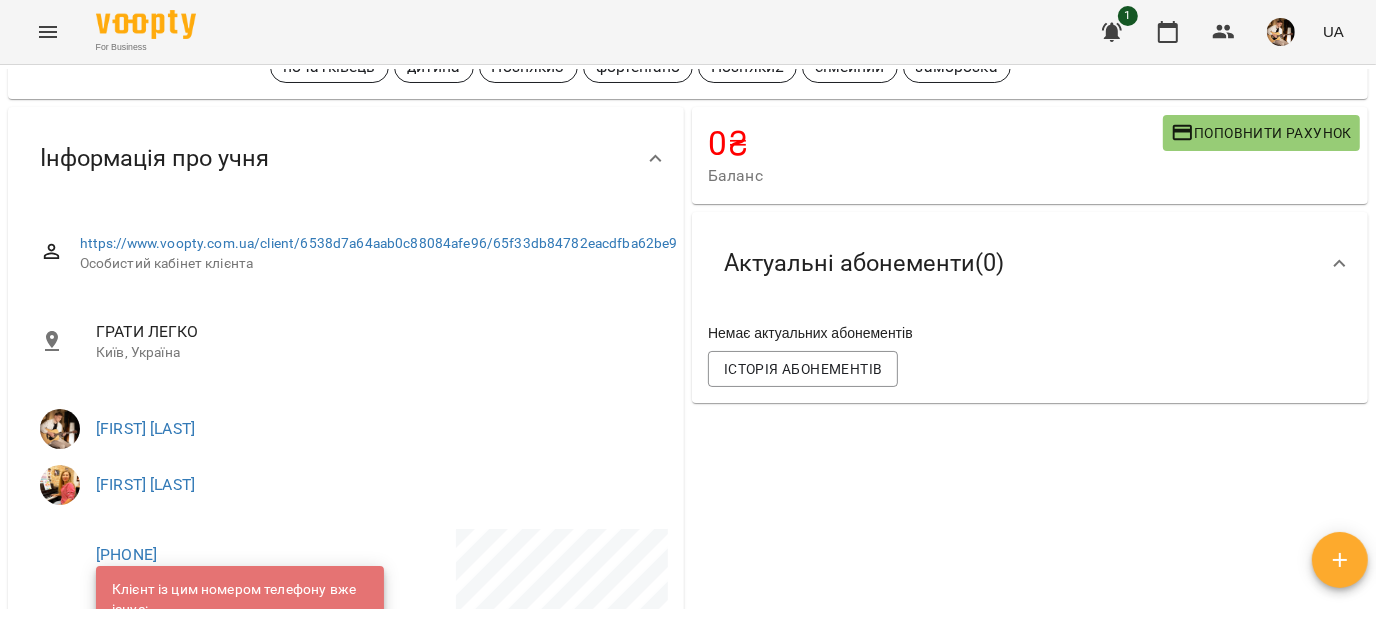 scroll, scrollTop: 0, scrollLeft: 0, axis: both 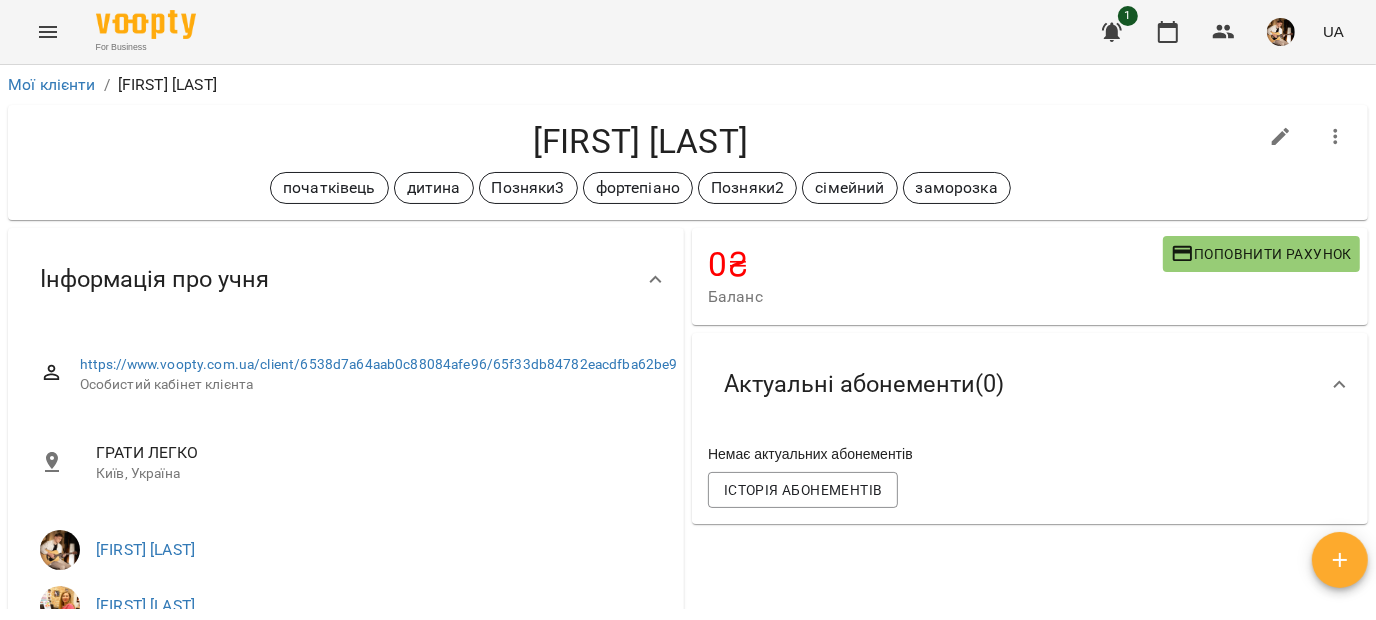 click on "Інформація про учня" at bounding box center (346, 279) 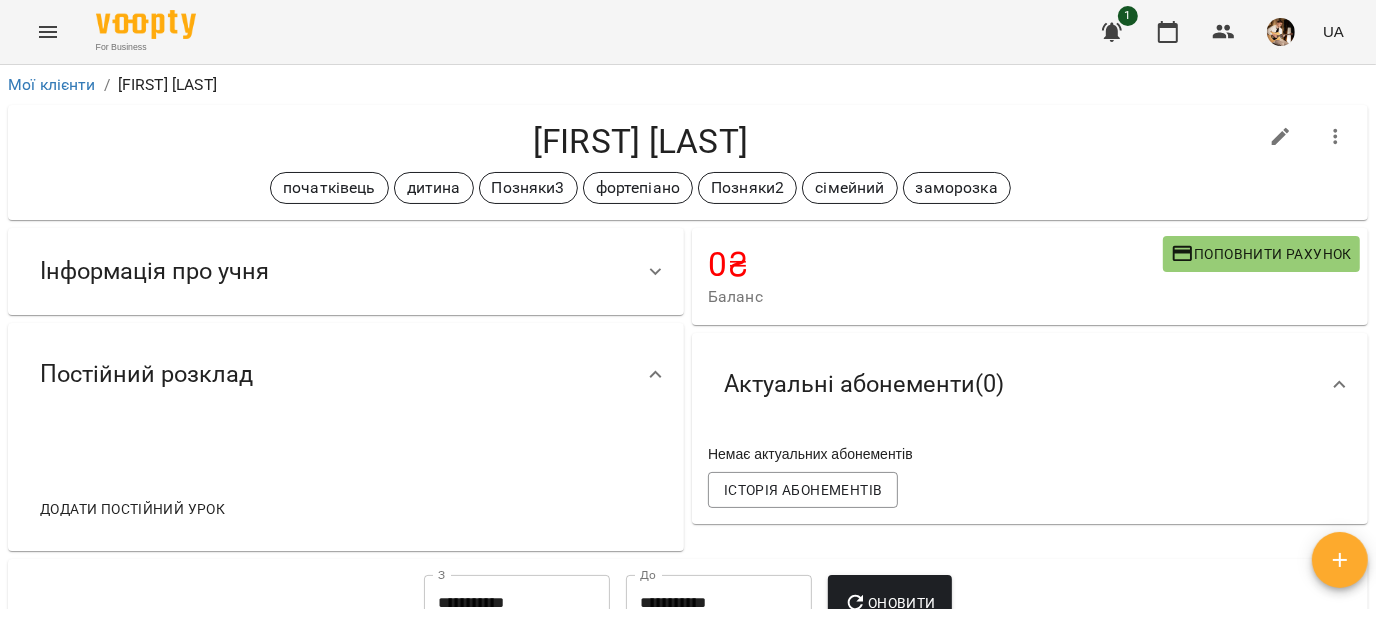 click on "Інформація про учня" at bounding box center (154, 271) 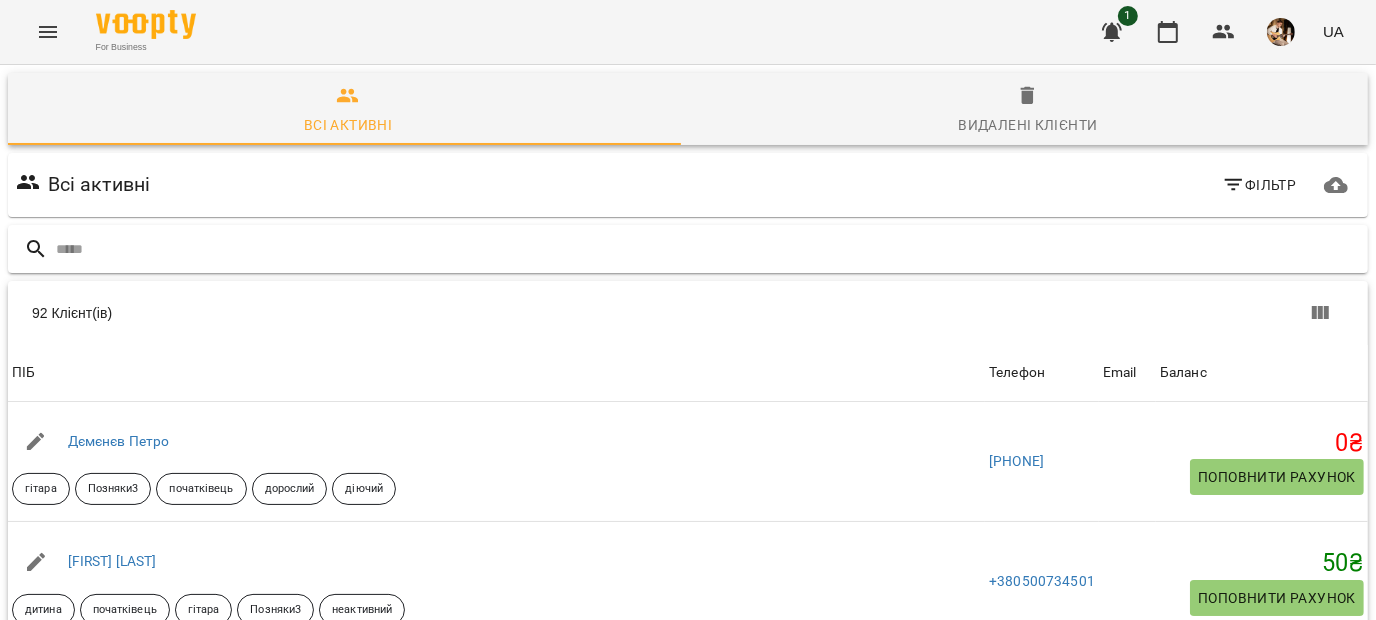 click at bounding box center [688, 249] 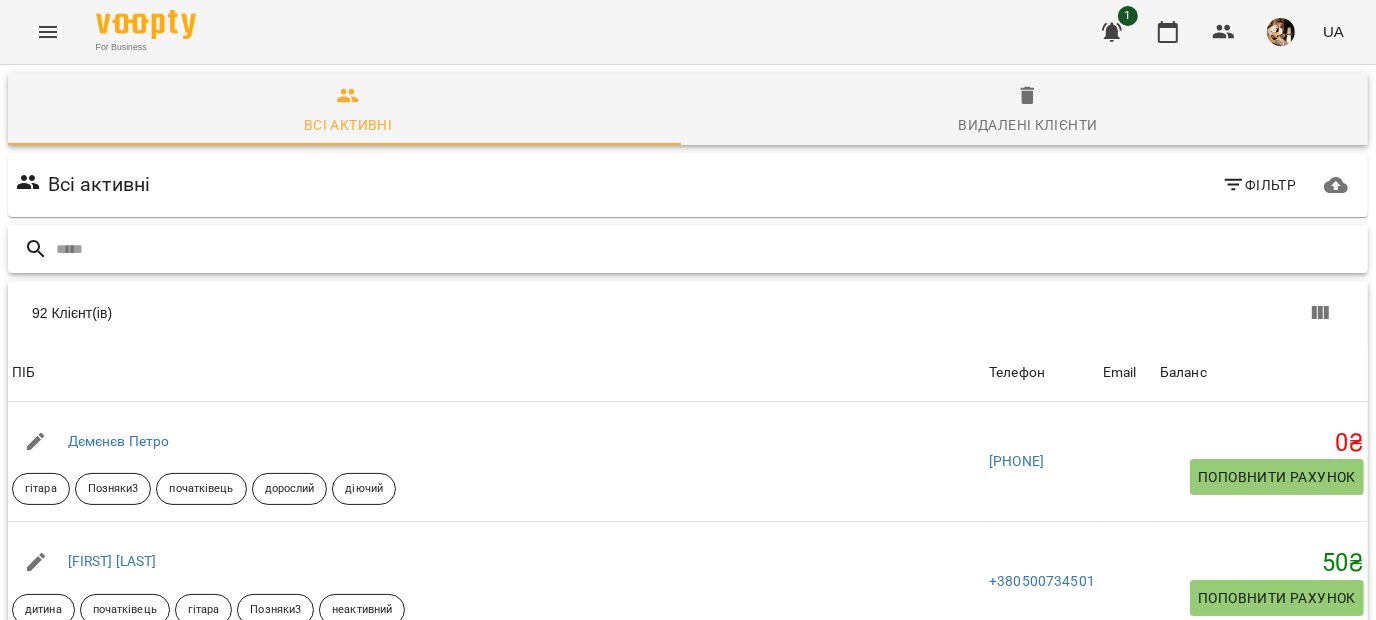 click at bounding box center [708, 249] 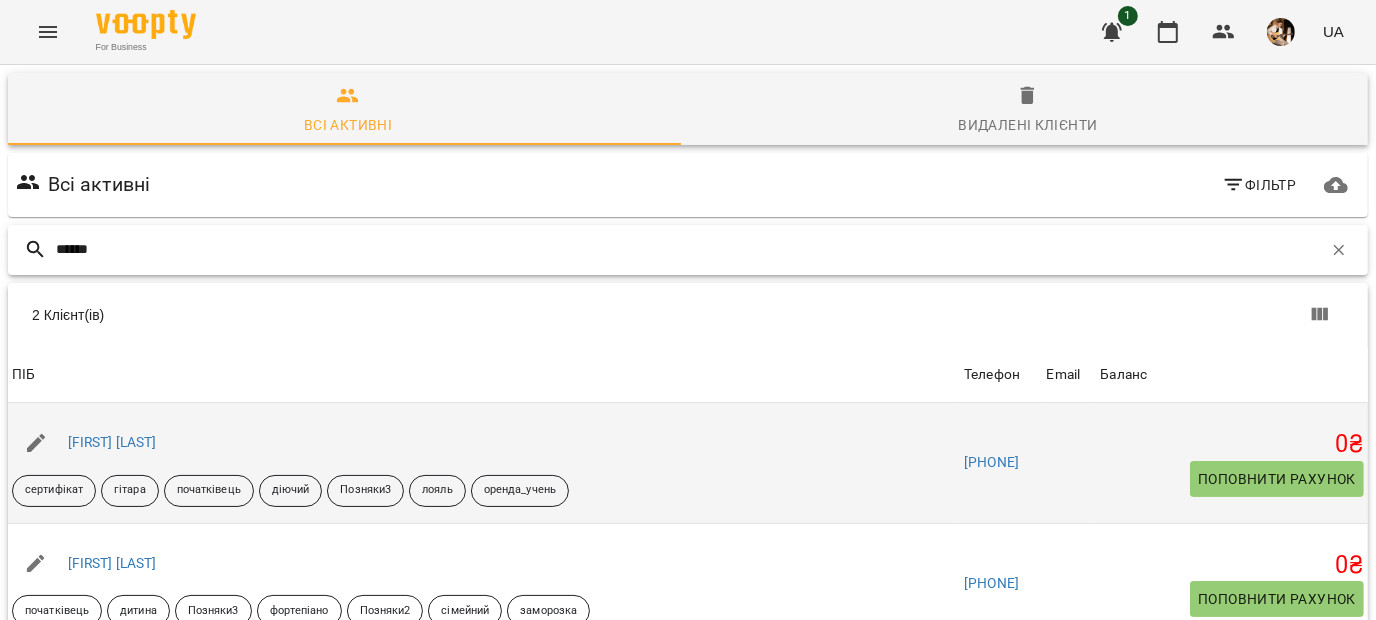 type on "******" 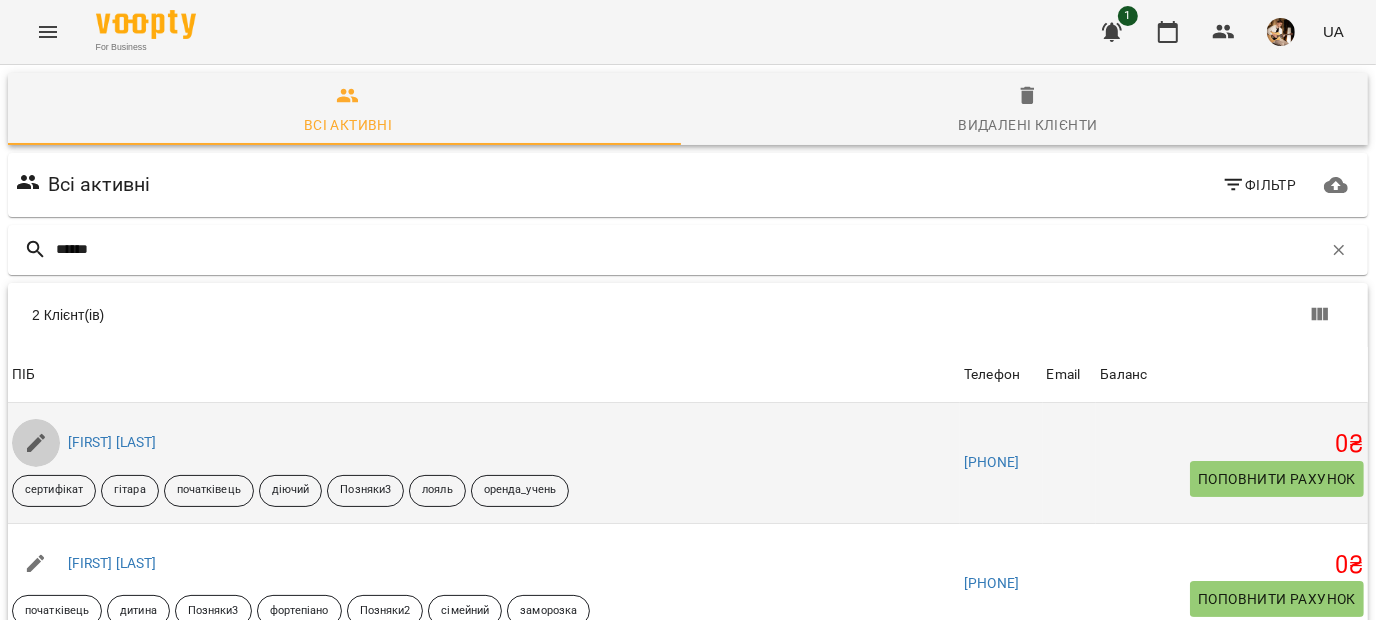 click 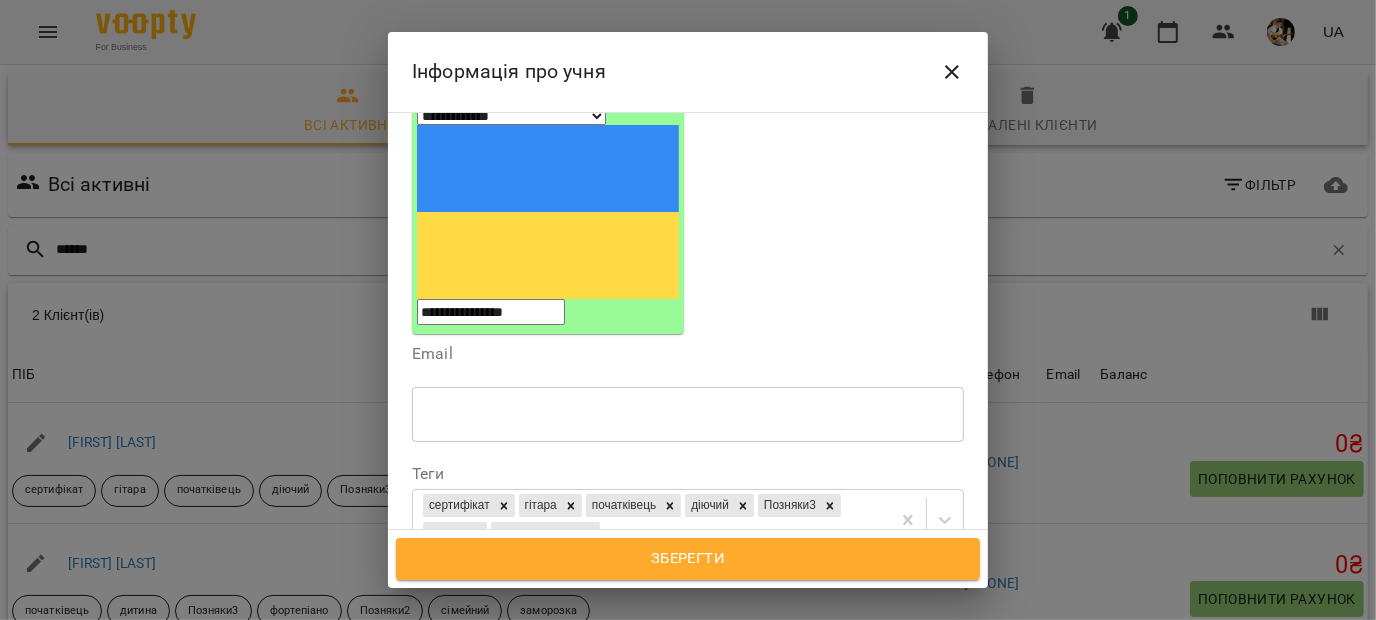 scroll, scrollTop: 308, scrollLeft: 0, axis: vertical 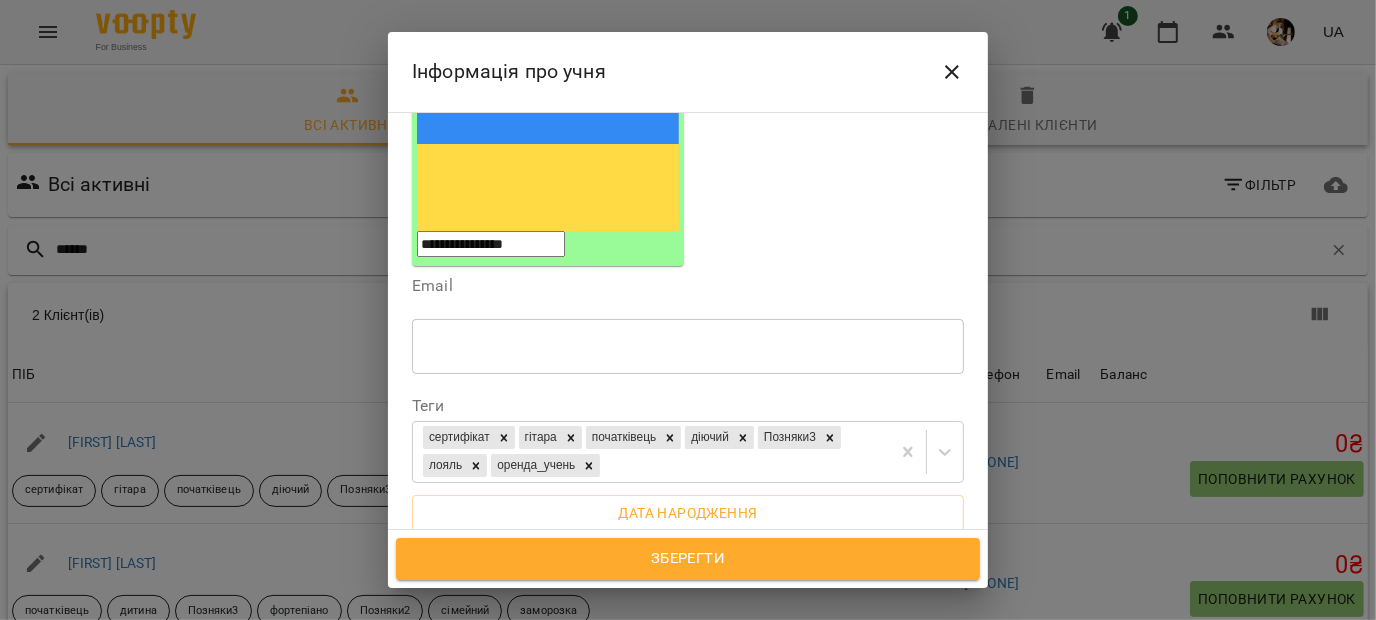 drag, startPoint x: 563, startPoint y: 440, endPoint x: 384, endPoint y: 449, distance: 179.22612 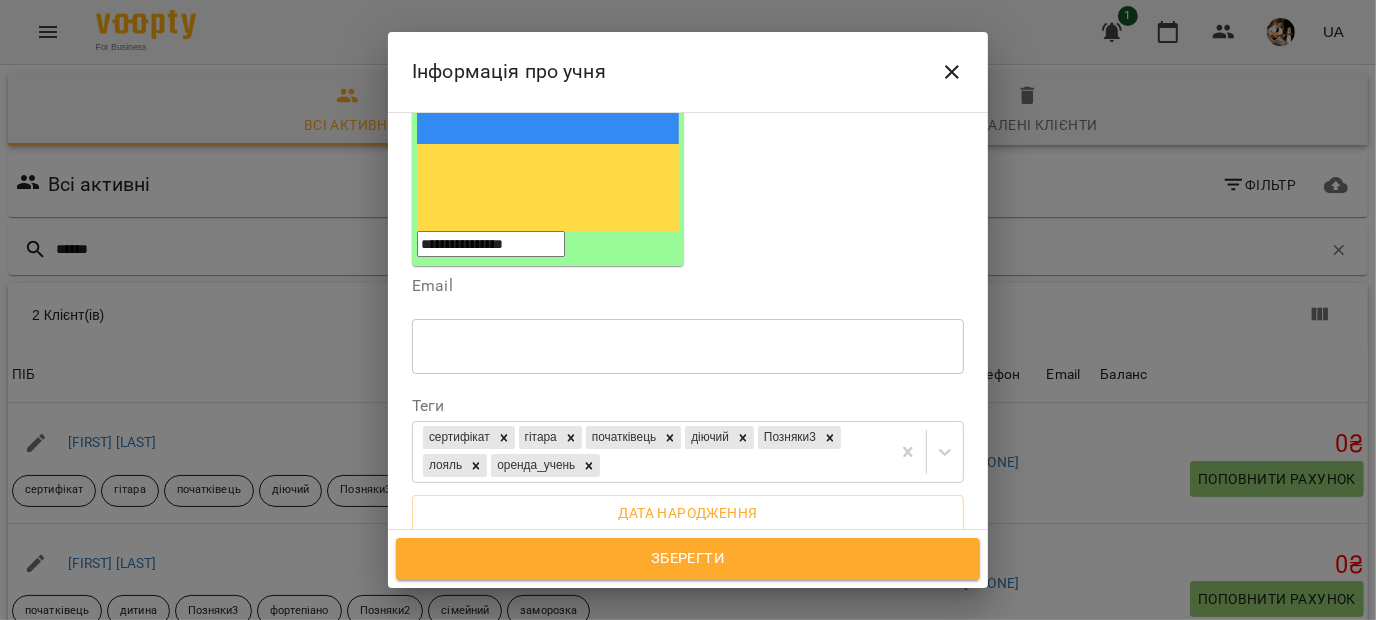 type on "**********" 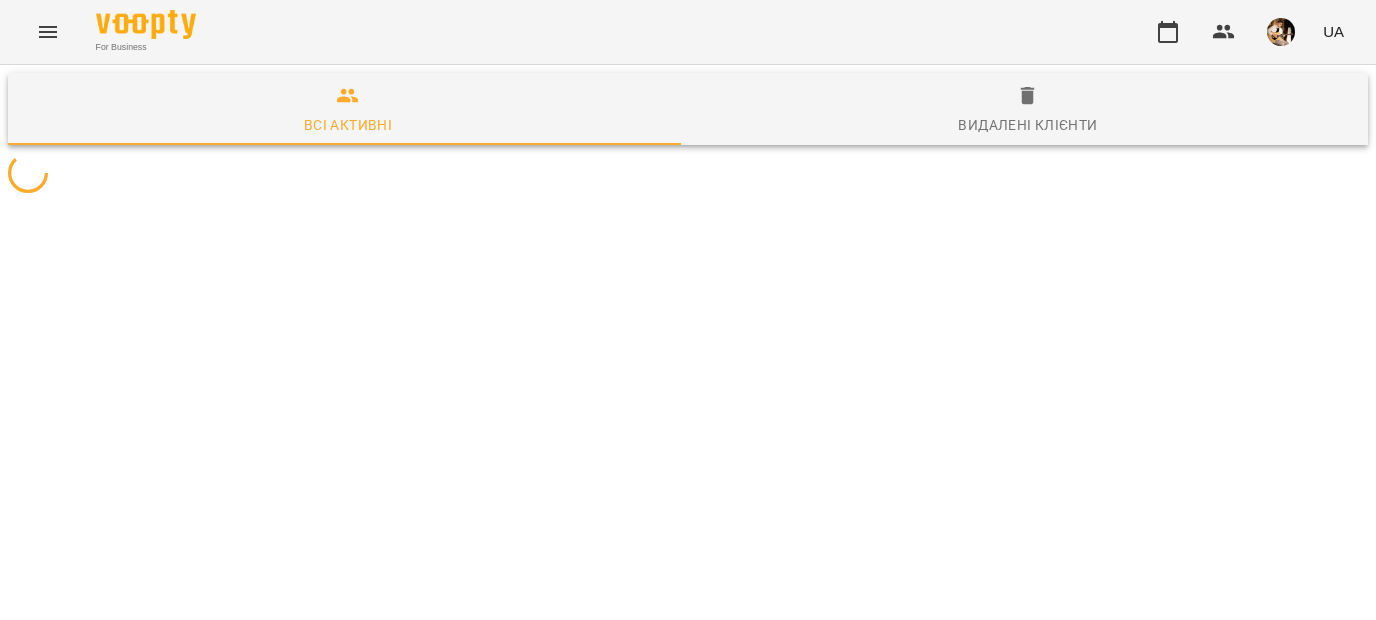 scroll, scrollTop: 0, scrollLeft: 0, axis: both 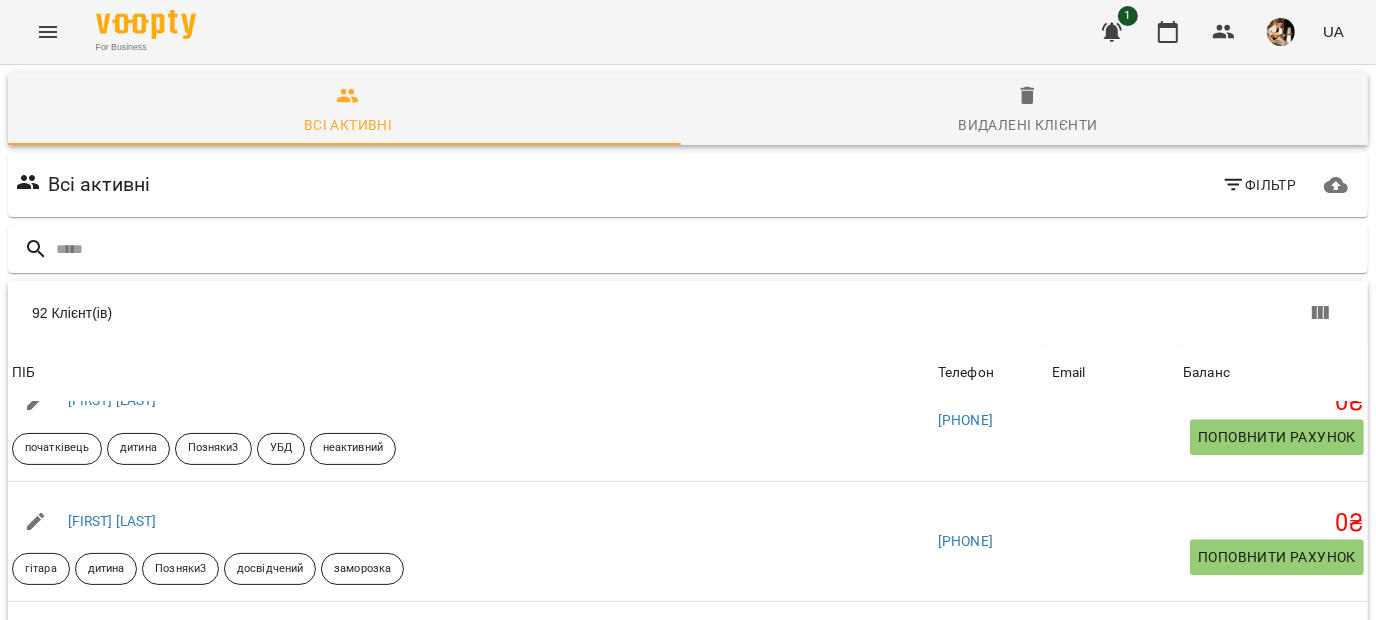 click 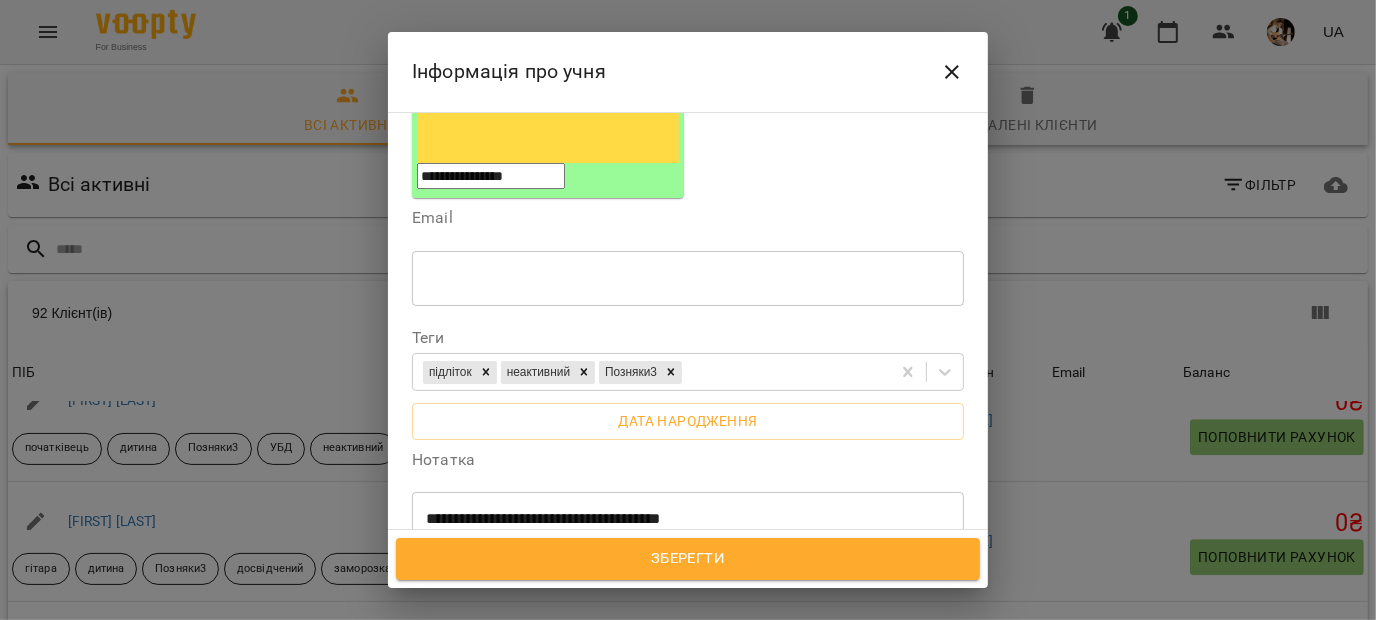 scroll, scrollTop: 376, scrollLeft: 0, axis: vertical 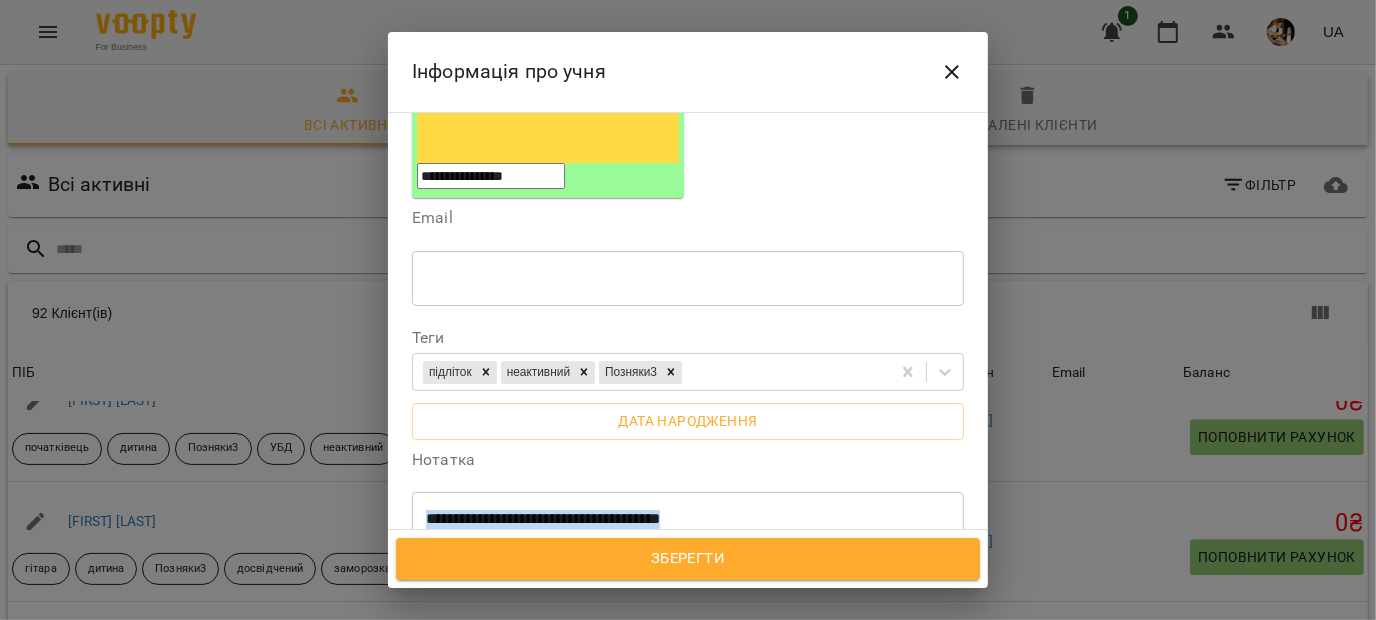 drag, startPoint x: 780, startPoint y: 360, endPoint x: 732, endPoint y: 354, distance: 48.373547 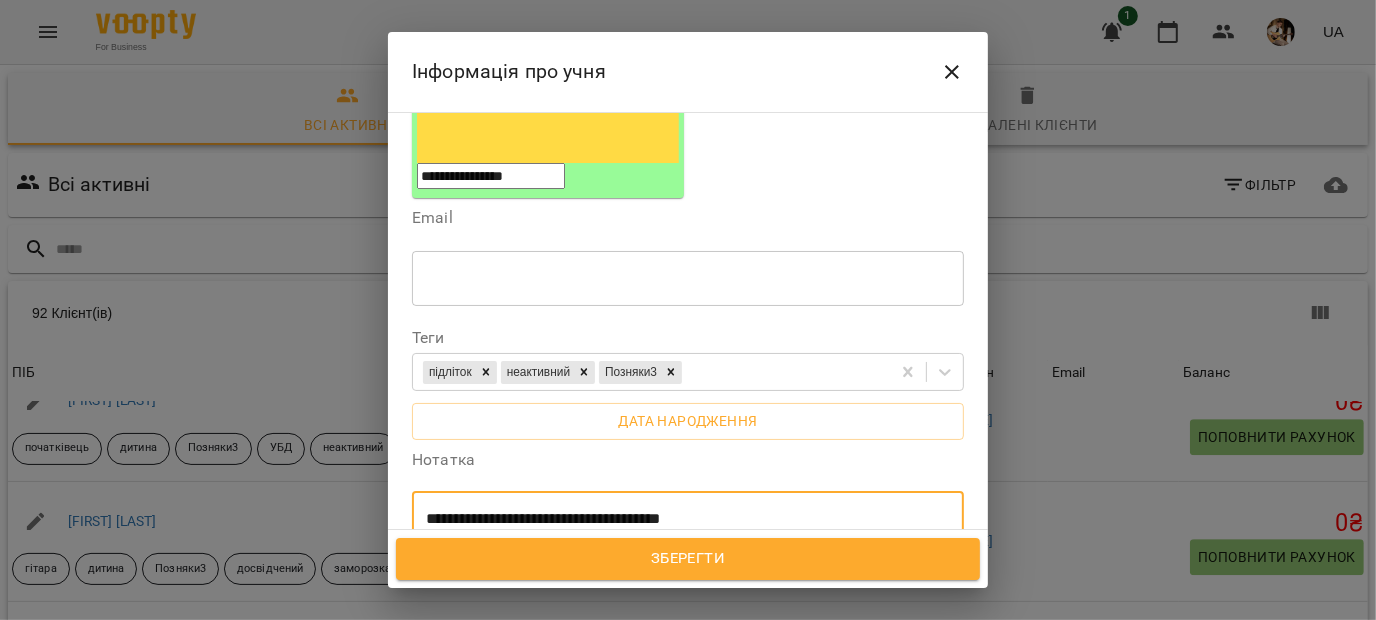 click on "**********" at bounding box center (680, 519) 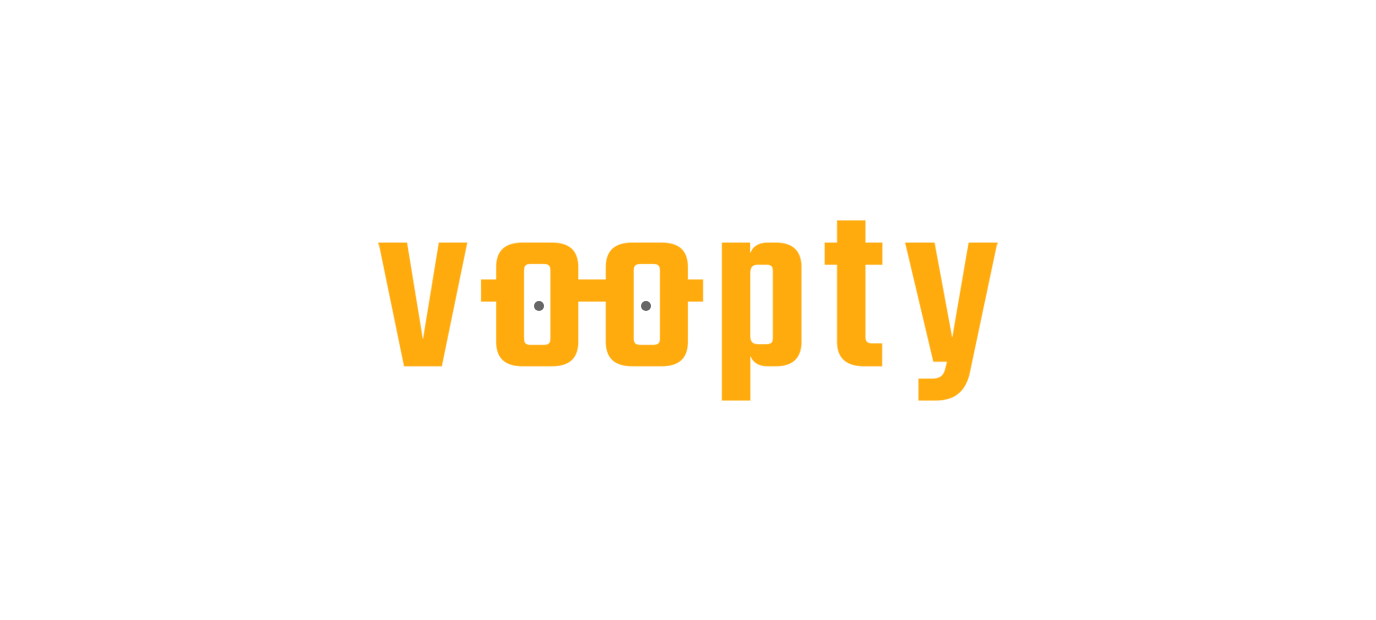 scroll, scrollTop: 0, scrollLeft: 0, axis: both 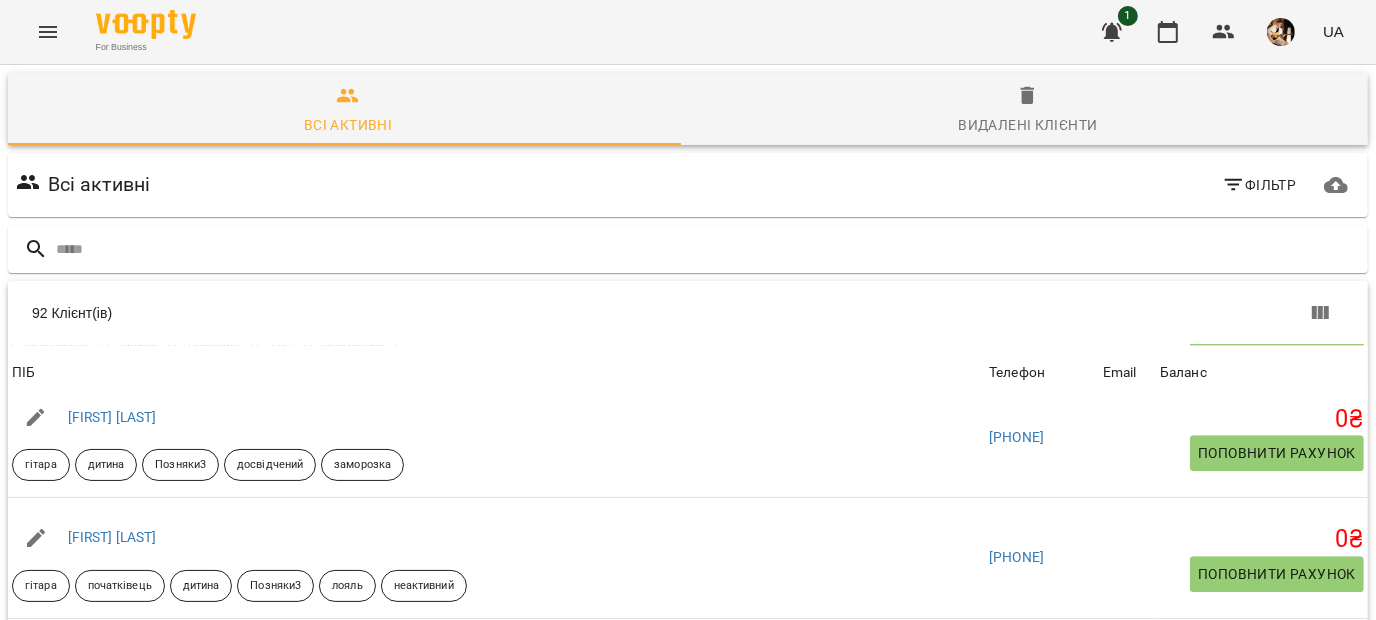 click 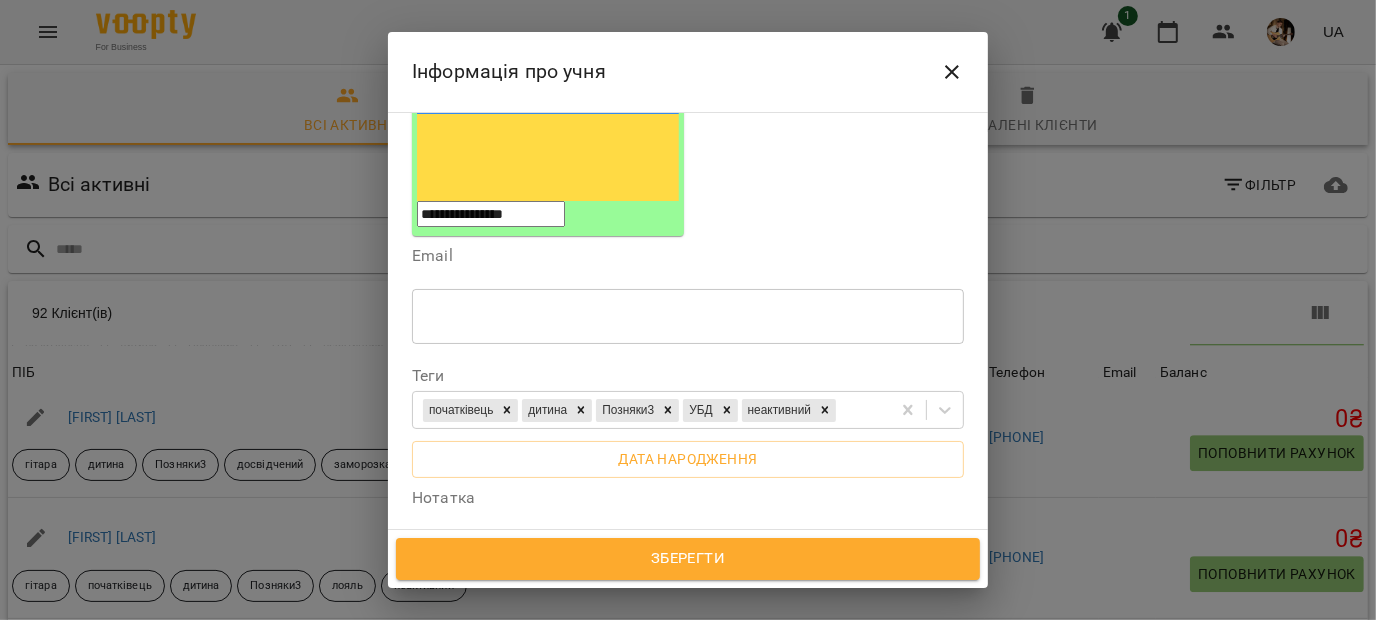 scroll, scrollTop: 361, scrollLeft: 0, axis: vertical 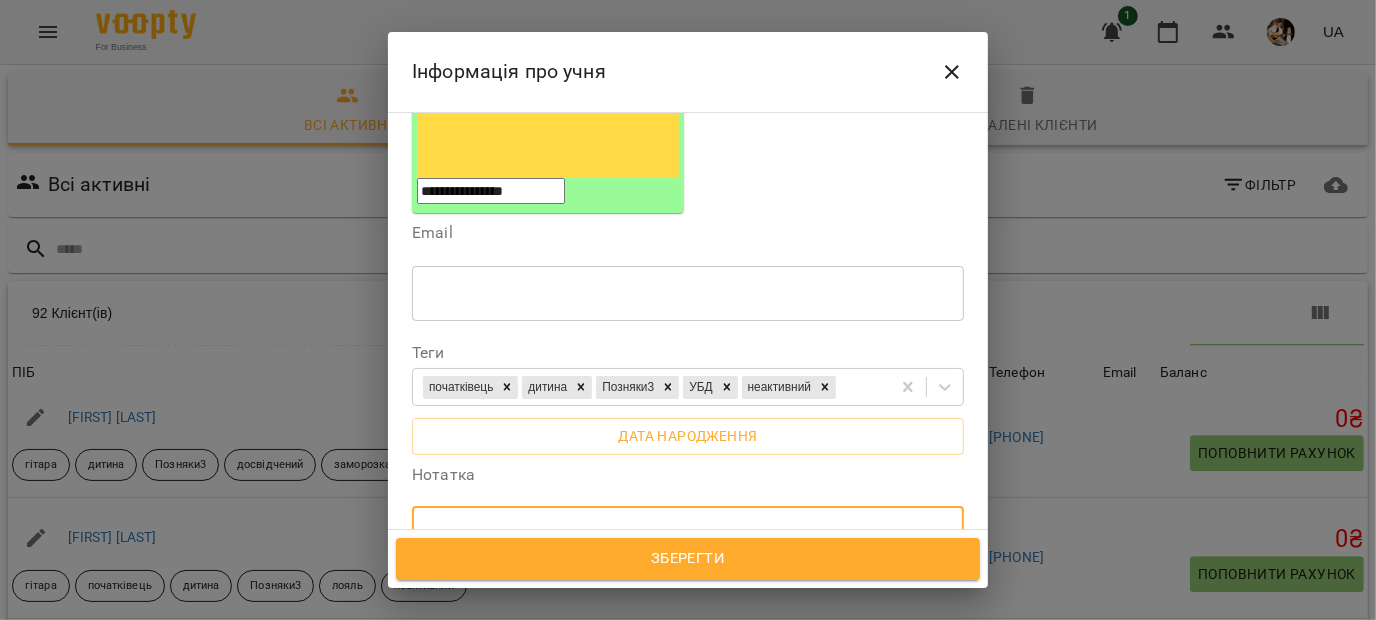 drag, startPoint x: 893, startPoint y: 390, endPoint x: 349, endPoint y: 414, distance: 544.5292 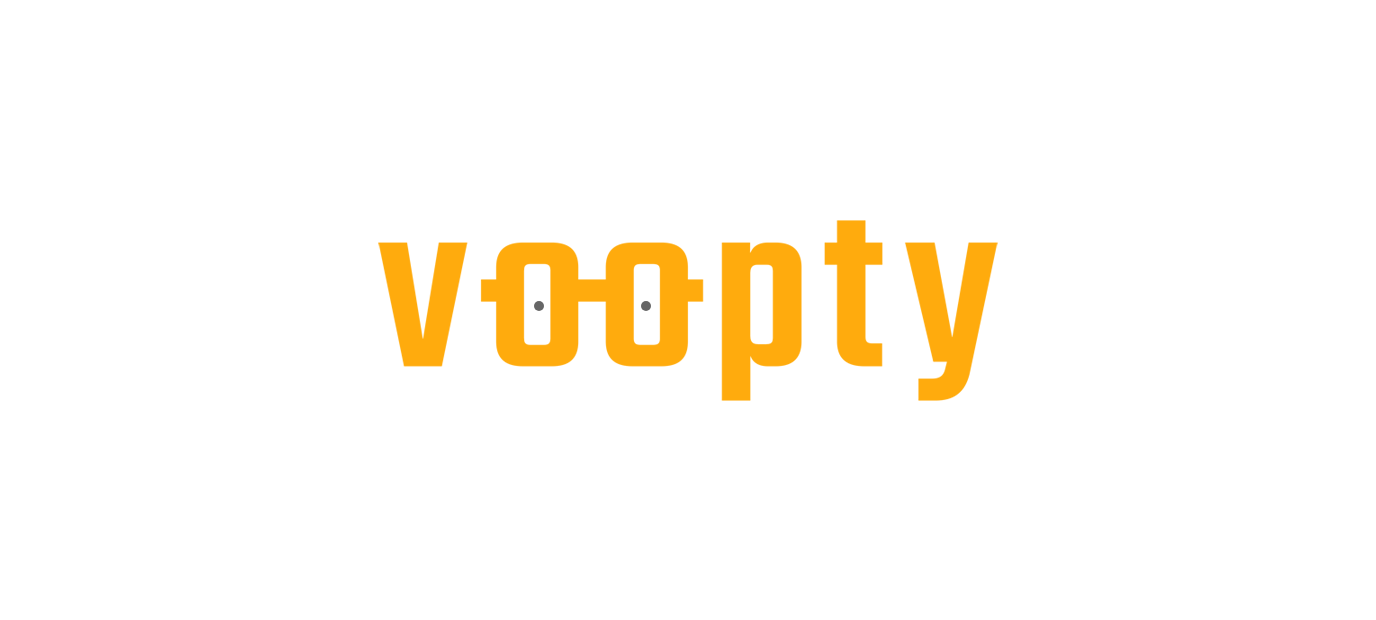 scroll, scrollTop: 0, scrollLeft: 0, axis: both 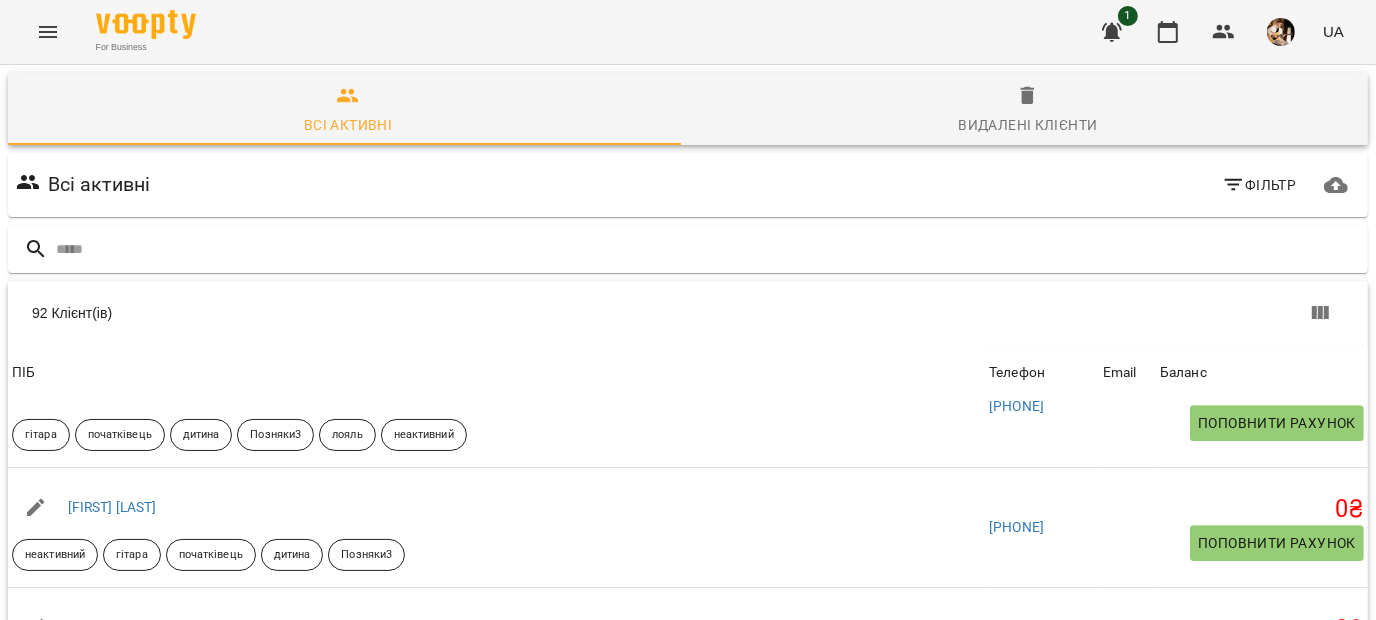 click 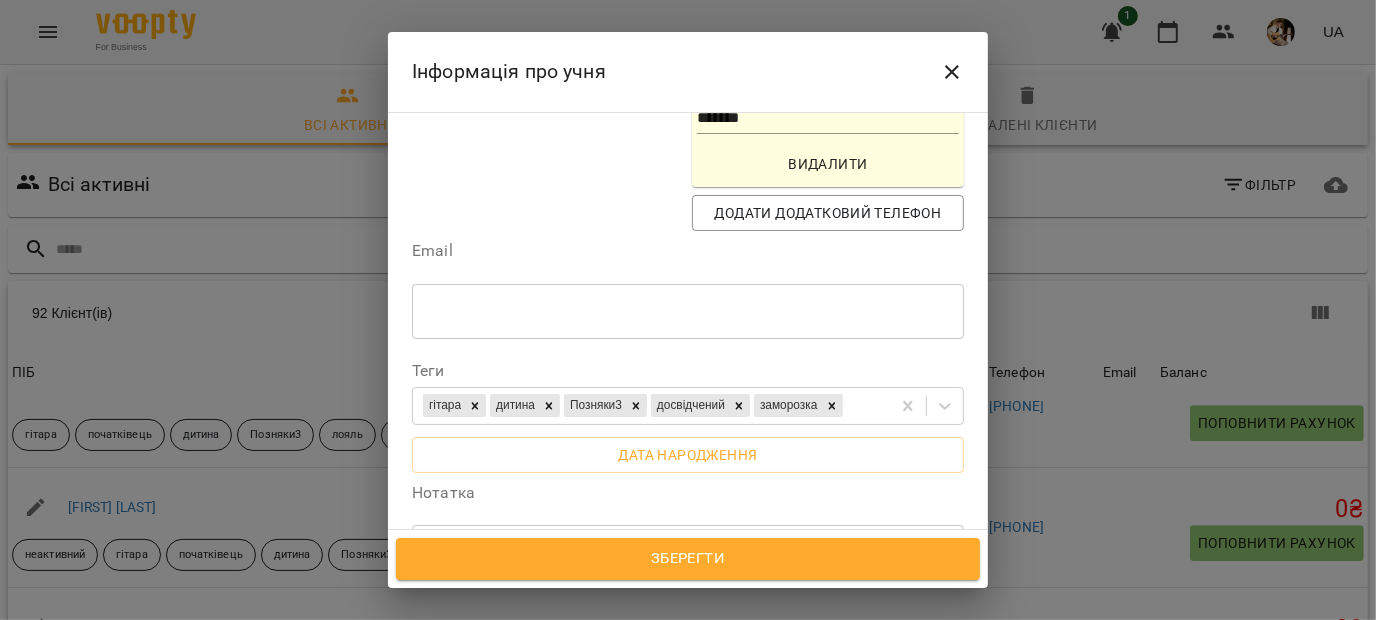 scroll, scrollTop: 517, scrollLeft: 0, axis: vertical 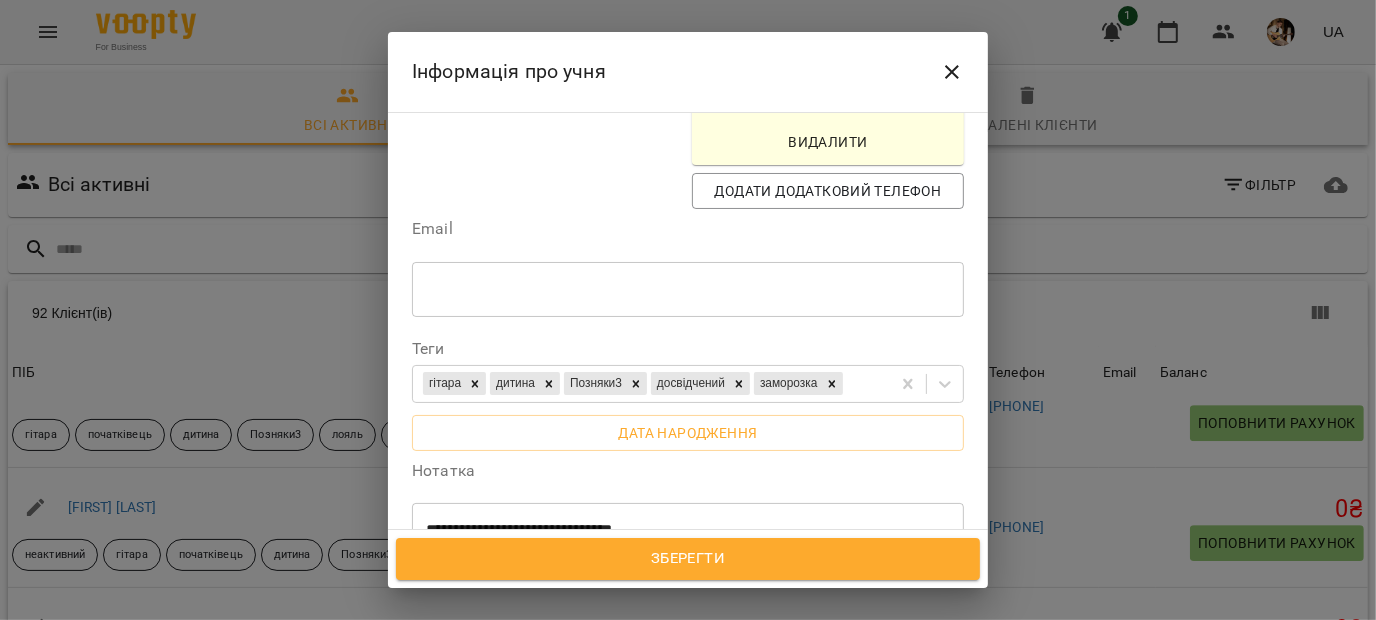 click at bounding box center [952, 72] 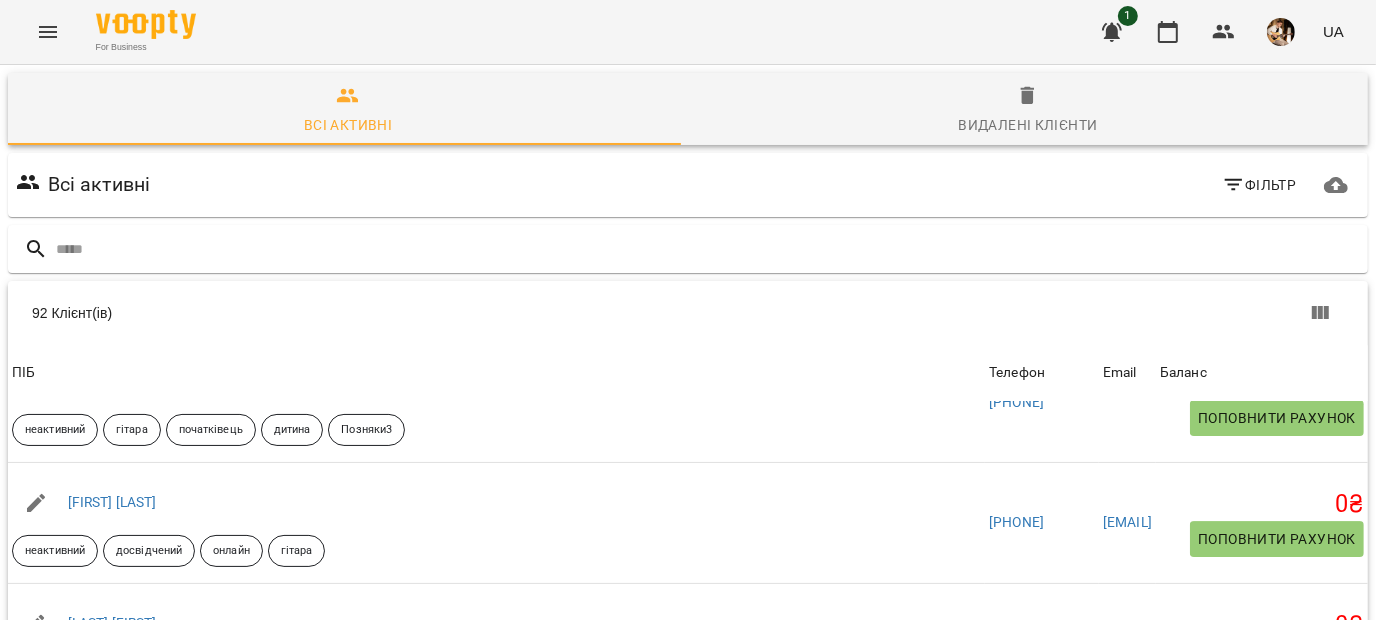 scroll, scrollTop: 4987, scrollLeft: 0, axis: vertical 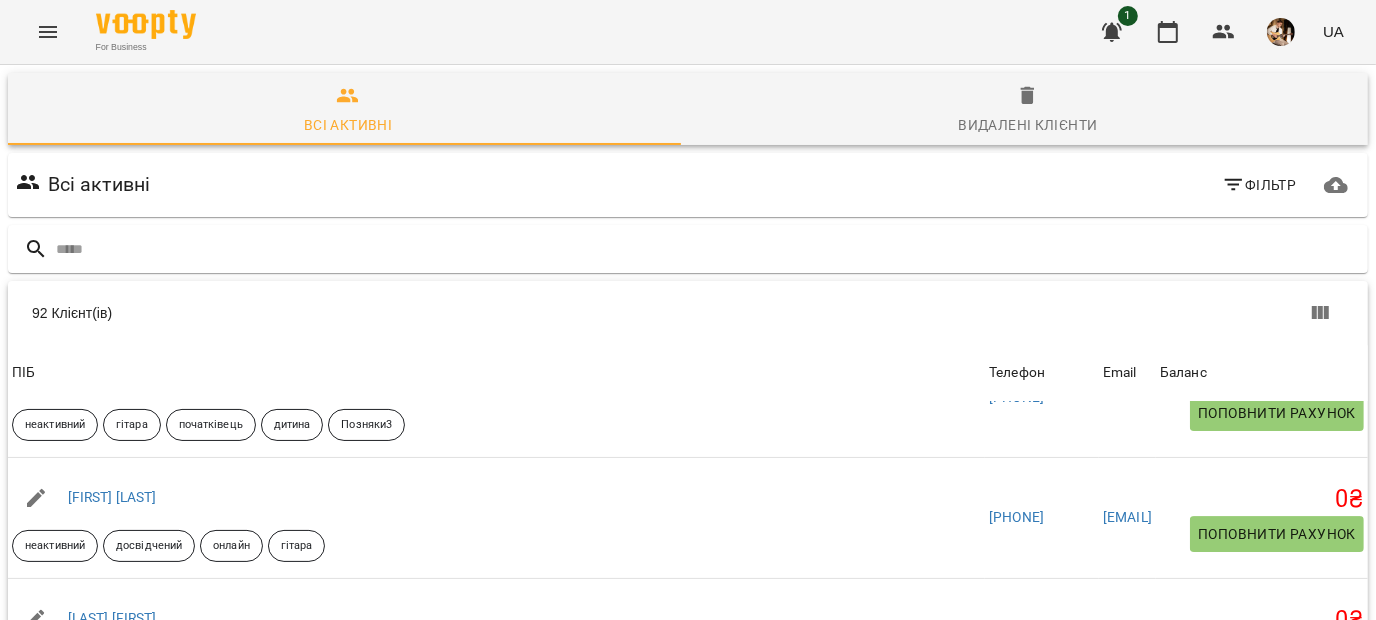 click 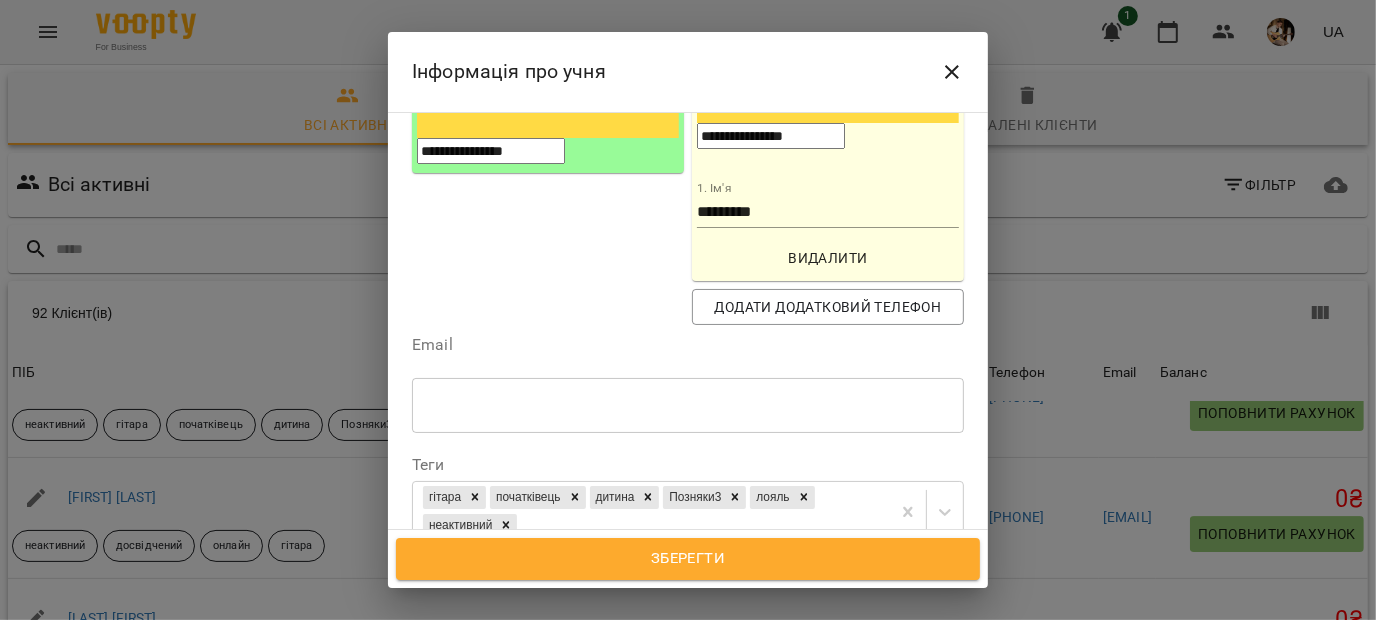 scroll, scrollTop: 560, scrollLeft: 0, axis: vertical 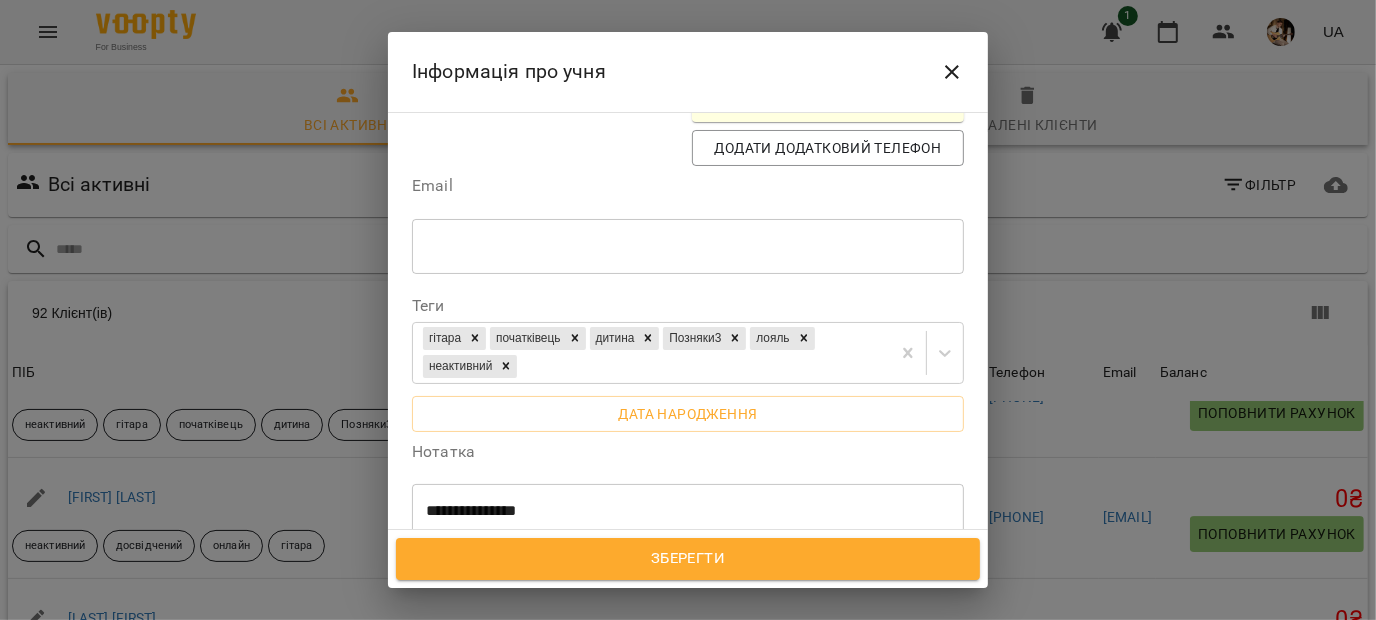 click at bounding box center (952, 72) 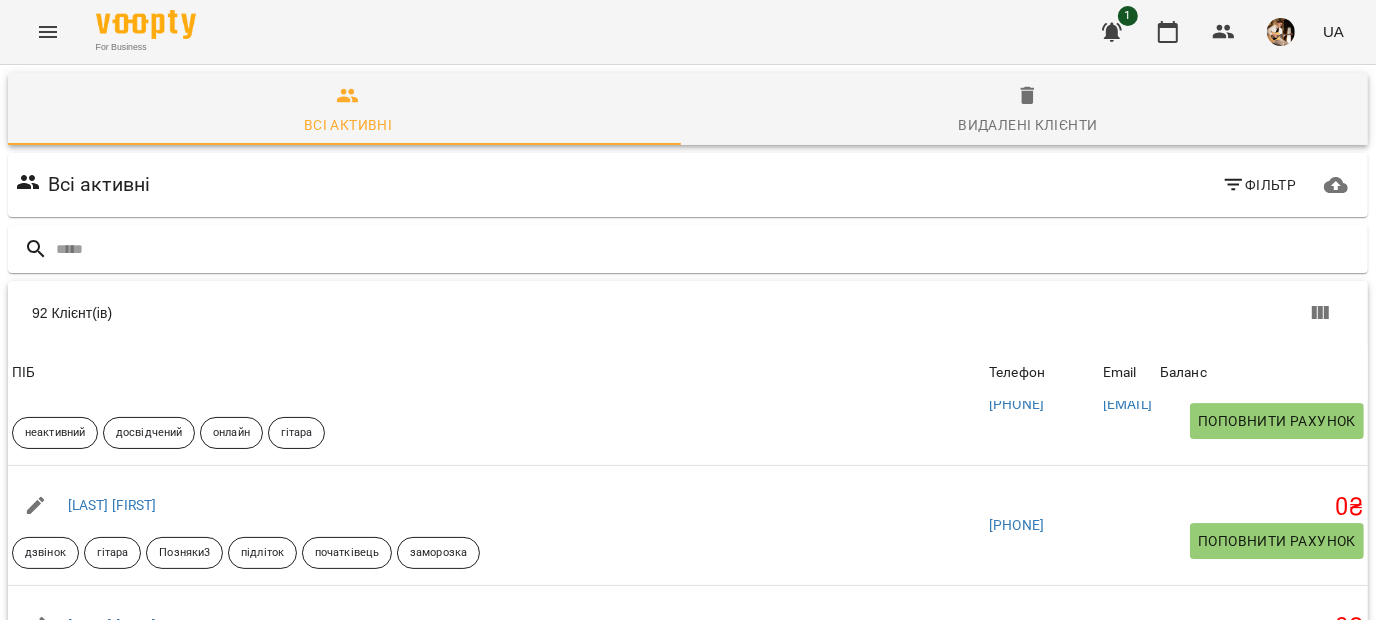 scroll, scrollTop: 5100, scrollLeft: 0, axis: vertical 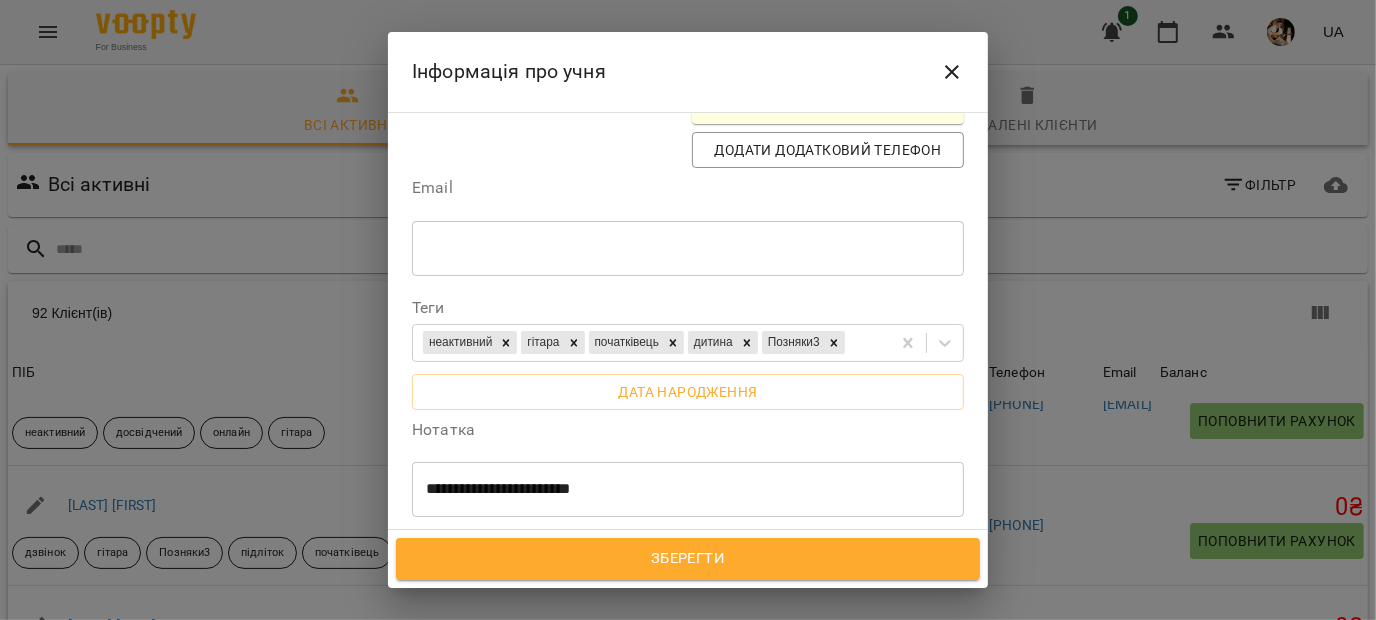 click 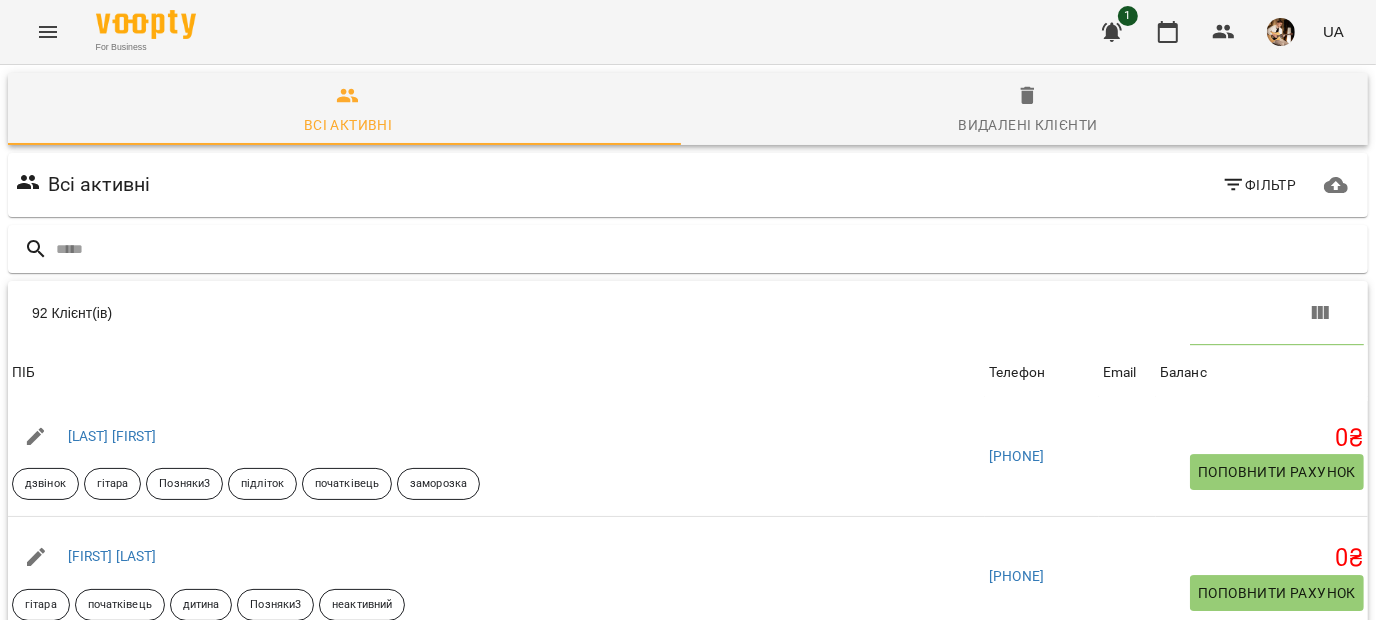 scroll, scrollTop: 5065, scrollLeft: 0, axis: vertical 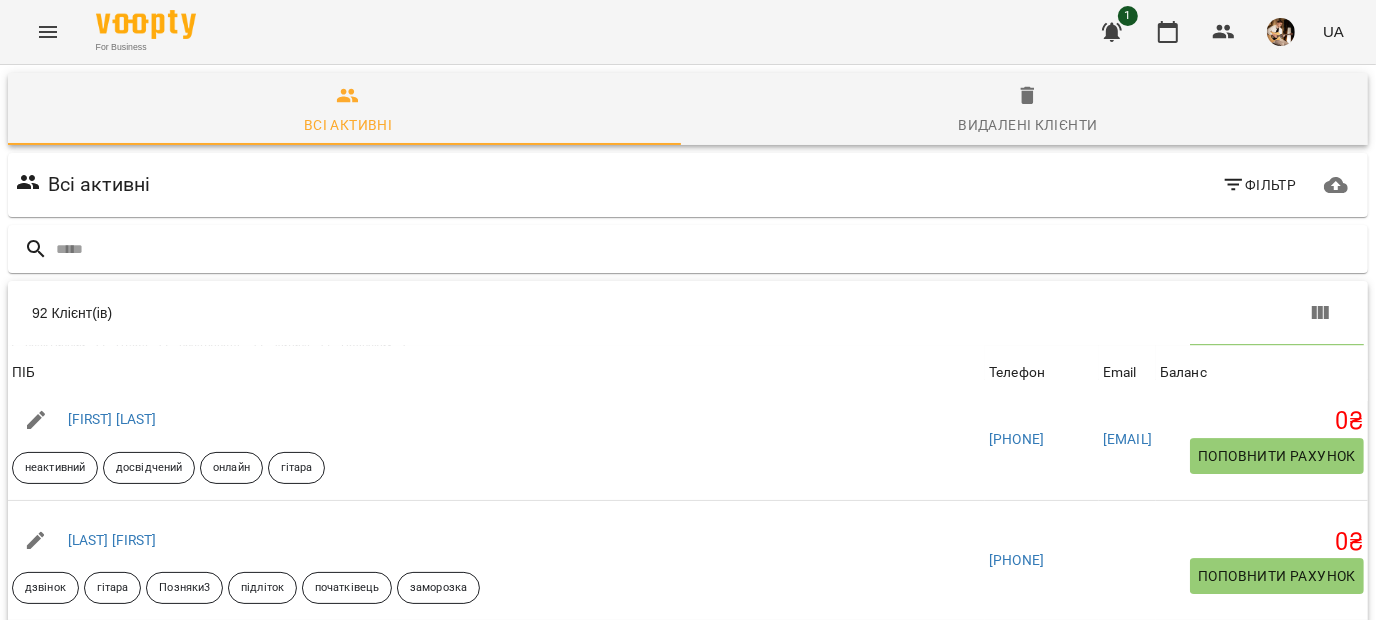 click 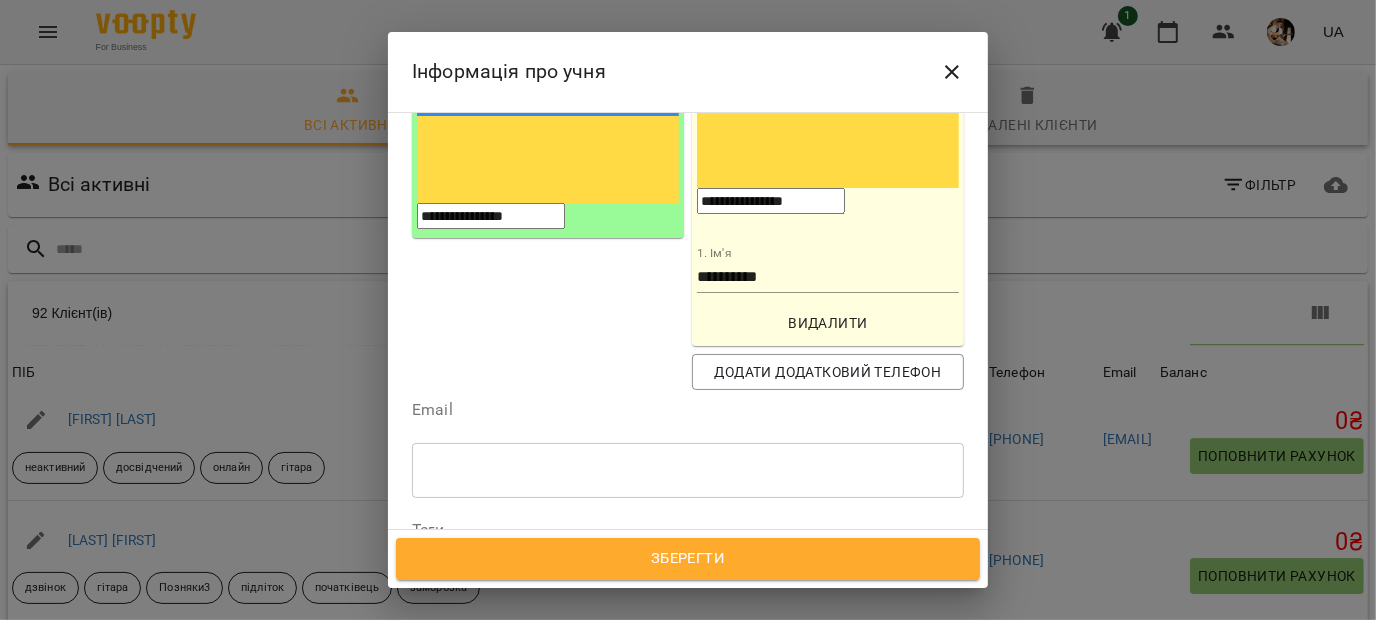 scroll, scrollTop: 417, scrollLeft: 0, axis: vertical 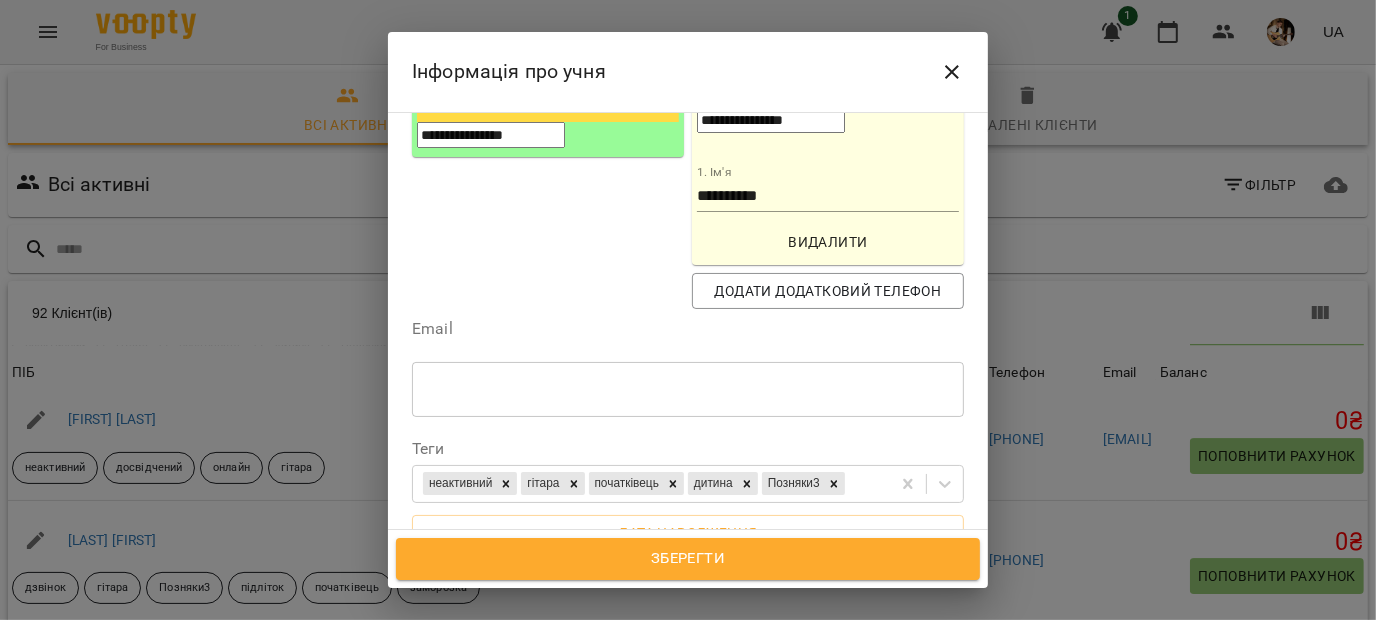 click on "**********" at bounding box center [688, 630] 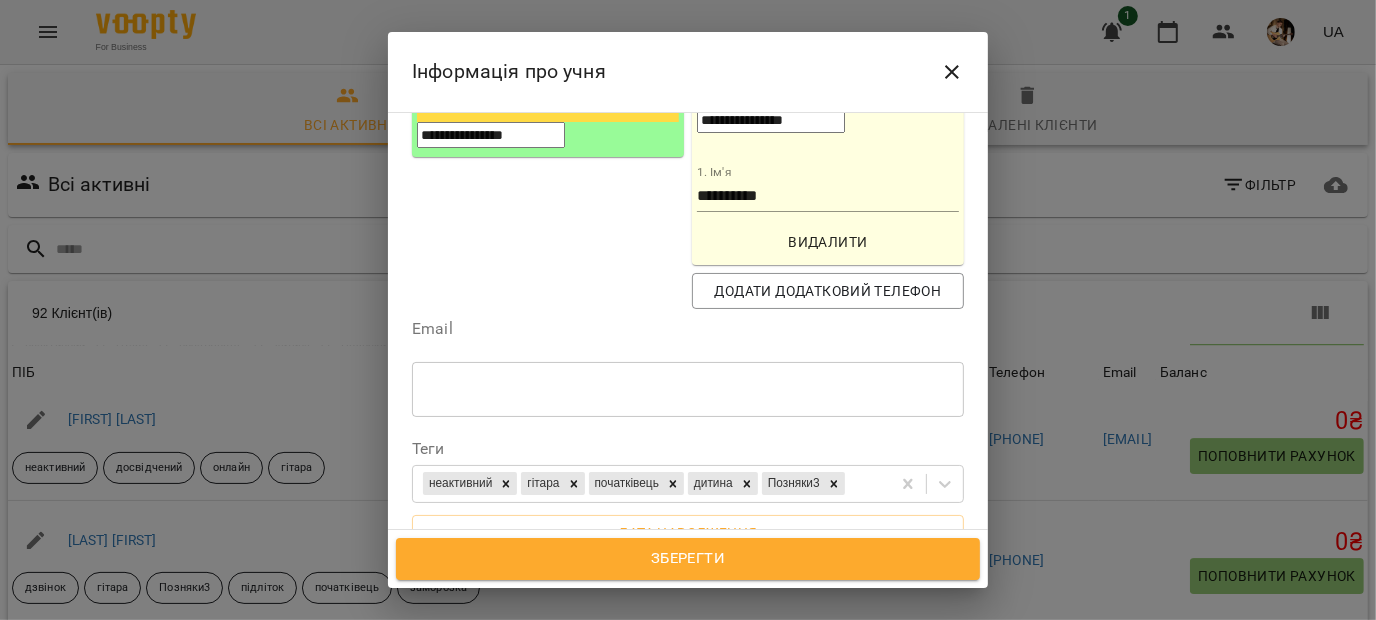 click on "**********" at bounding box center [680, 630] 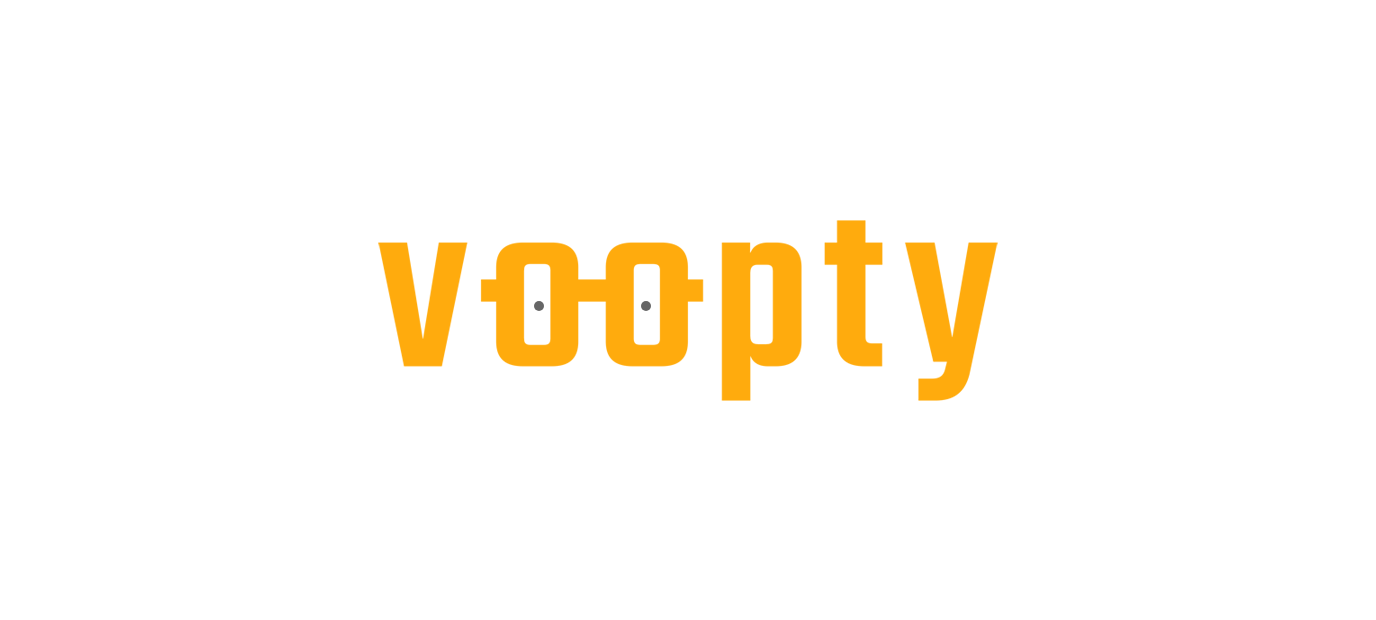 scroll, scrollTop: 0, scrollLeft: 0, axis: both 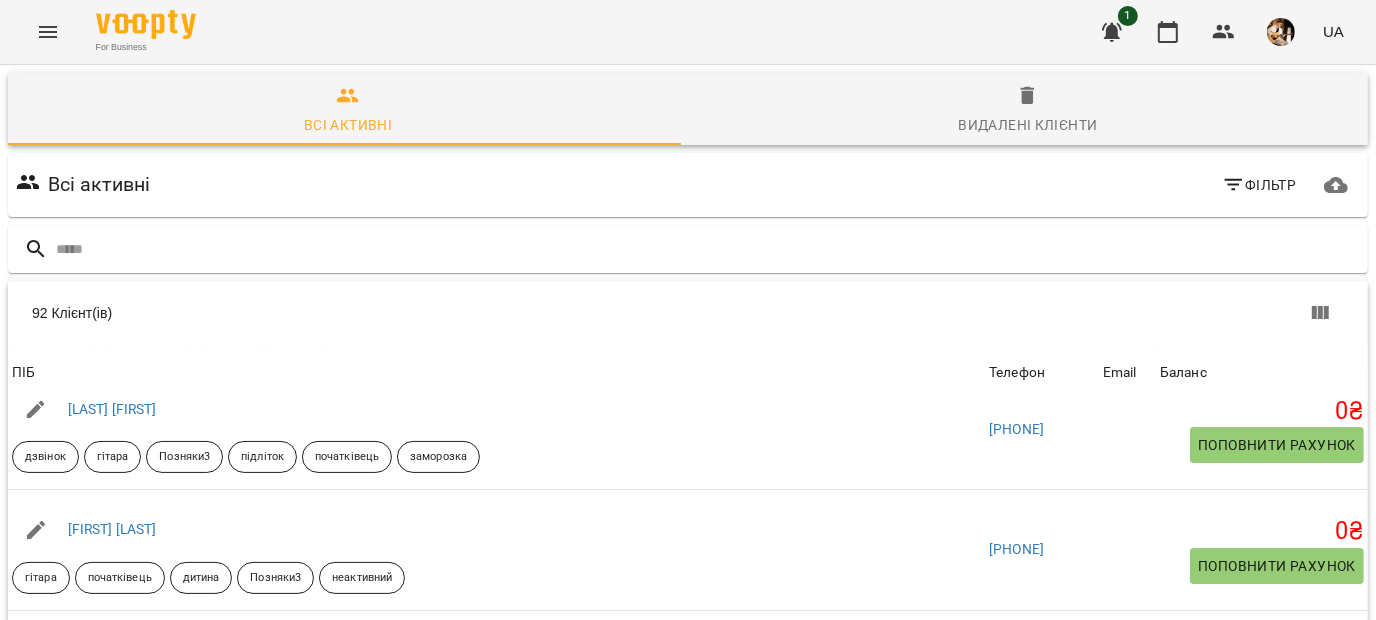 click 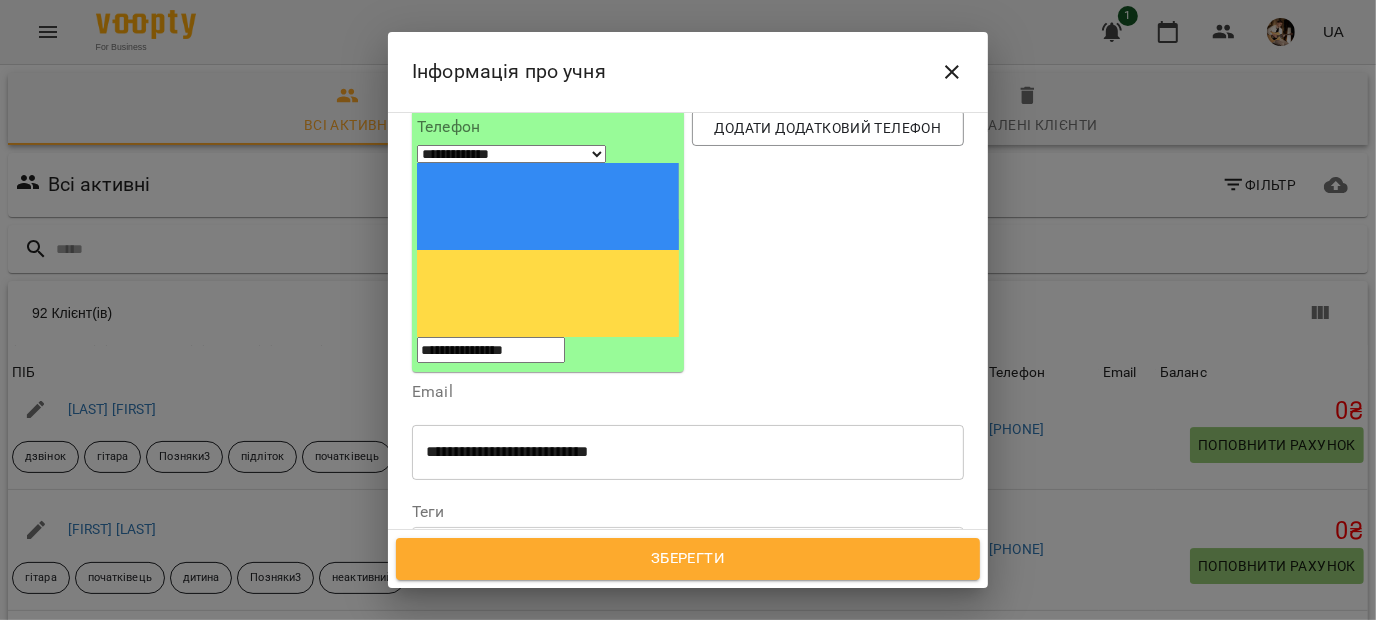 scroll, scrollTop: 260, scrollLeft: 0, axis: vertical 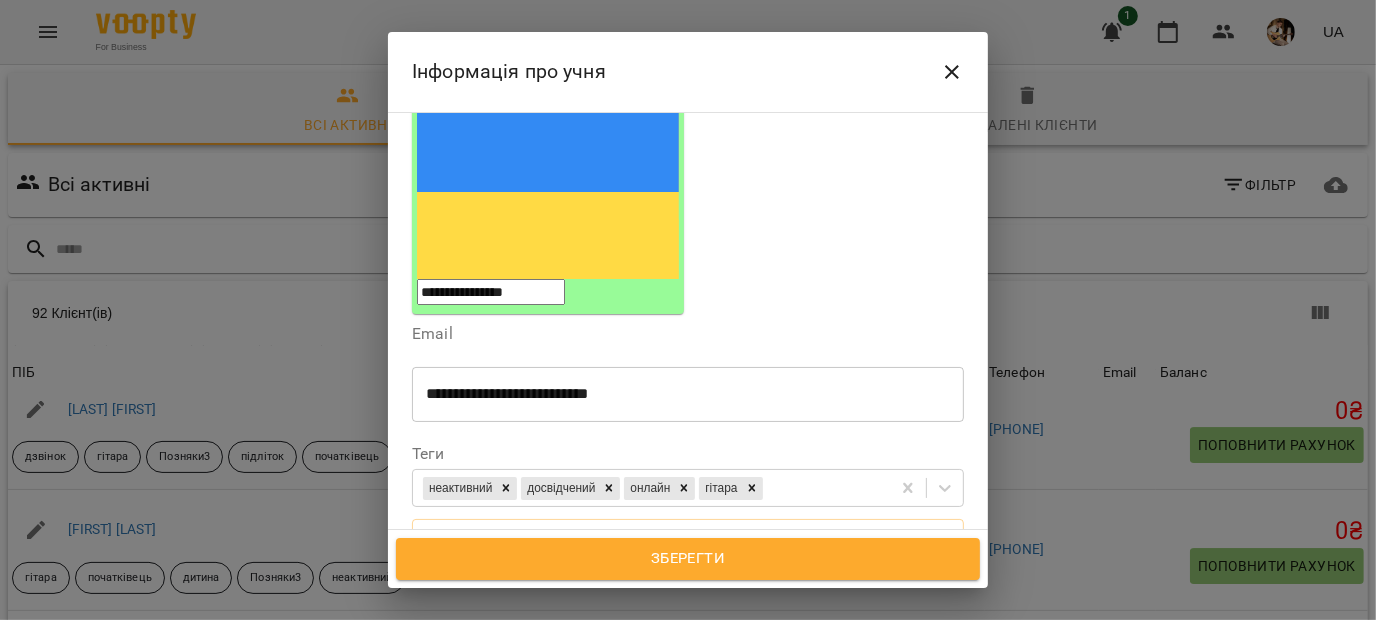 click on "**********" at bounding box center [688, 635] 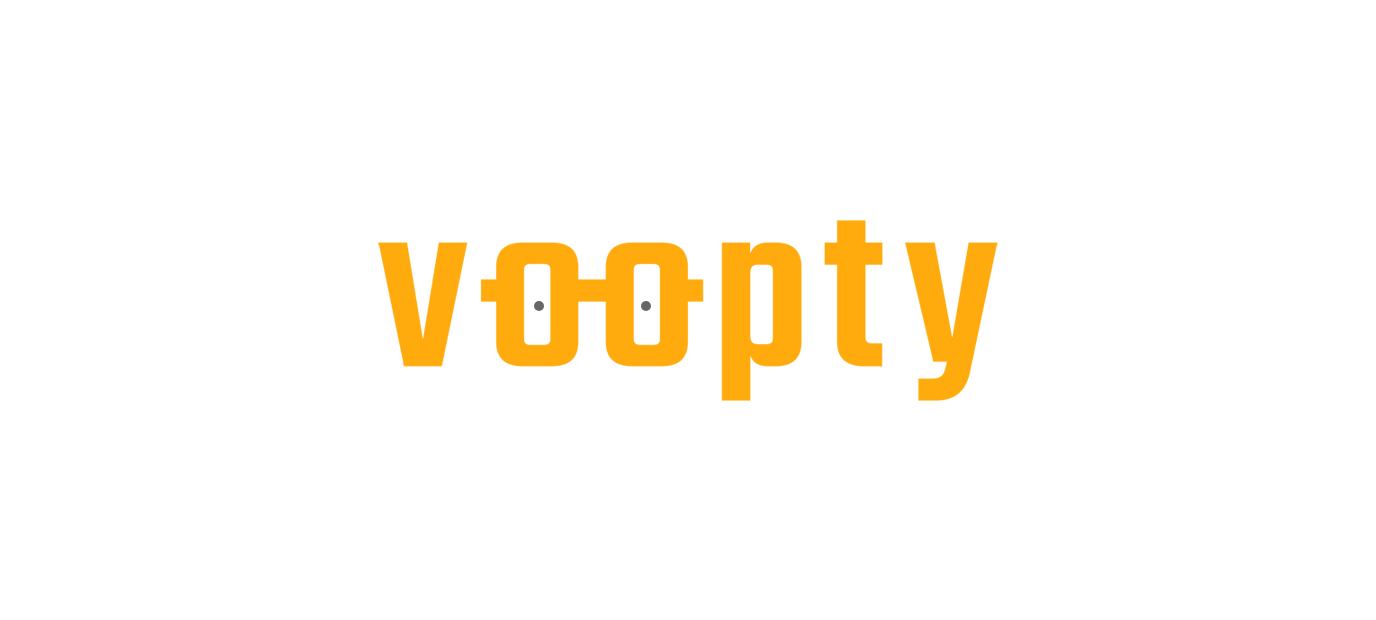 scroll, scrollTop: 0, scrollLeft: 0, axis: both 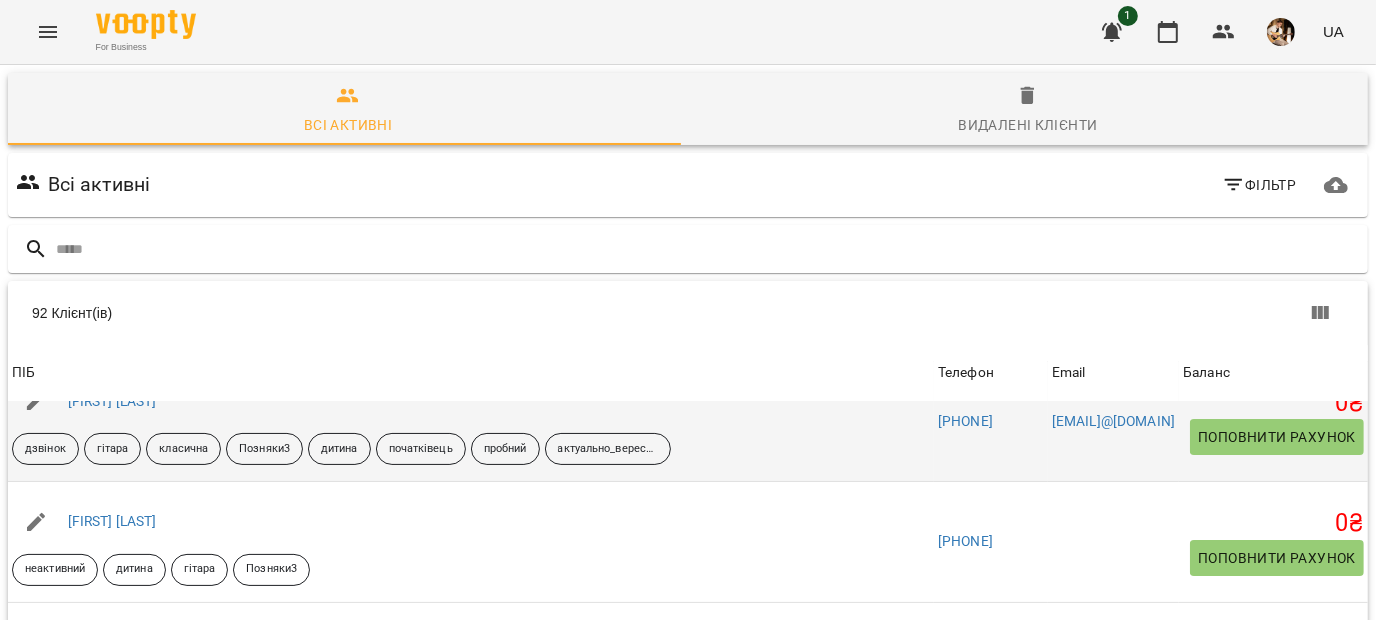 click 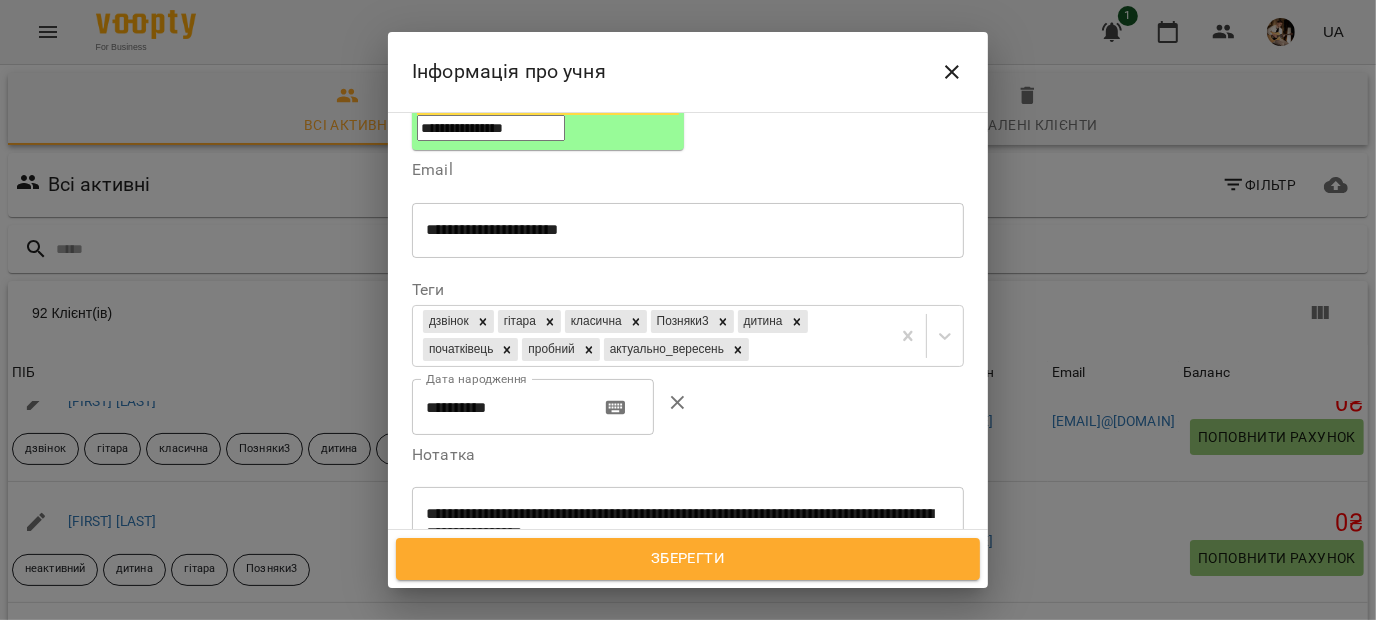 scroll, scrollTop: 424, scrollLeft: 0, axis: vertical 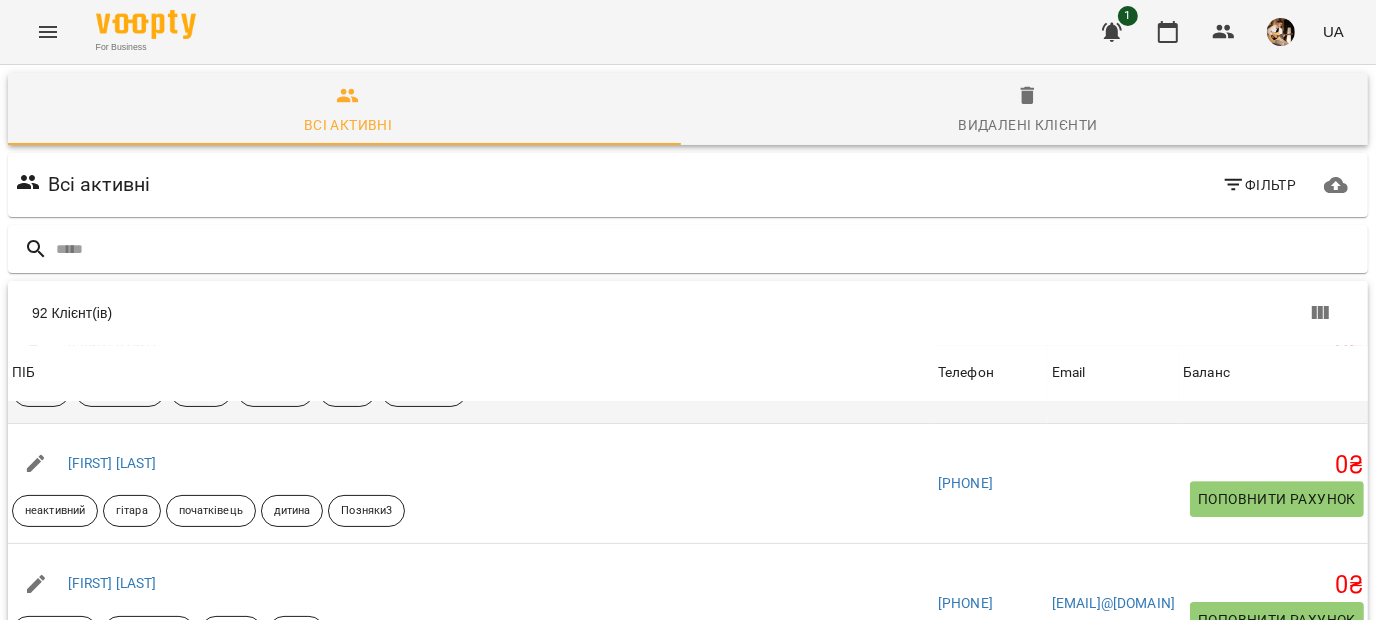 click 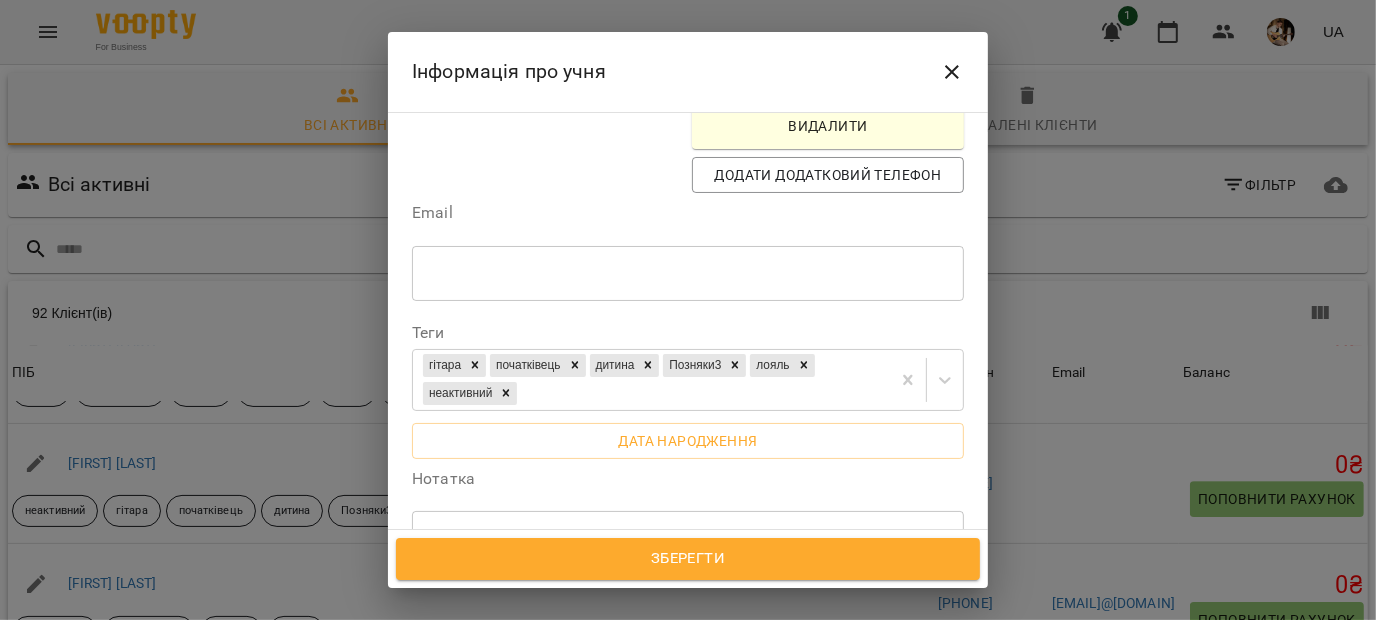 scroll, scrollTop: 537, scrollLeft: 0, axis: vertical 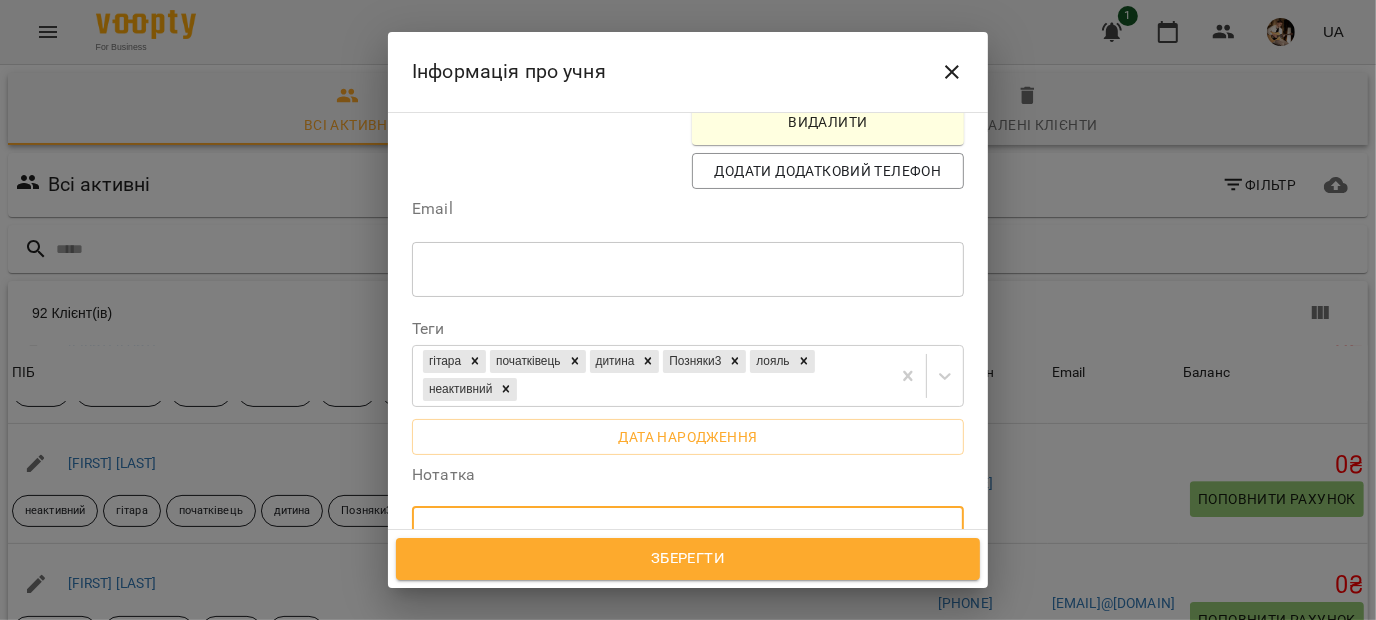 drag, startPoint x: 565, startPoint y: 366, endPoint x: 358, endPoint y: 369, distance: 207.02174 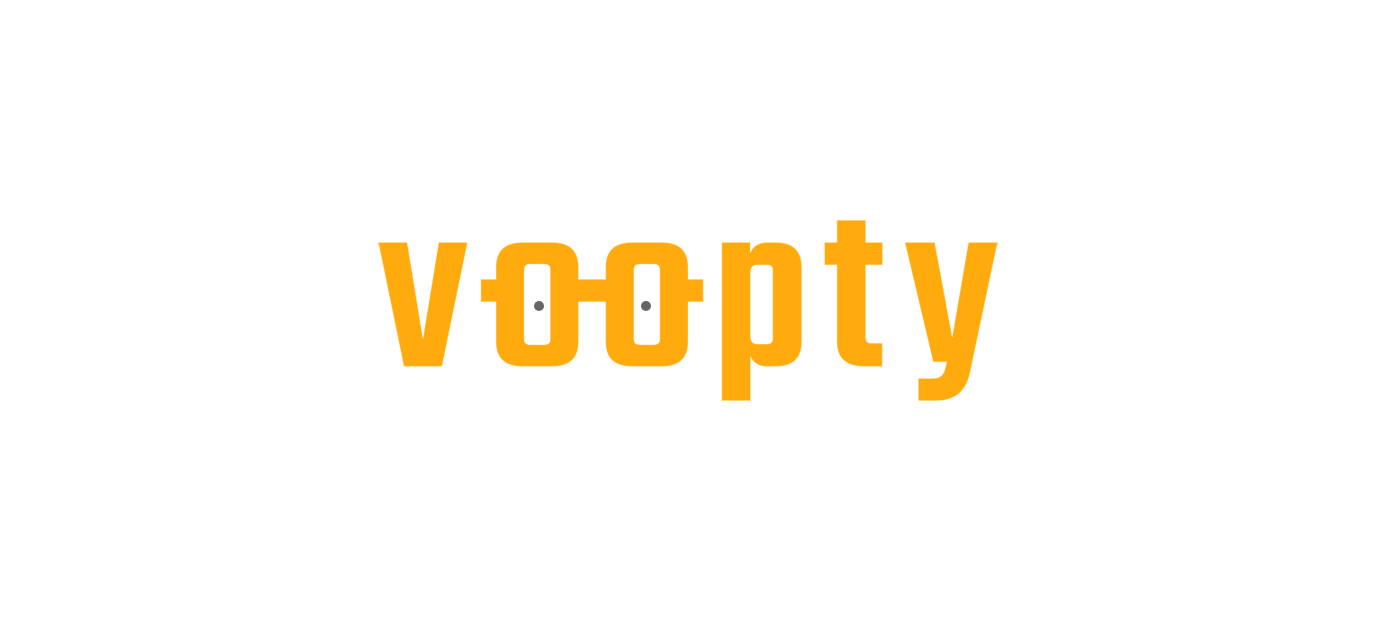 scroll, scrollTop: 0, scrollLeft: 0, axis: both 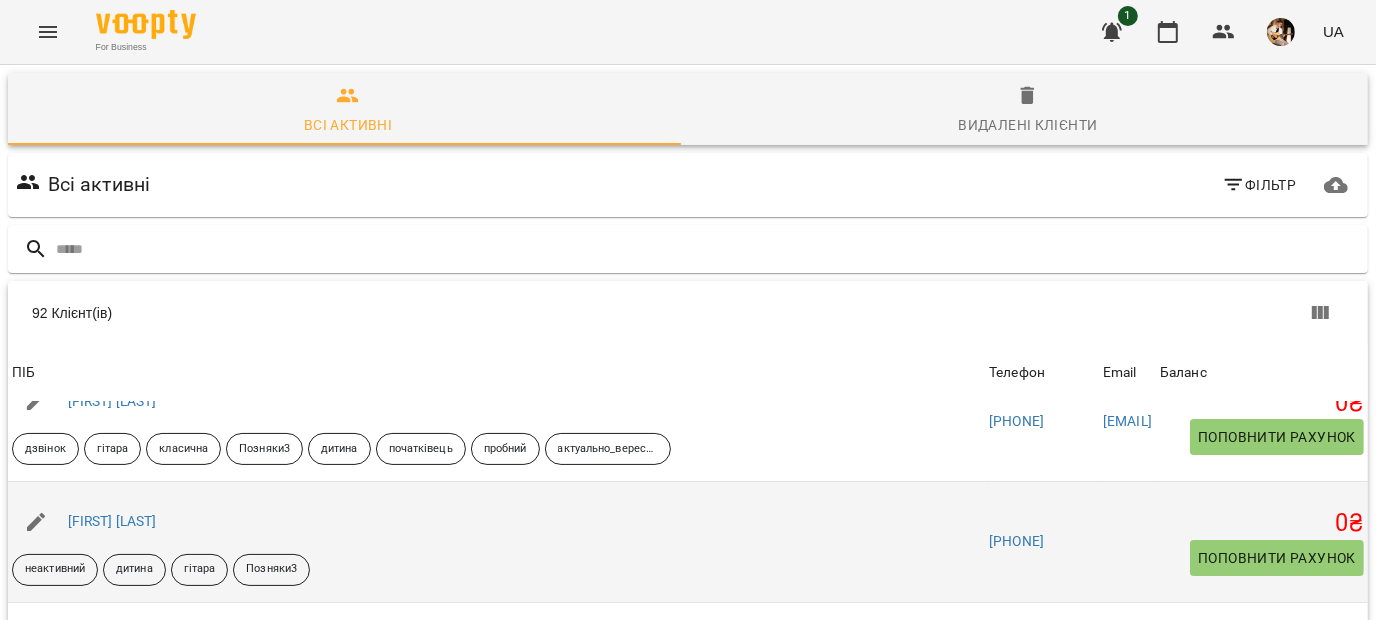 click 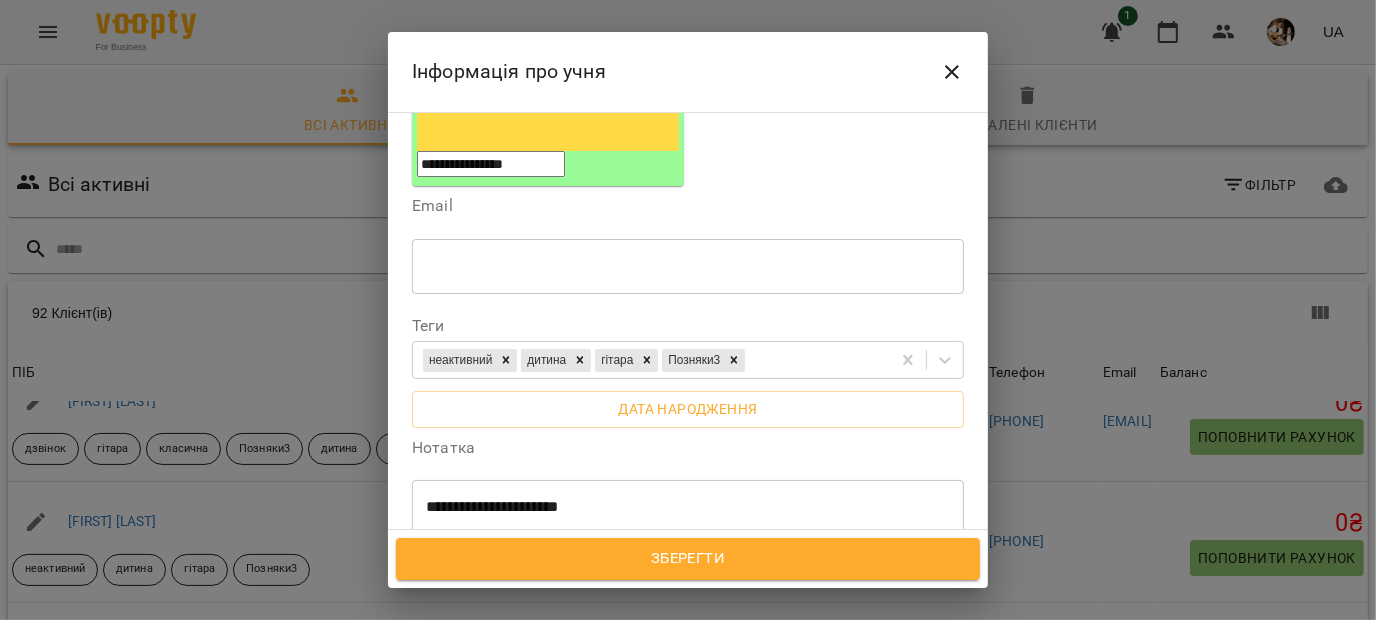 scroll, scrollTop: 389, scrollLeft: 0, axis: vertical 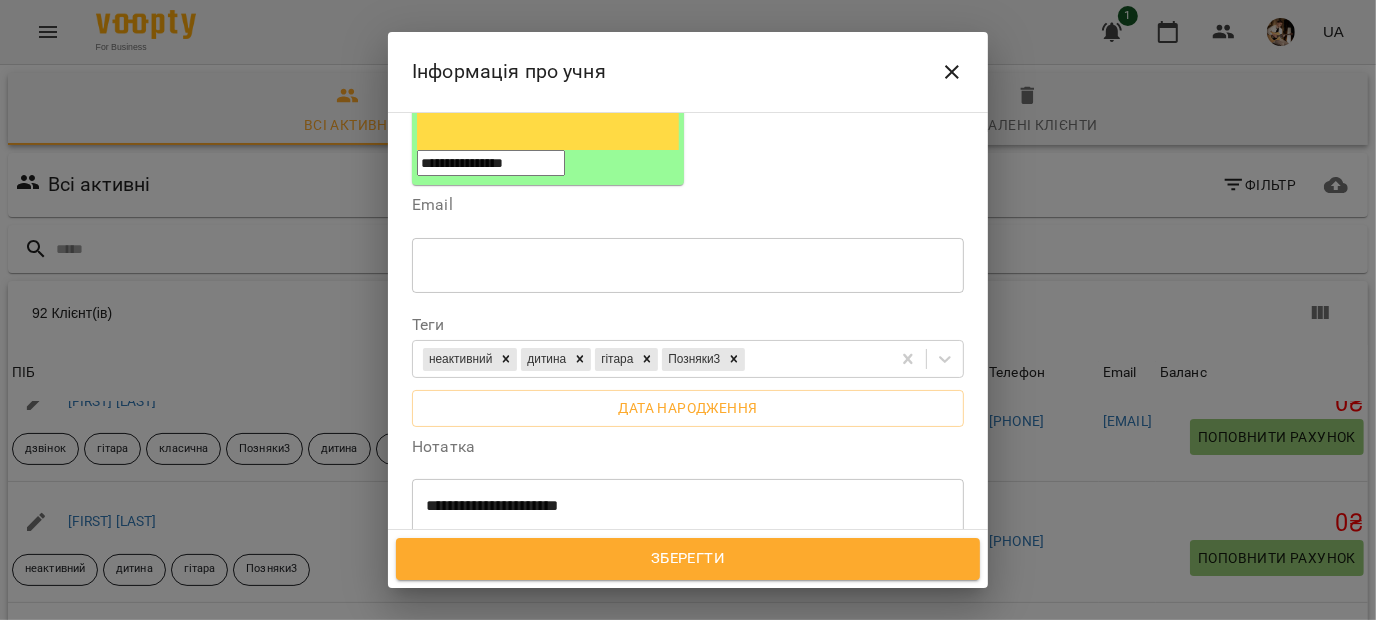 click 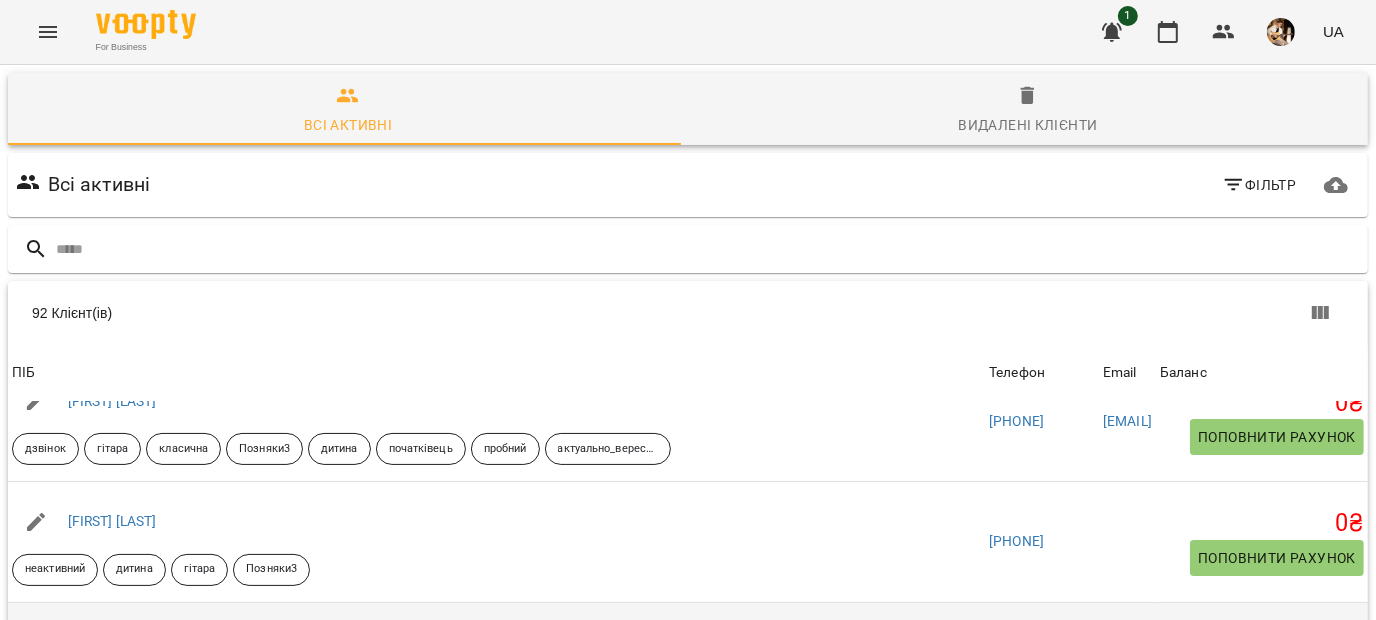 scroll, scrollTop: 5770, scrollLeft: 0, axis: vertical 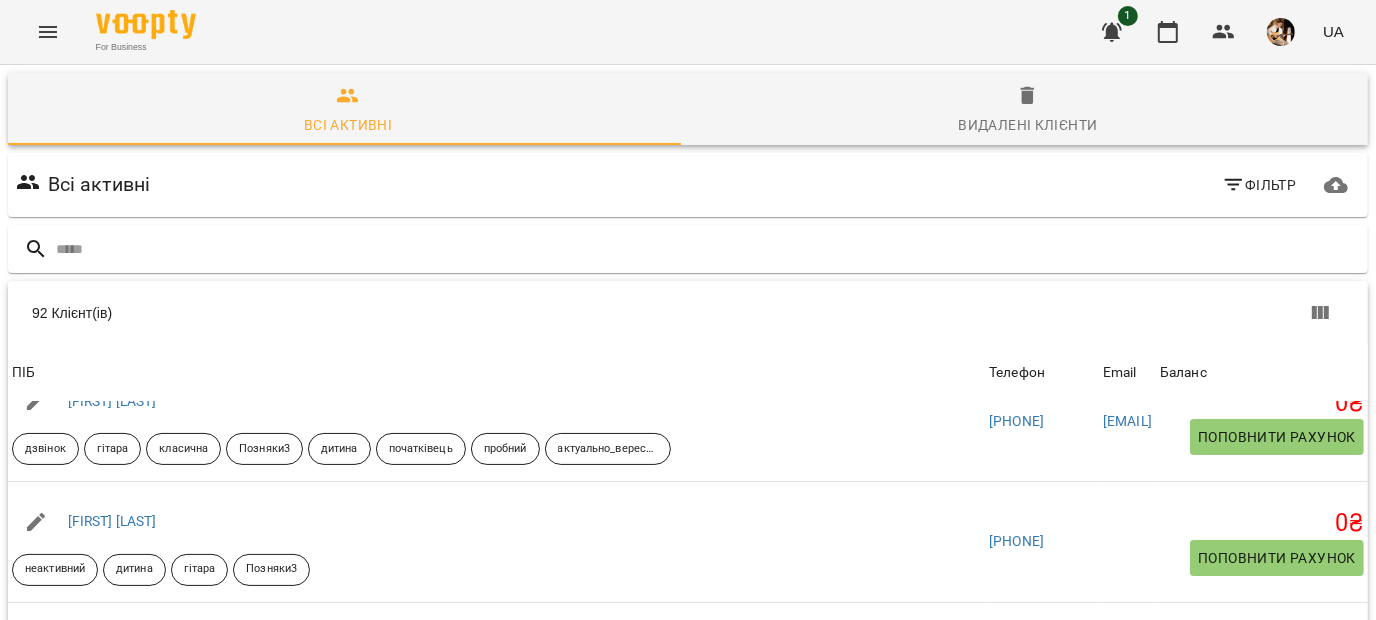click 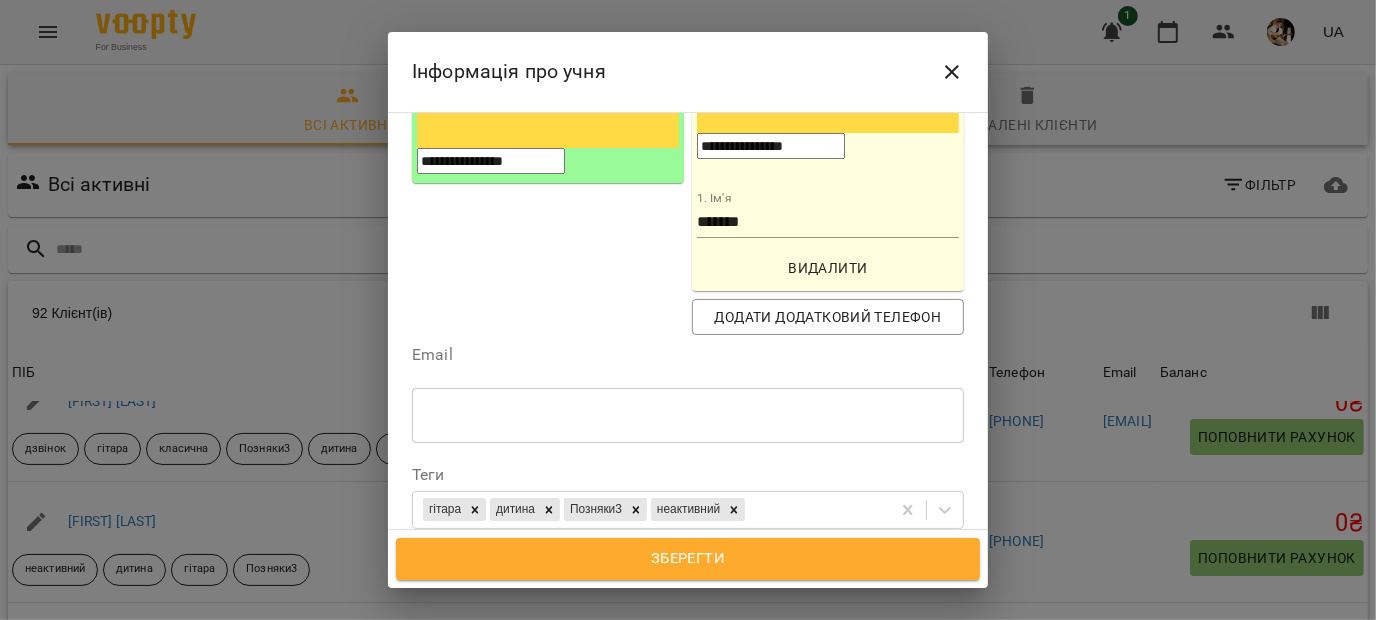 scroll, scrollTop: 399, scrollLeft: 0, axis: vertical 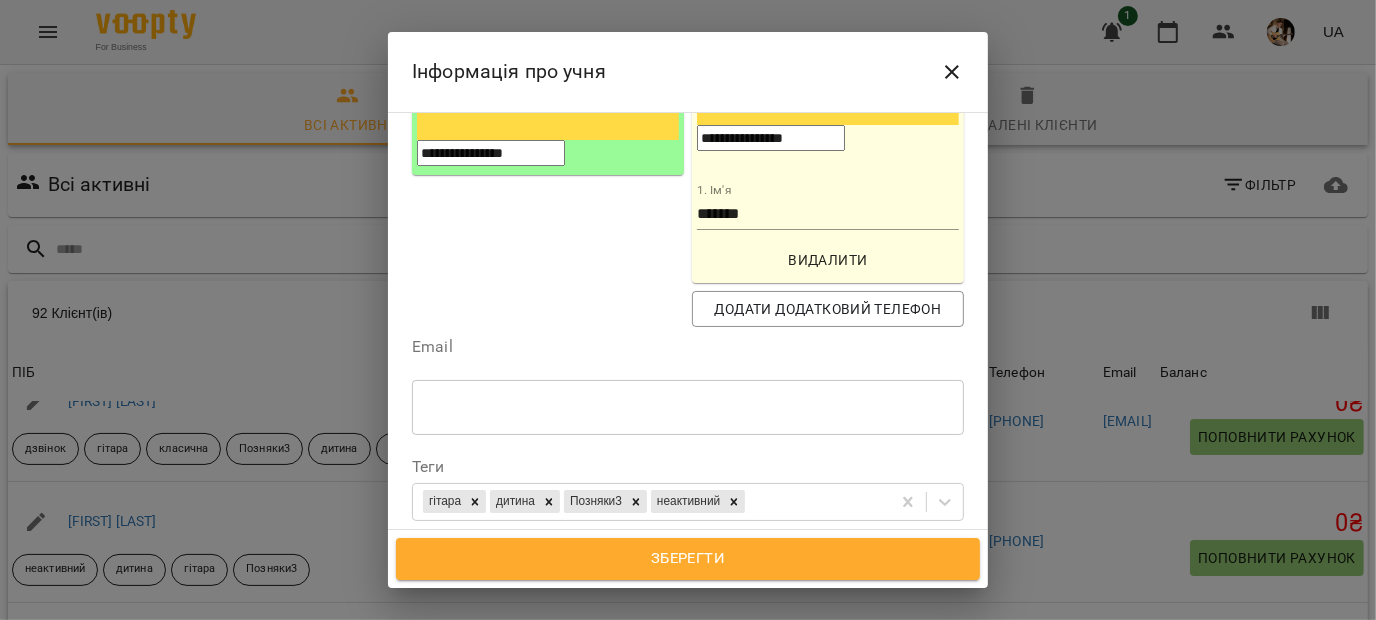 click on "**********" at bounding box center (680, 648) 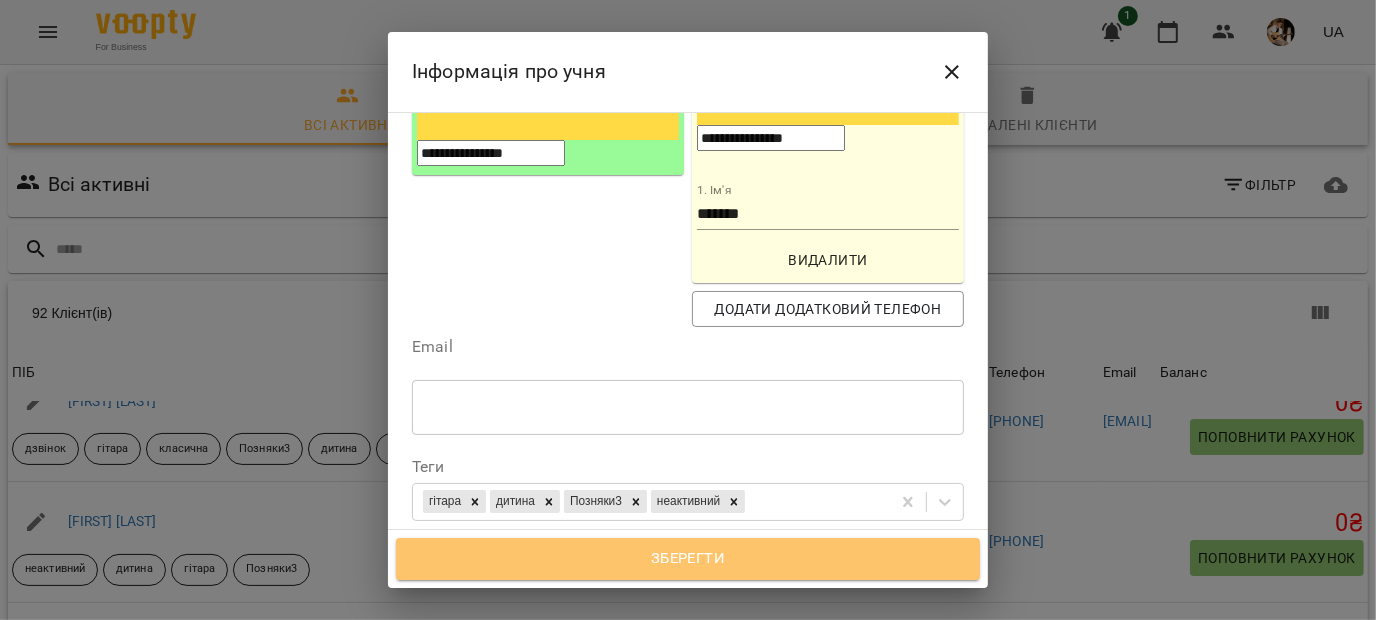 click on "Зберегти" at bounding box center (688, 559) 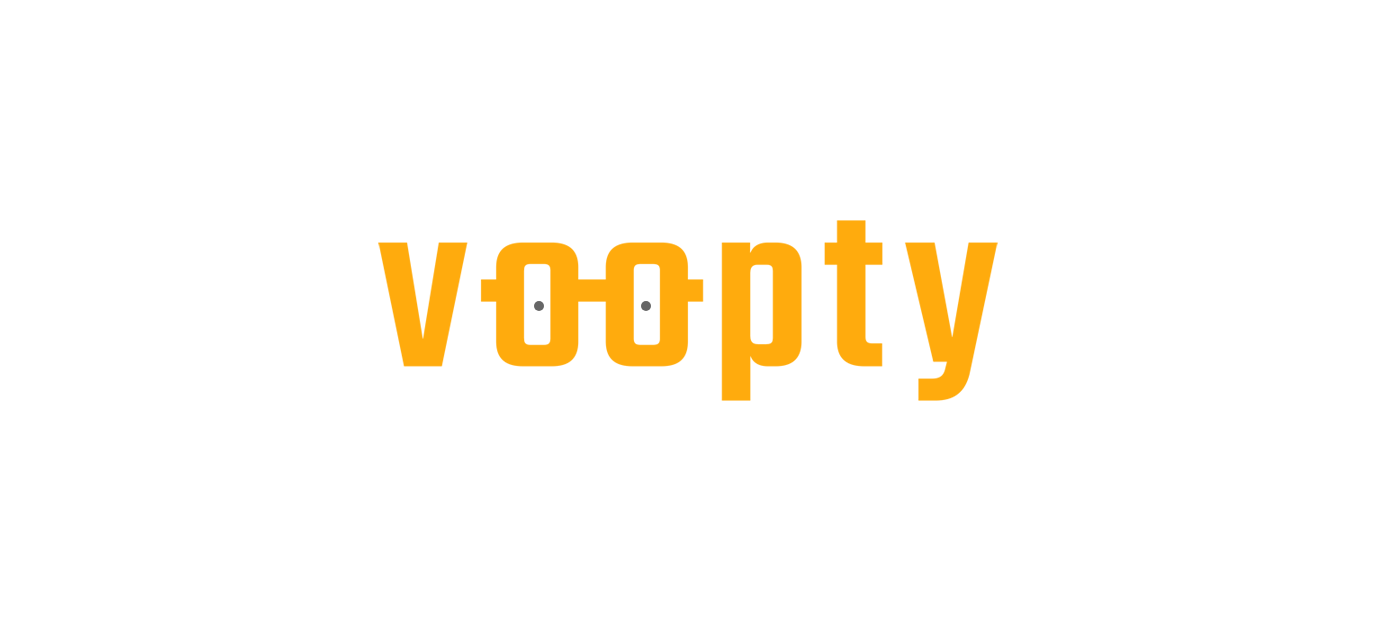 scroll, scrollTop: 0, scrollLeft: 0, axis: both 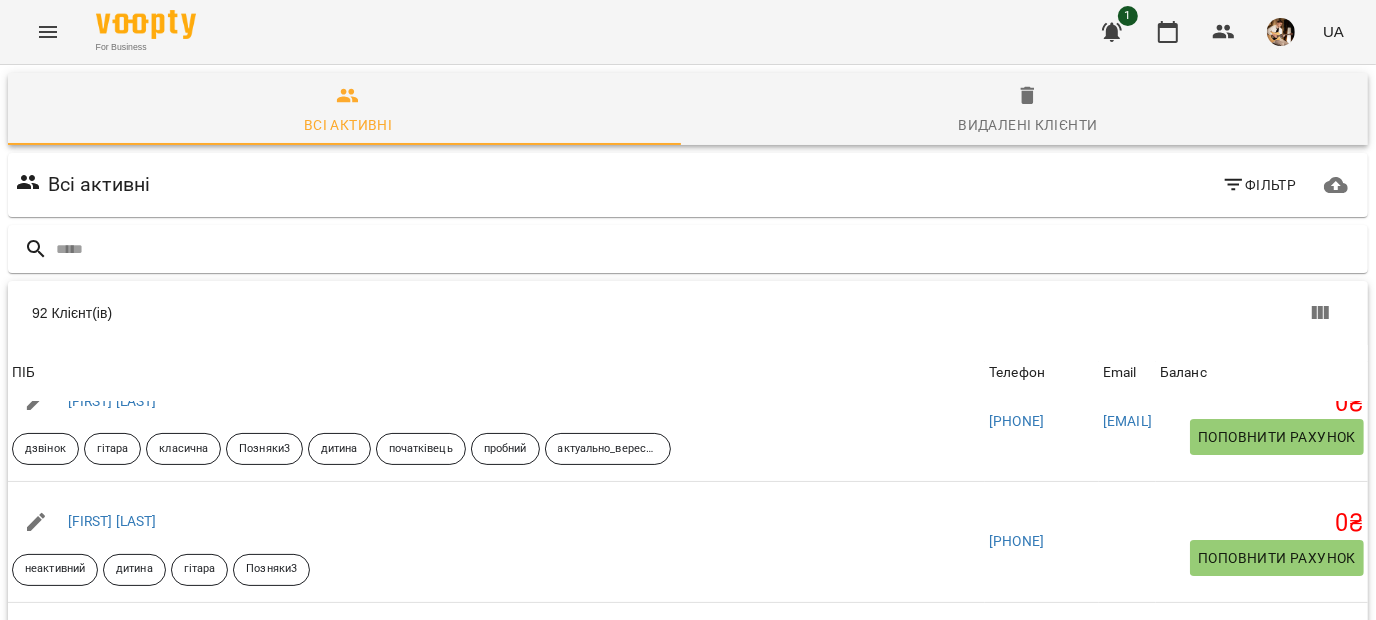 click 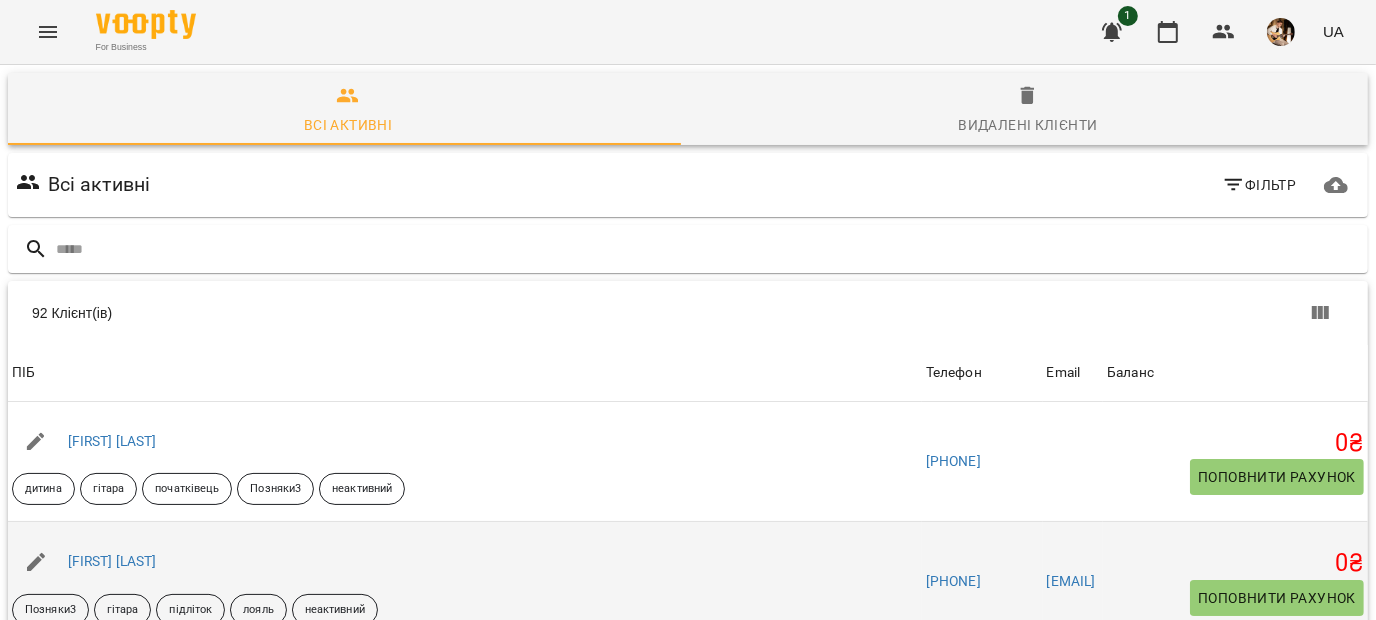 scroll, scrollTop: 293, scrollLeft: 0, axis: vertical 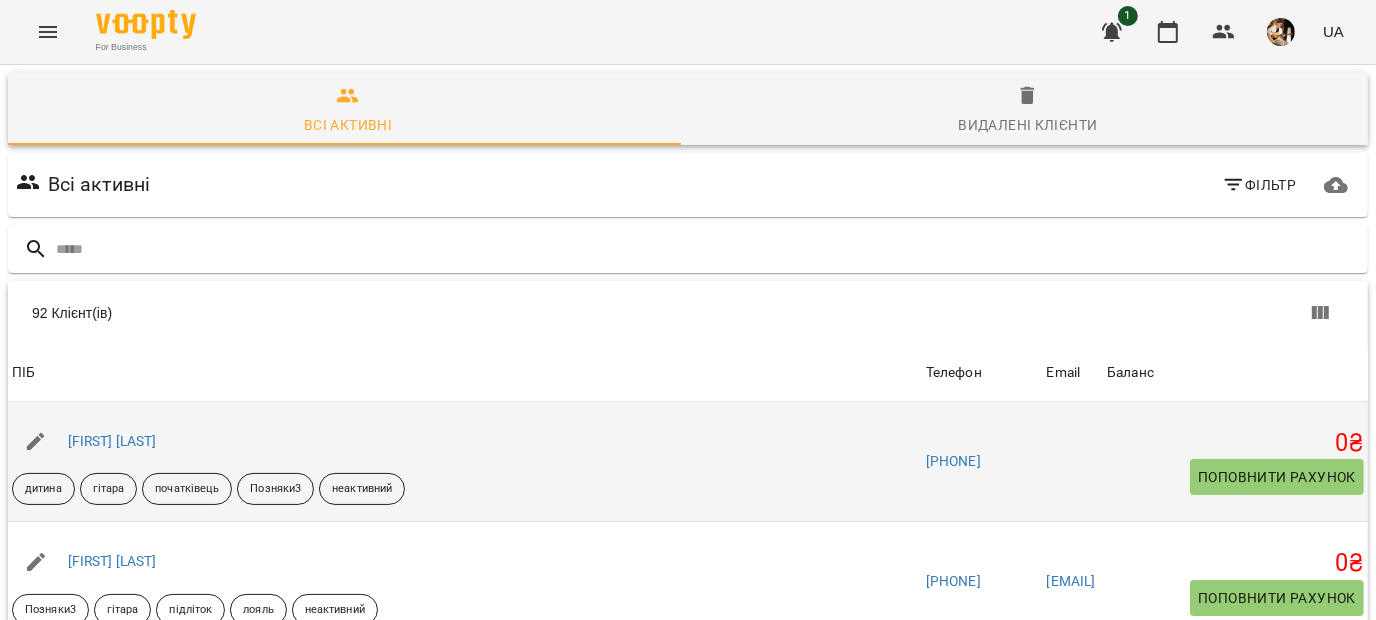 click 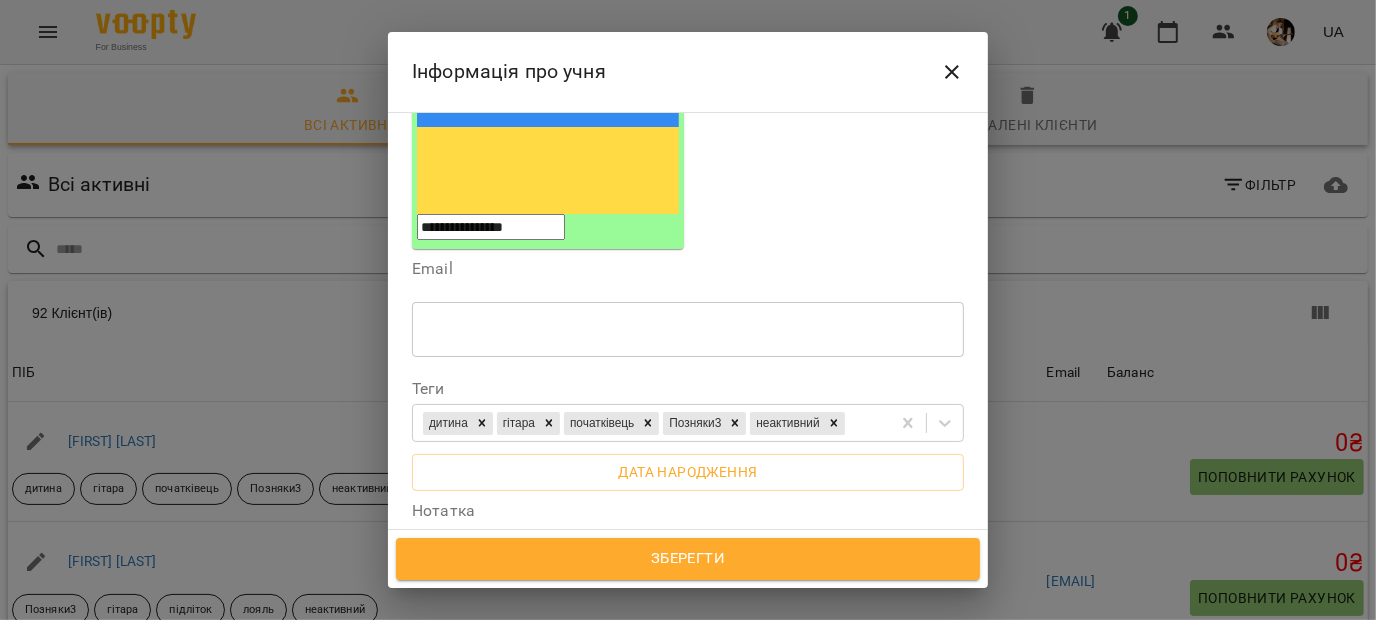 scroll, scrollTop: 353, scrollLeft: 0, axis: vertical 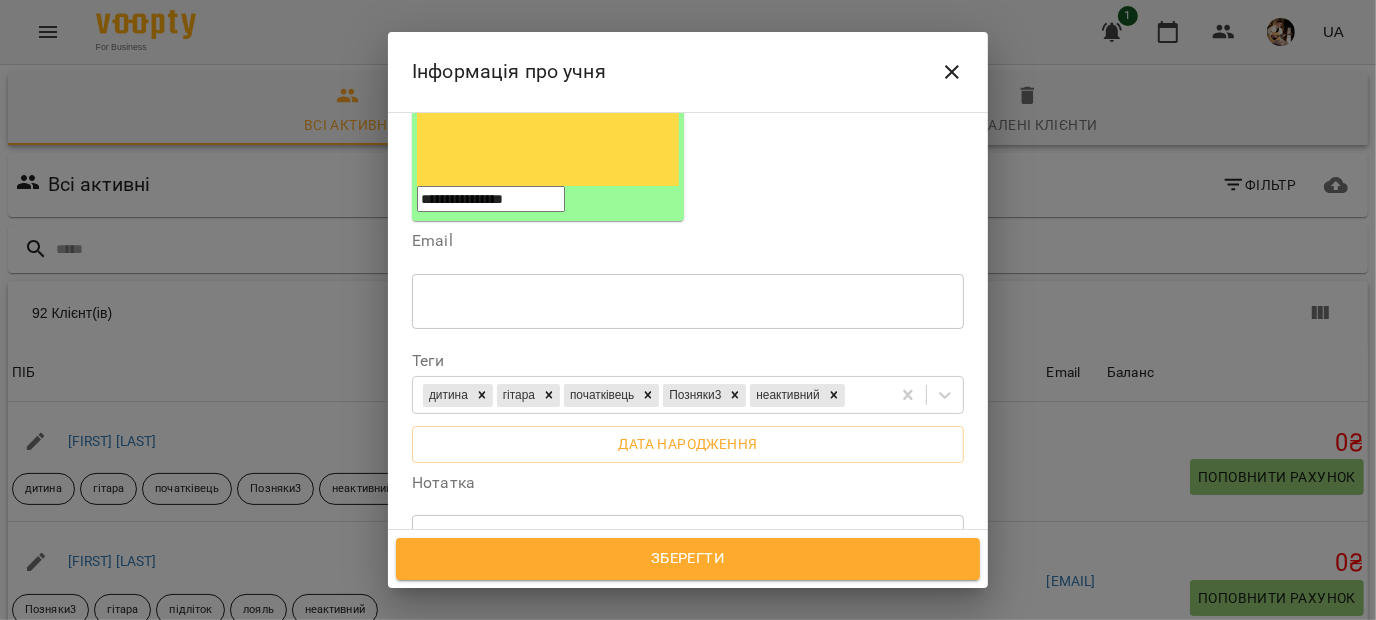 click 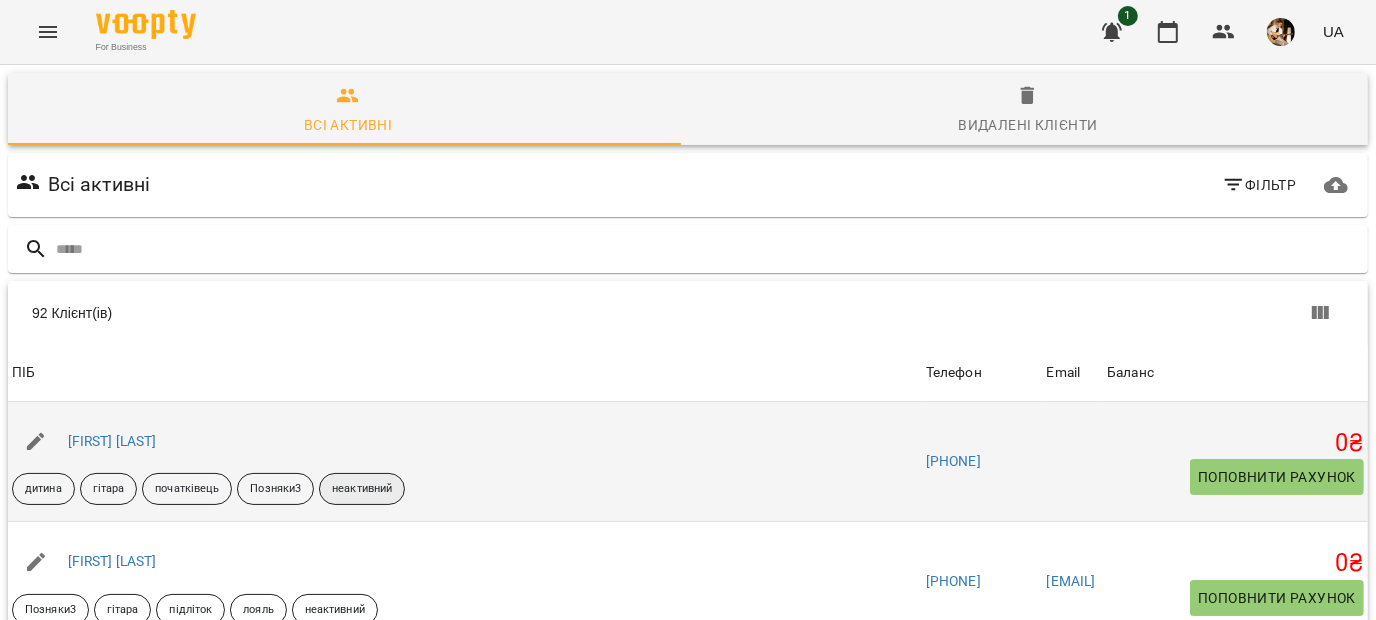 scroll, scrollTop: 290, scrollLeft: 0, axis: vertical 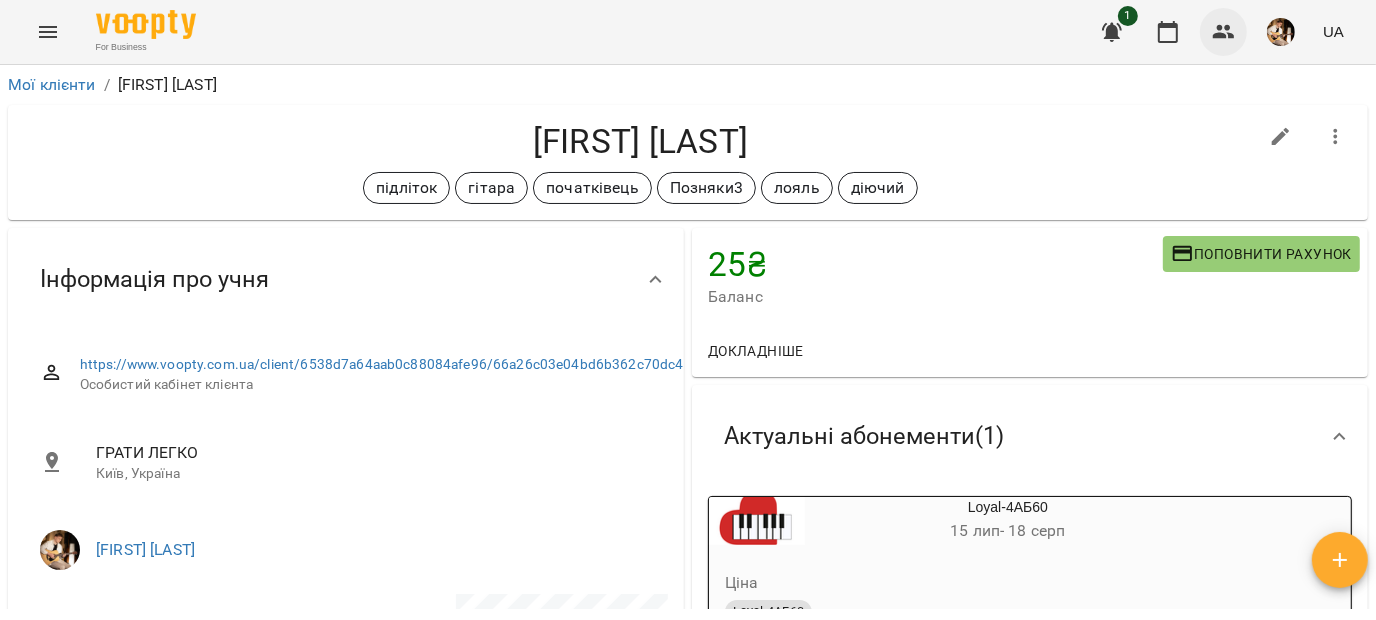 click 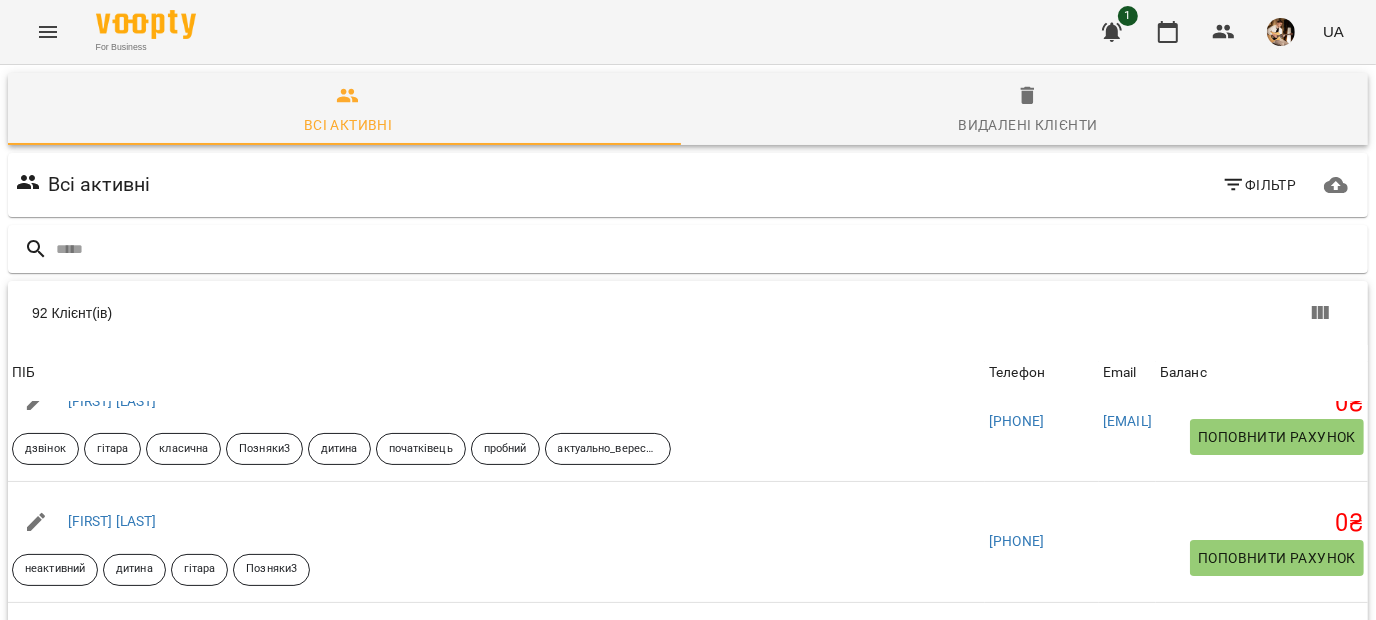 scroll, scrollTop: 5770, scrollLeft: 0, axis: vertical 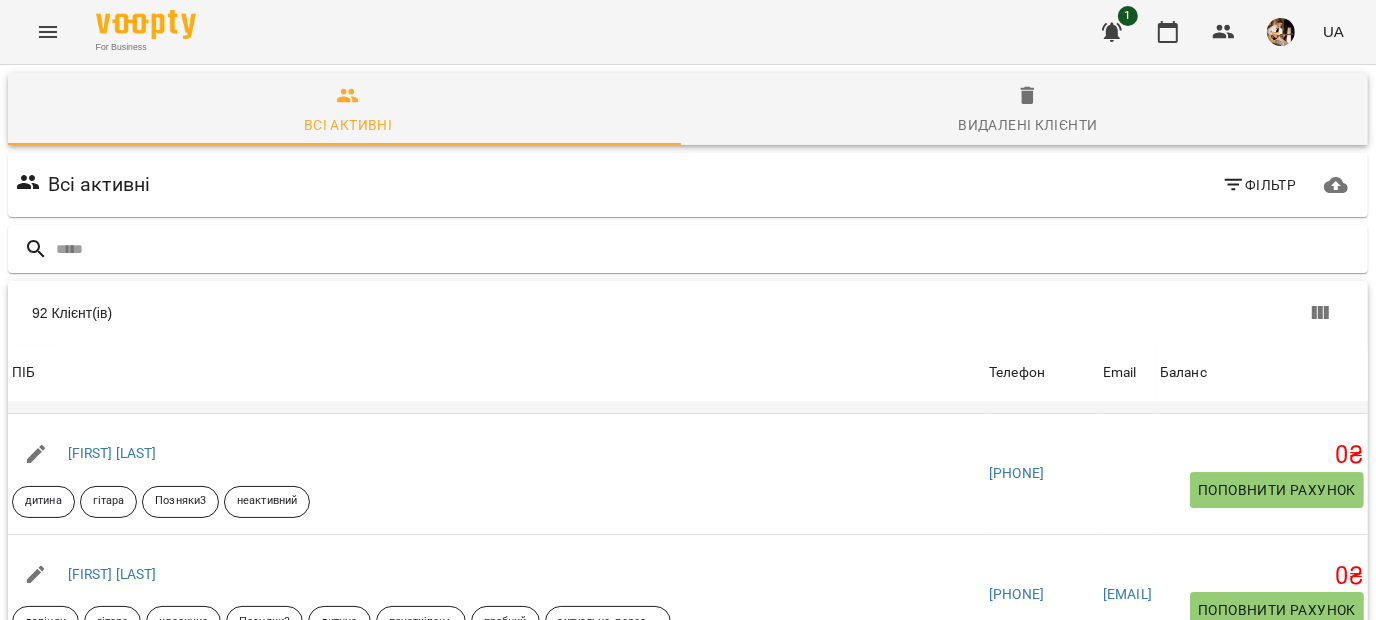 click 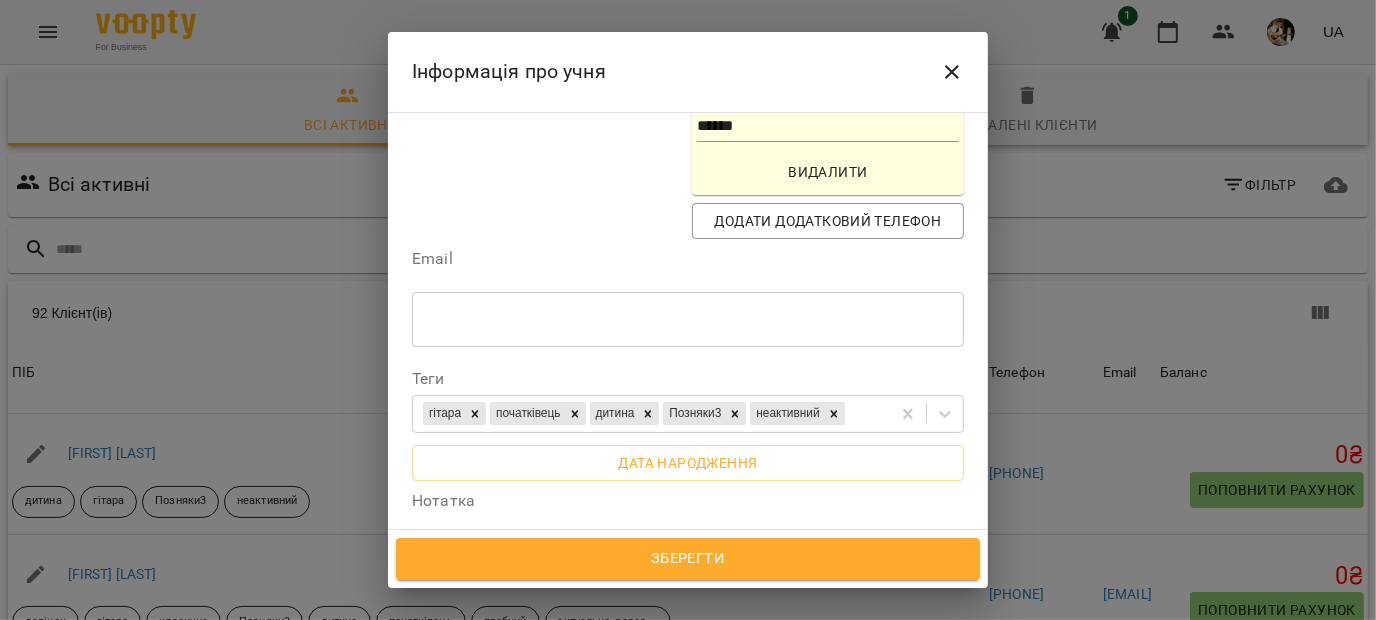 scroll, scrollTop: 502, scrollLeft: 0, axis: vertical 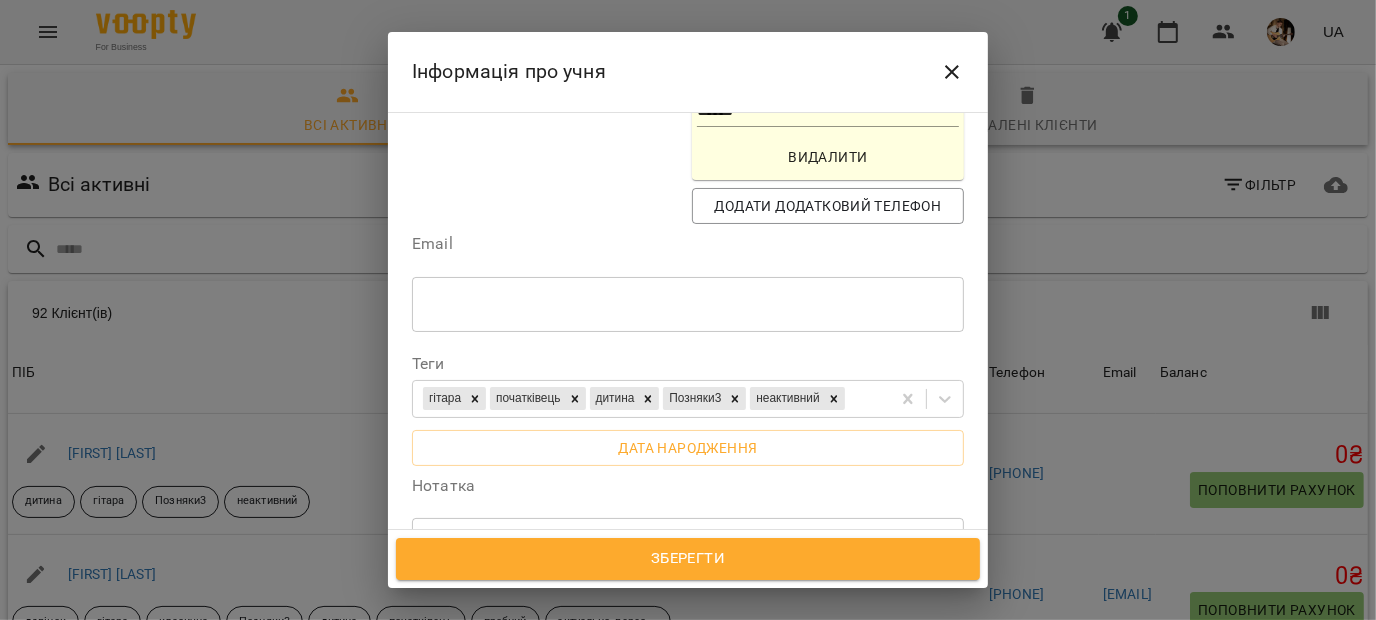 drag, startPoint x: 585, startPoint y: 411, endPoint x: 370, endPoint y: 422, distance: 215.2812 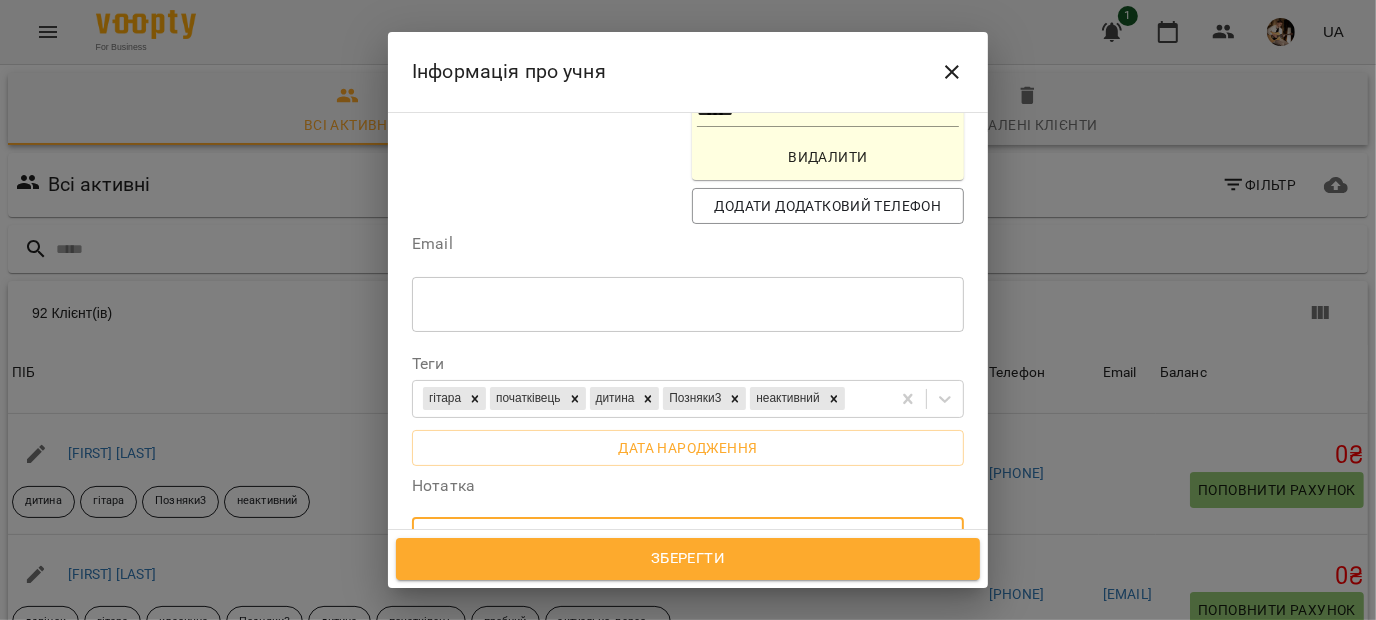 drag, startPoint x: 576, startPoint y: 401, endPoint x: 415, endPoint y: 375, distance: 163.08586 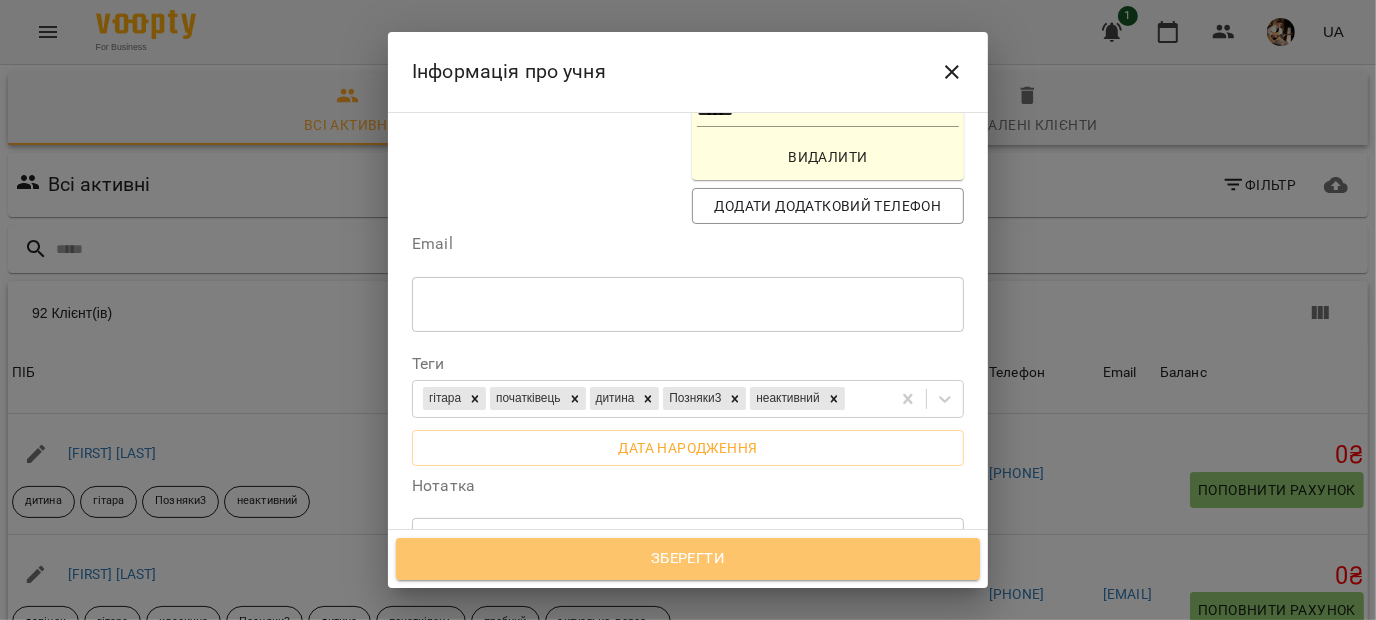 click on "Зберегти" at bounding box center [688, 559] 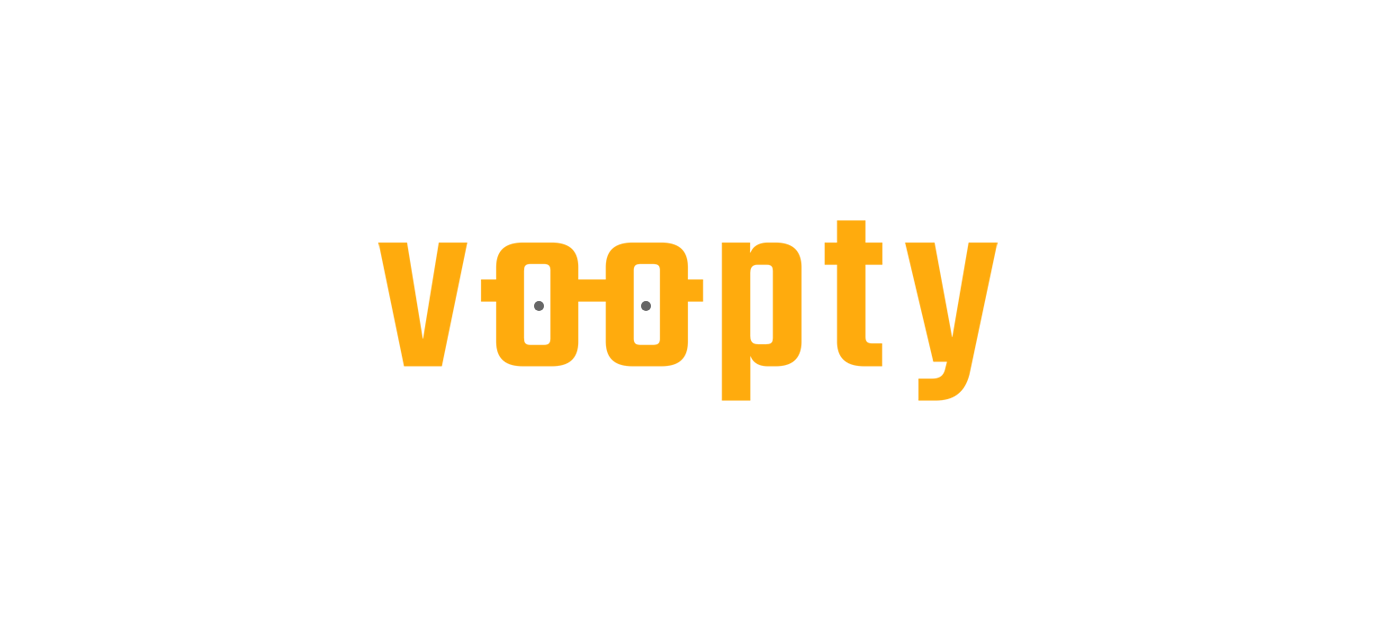 scroll, scrollTop: 0, scrollLeft: 0, axis: both 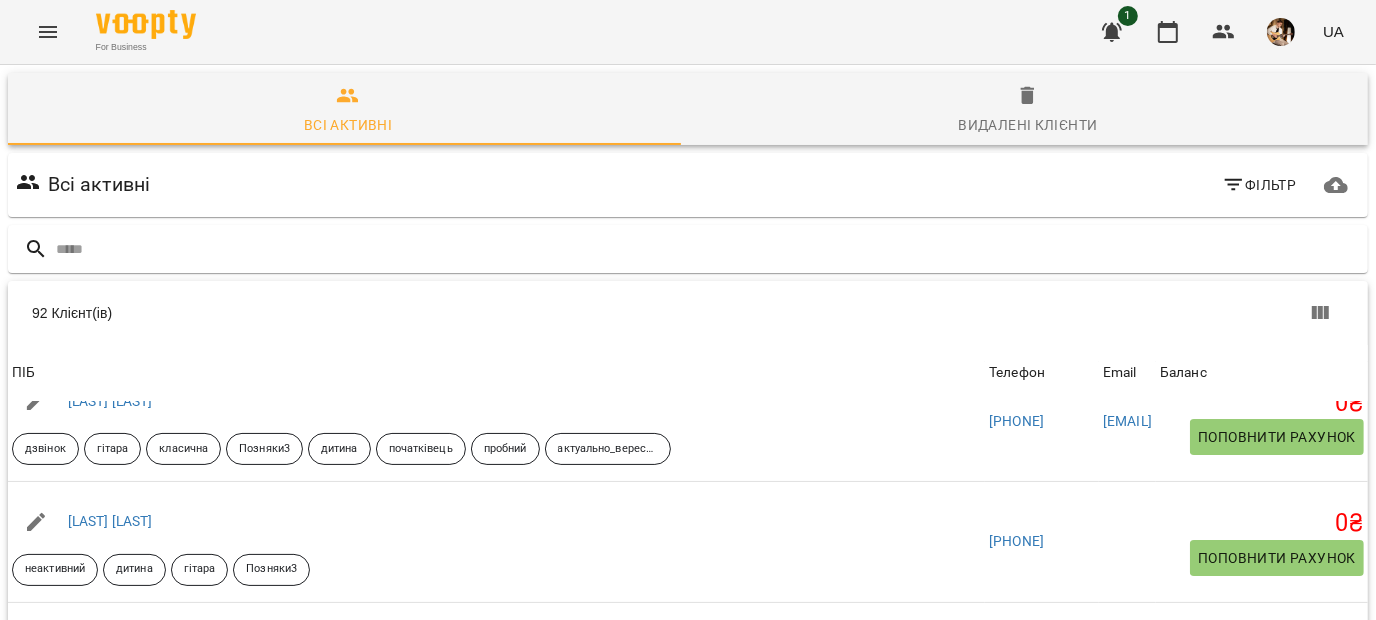 click 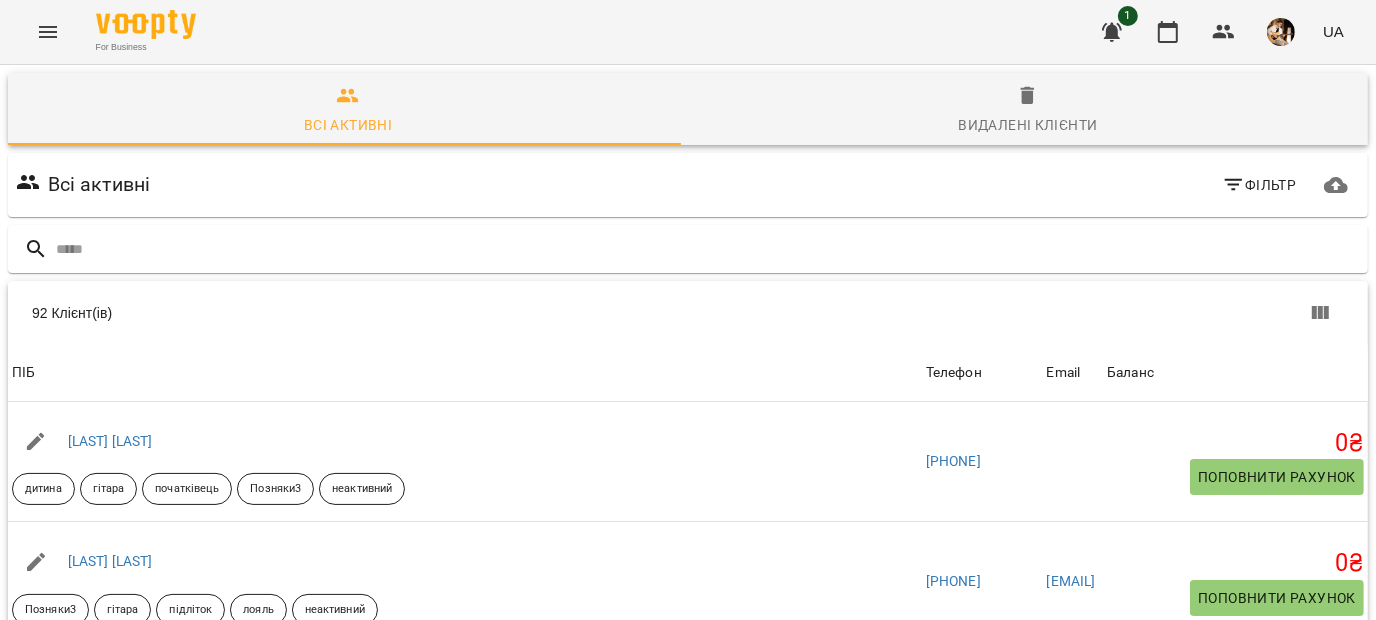 scroll, scrollTop: 186, scrollLeft: 0, axis: vertical 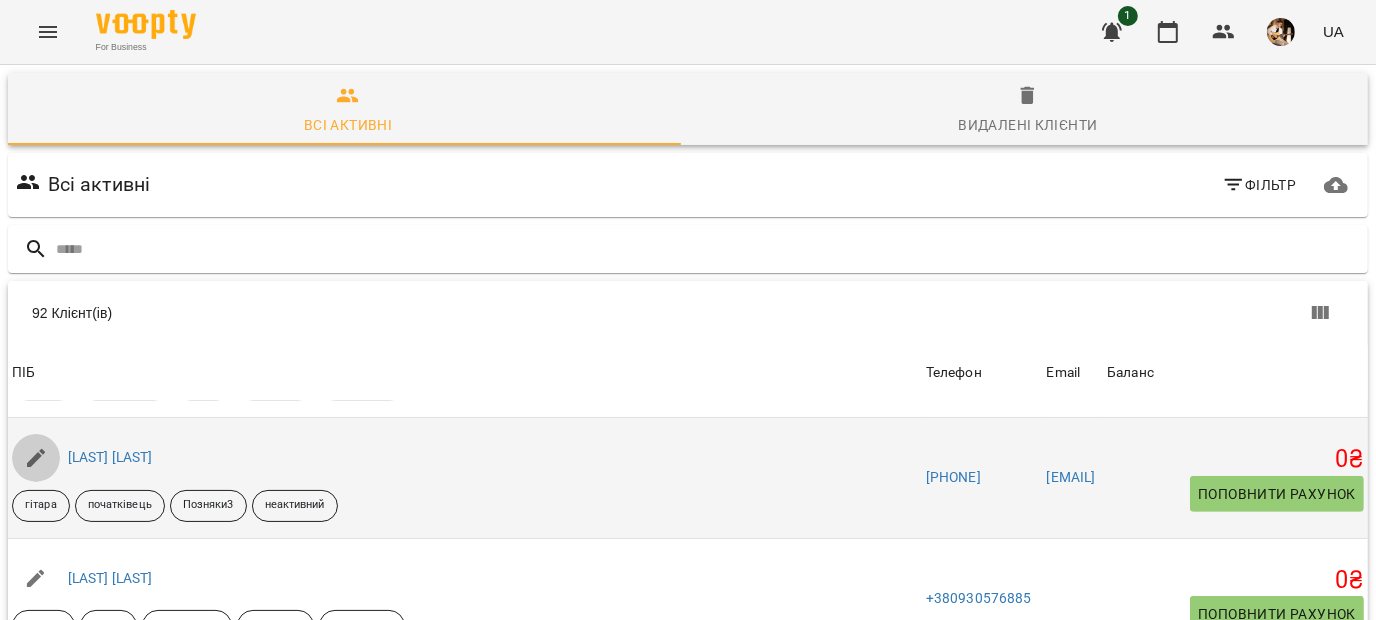 click at bounding box center [36, 458] 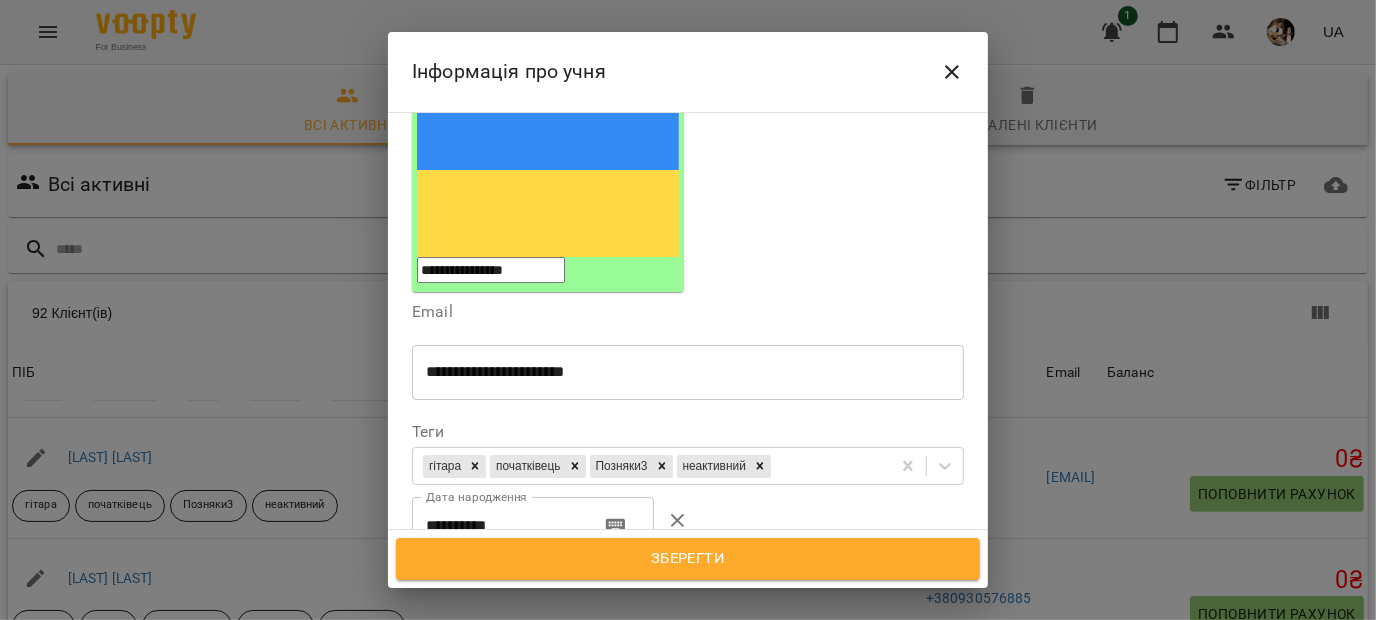 scroll, scrollTop: 285, scrollLeft: 0, axis: vertical 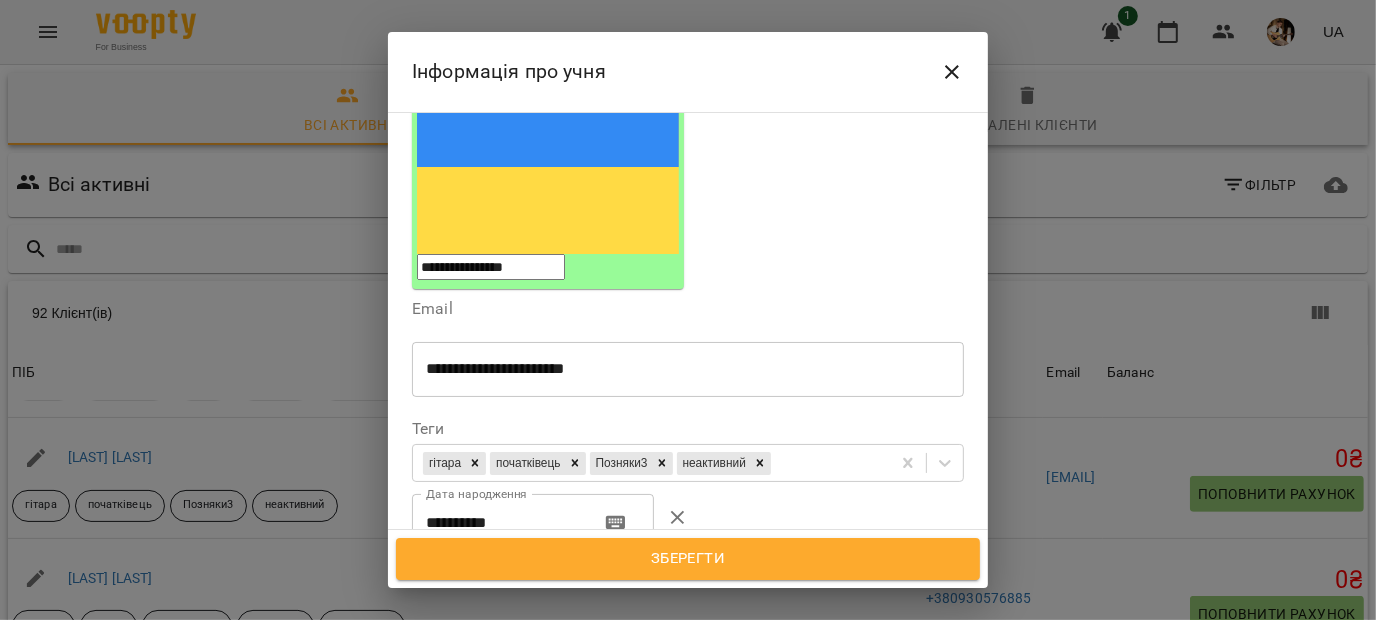 click on "**********" at bounding box center (680, 629) 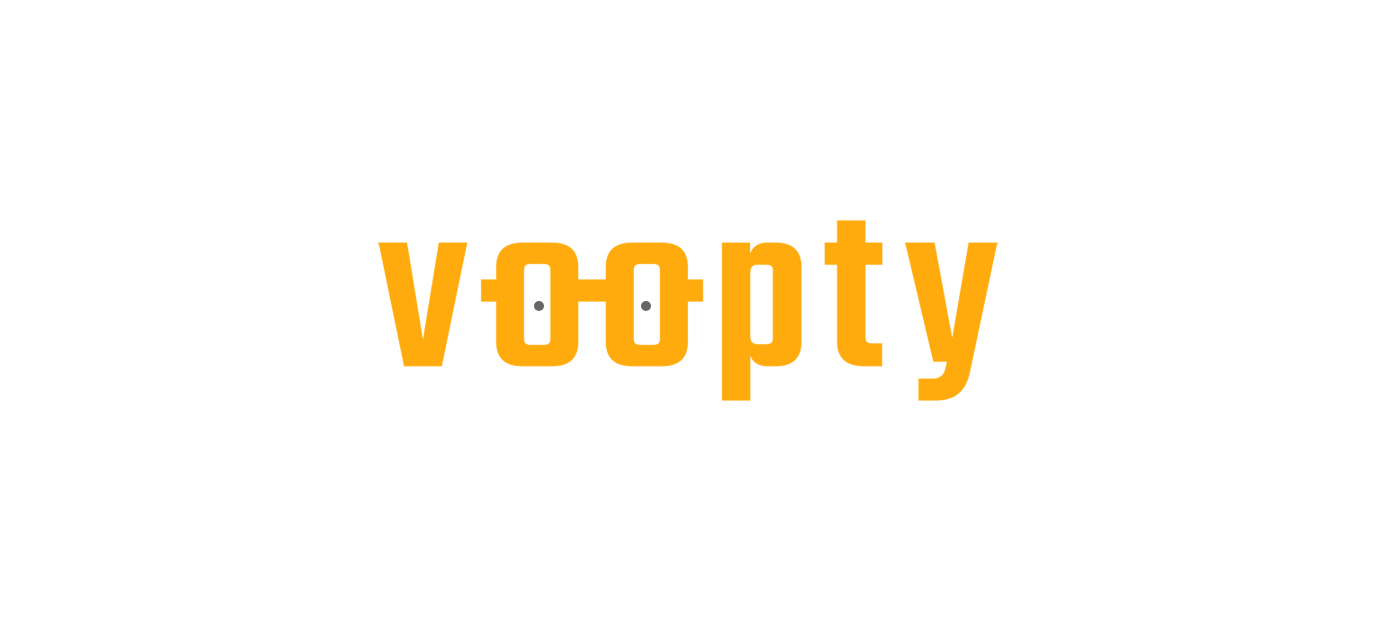 scroll, scrollTop: 0, scrollLeft: 0, axis: both 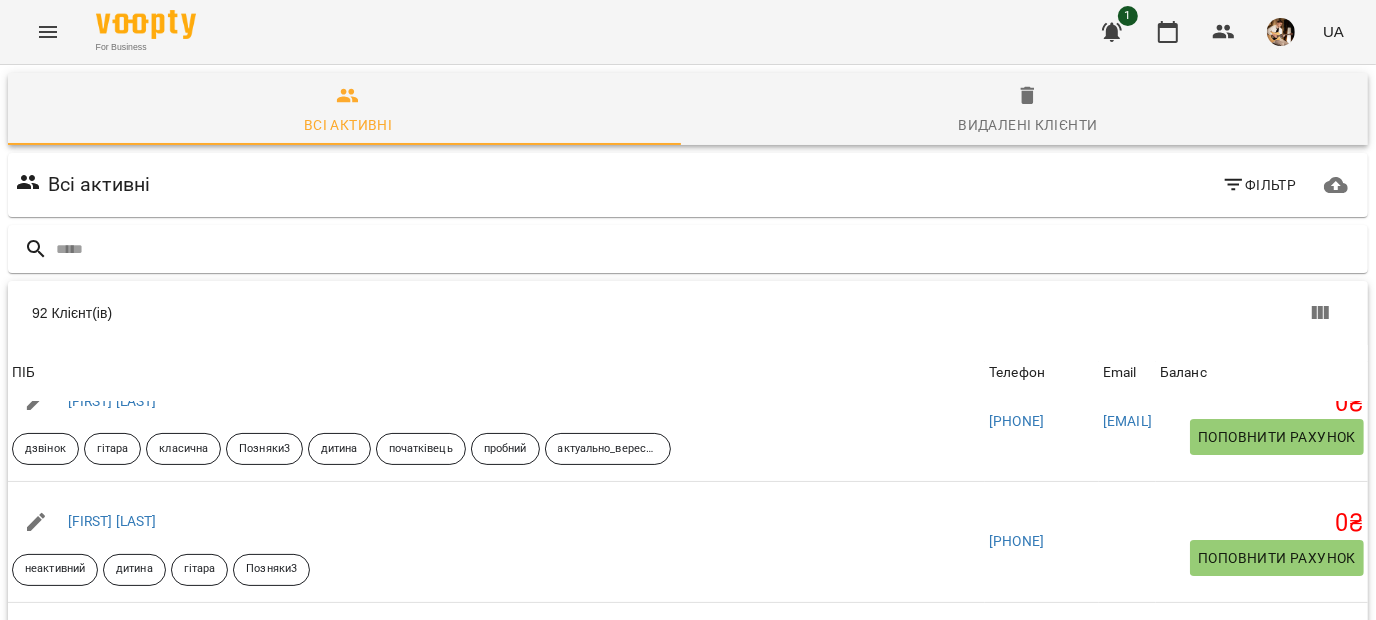 click 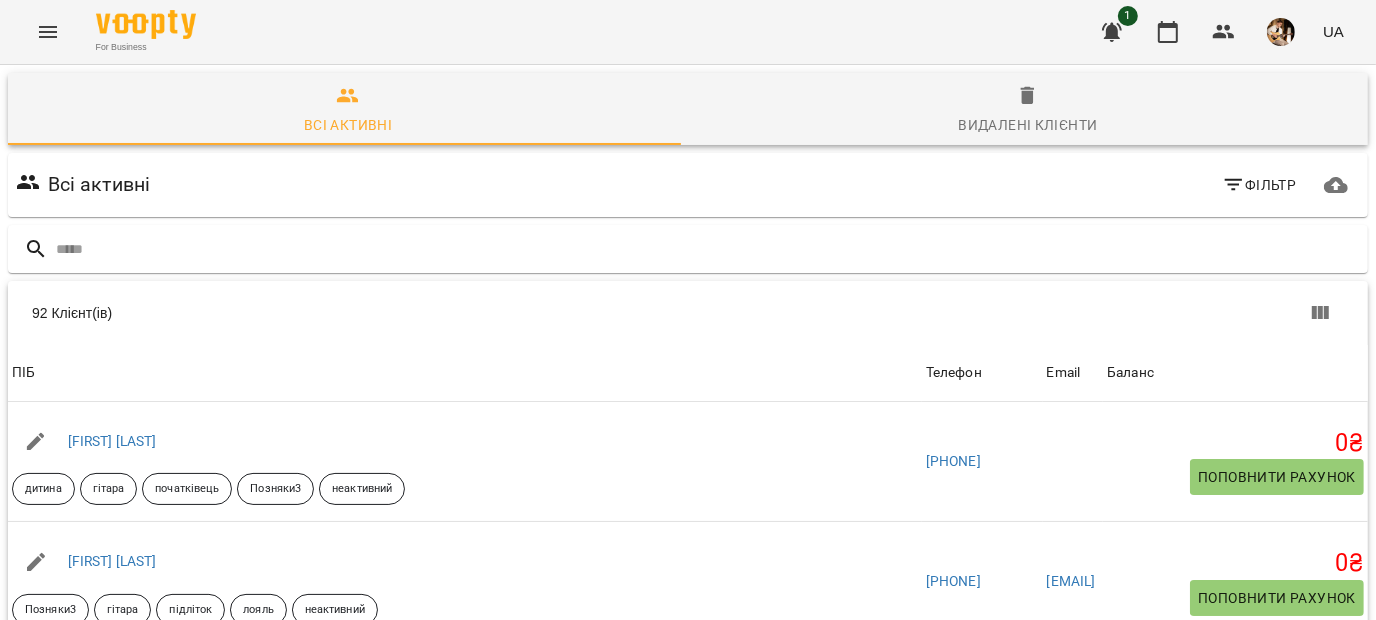 scroll, scrollTop: 346, scrollLeft: 0, axis: vertical 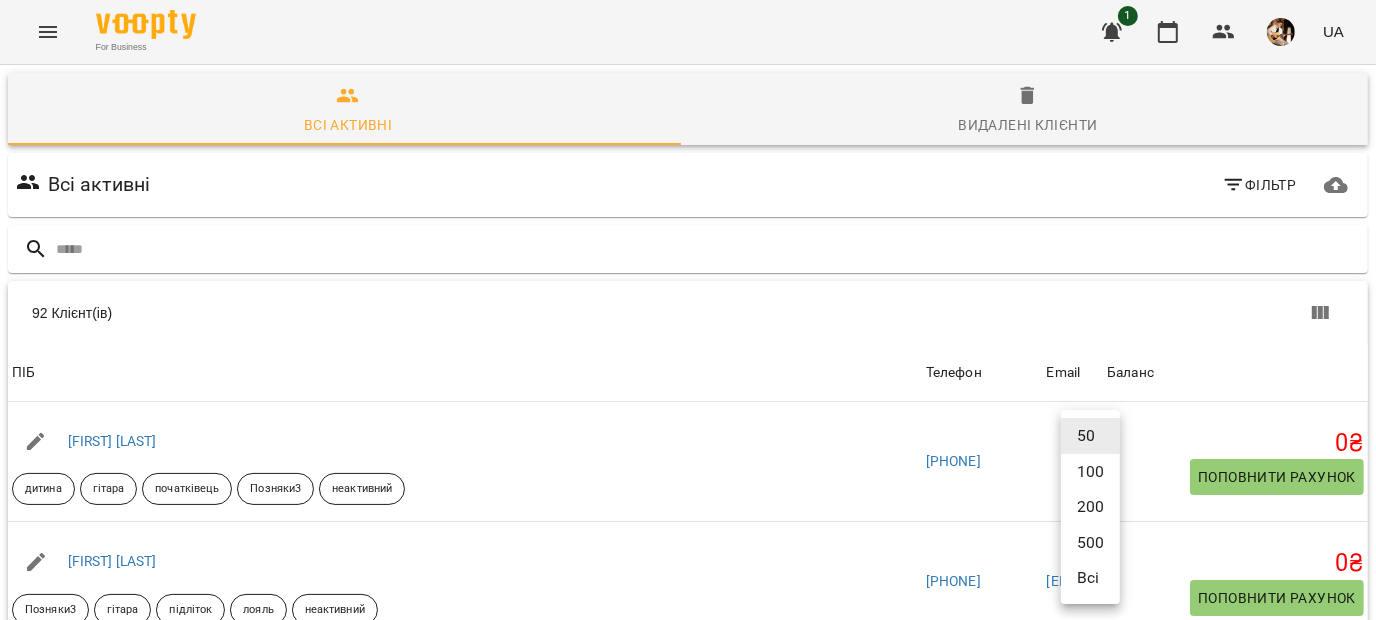 click at bounding box center [688, 310] 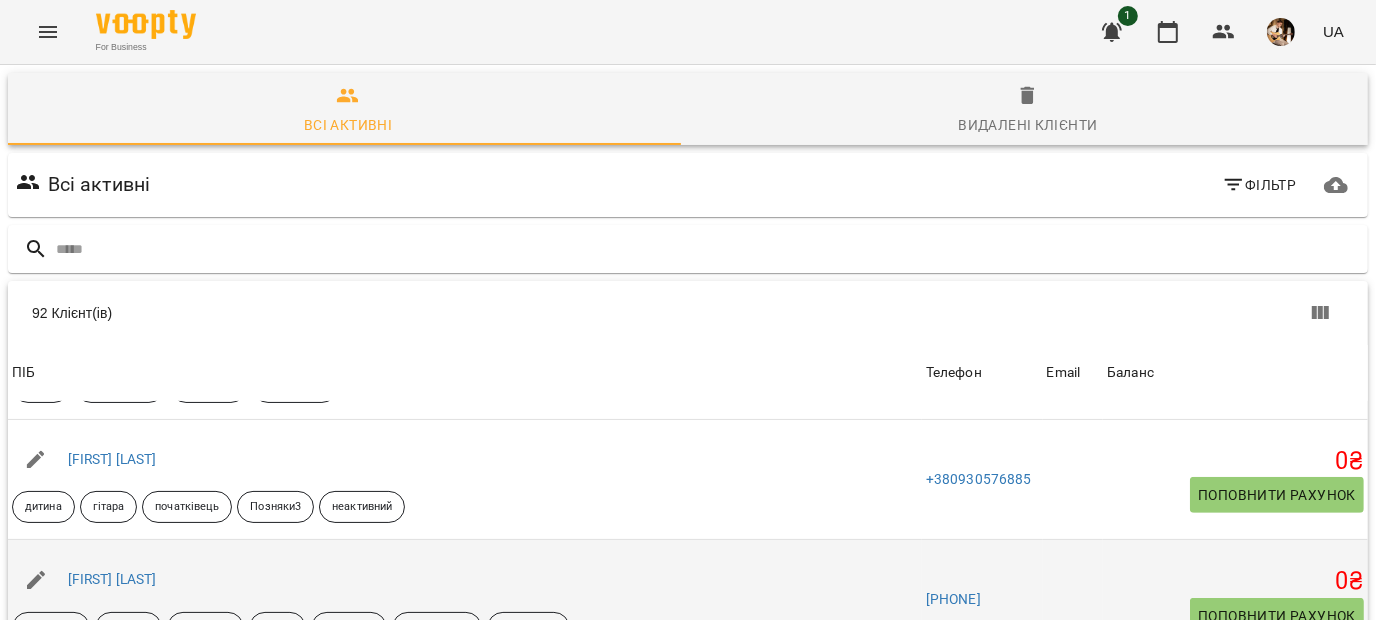 scroll, scrollTop: 830, scrollLeft: 0, axis: vertical 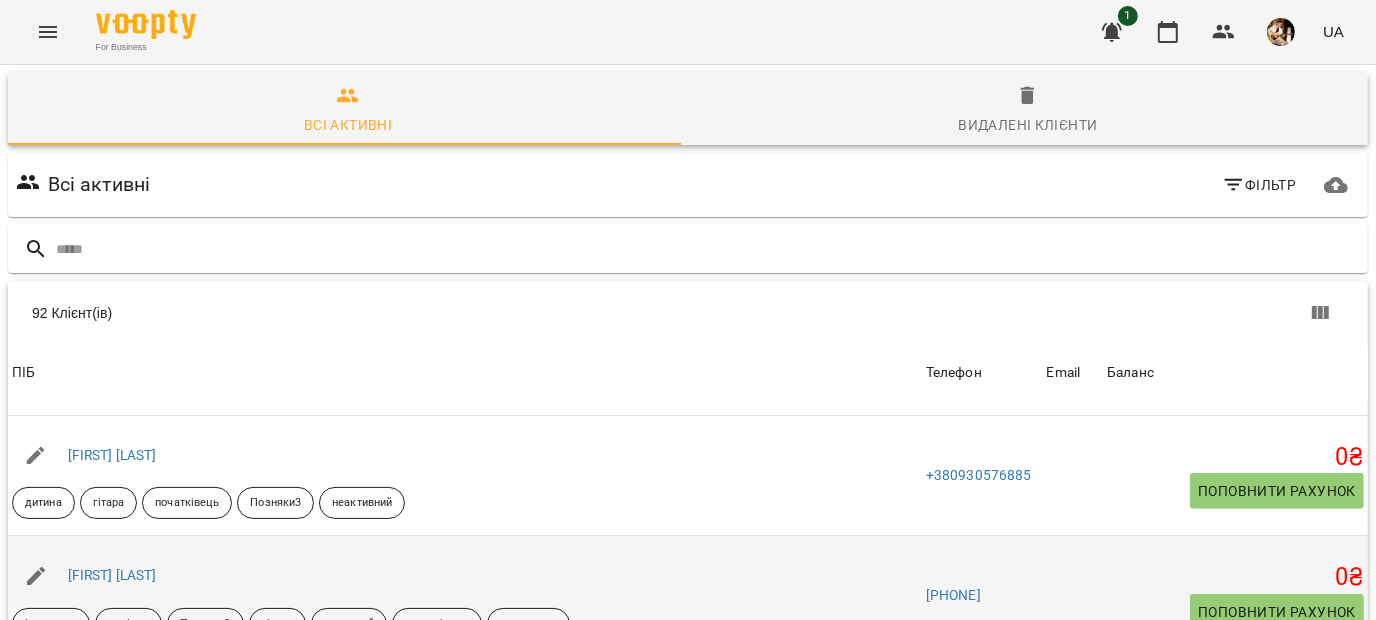 click at bounding box center [36, 576] 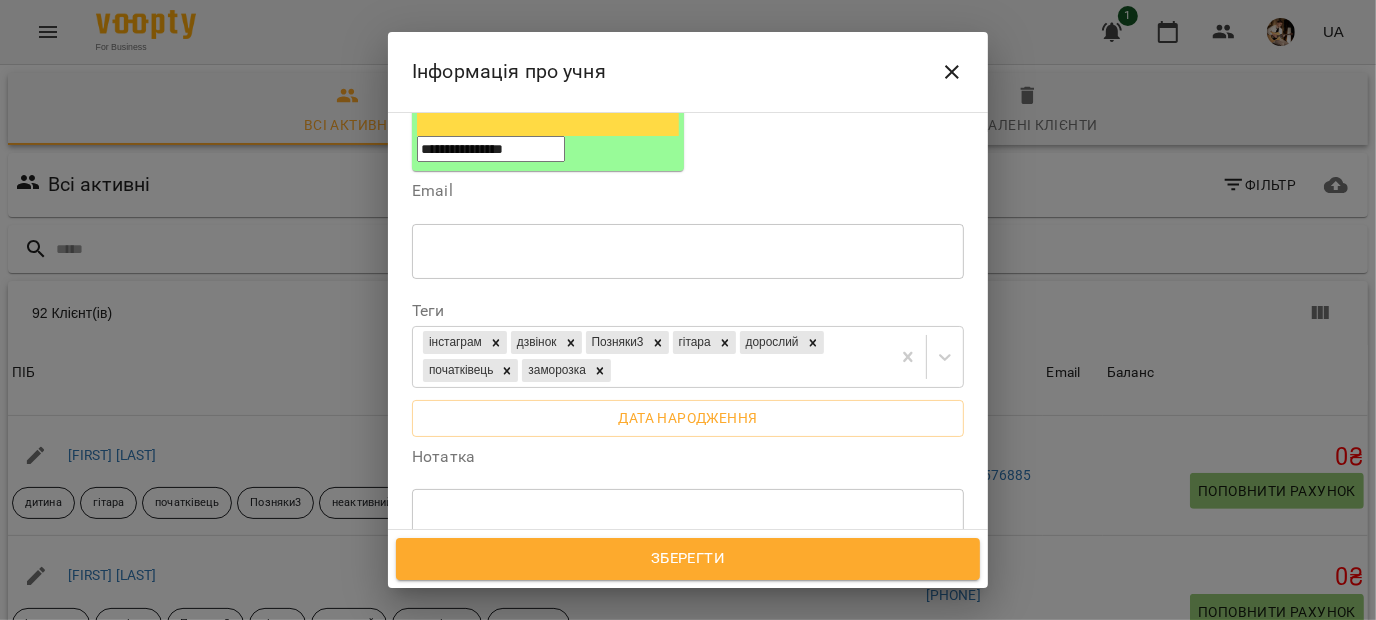scroll, scrollTop: 393, scrollLeft: 0, axis: vertical 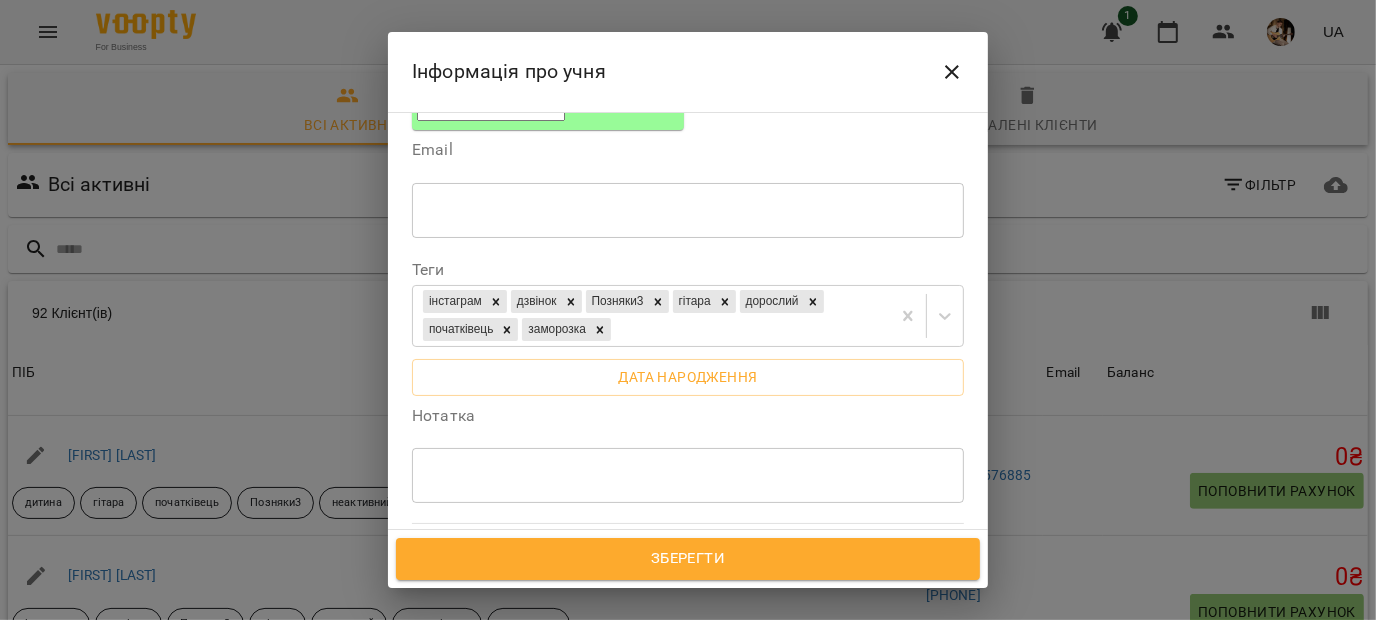 click on "* ​" at bounding box center (688, 475) 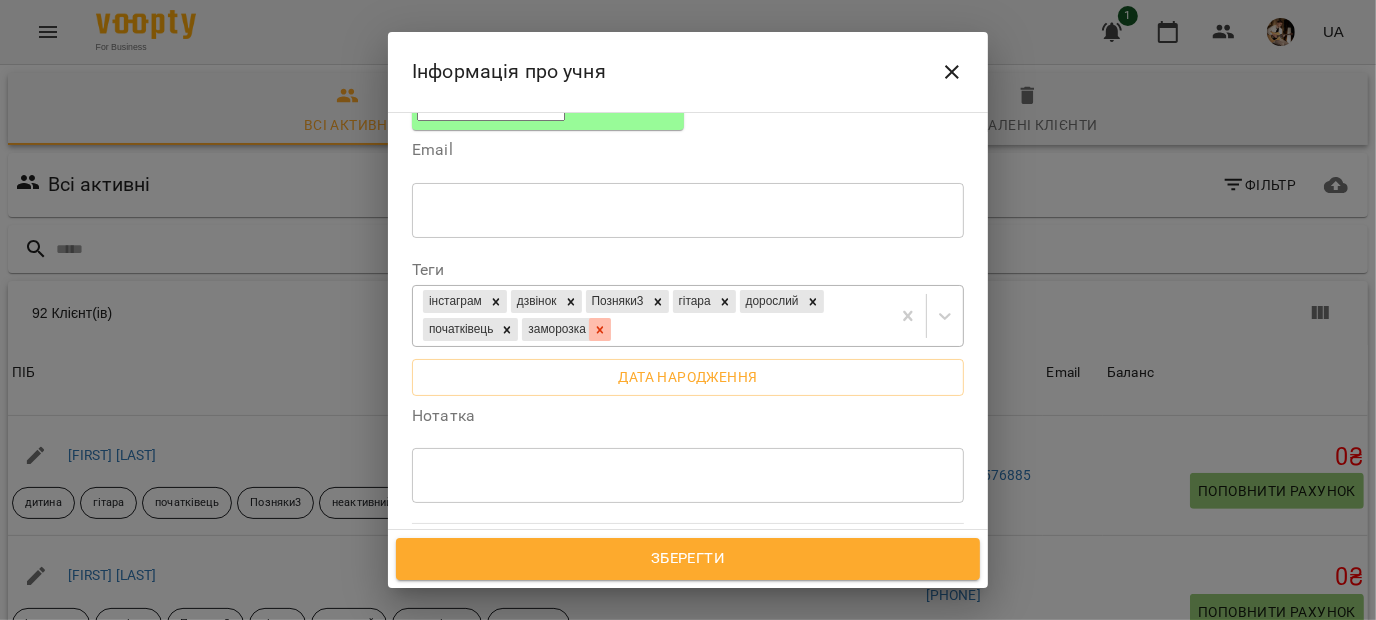 click 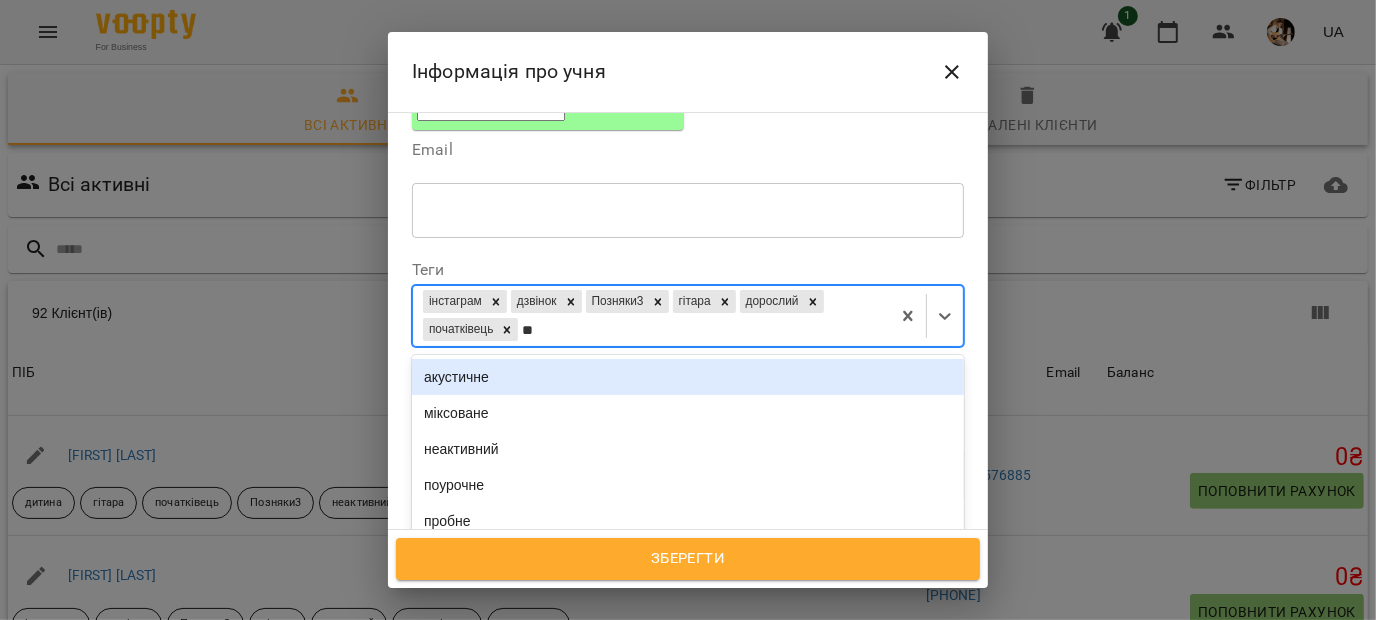 type on "***" 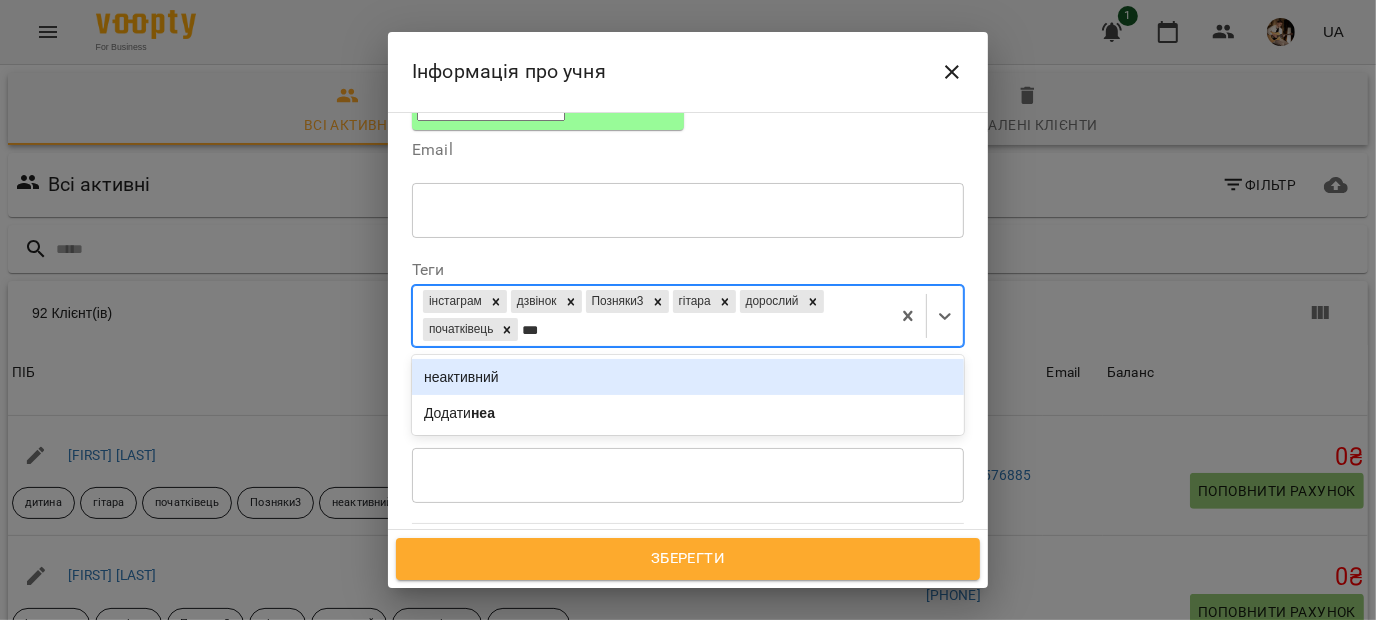 click on "неактивний" at bounding box center (688, 377) 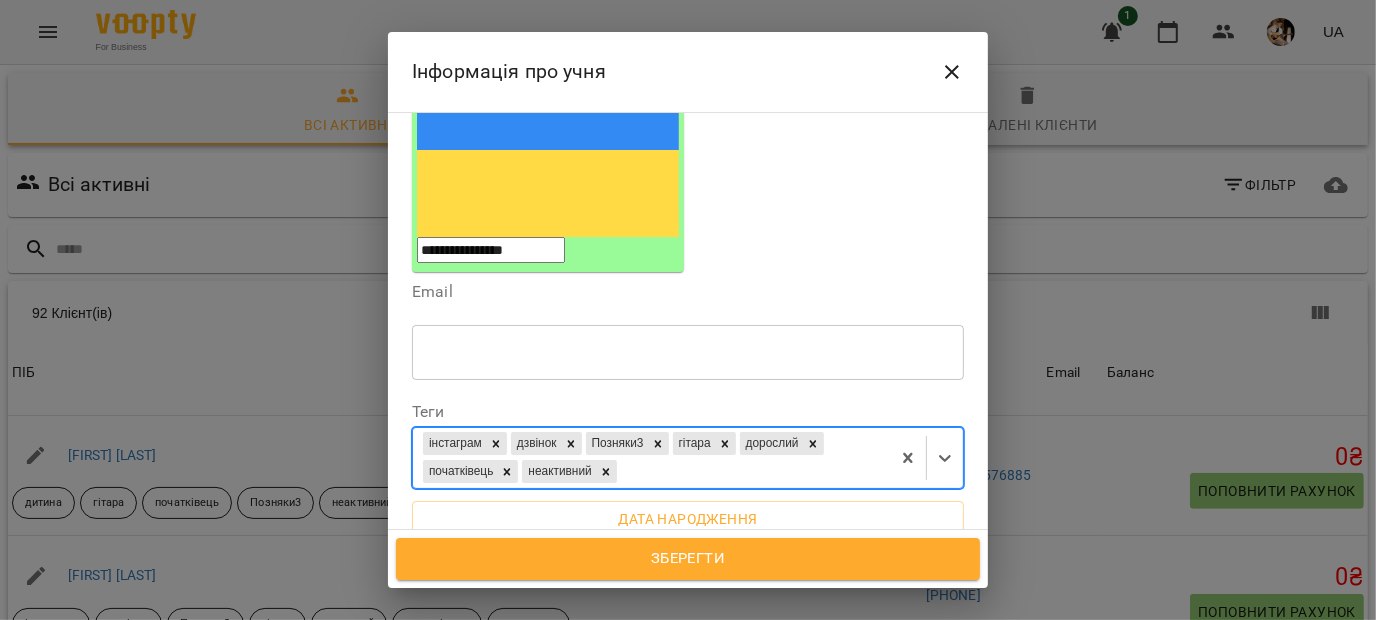 scroll, scrollTop: 398, scrollLeft: 0, axis: vertical 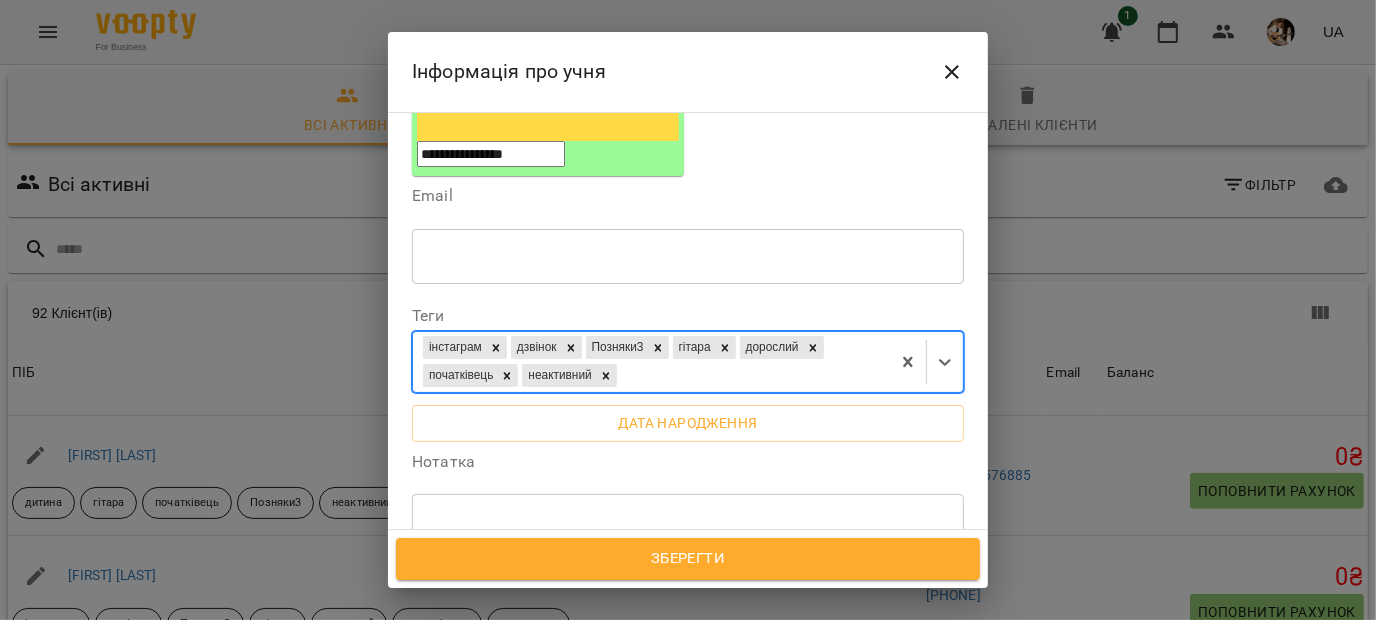 click at bounding box center [688, 521] 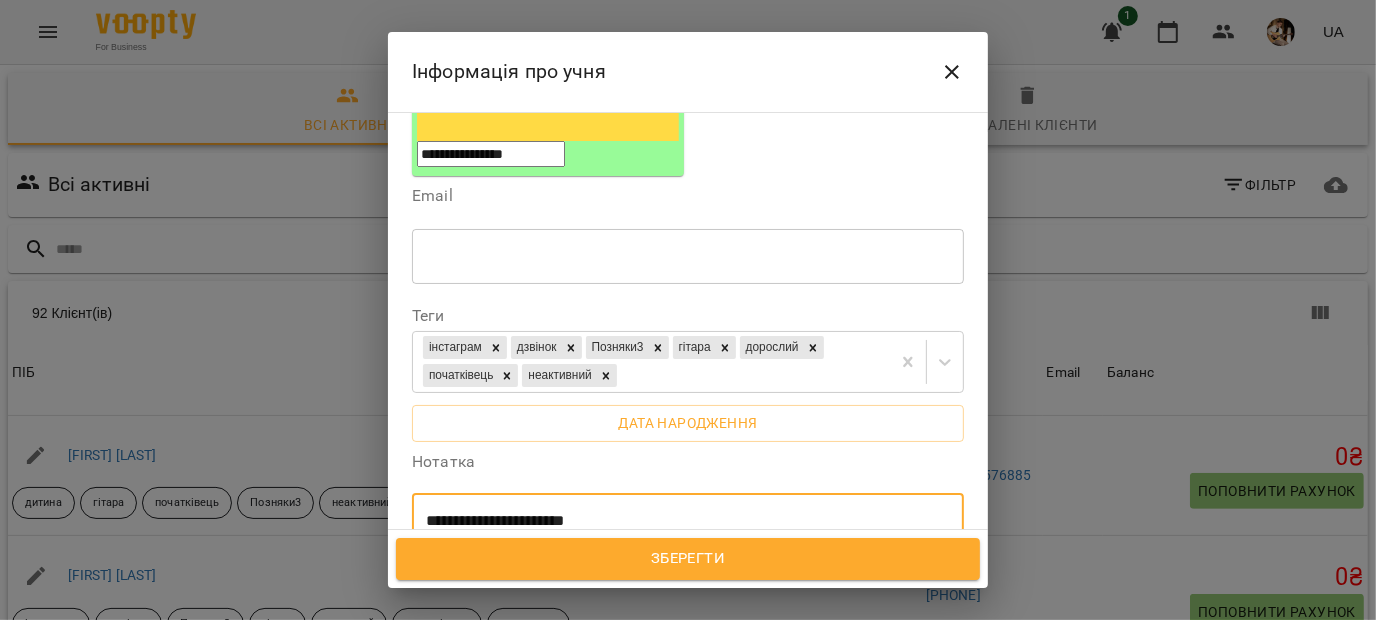 type on "**********" 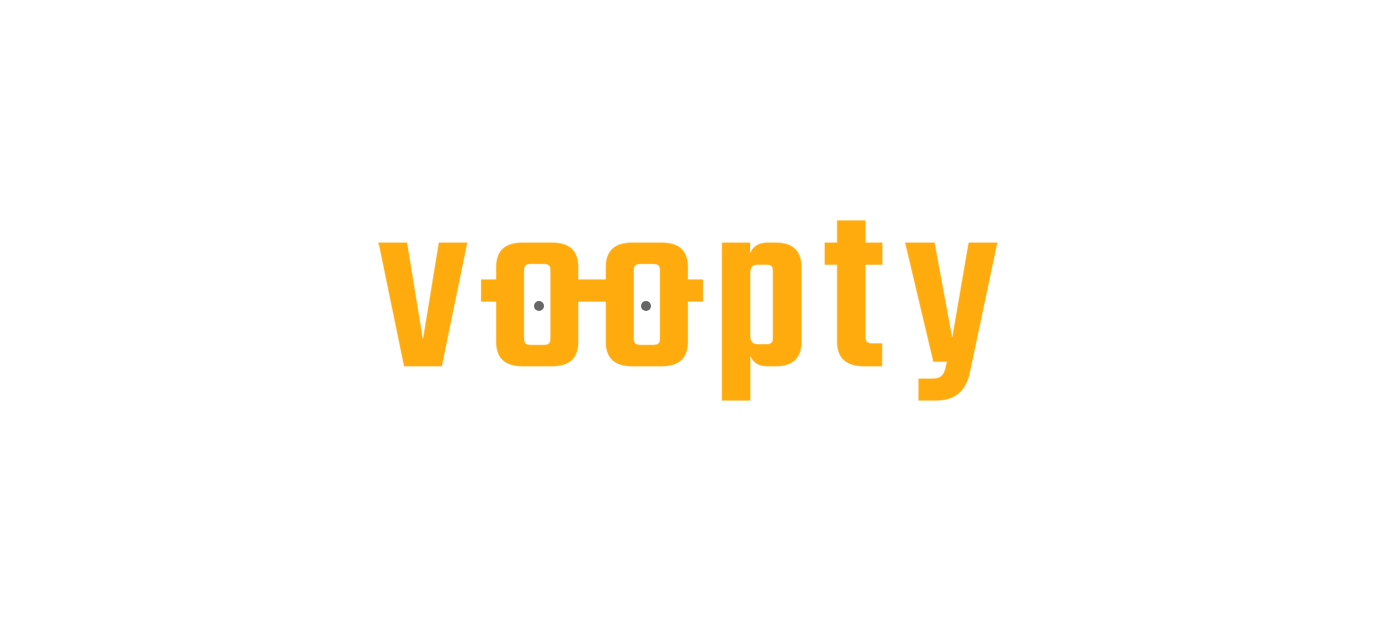 scroll, scrollTop: 0, scrollLeft: 0, axis: both 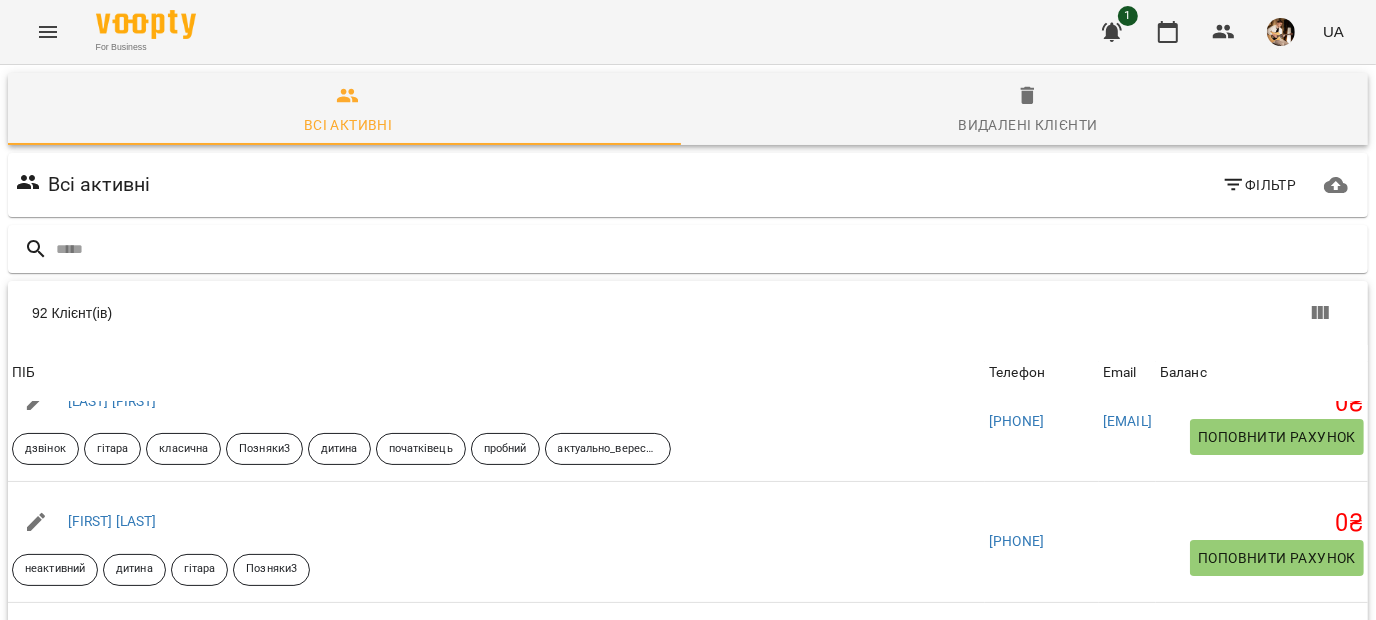 click at bounding box center [1318, 870] 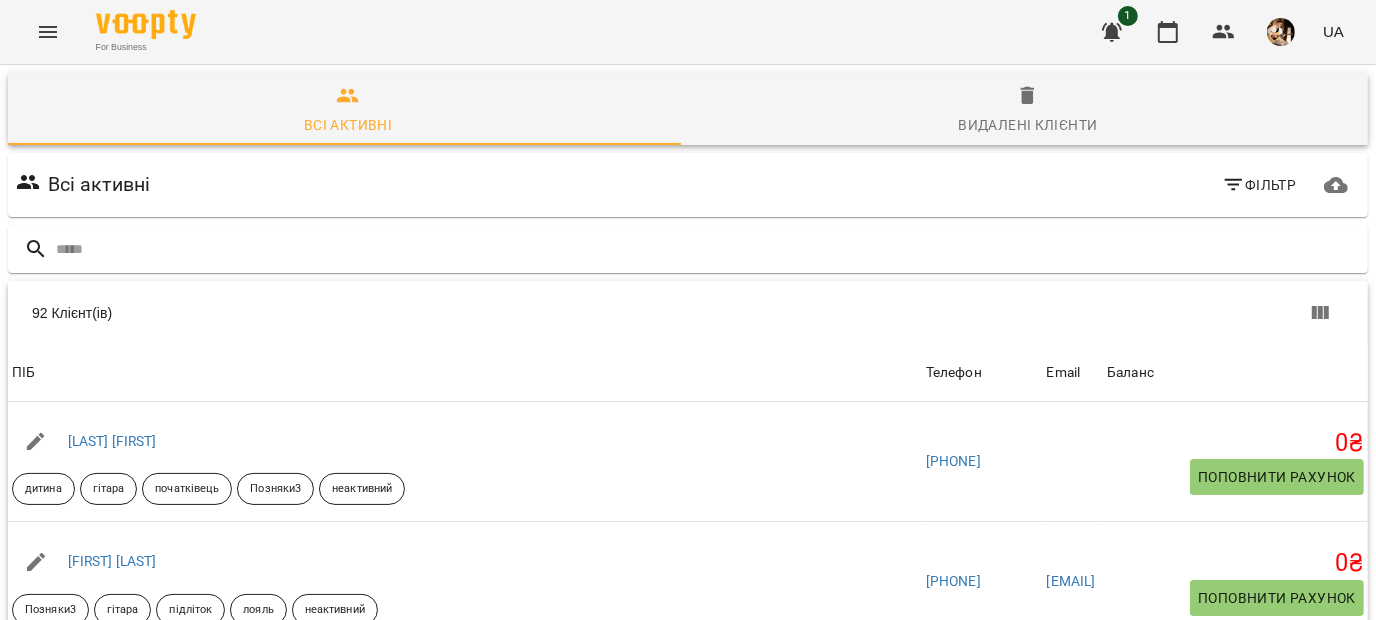 scroll, scrollTop: 346, scrollLeft: 0, axis: vertical 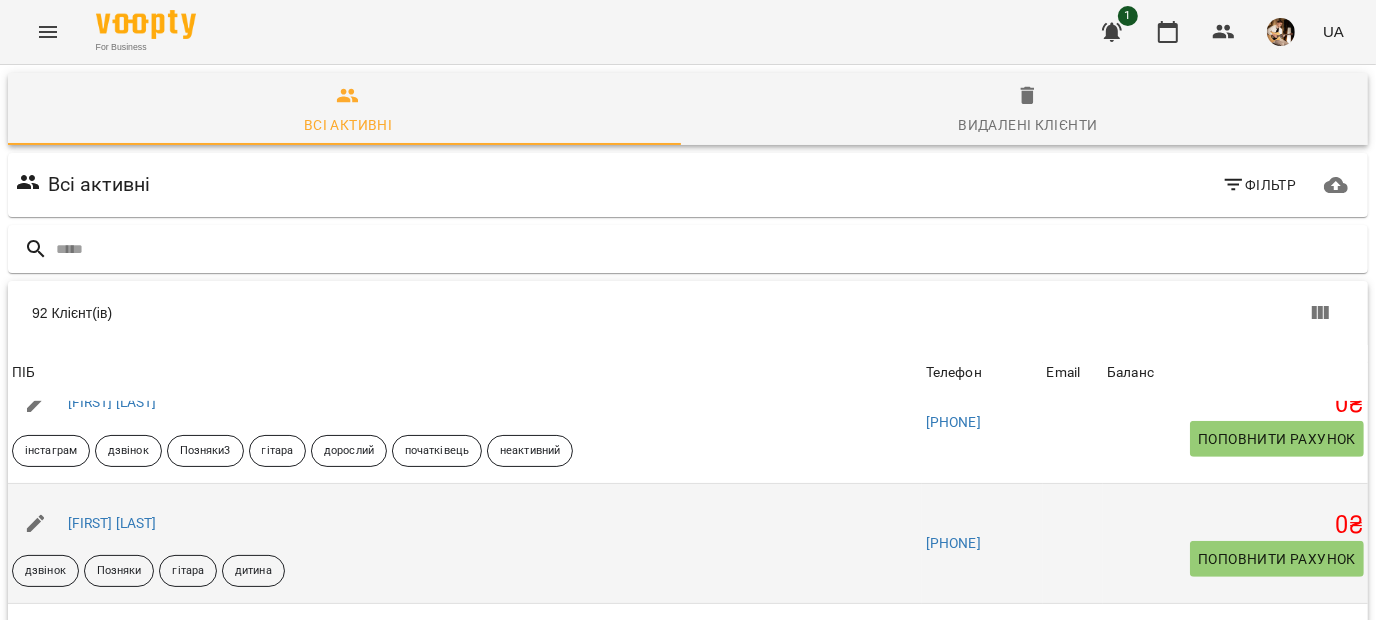 click 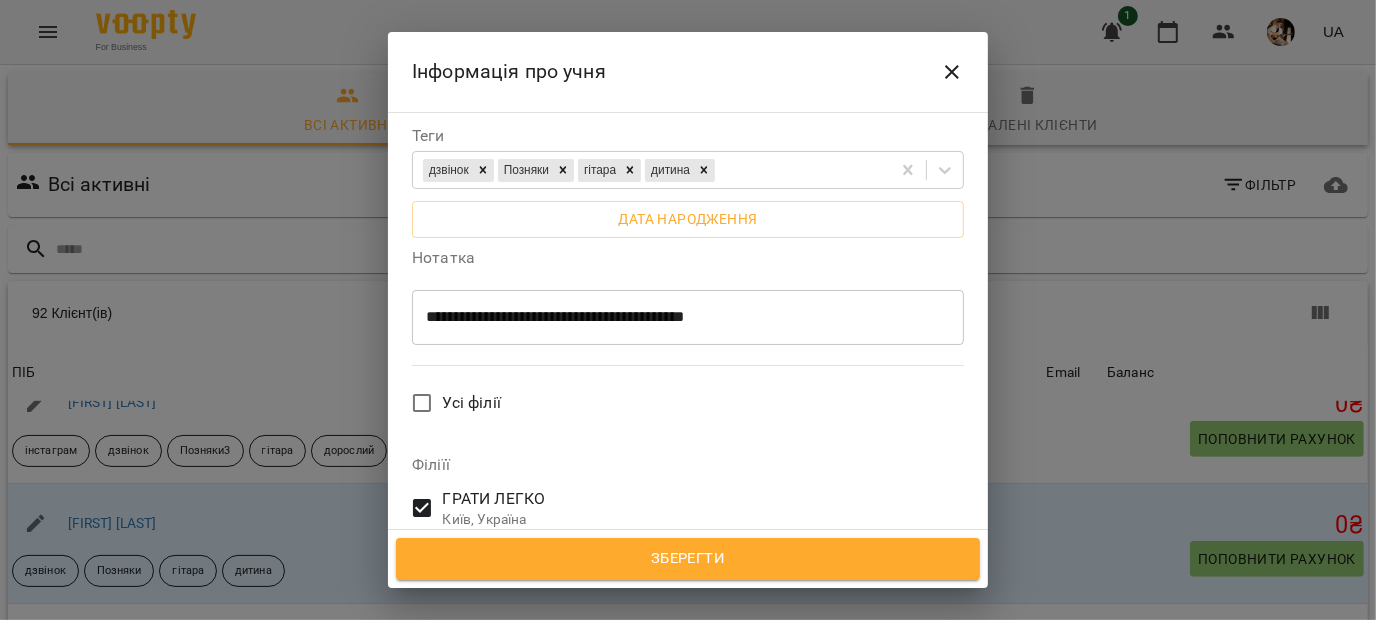 scroll, scrollTop: 580, scrollLeft: 0, axis: vertical 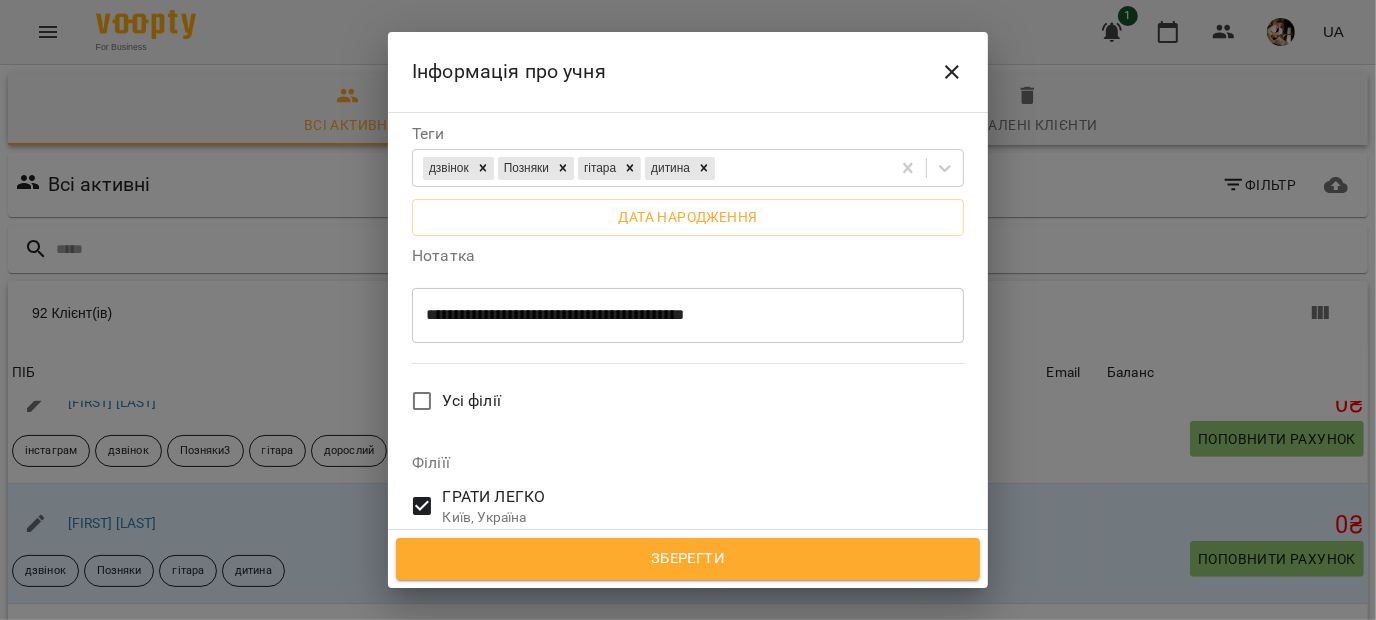 click 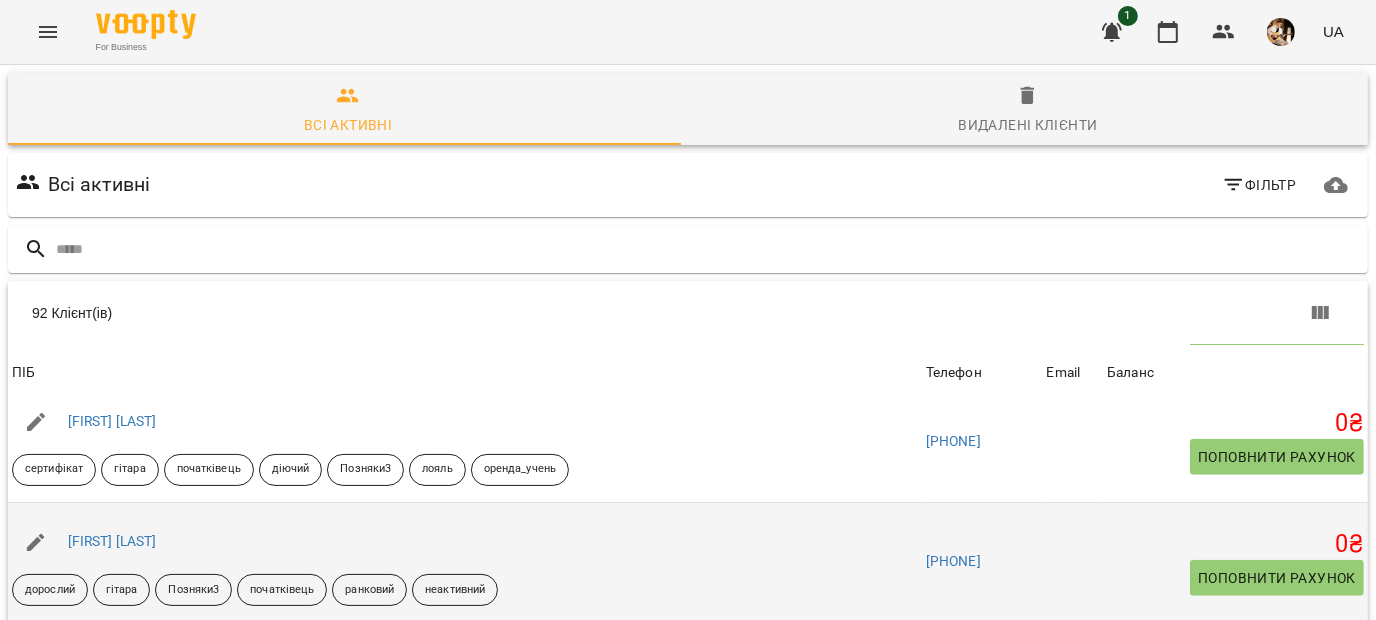 scroll, scrollTop: 1354, scrollLeft: 0, axis: vertical 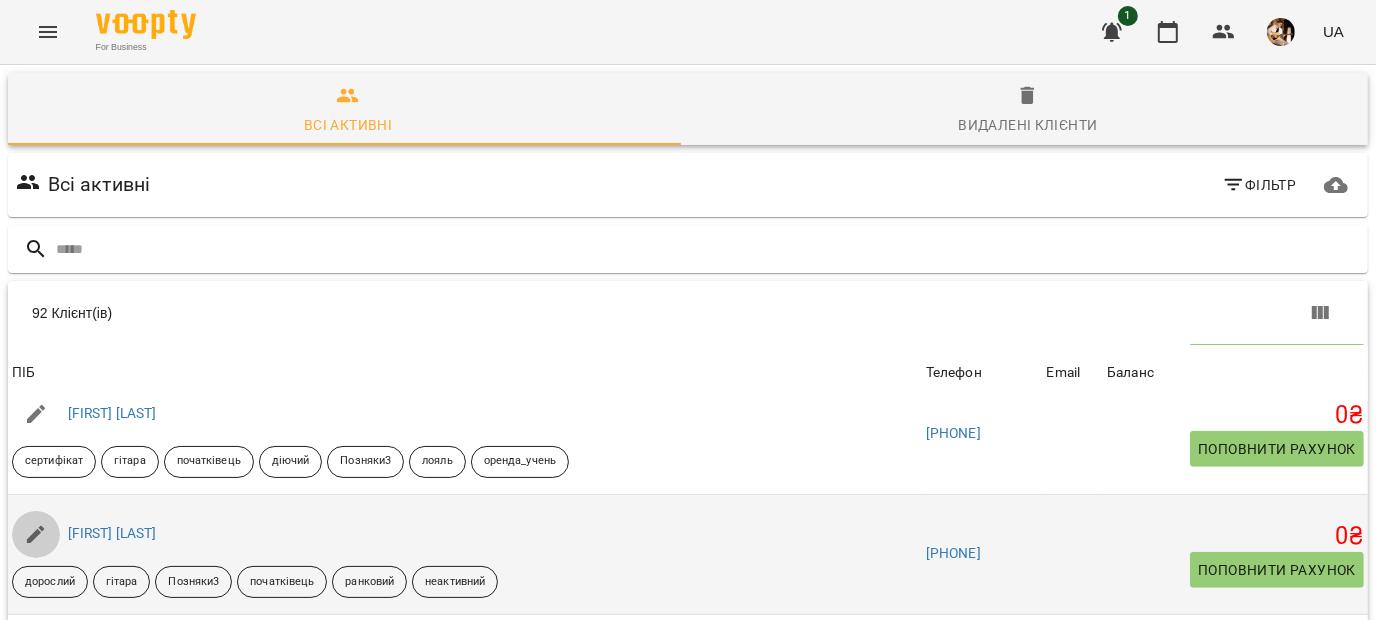 click 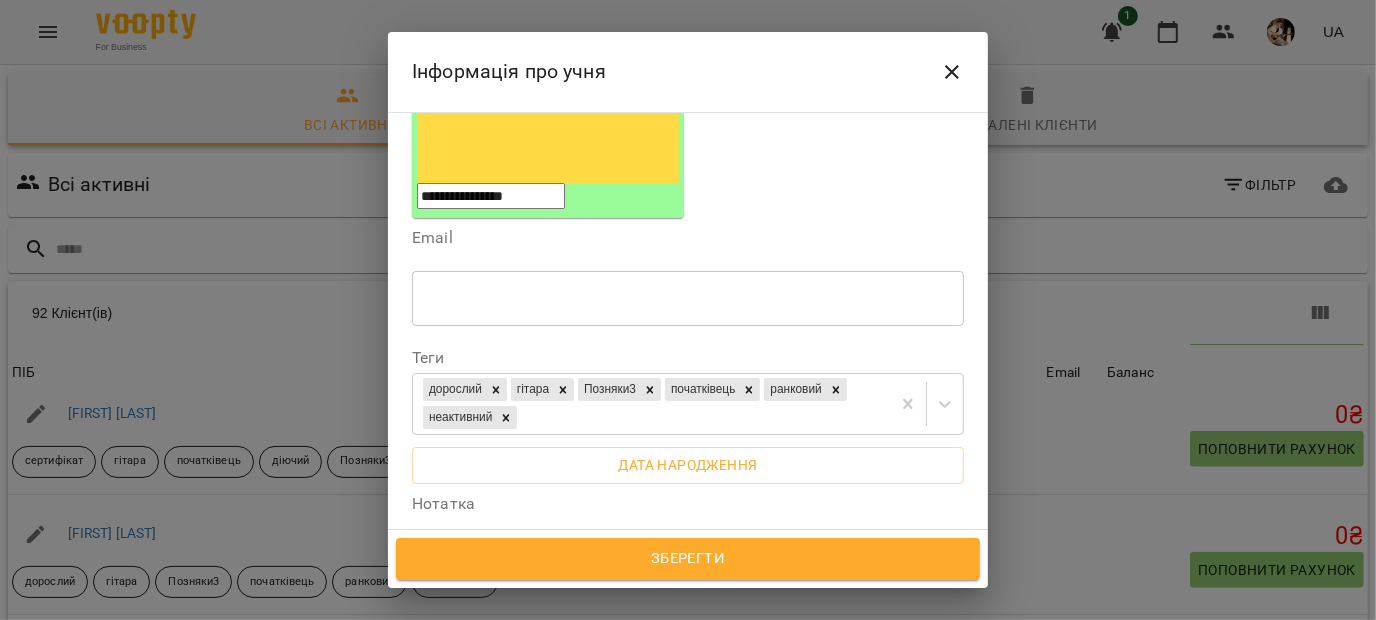 scroll, scrollTop: 403, scrollLeft: 0, axis: vertical 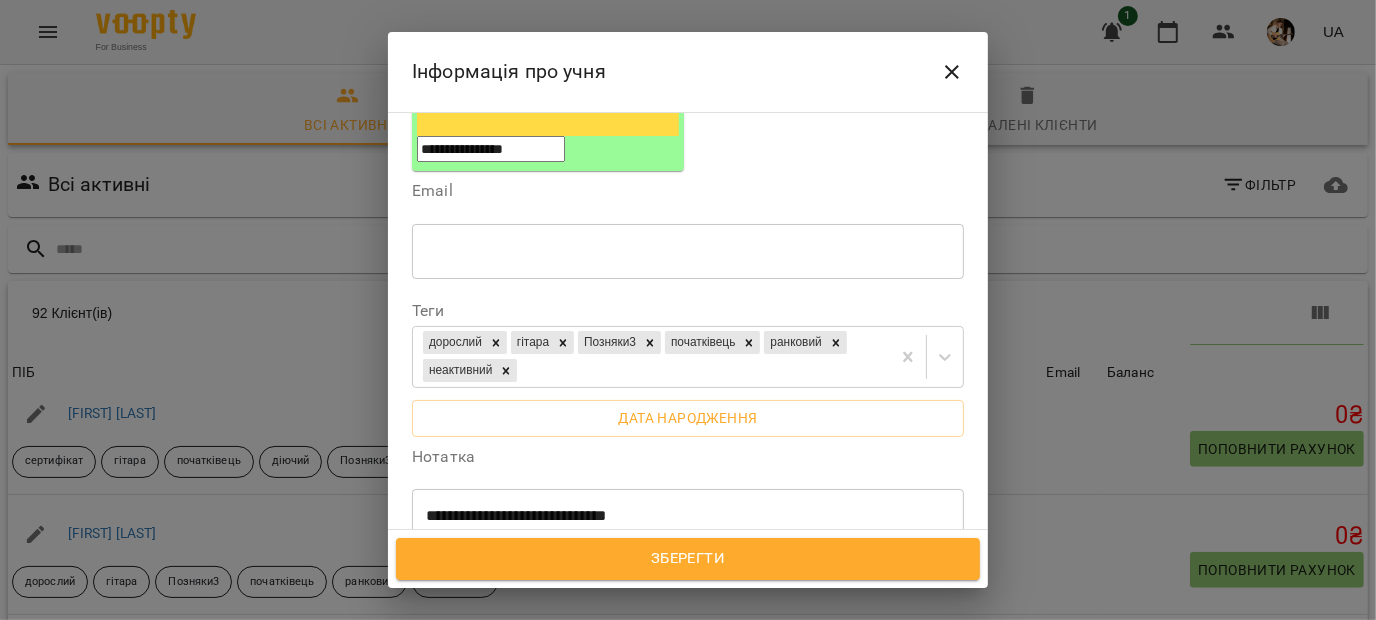 click 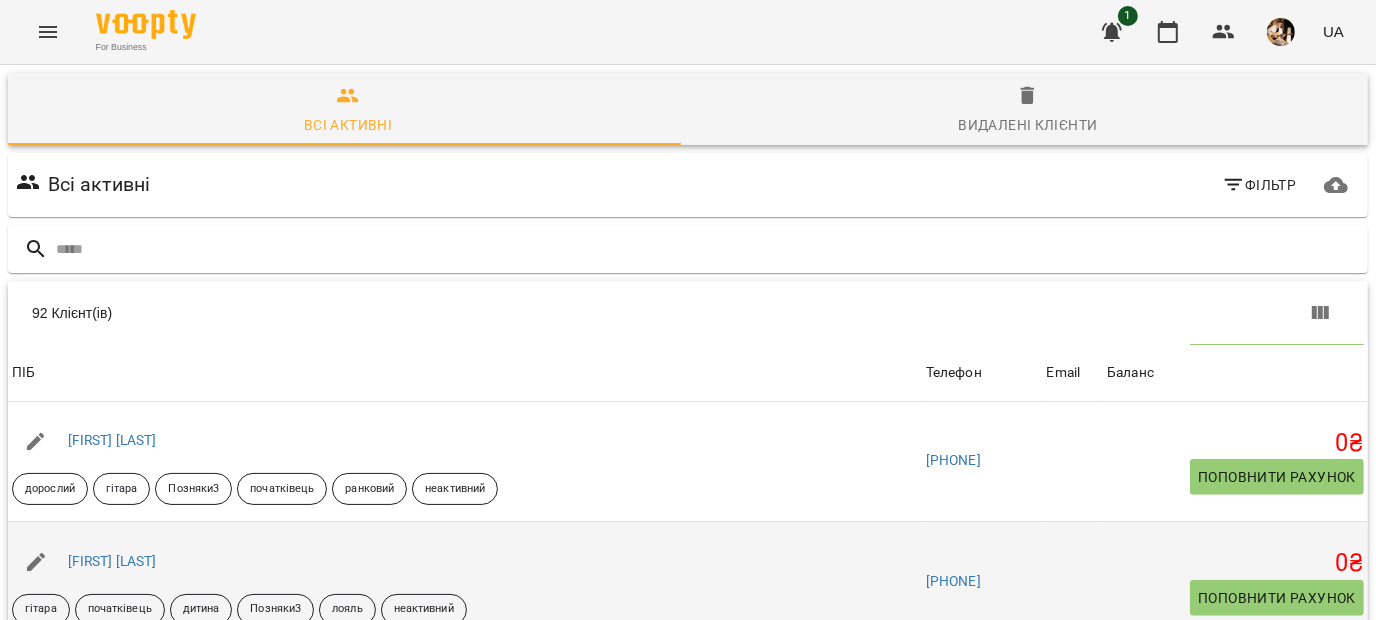 scroll, scrollTop: 1447, scrollLeft: 0, axis: vertical 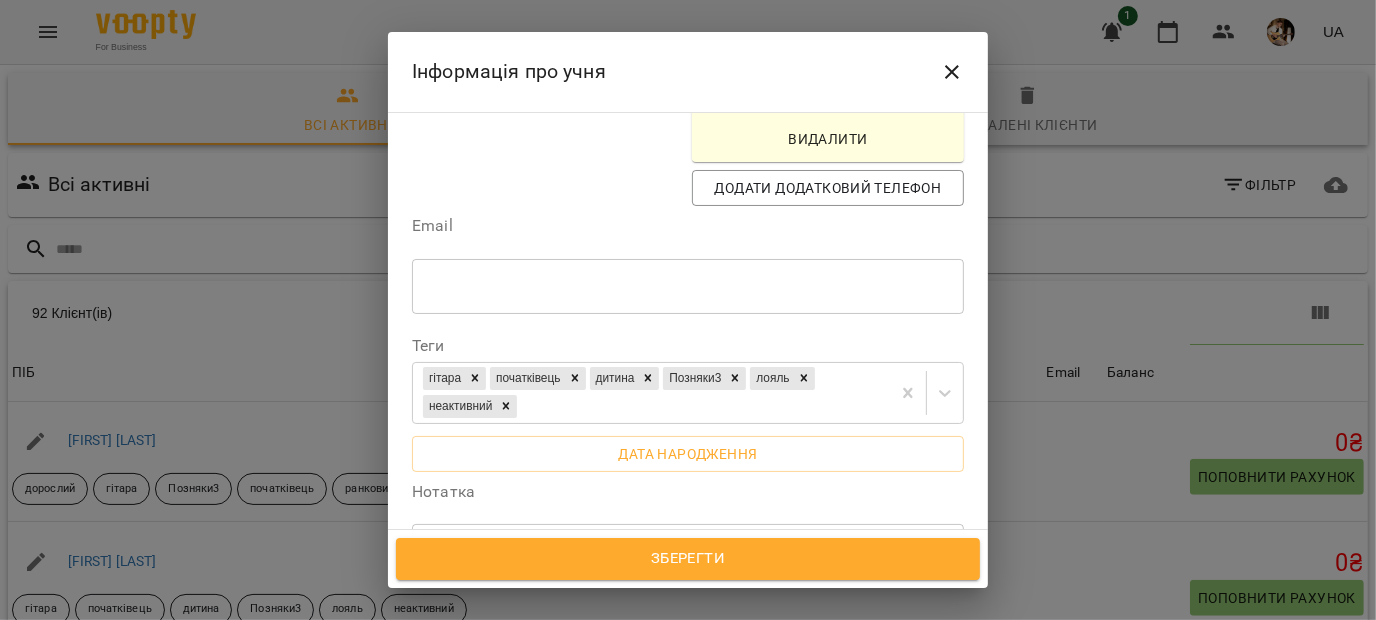 click 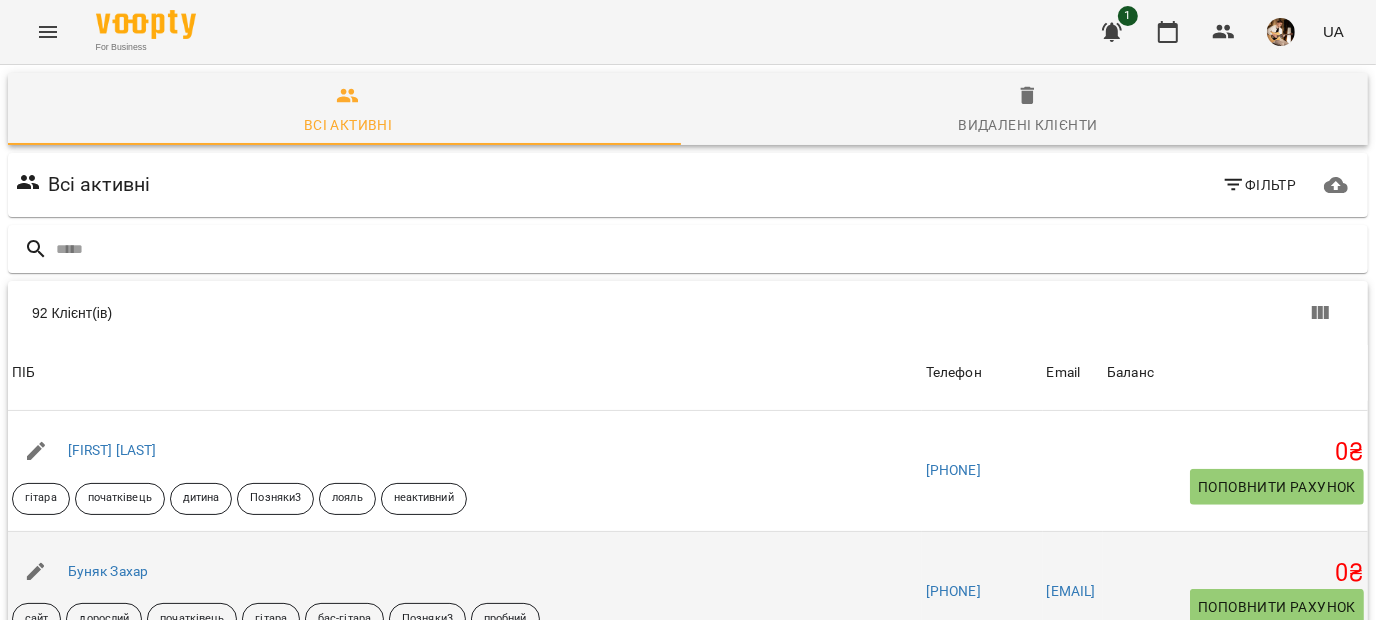 scroll, scrollTop: 1586, scrollLeft: 0, axis: vertical 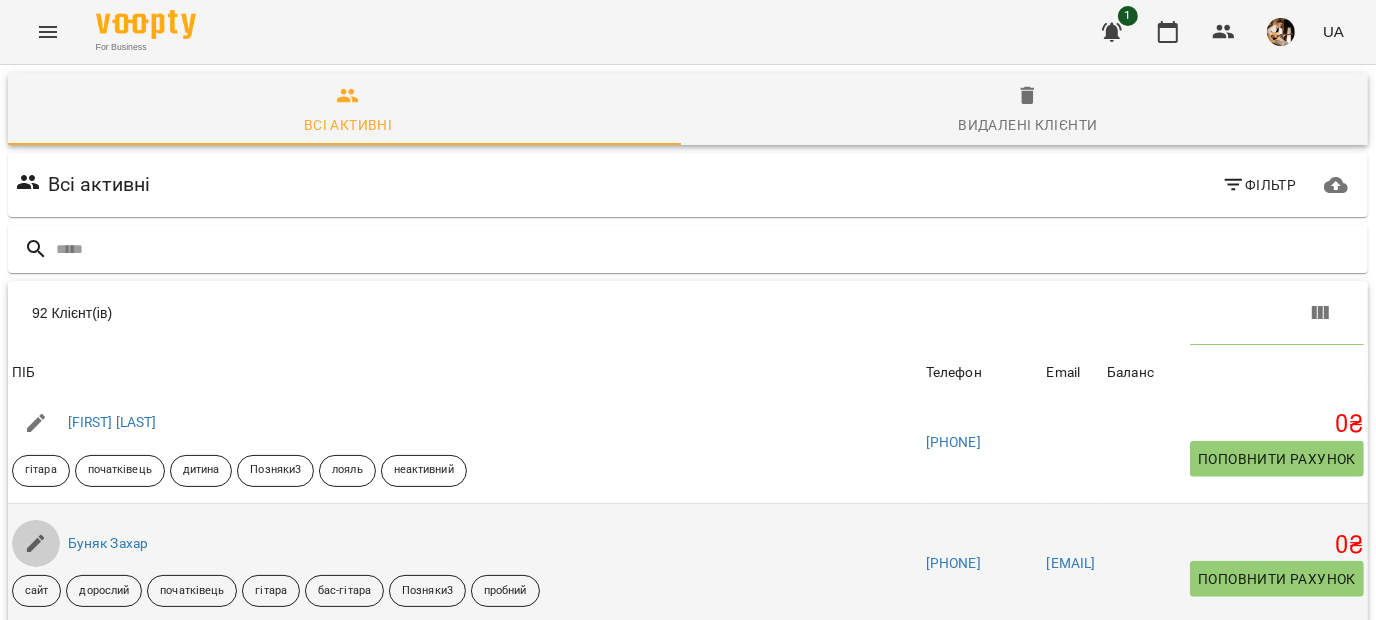 click 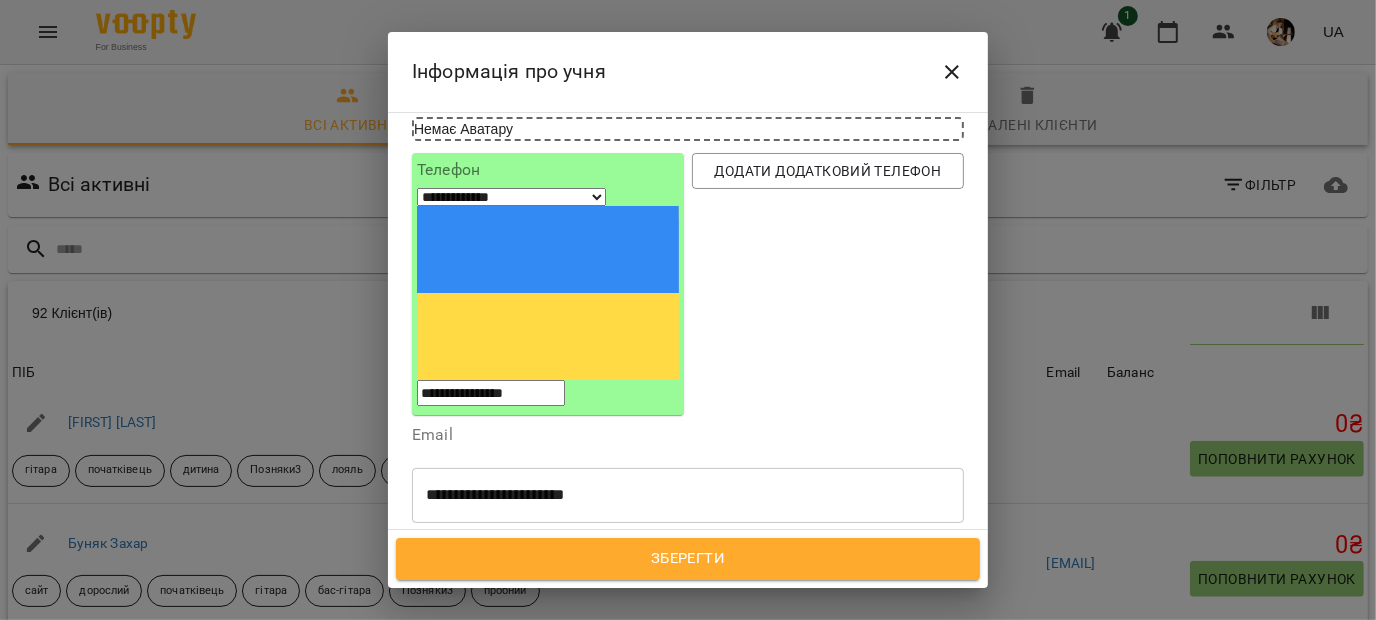 scroll, scrollTop: 0, scrollLeft: 0, axis: both 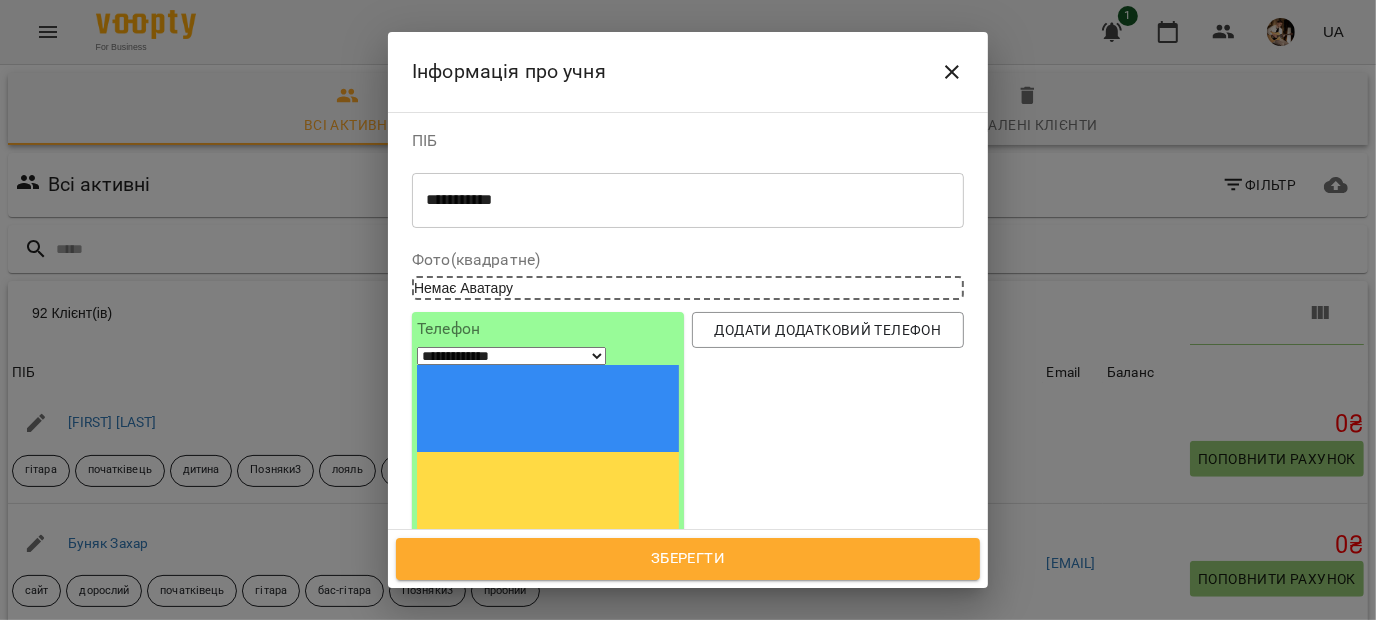 click 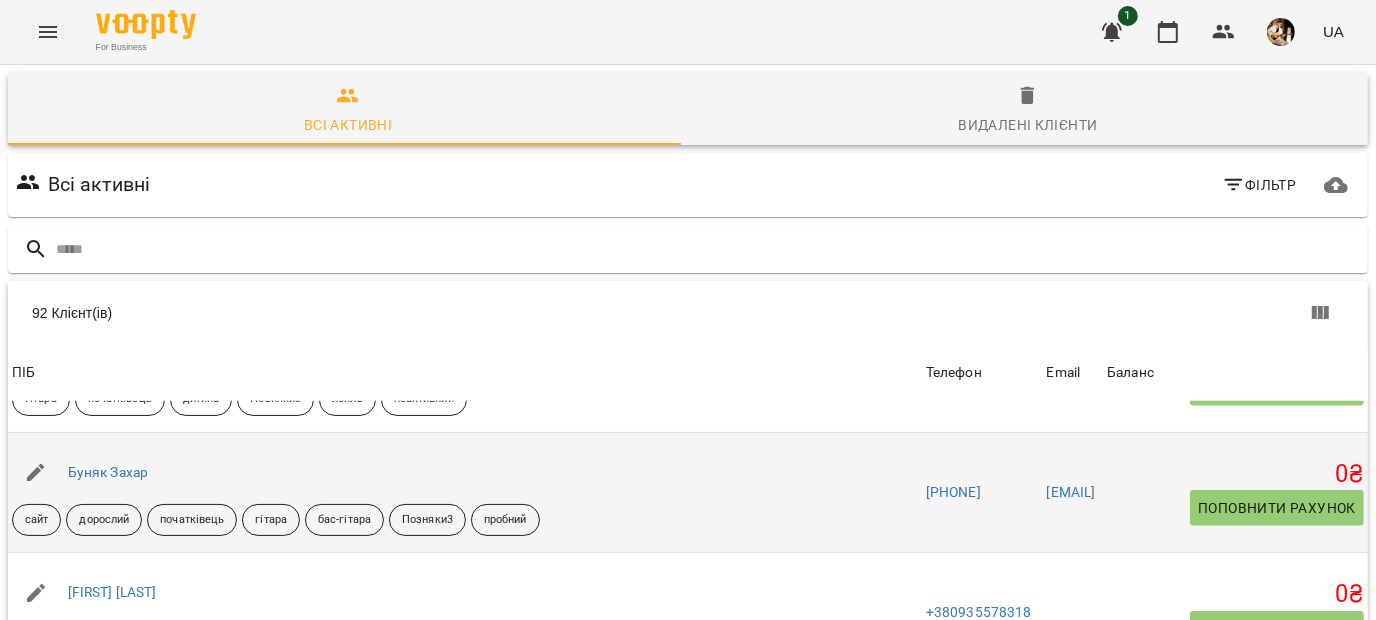 scroll, scrollTop: 1657, scrollLeft: 0, axis: vertical 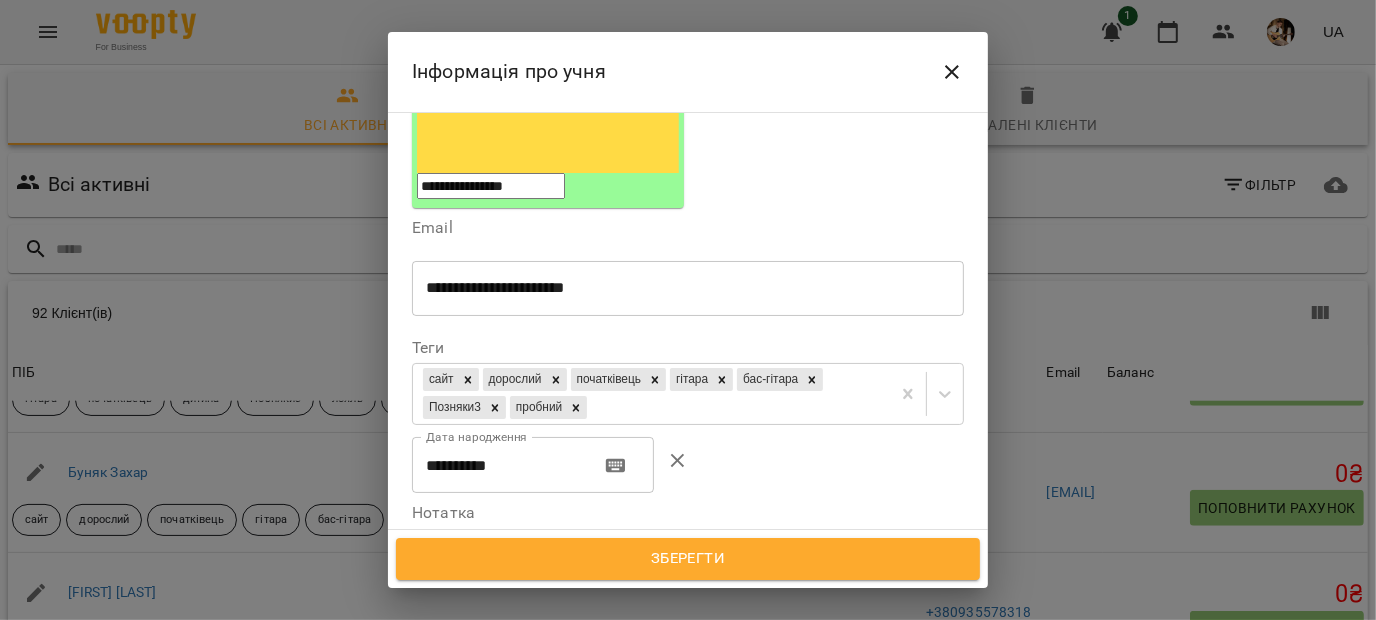 click at bounding box center [688, 572] 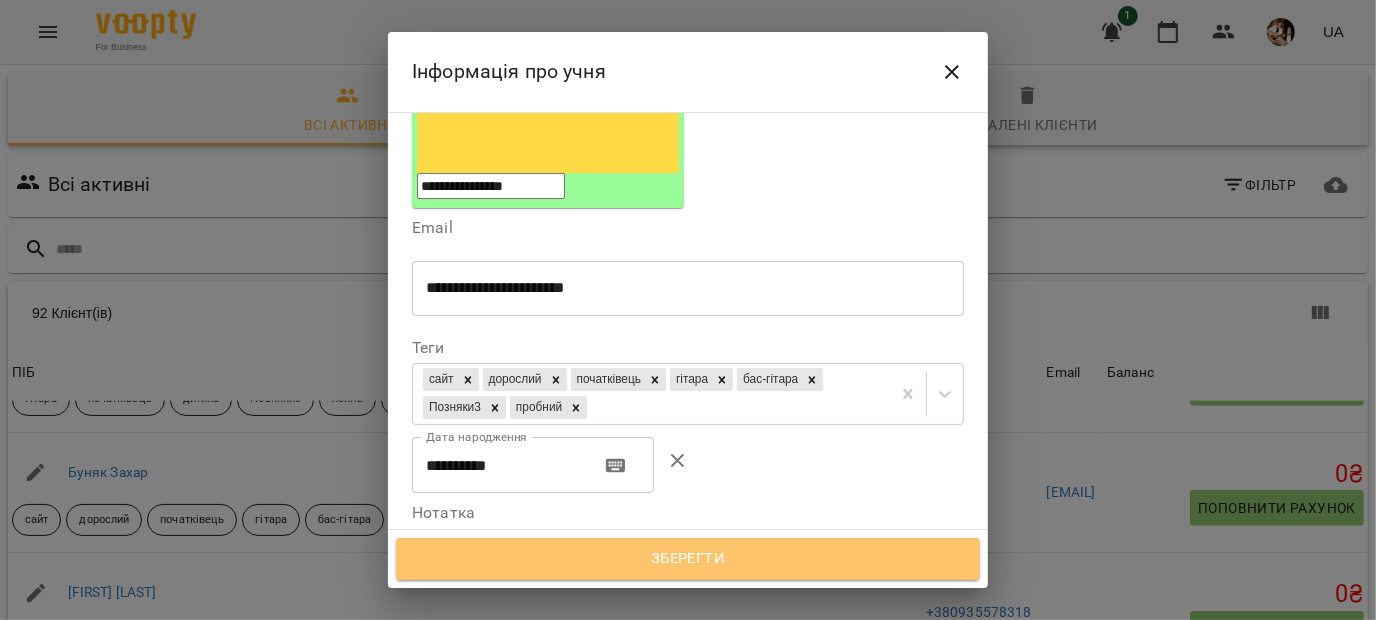 click on "Зберегти" at bounding box center [688, 559] 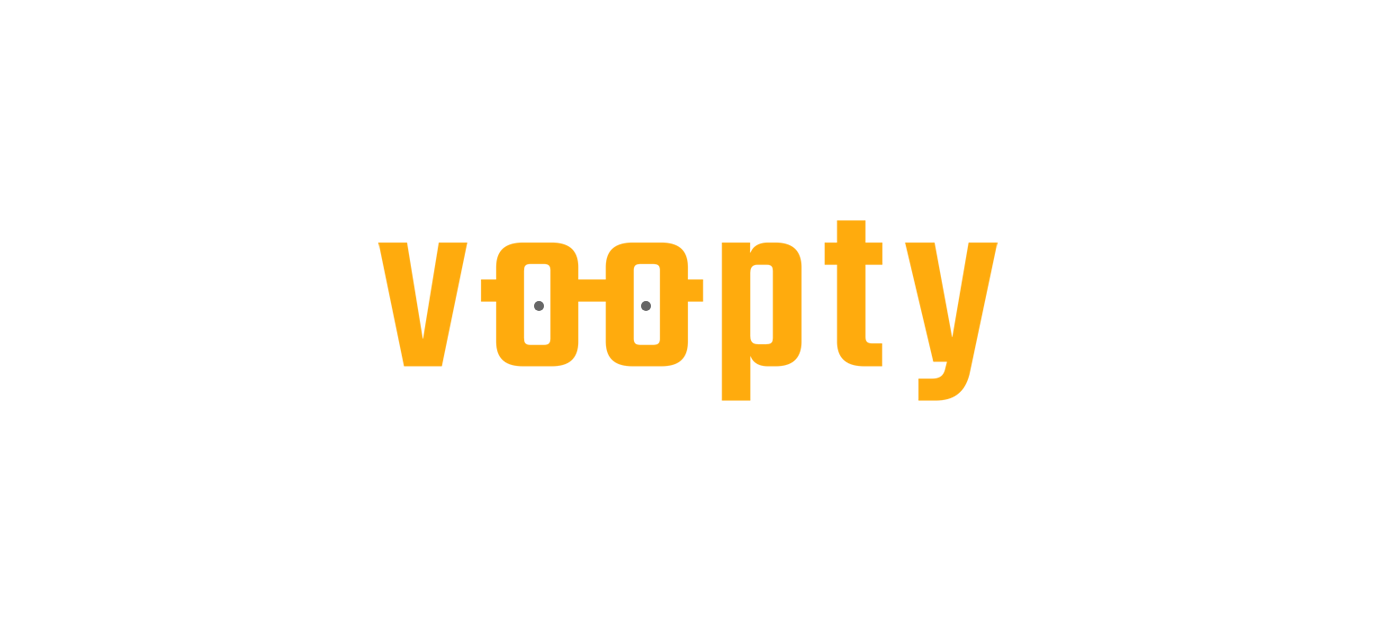scroll, scrollTop: 0, scrollLeft: 0, axis: both 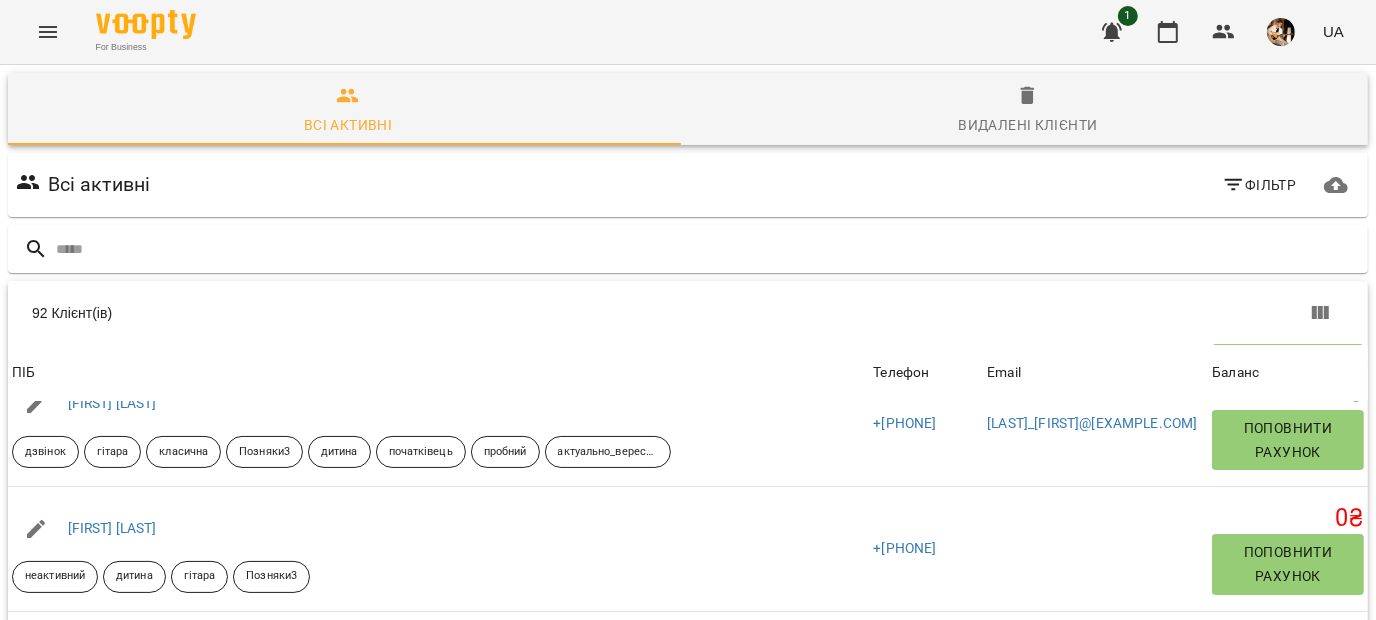 click at bounding box center [1318, 870] 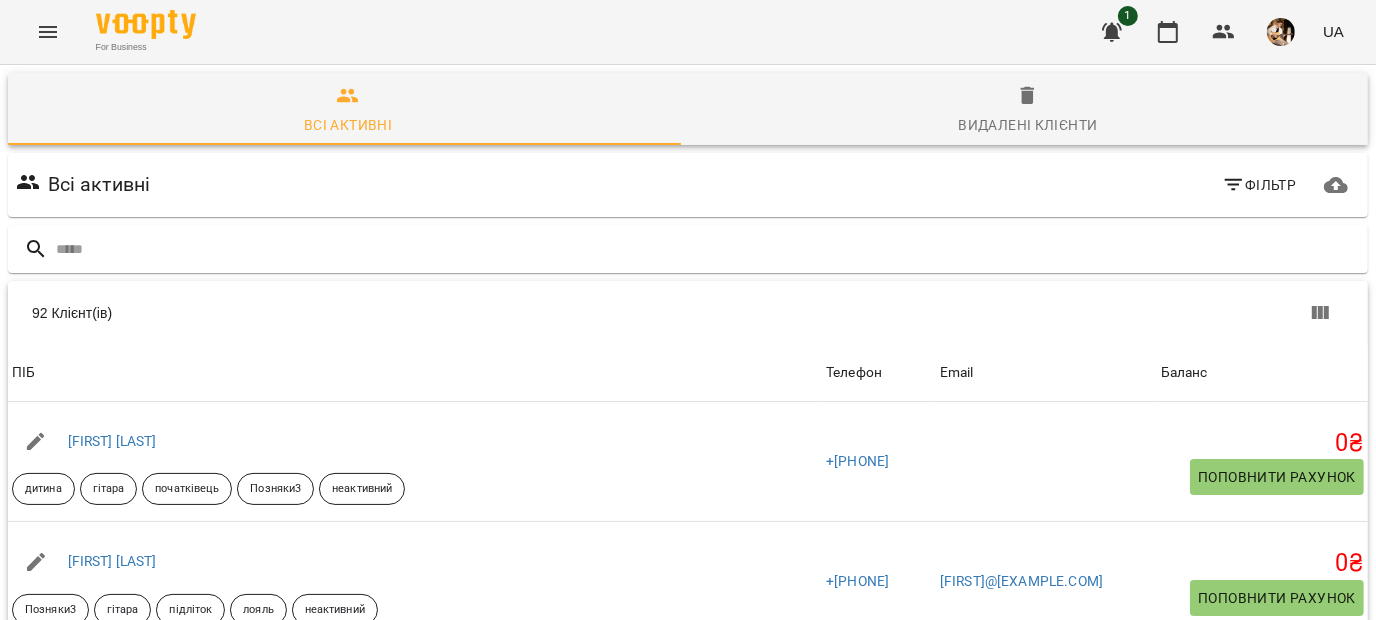 scroll, scrollTop: 346, scrollLeft: 0, axis: vertical 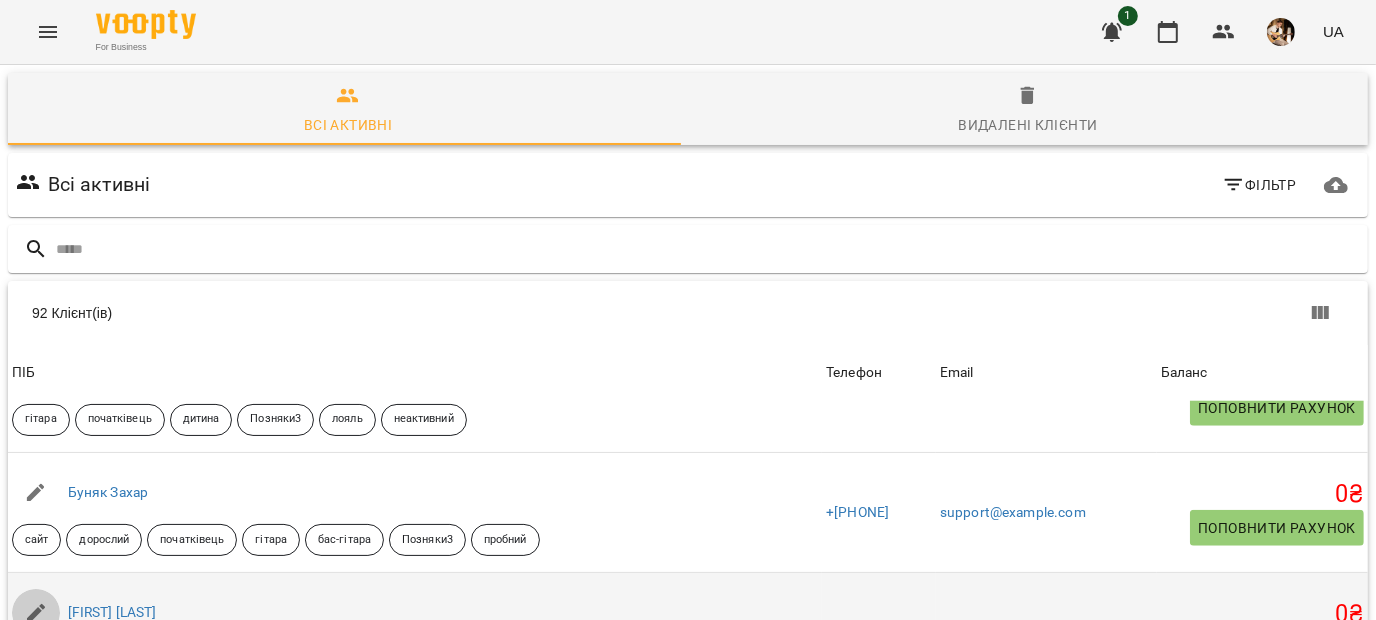 click 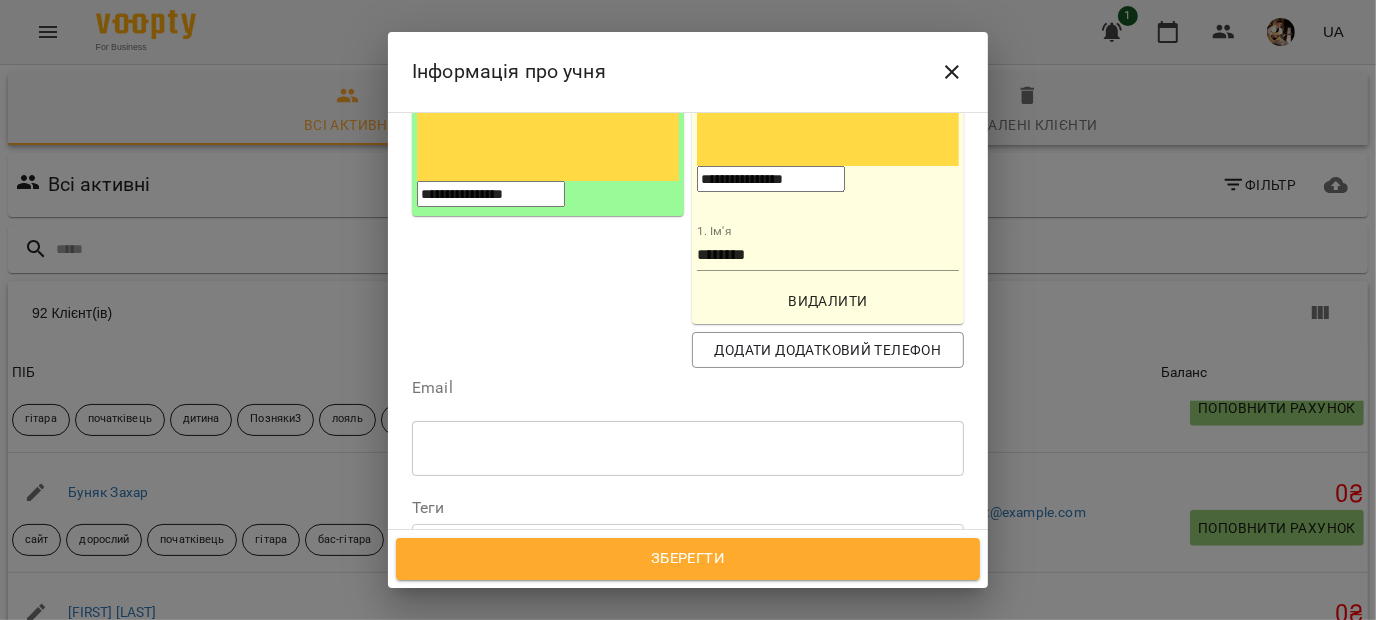 scroll, scrollTop: 535, scrollLeft: 0, axis: vertical 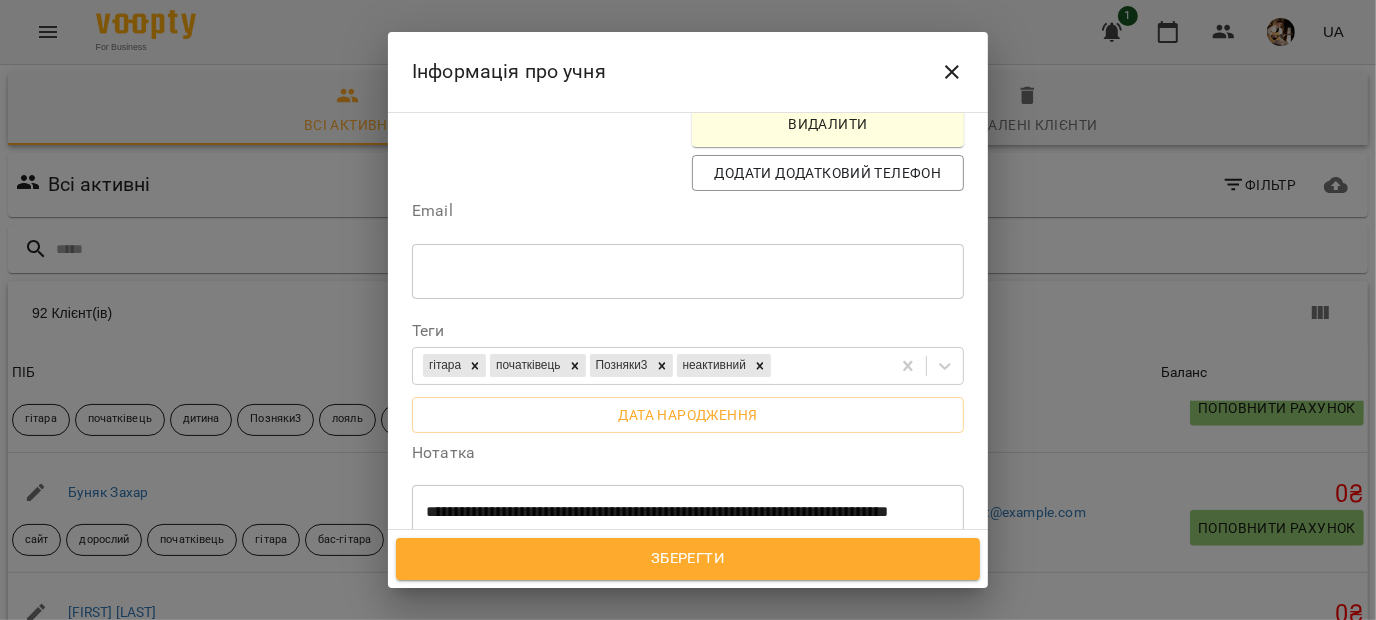 click 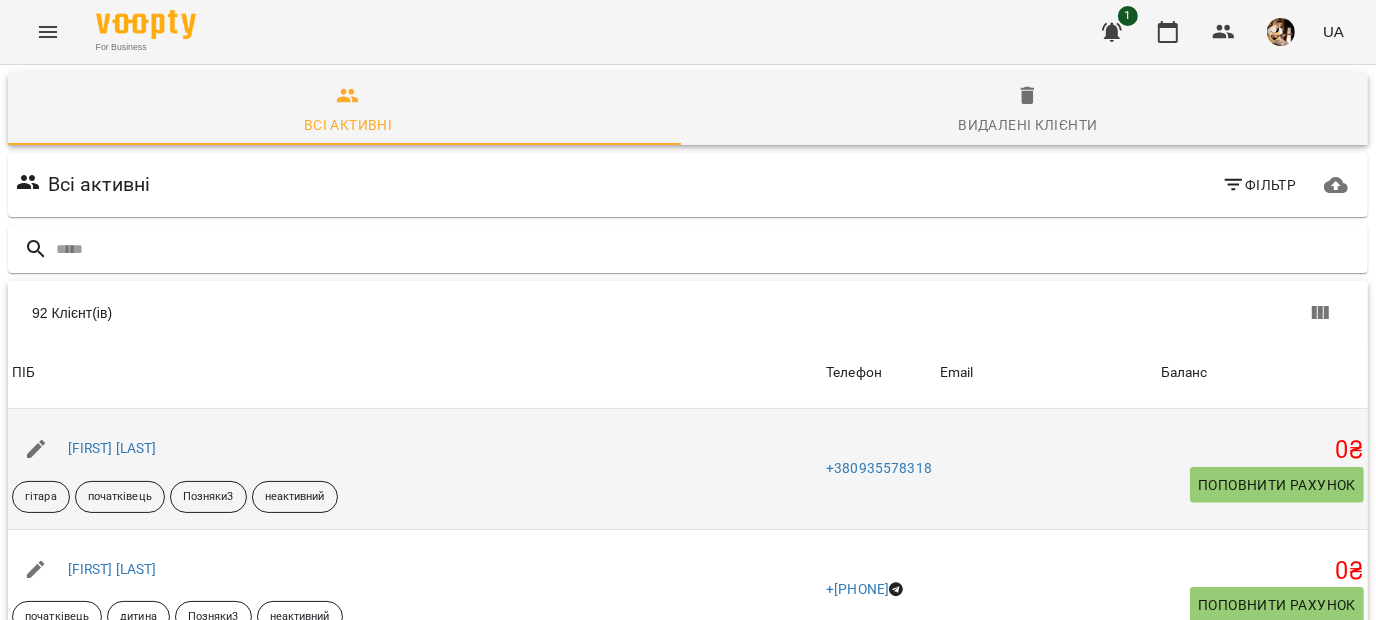 scroll, scrollTop: 1803, scrollLeft: 0, axis: vertical 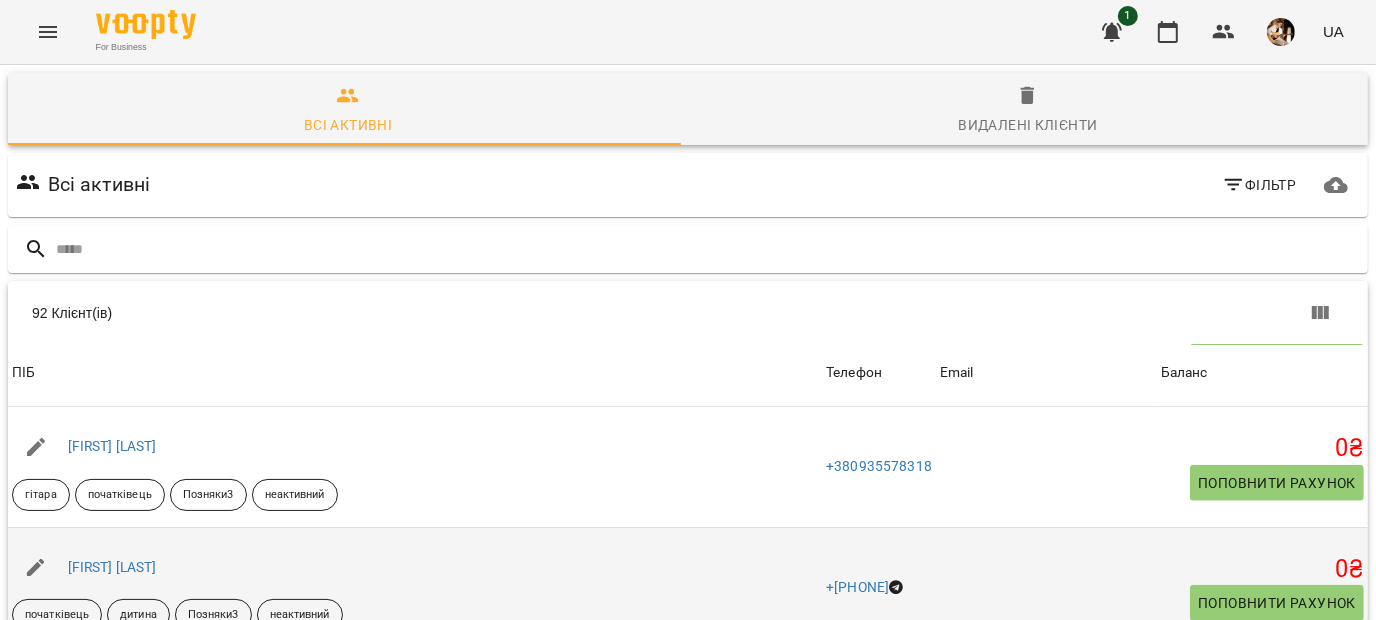 click 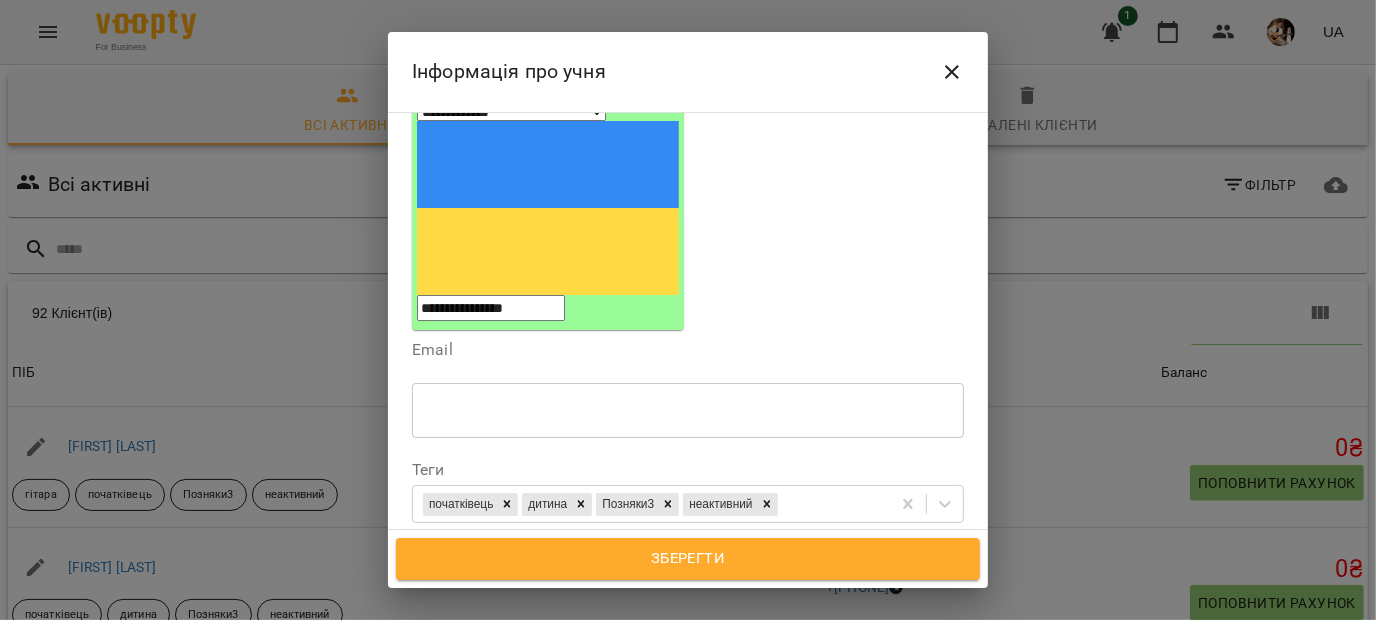 scroll, scrollTop: 318, scrollLeft: 0, axis: vertical 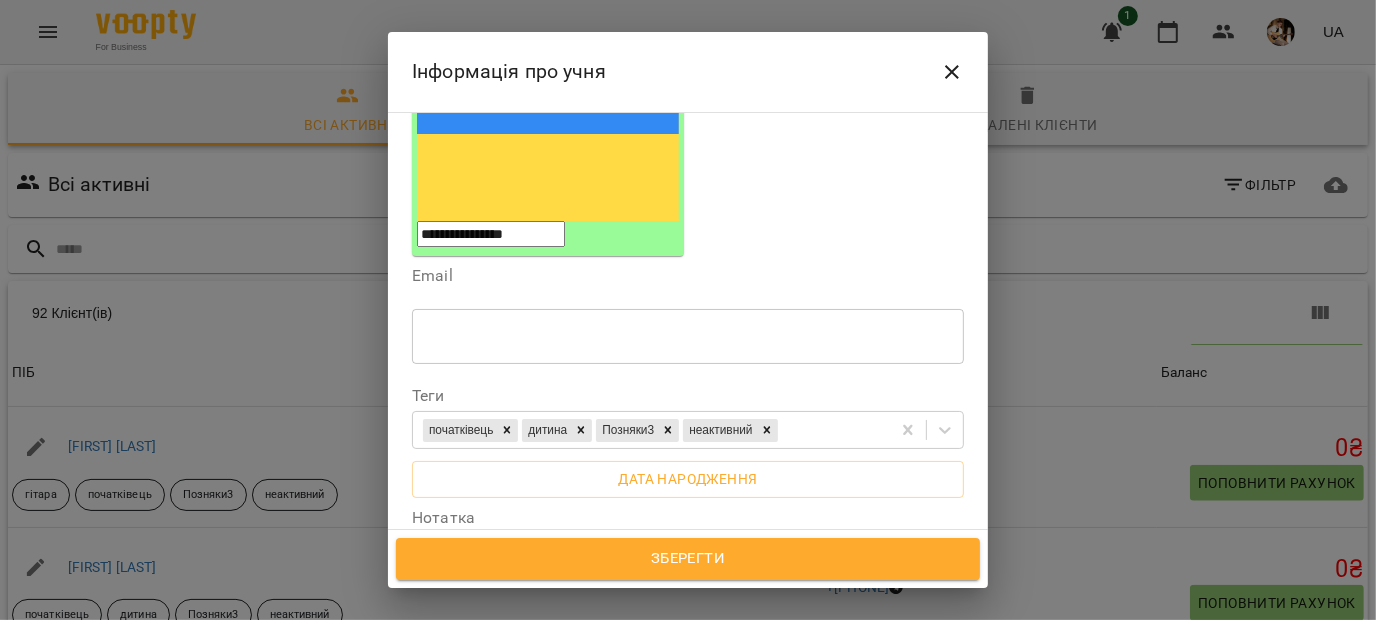 click 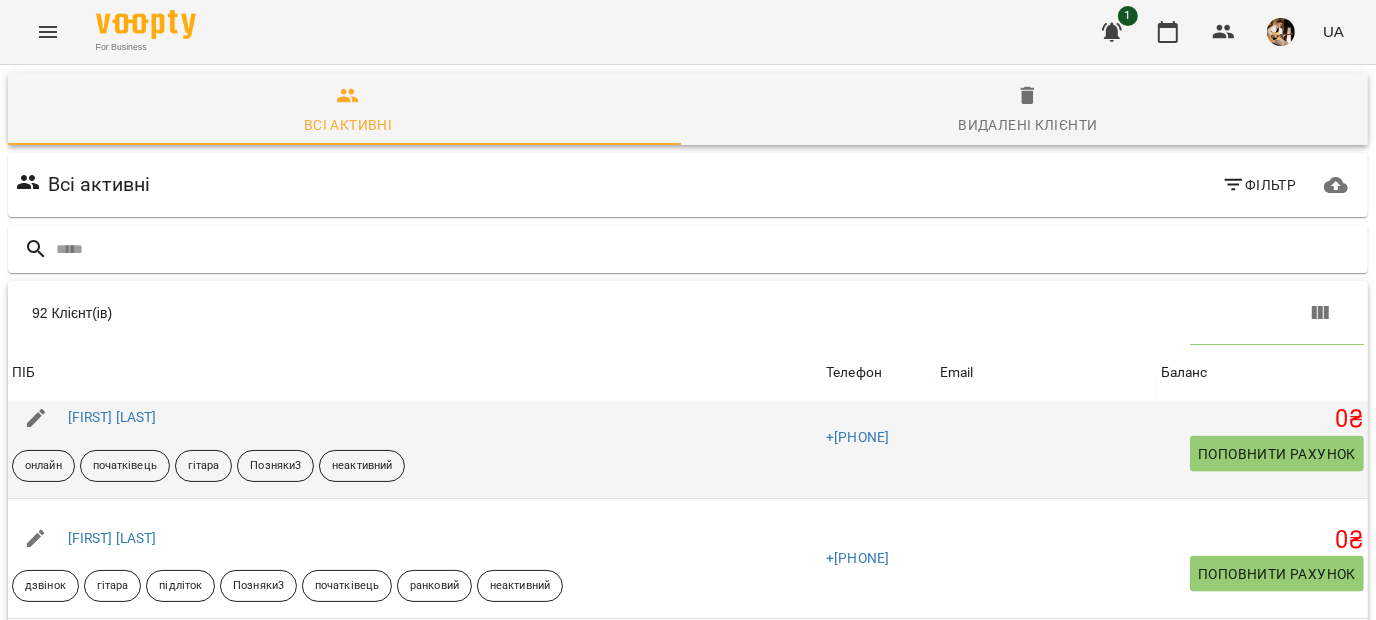 scroll, scrollTop: 2074, scrollLeft: 0, axis: vertical 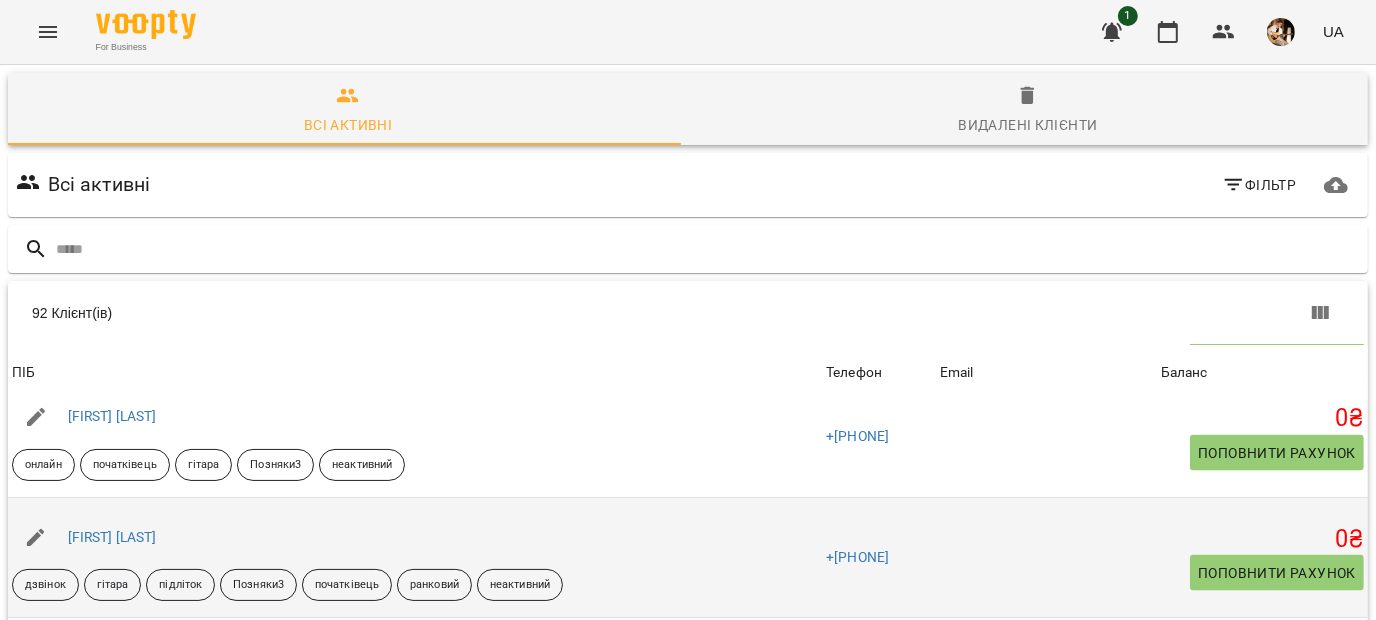 click 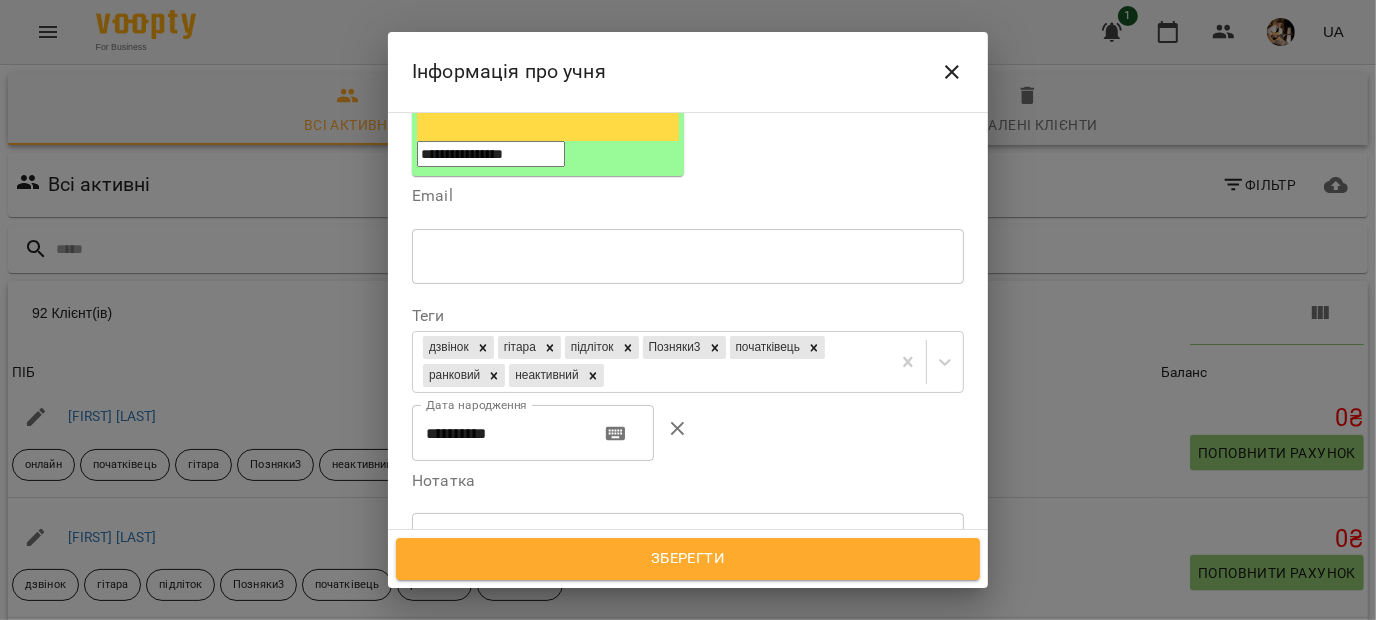 scroll, scrollTop: 444, scrollLeft: 0, axis: vertical 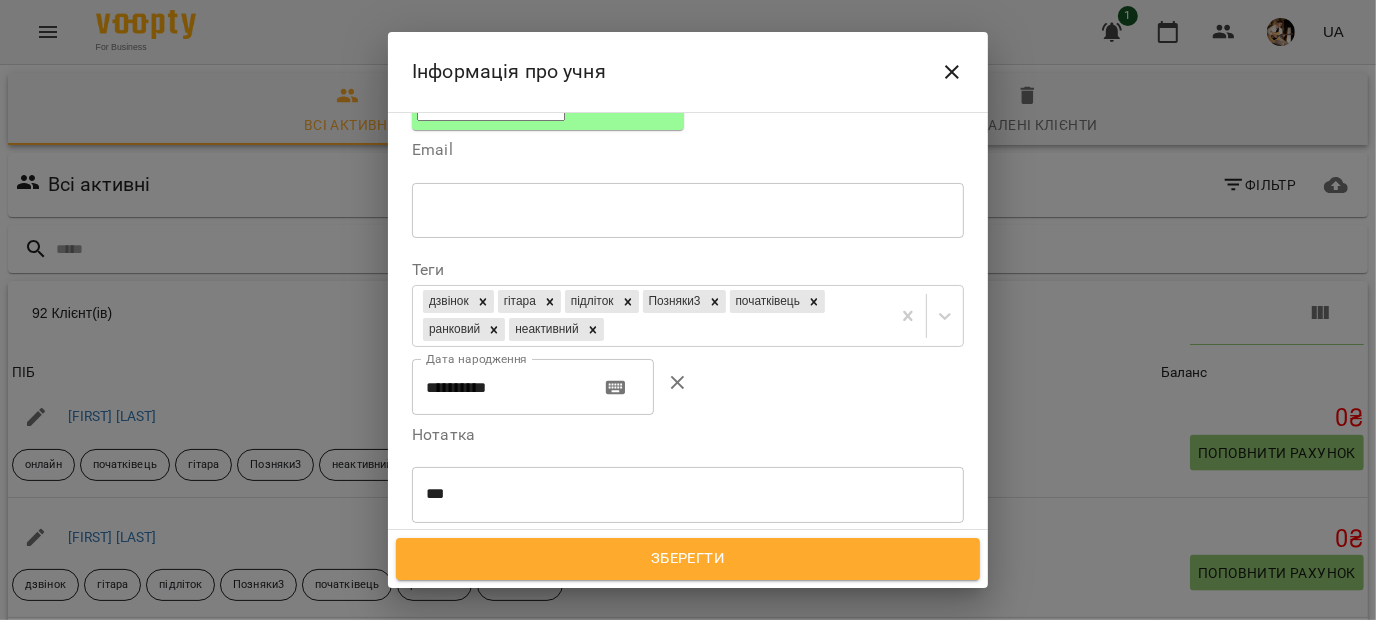 drag, startPoint x: 500, startPoint y: 344, endPoint x: 390, endPoint y: 343, distance: 110.00455 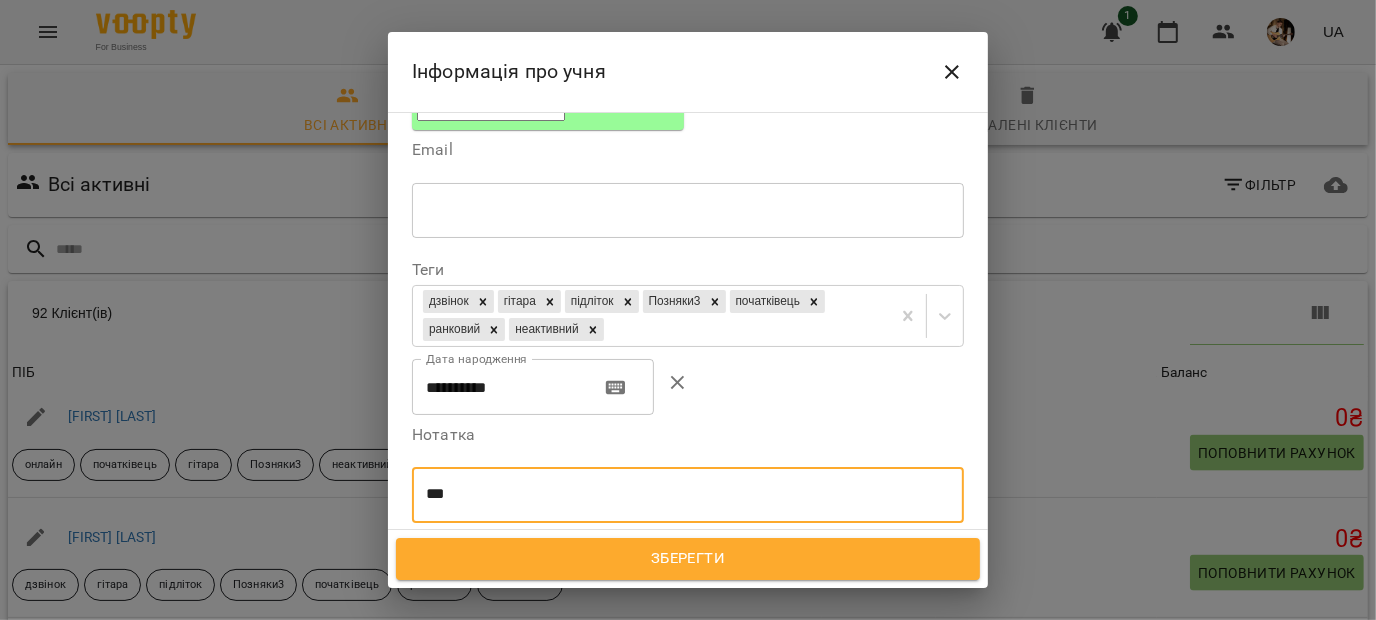 drag, startPoint x: 458, startPoint y: 329, endPoint x: 409, endPoint y: 327, distance: 49.0408 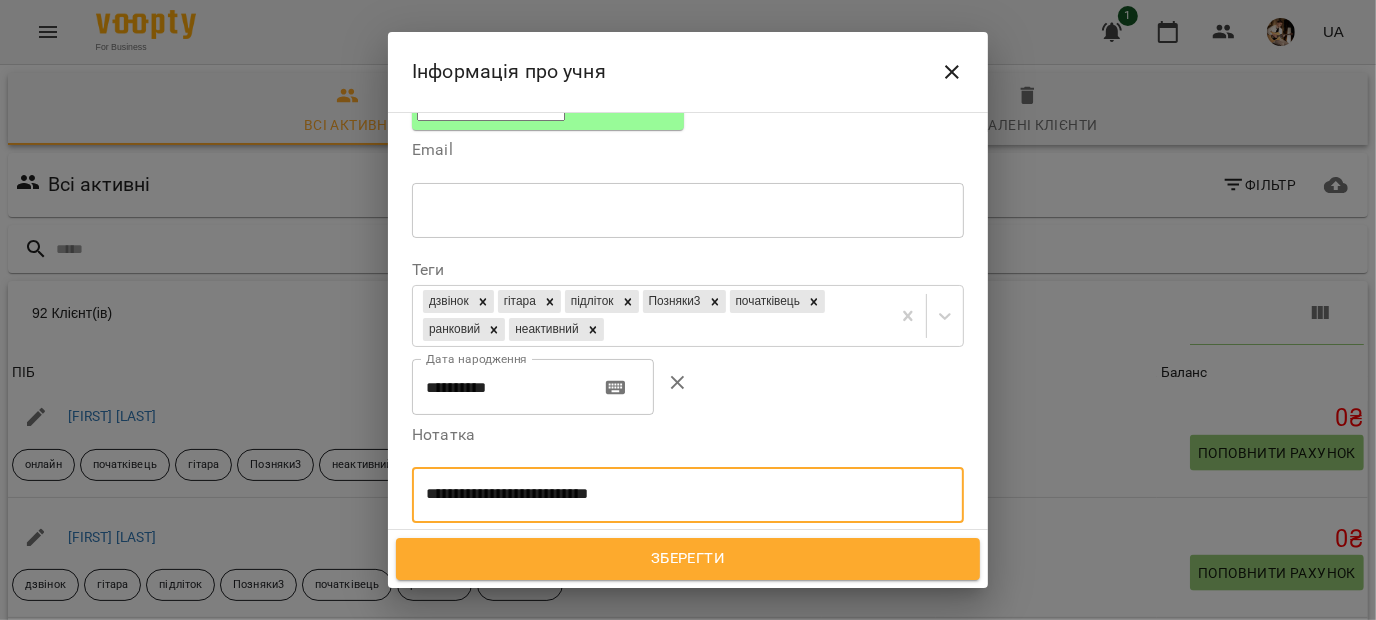 type on "**********" 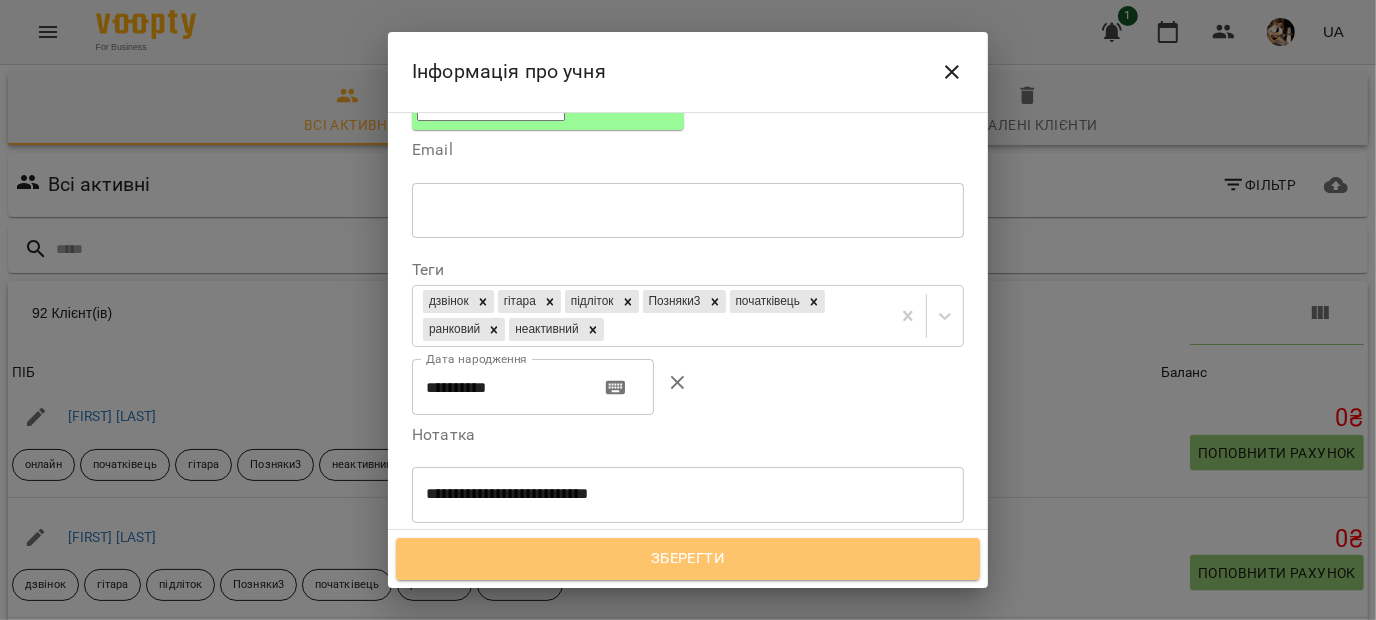 click on "Зберегти" at bounding box center (688, 559) 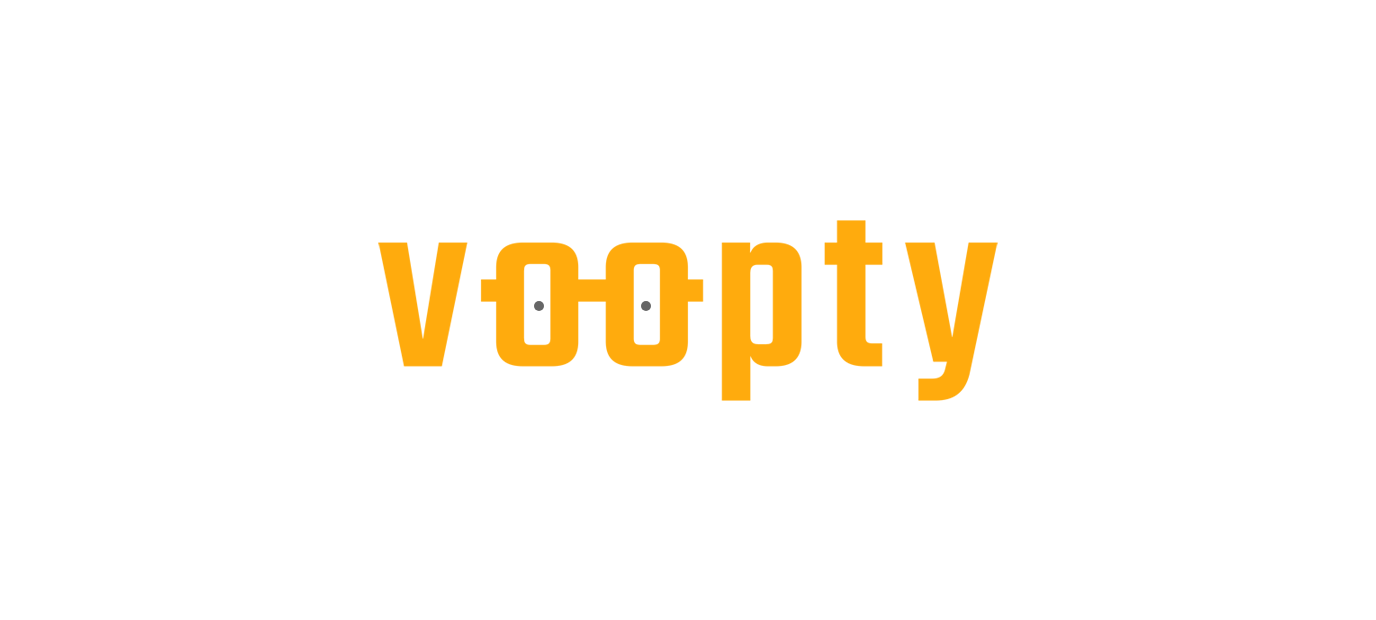 scroll, scrollTop: 0, scrollLeft: 0, axis: both 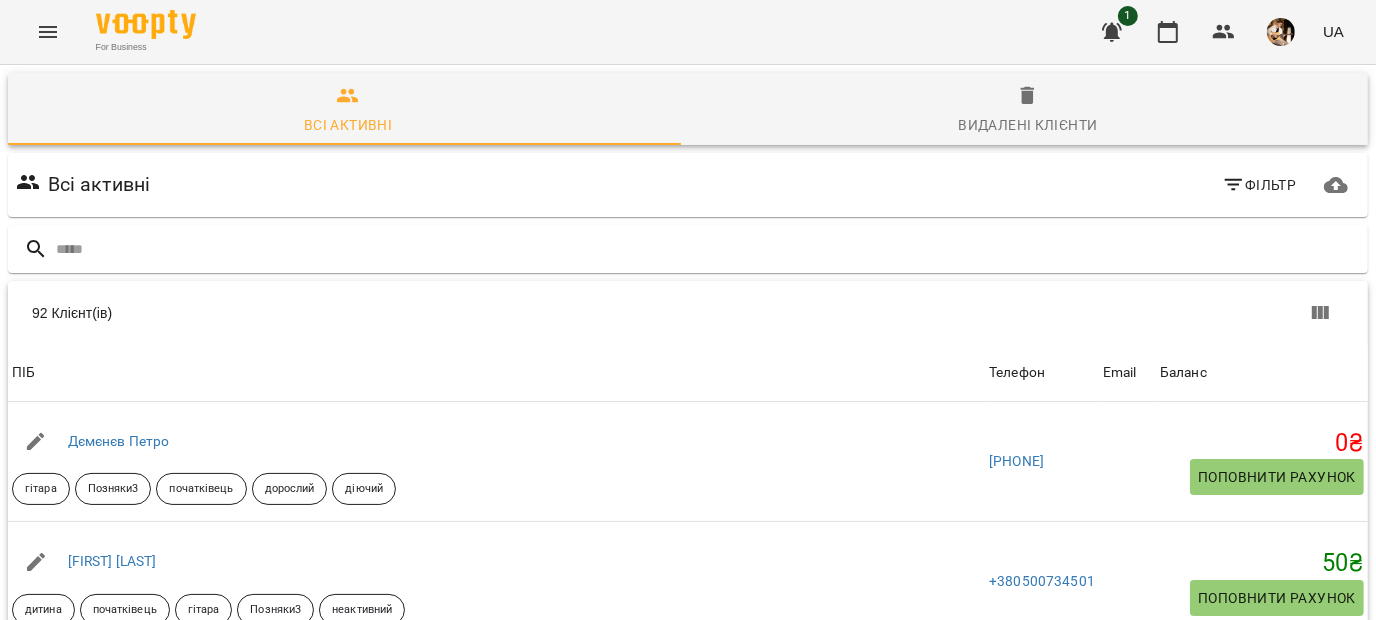 click 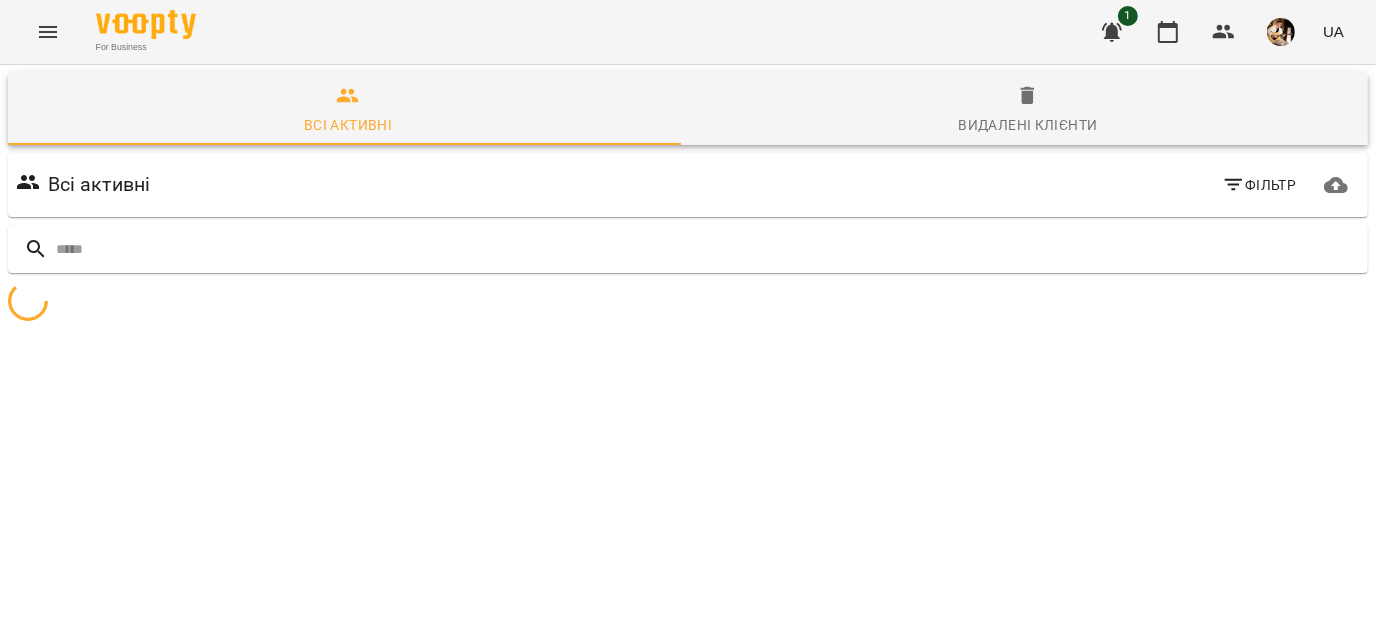scroll, scrollTop: 346, scrollLeft: 0, axis: vertical 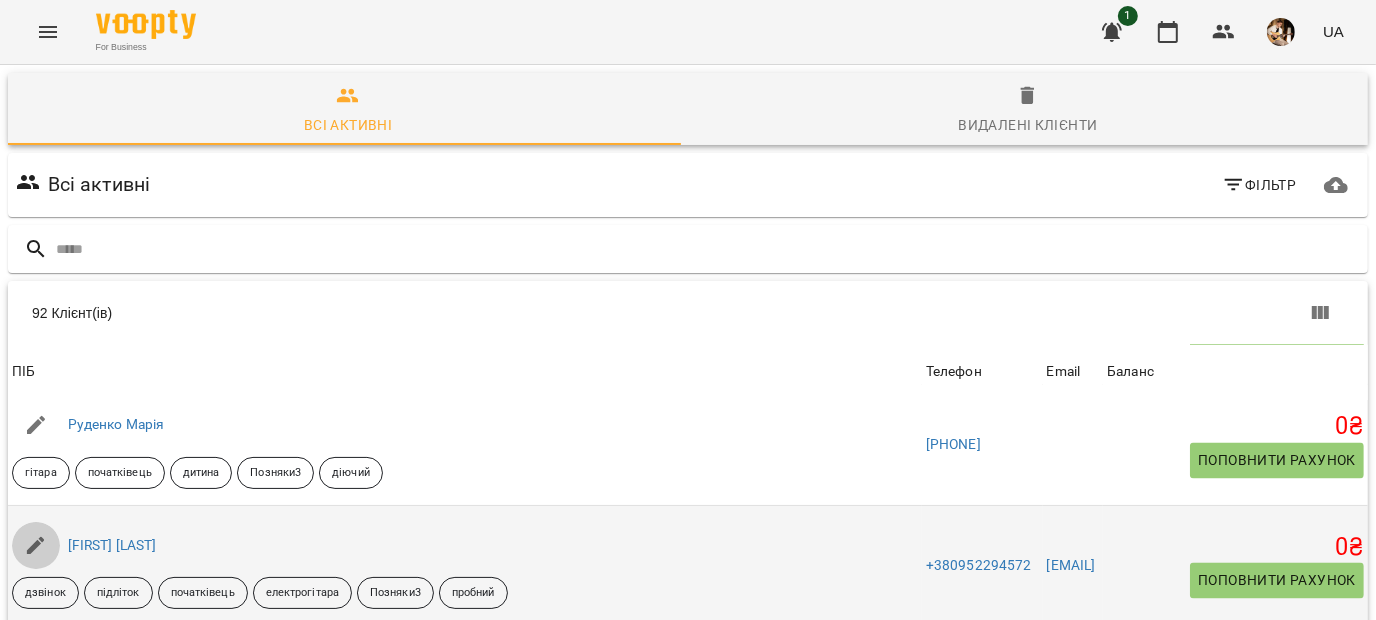 click 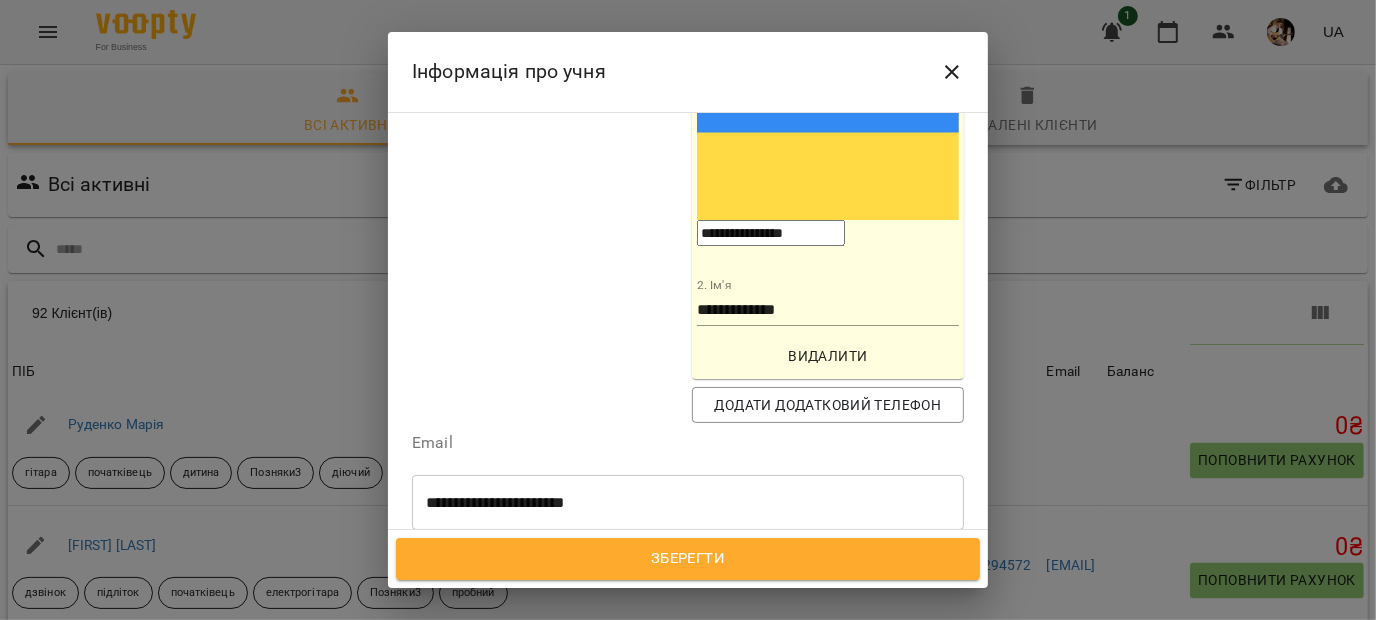 scroll, scrollTop: 694, scrollLeft: 0, axis: vertical 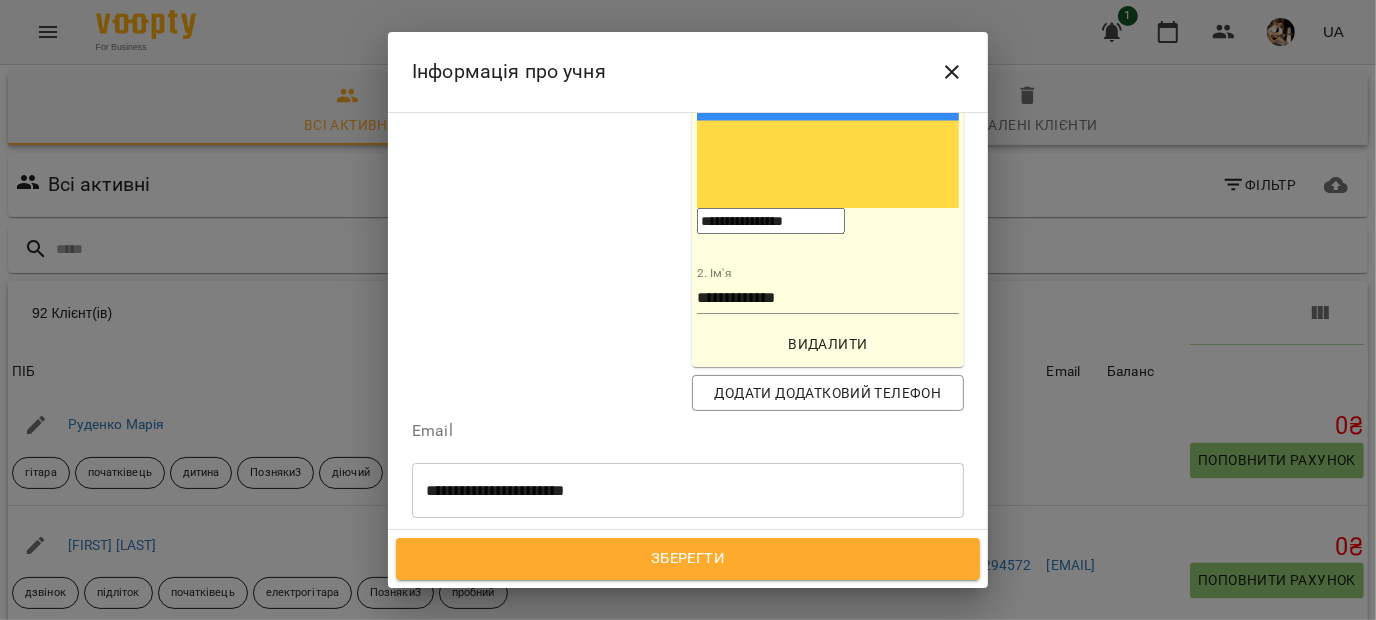 click 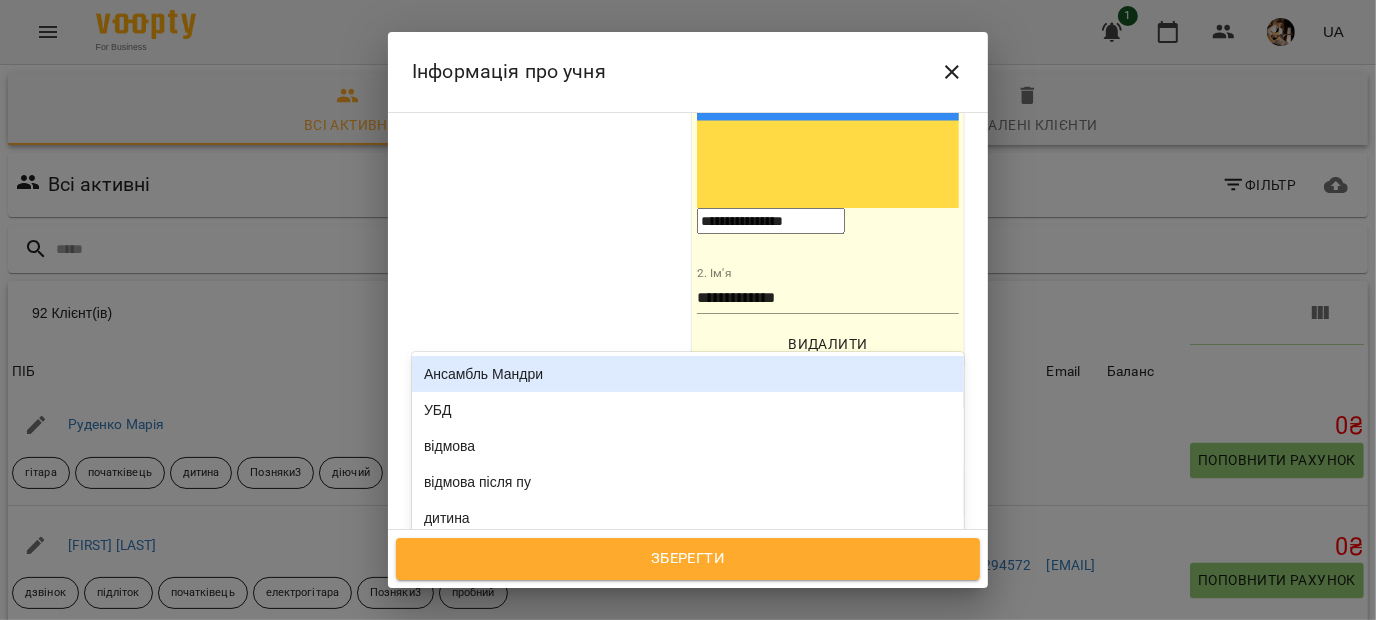 type on "***" 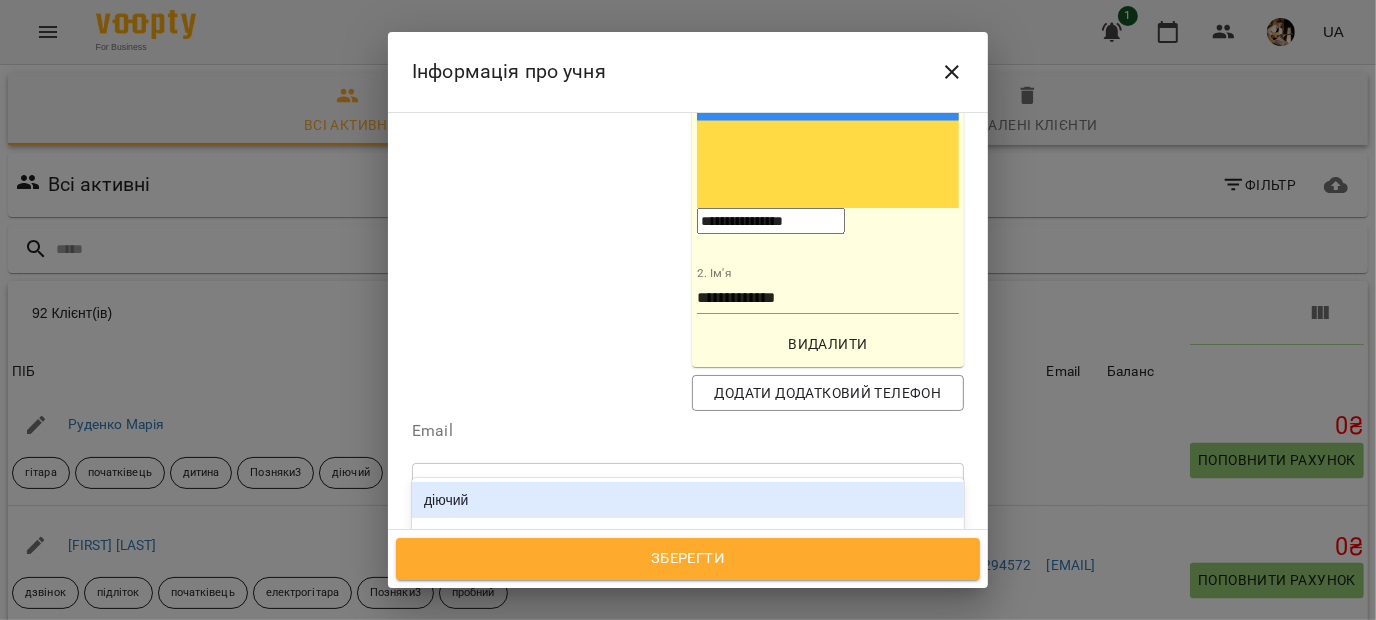 click on "діючий" at bounding box center (688, 500) 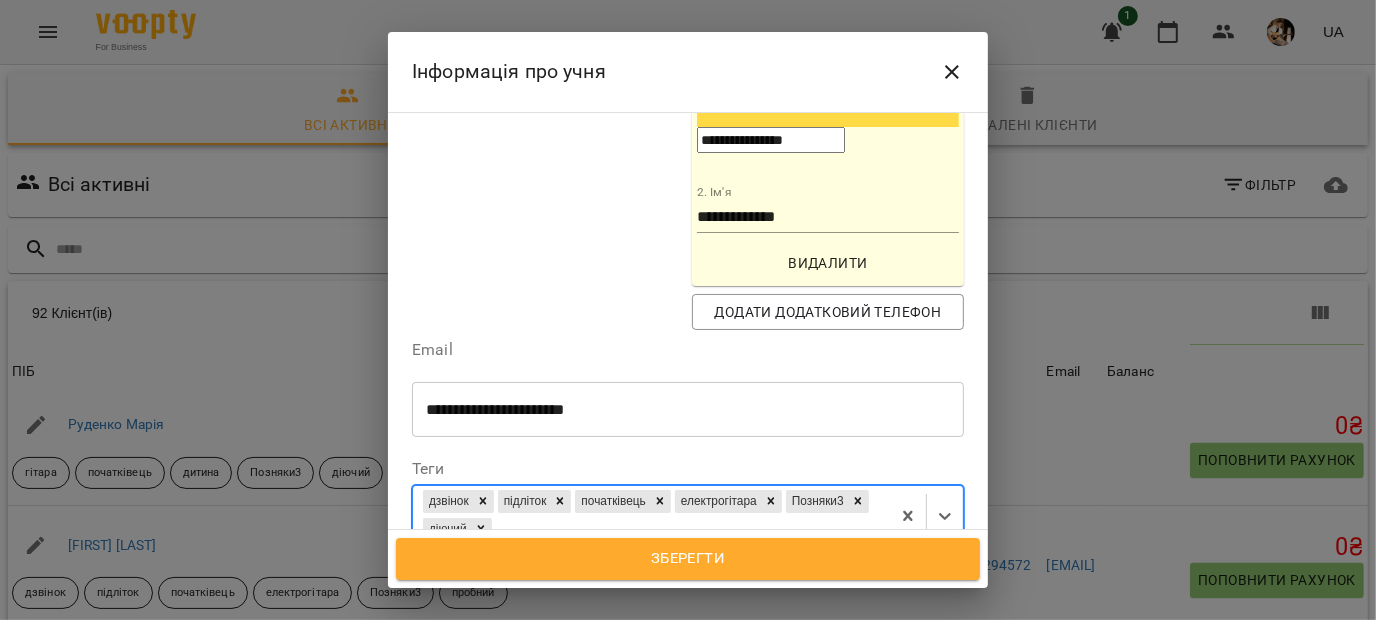 scroll, scrollTop: 778, scrollLeft: 0, axis: vertical 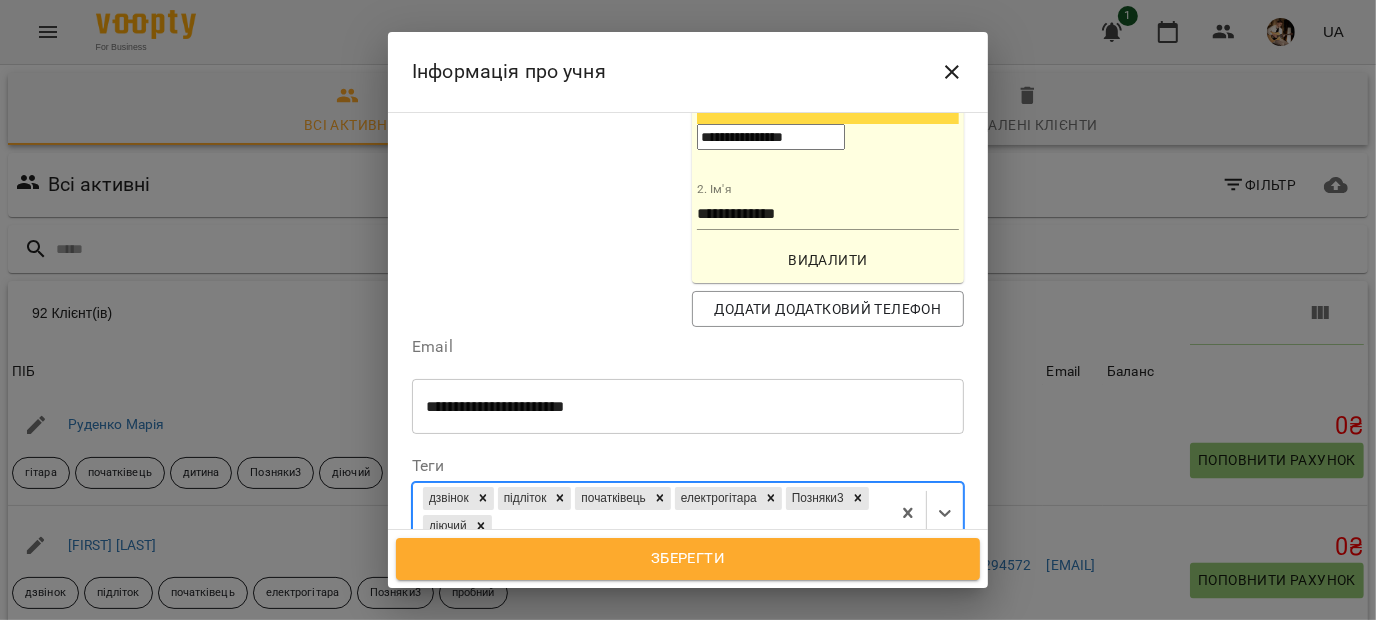 click on "Зберегти" at bounding box center (688, 559) 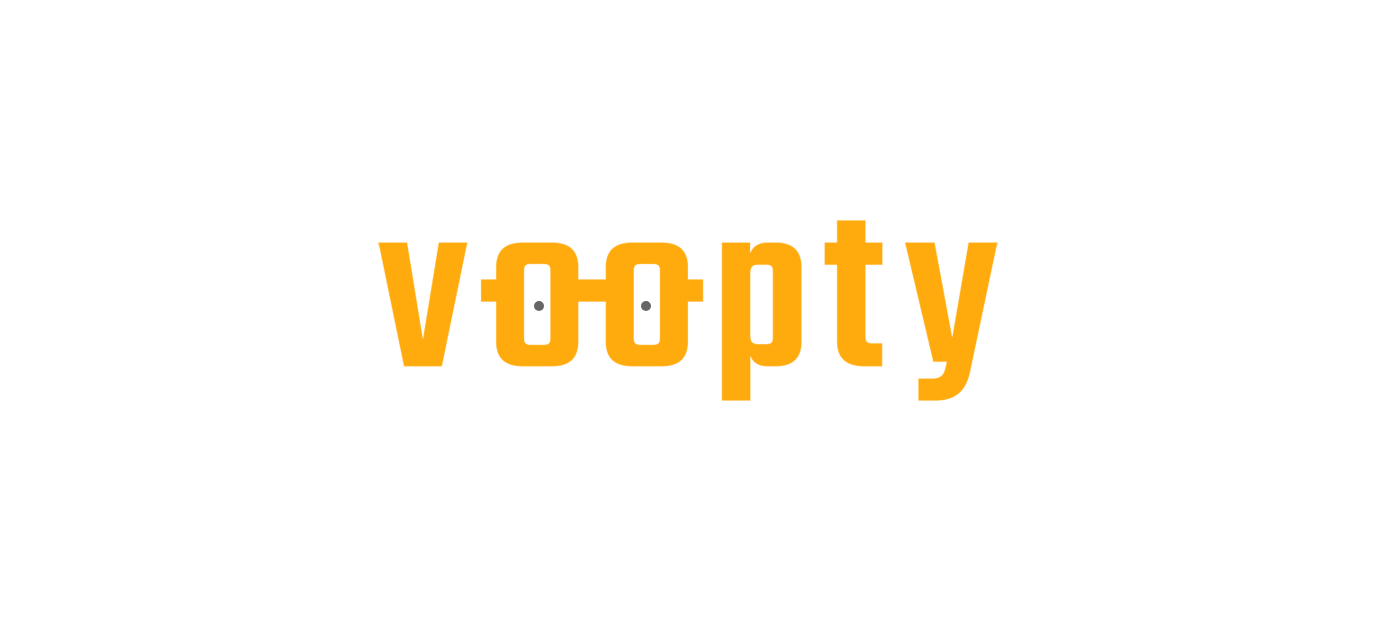 scroll, scrollTop: 0, scrollLeft: 0, axis: both 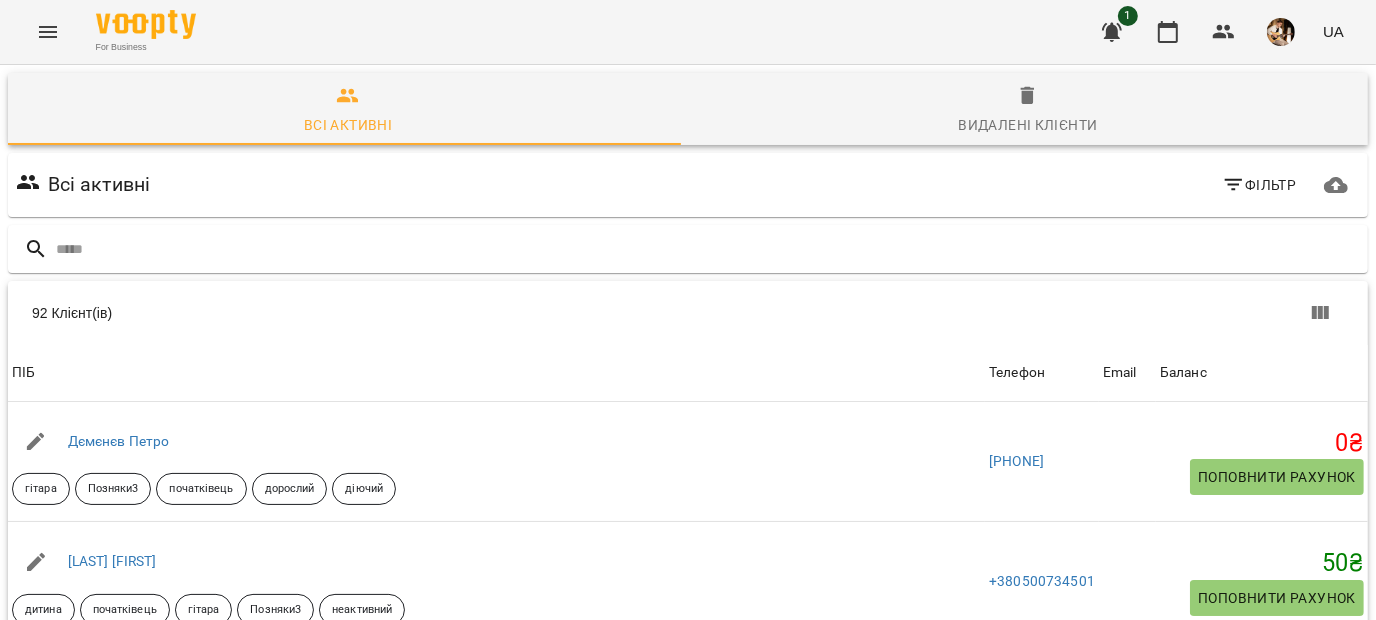 click 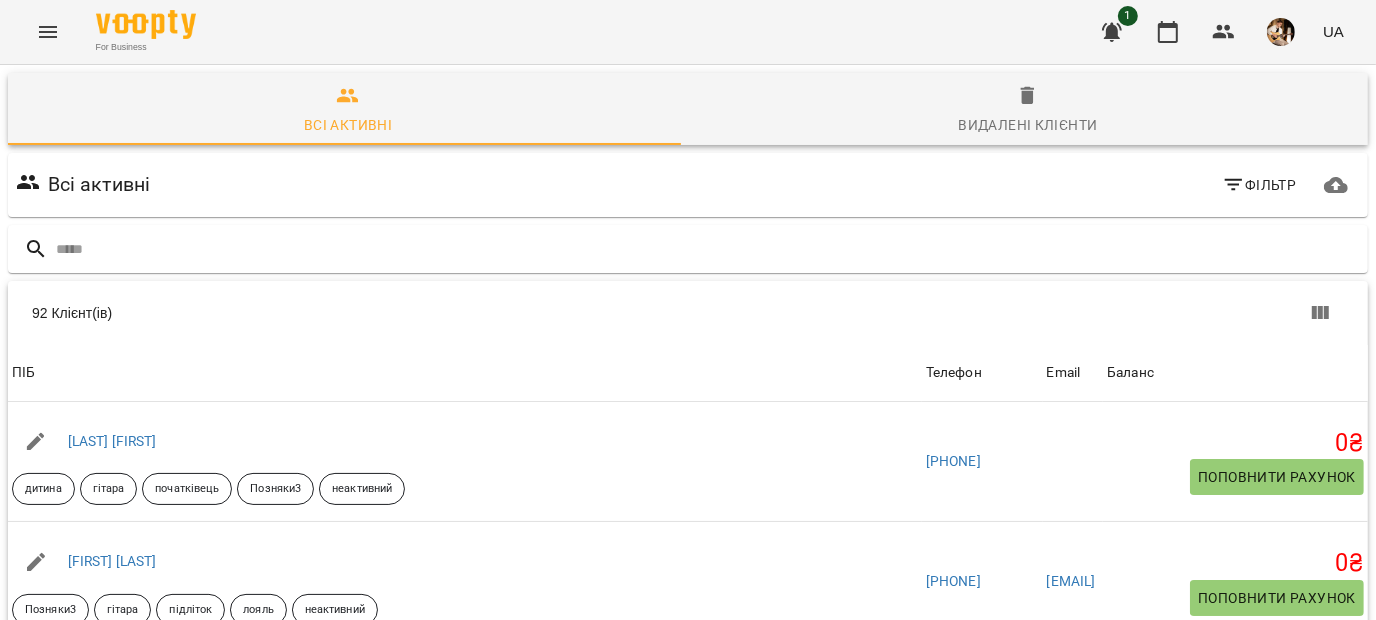 scroll, scrollTop: 346, scrollLeft: 0, axis: vertical 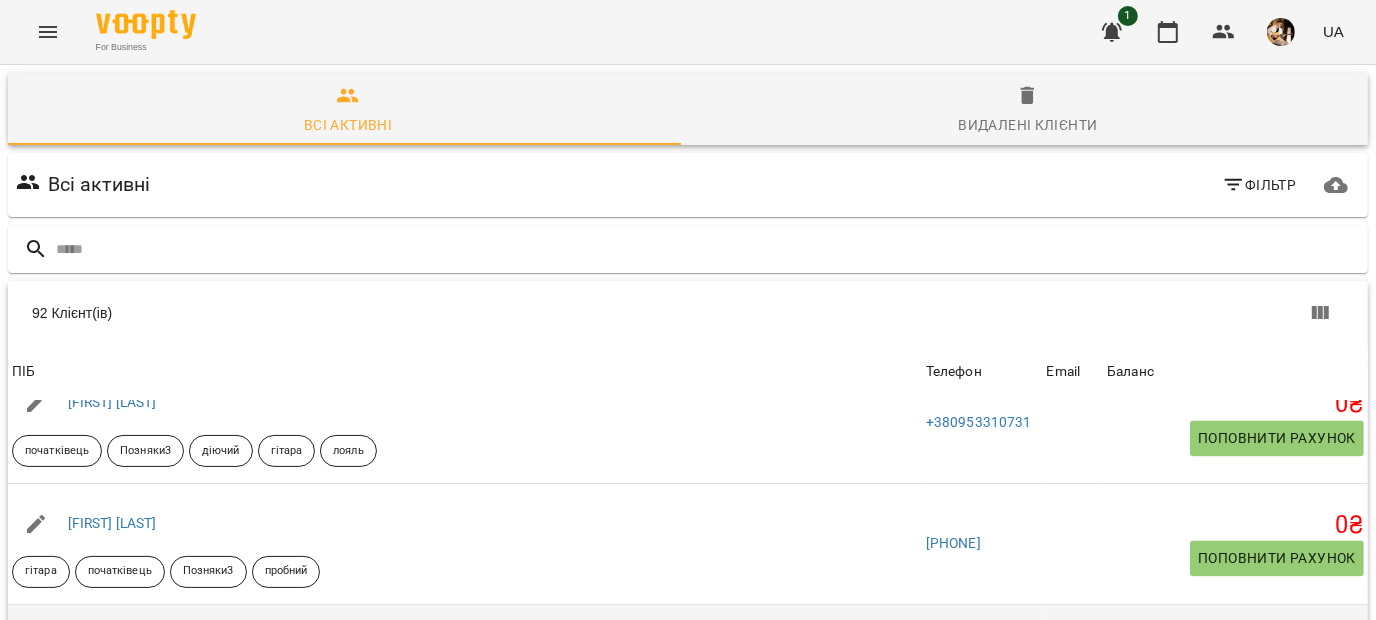 click 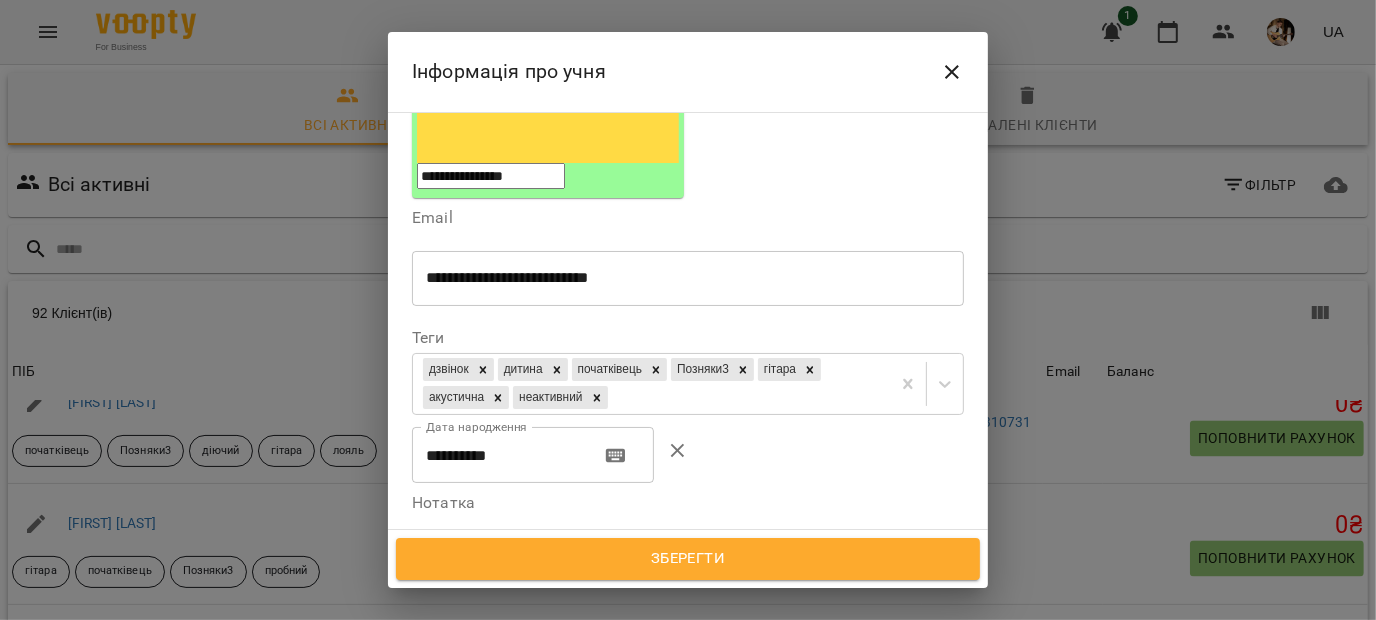 scroll, scrollTop: 391, scrollLeft: 0, axis: vertical 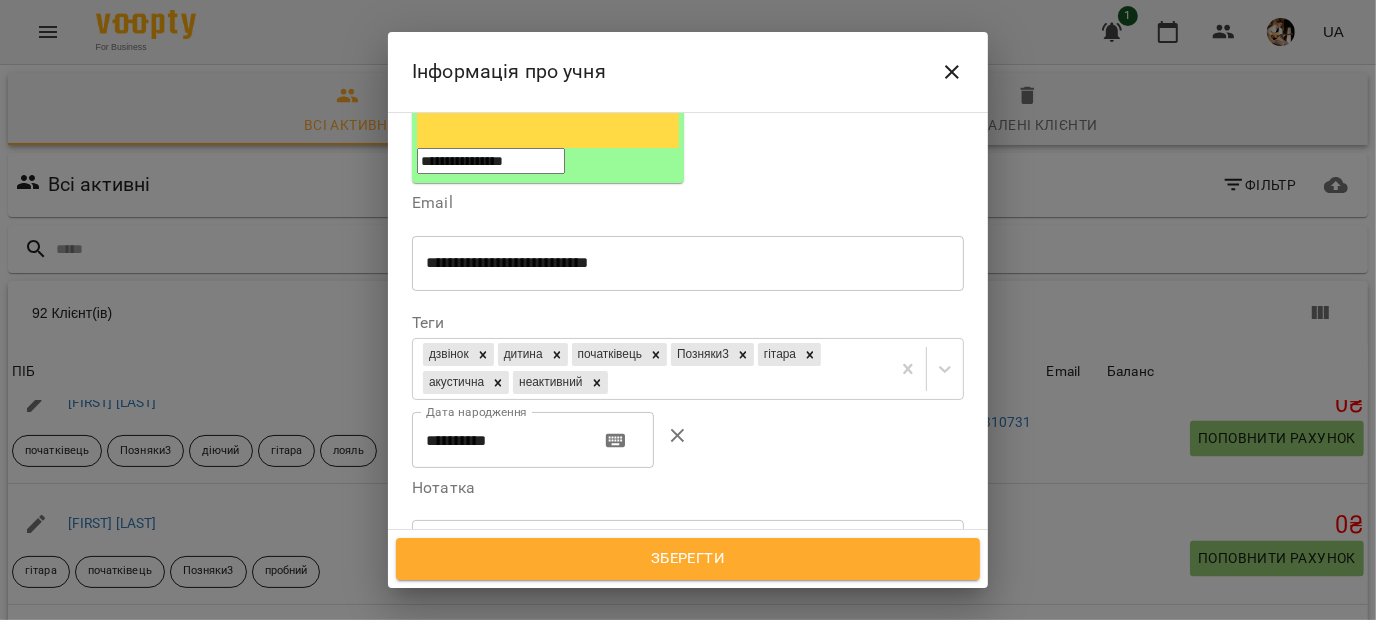 click at bounding box center [688, 547] 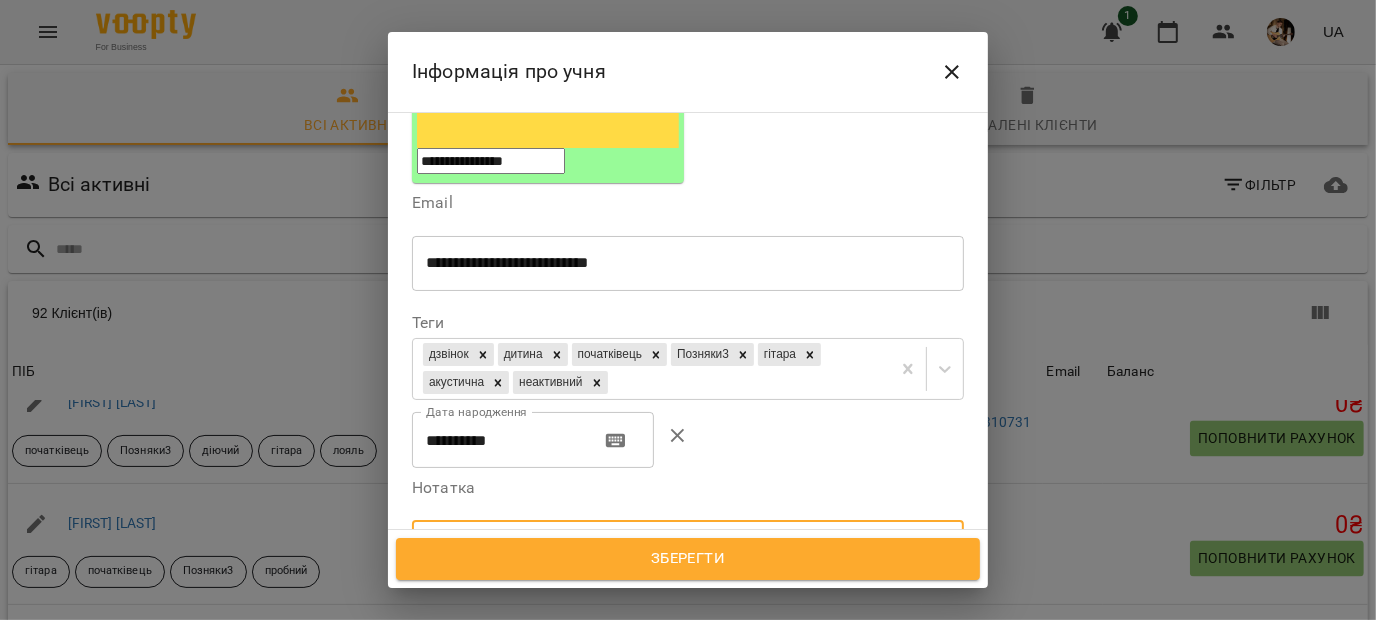 type on "**********" 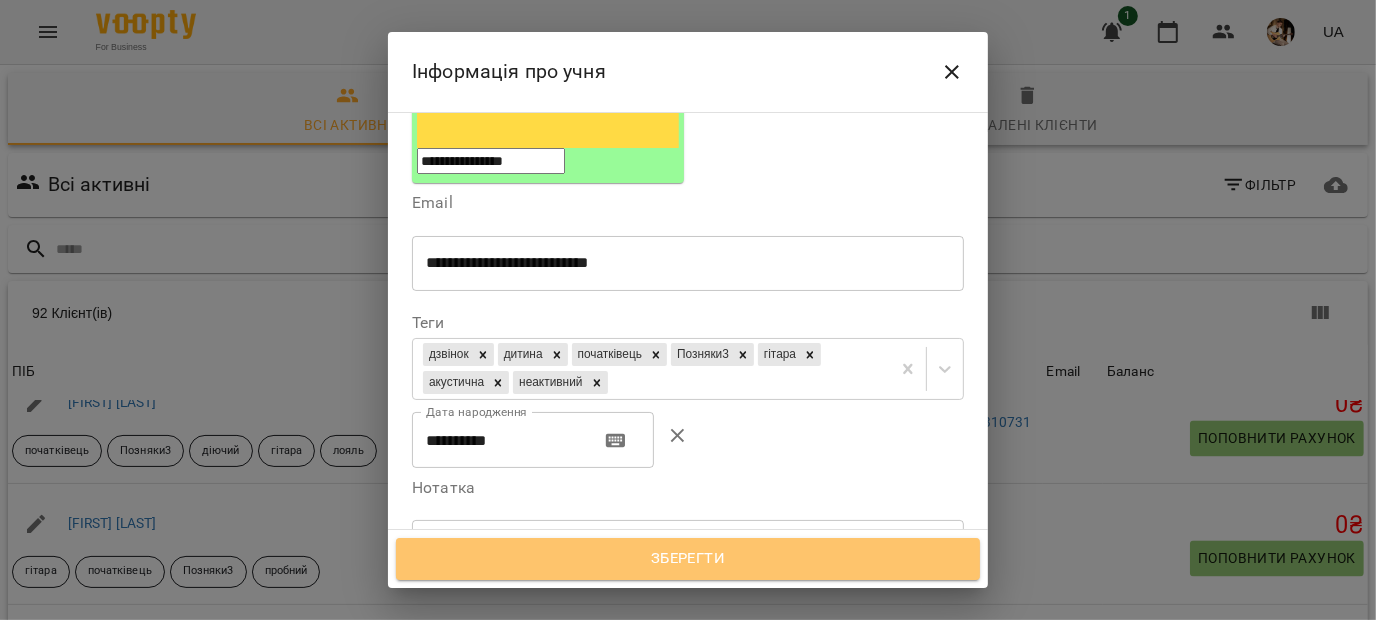 click on "Зберегти" at bounding box center (688, 559) 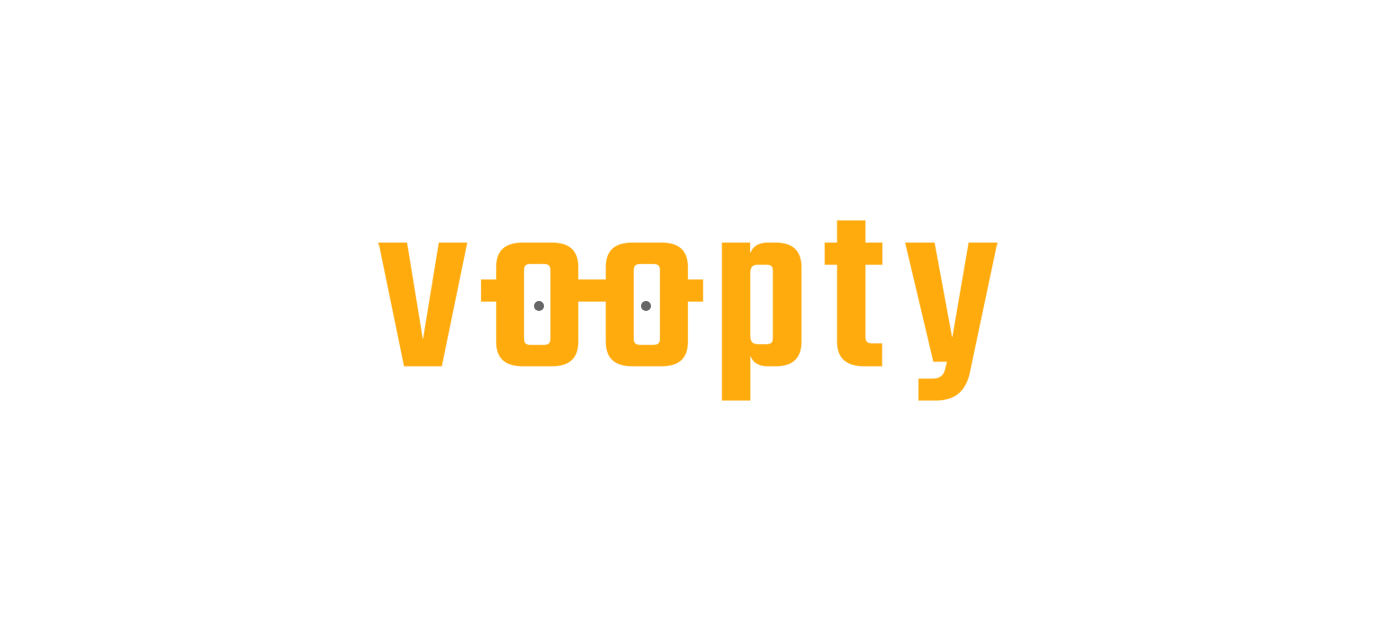 scroll, scrollTop: 0, scrollLeft: 0, axis: both 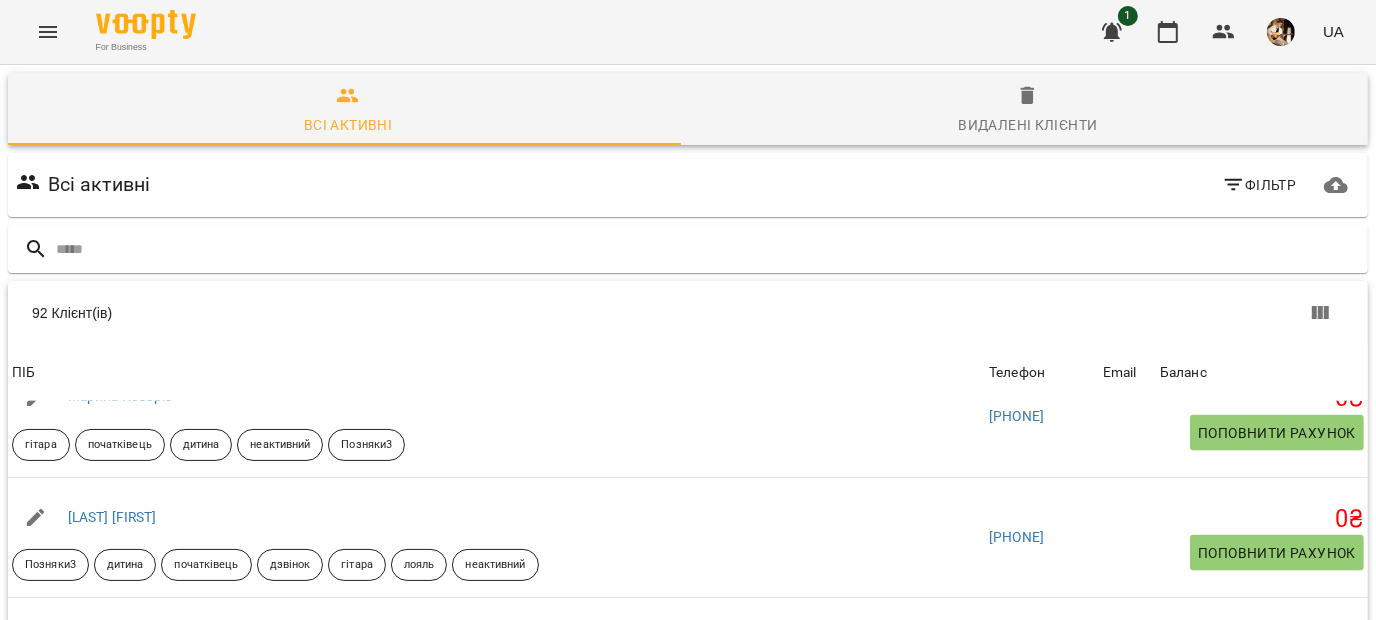 click 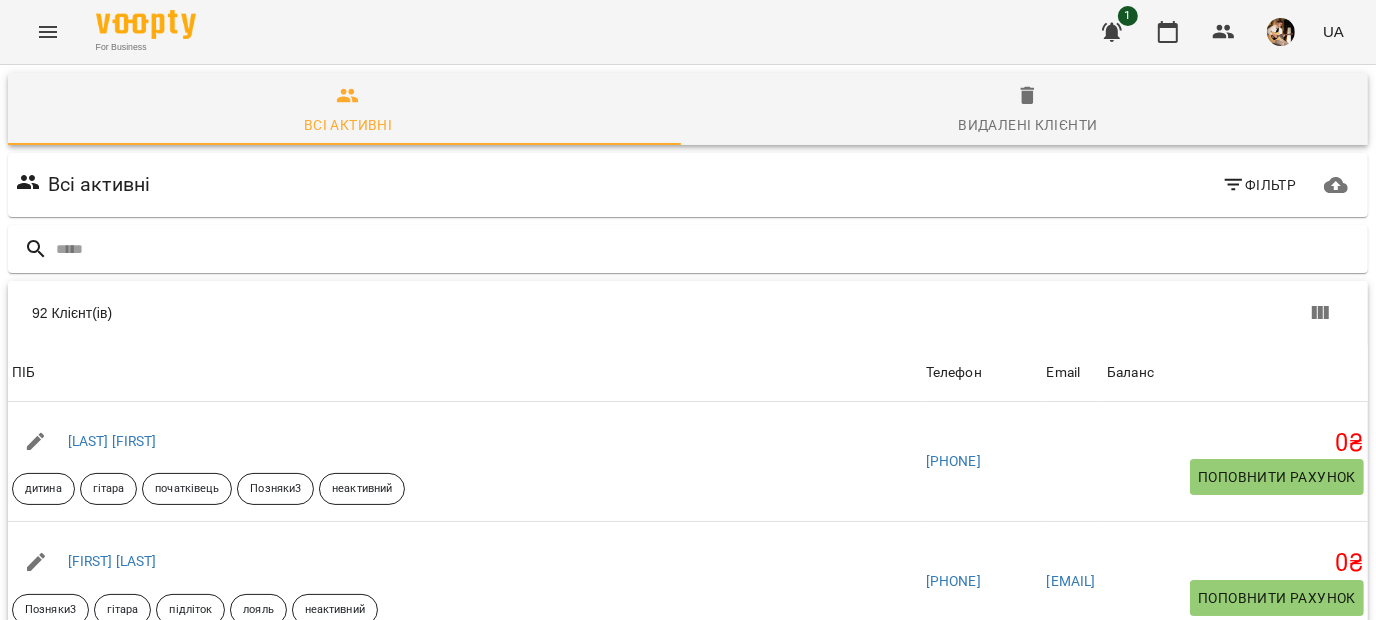 scroll, scrollTop: 346, scrollLeft: 0, axis: vertical 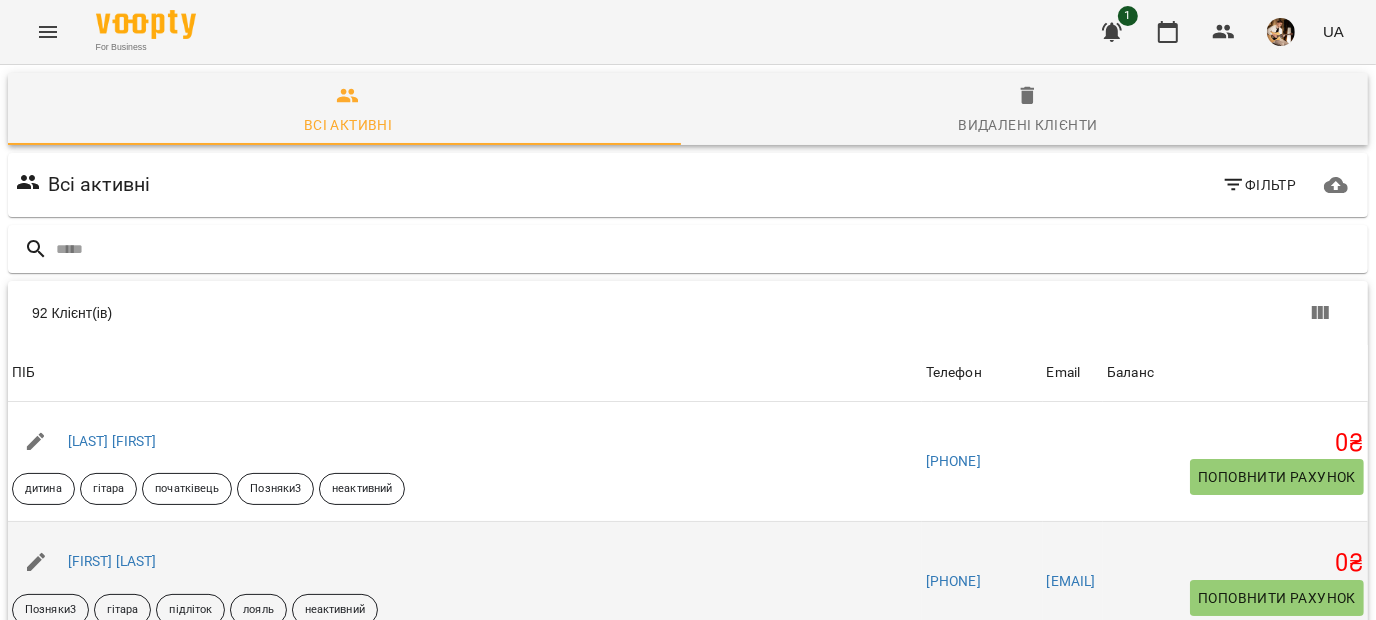 click 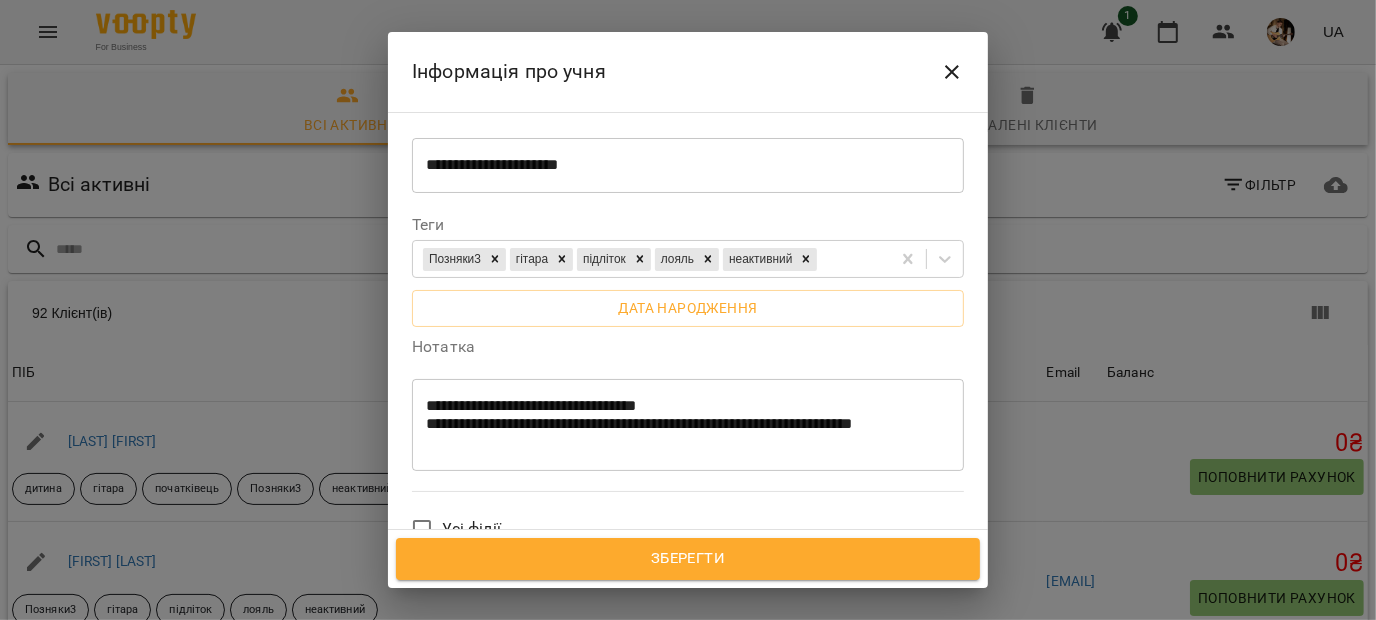 scroll, scrollTop: 487, scrollLeft: 0, axis: vertical 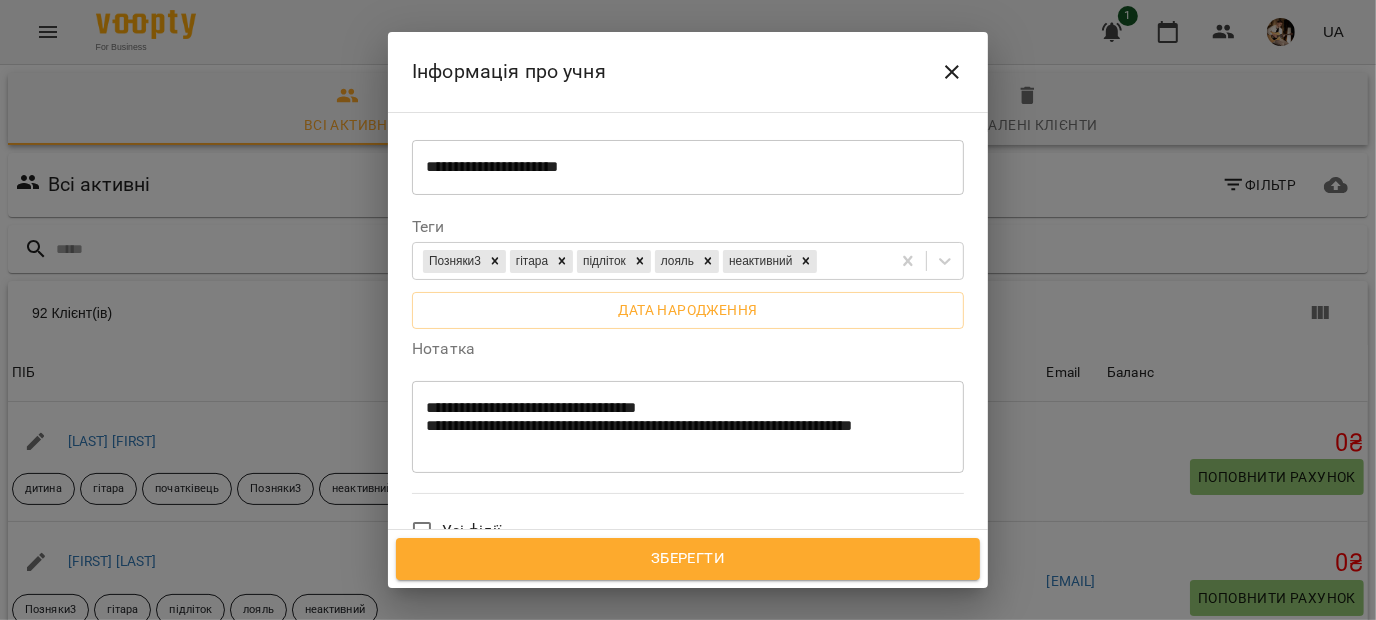 drag, startPoint x: 575, startPoint y: 312, endPoint x: 425, endPoint y: 271, distance: 155.50241 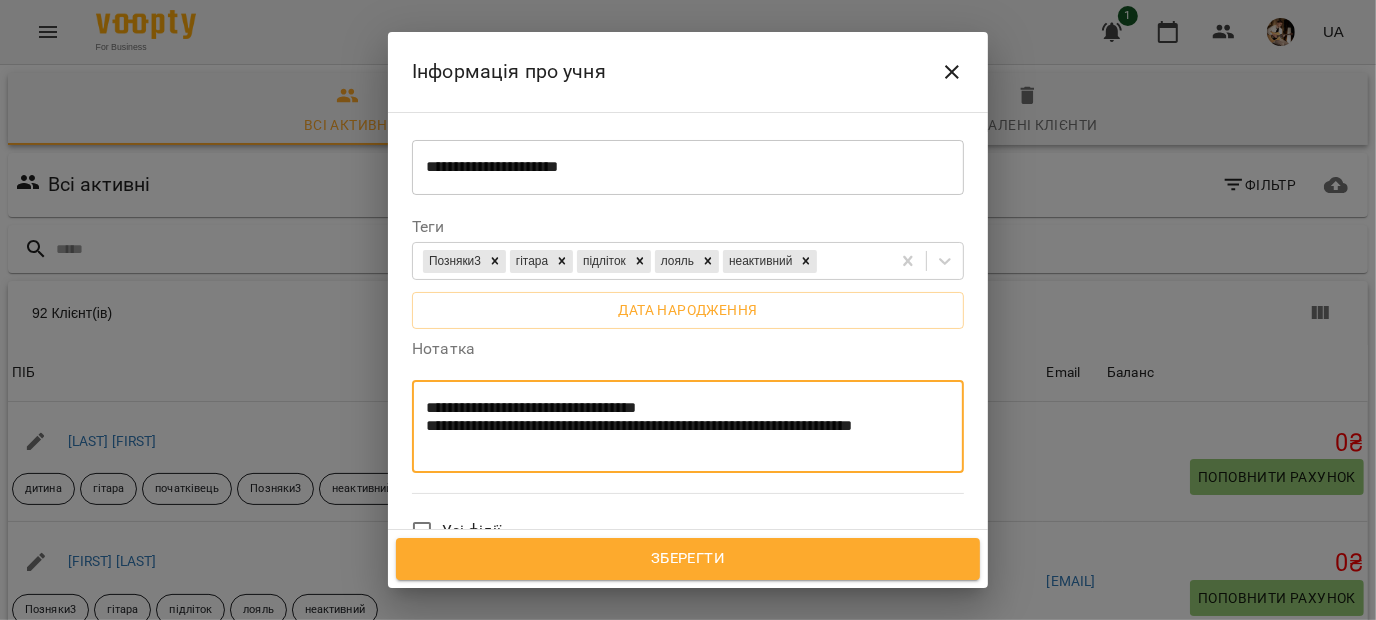 drag, startPoint x: 512, startPoint y: 304, endPoint x: 381, endPoint y: 234, distance: 148.52946 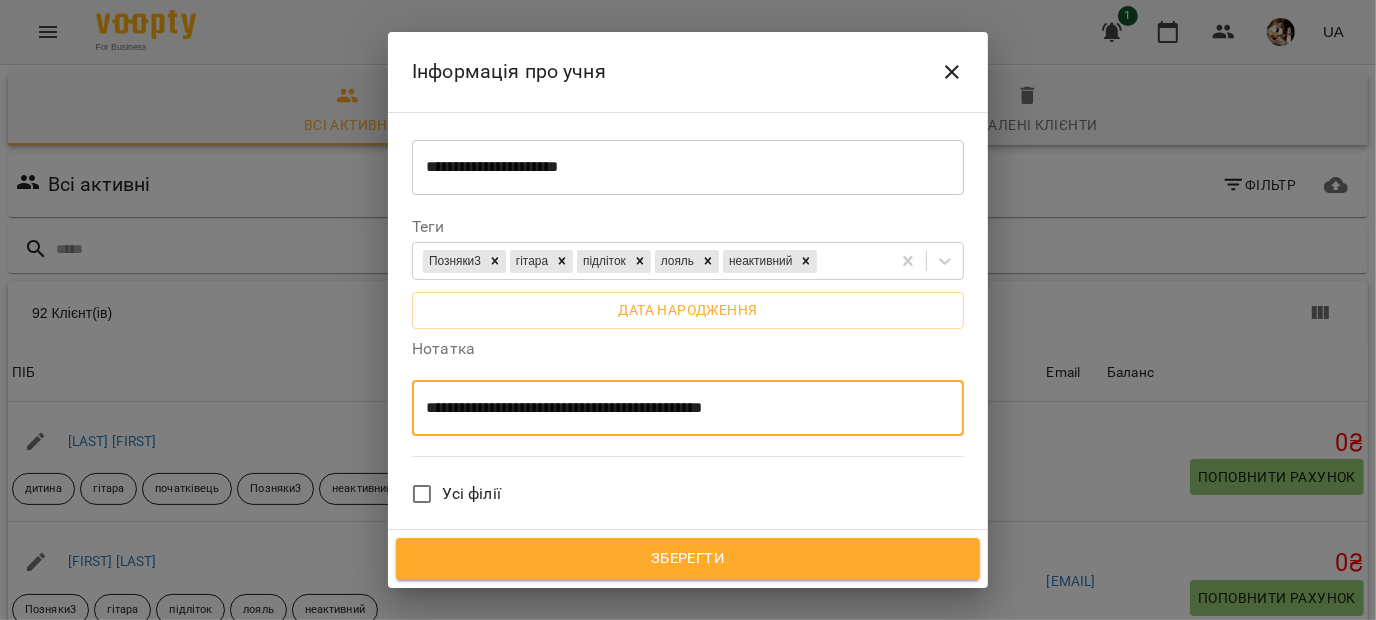 type on "**********" 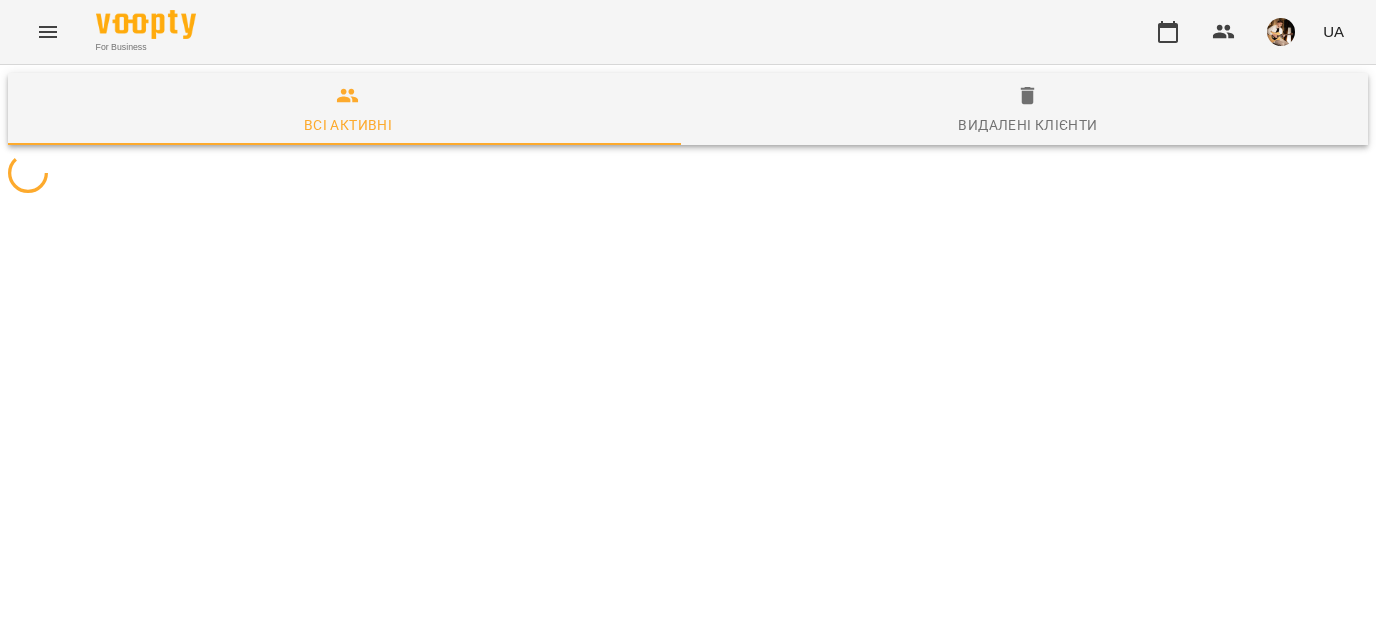 scroll, scrollTop: 0, scrollLeft: 0, axis: both 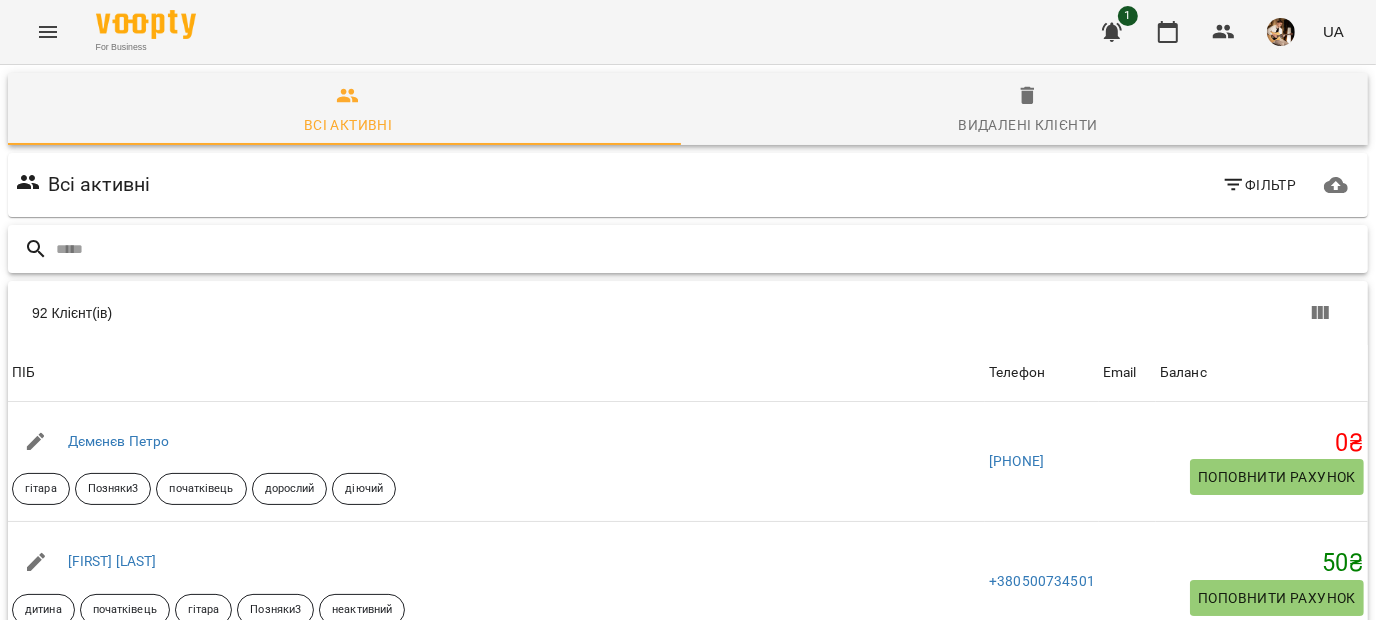 click at bounding box center (708, 249) 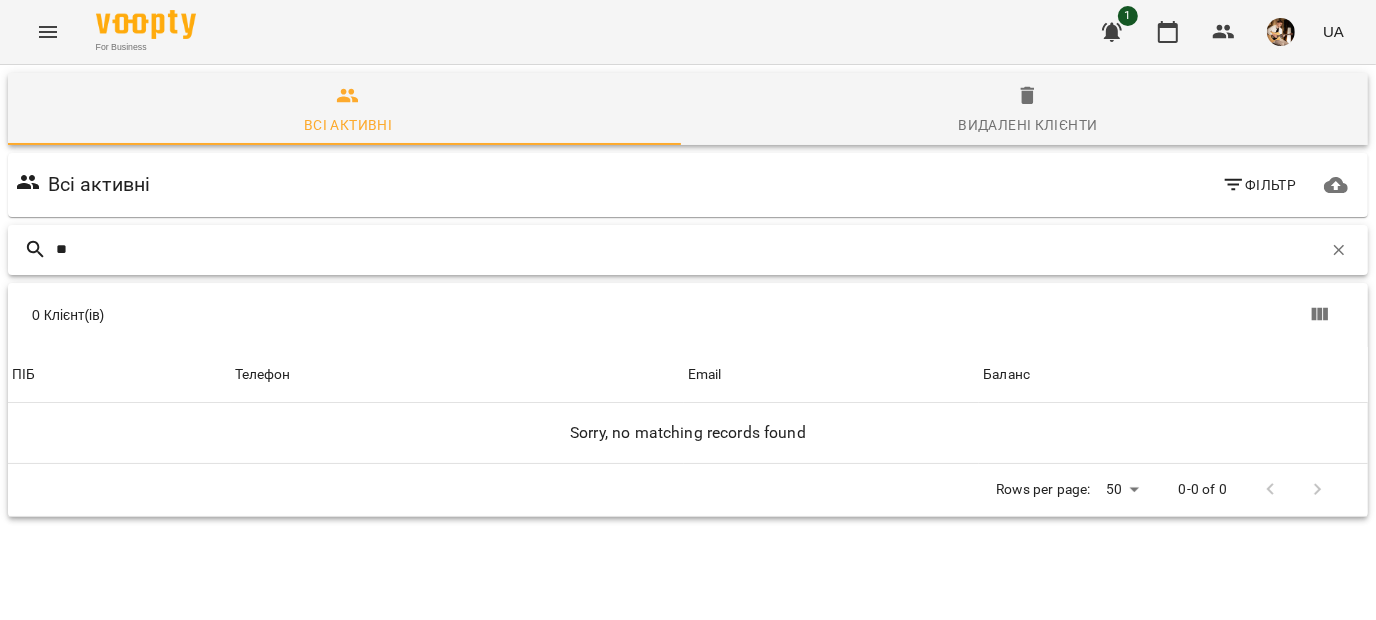 type on "*" 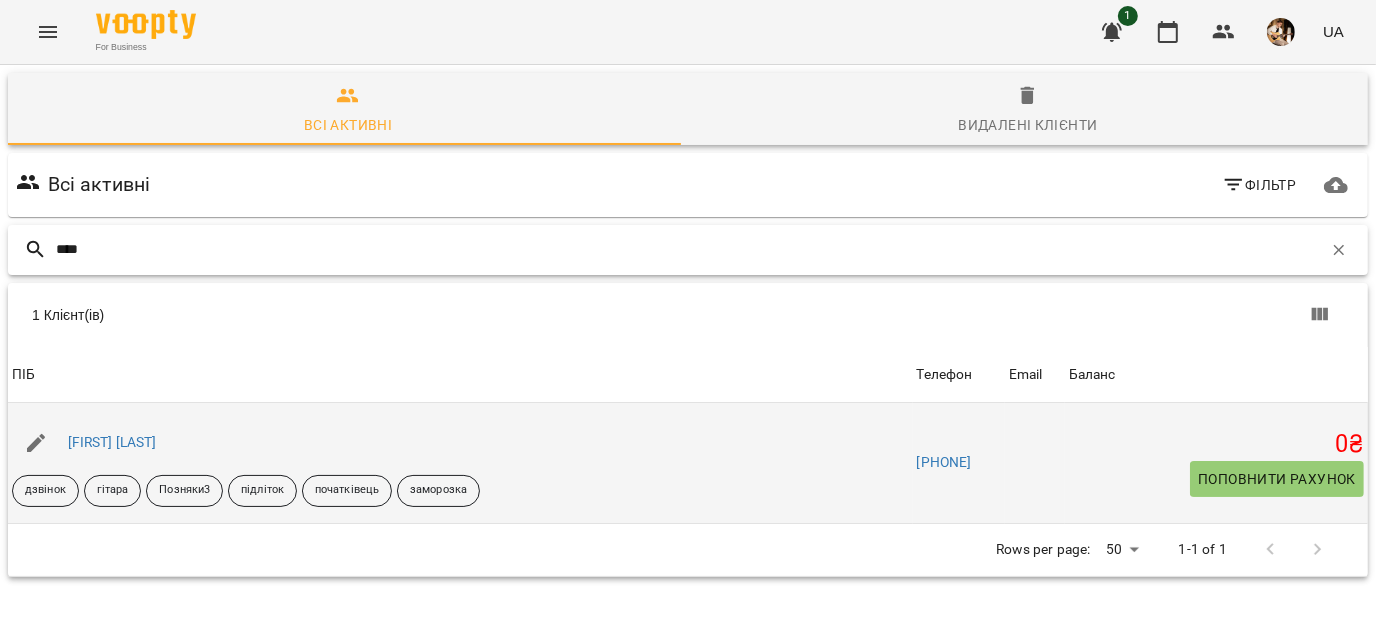 type on "****" 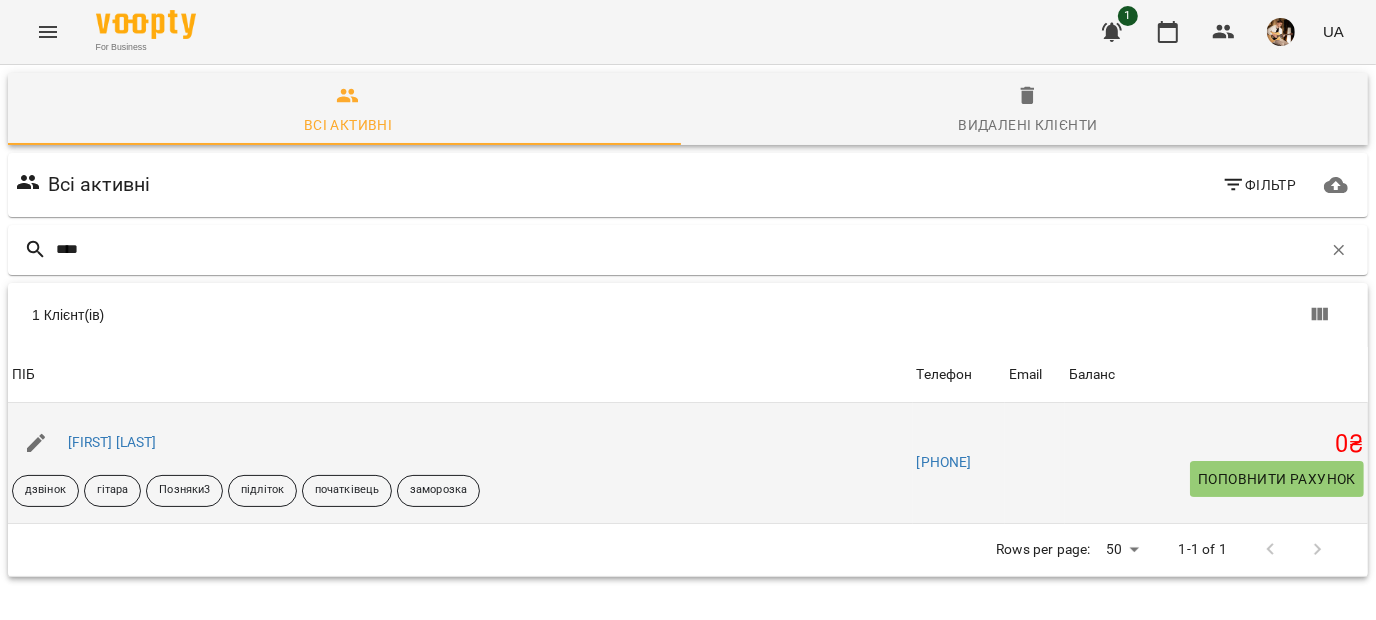 click 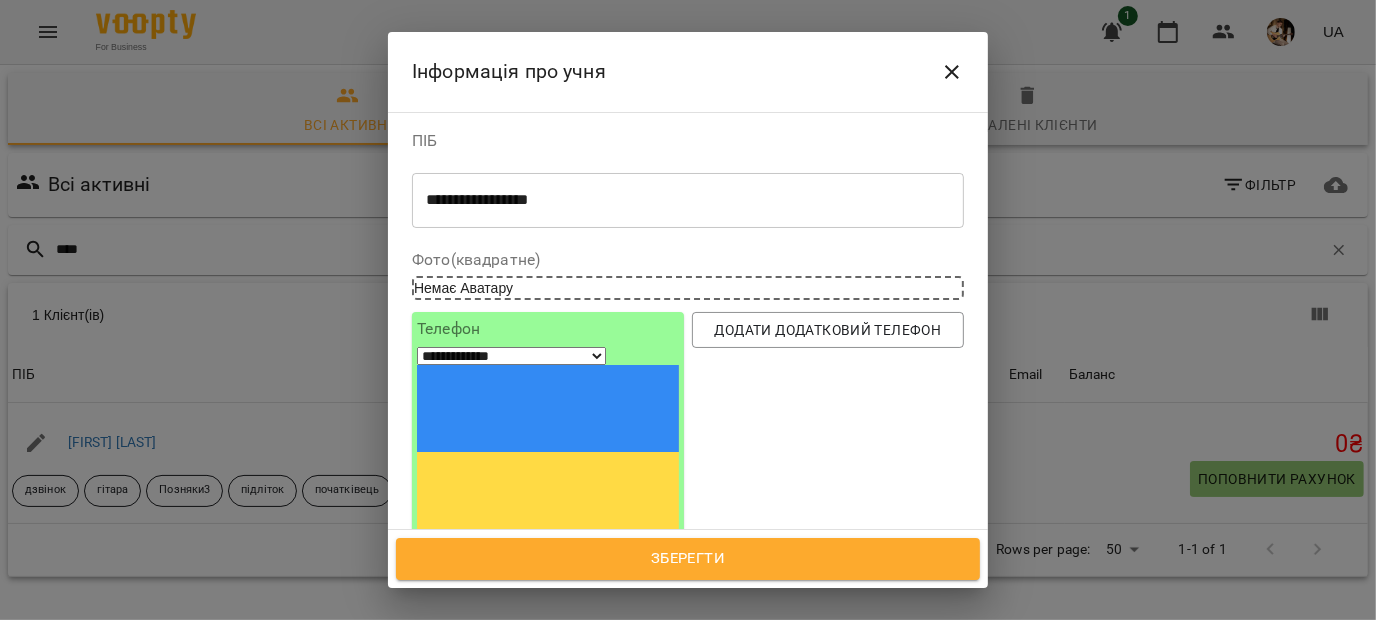 click 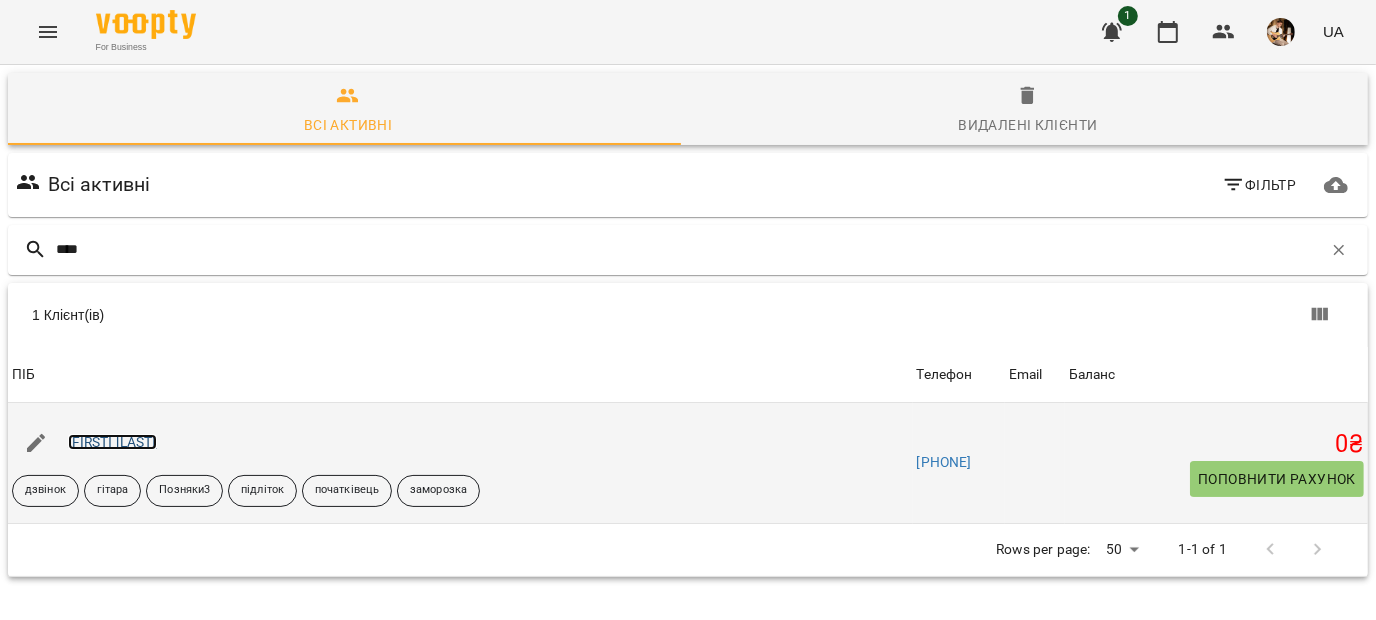 click on "[FIRST] [LAST]" at bounding box center (112, 442) 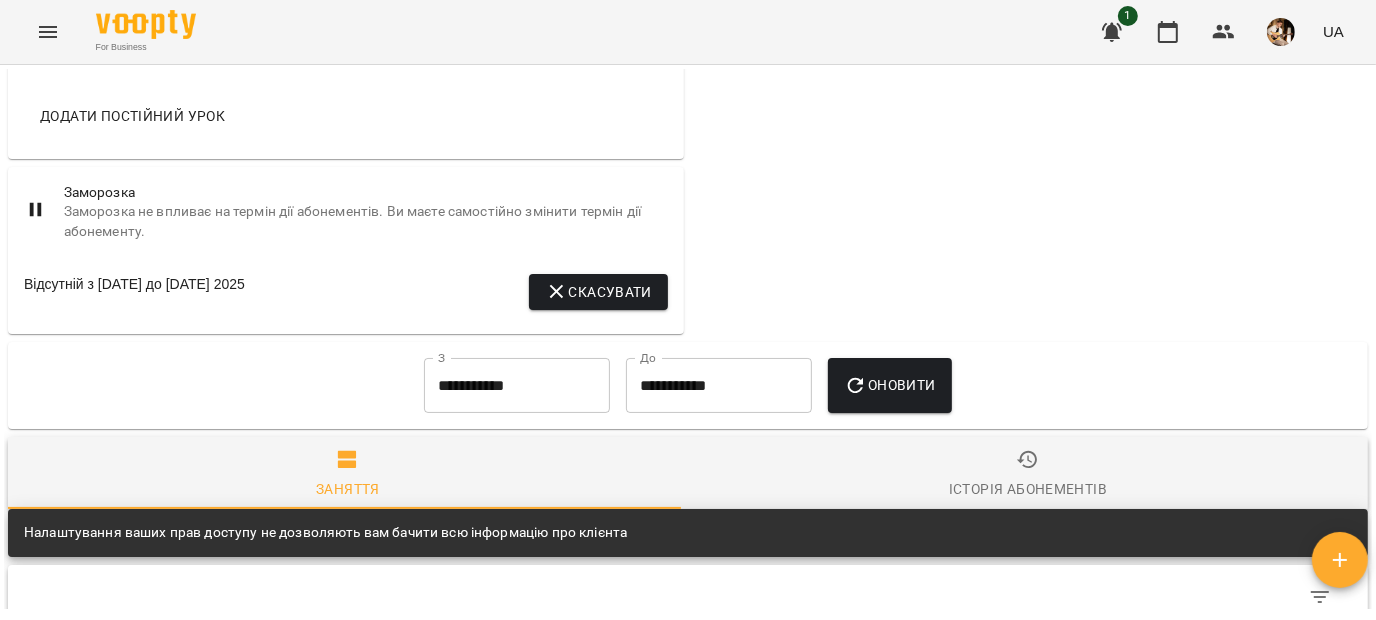 scroll, scrollTop: 1028, scrollLeft: 0, axis: vertical 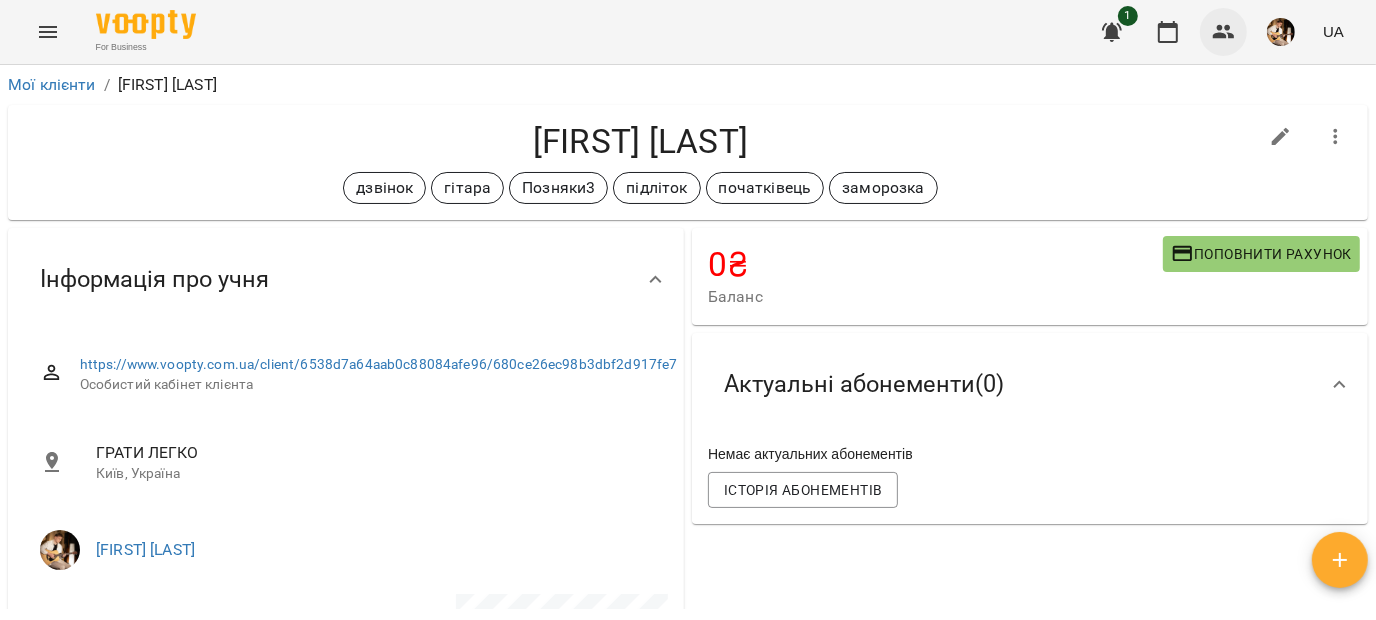 click 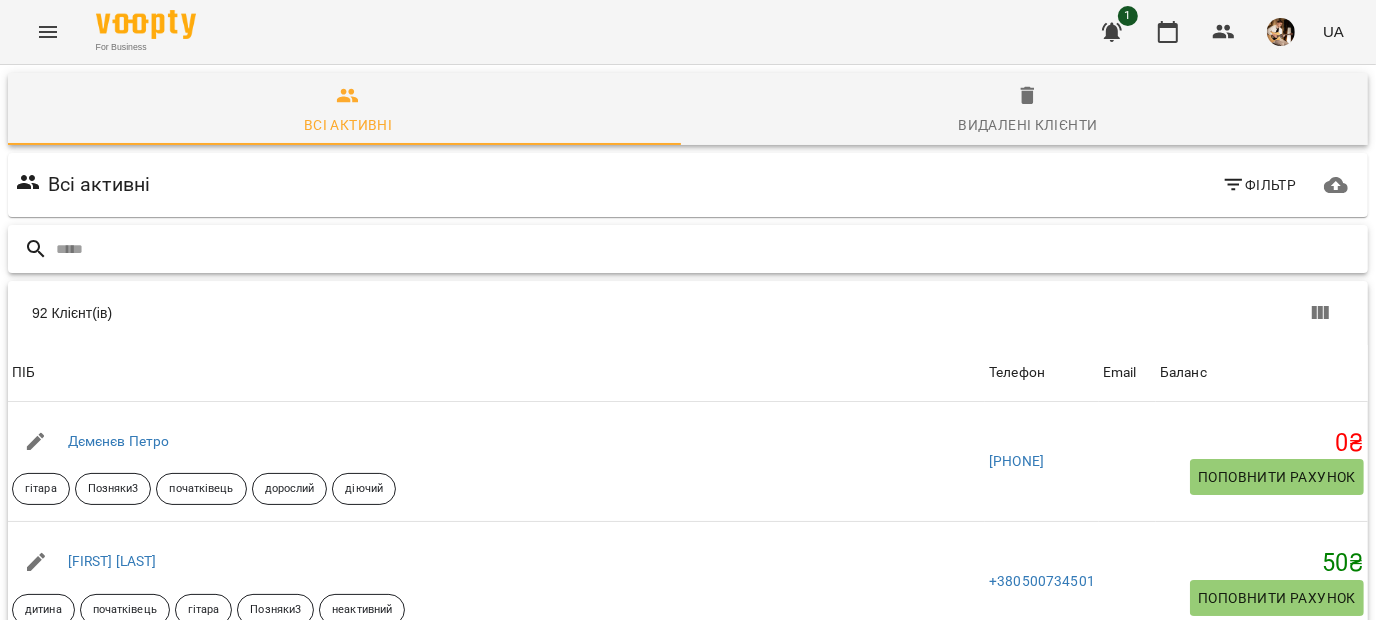 click at bounding box center (708, 249) 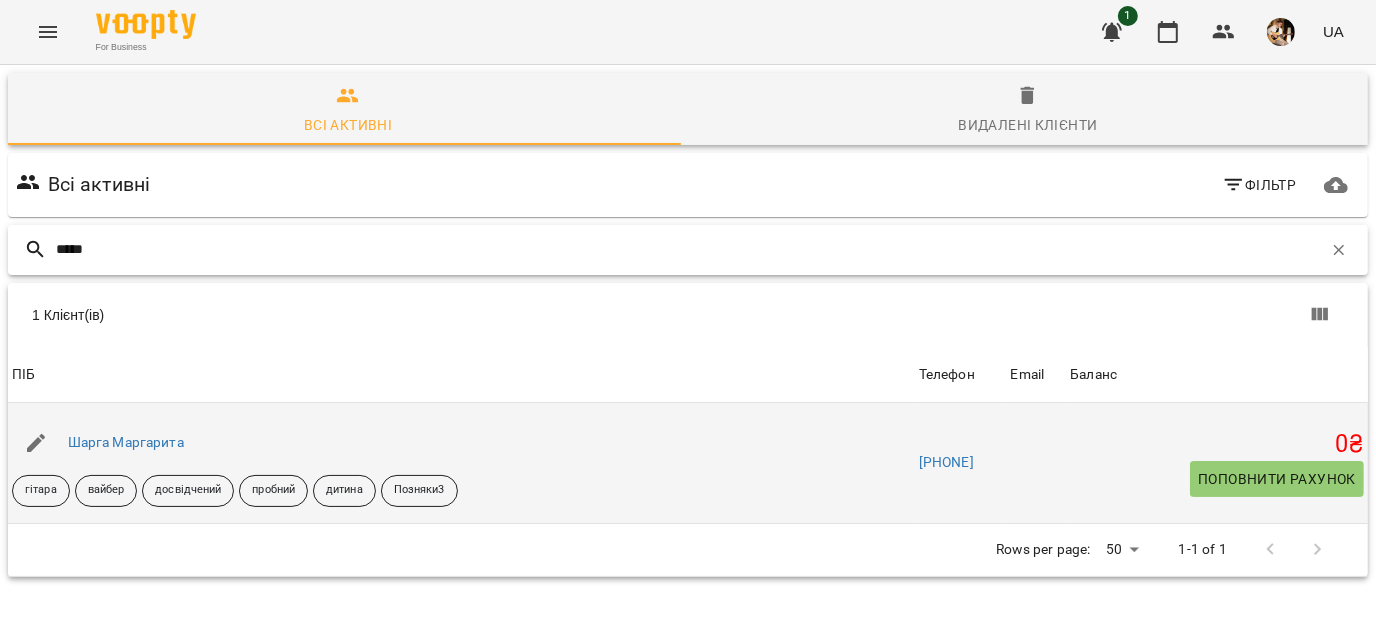type on "*****" 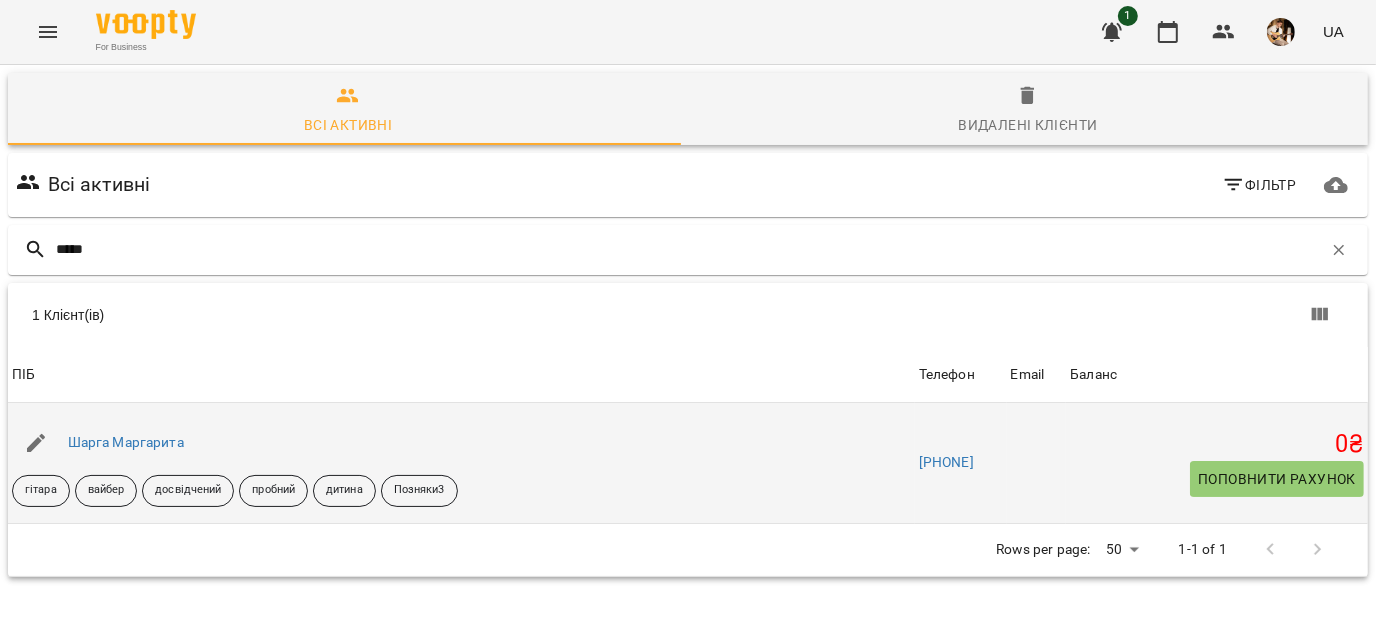 click 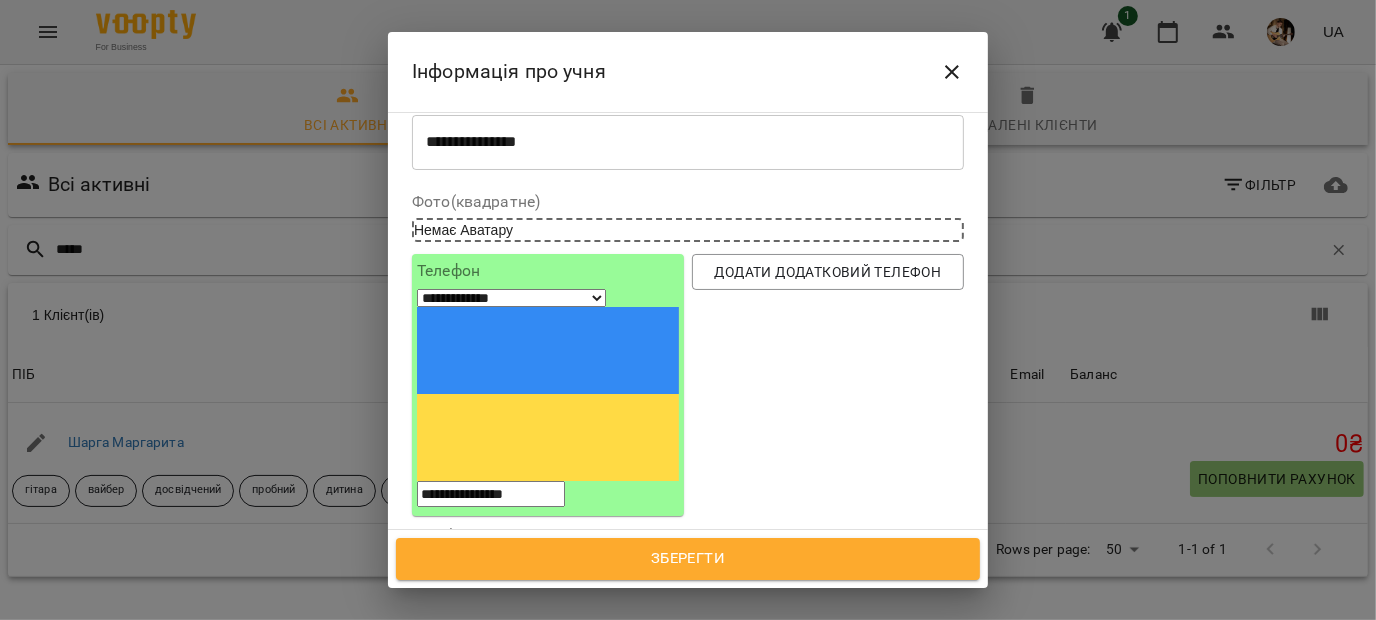 scroll, scrollTop: 0, scrollLeft: 0, axis: both 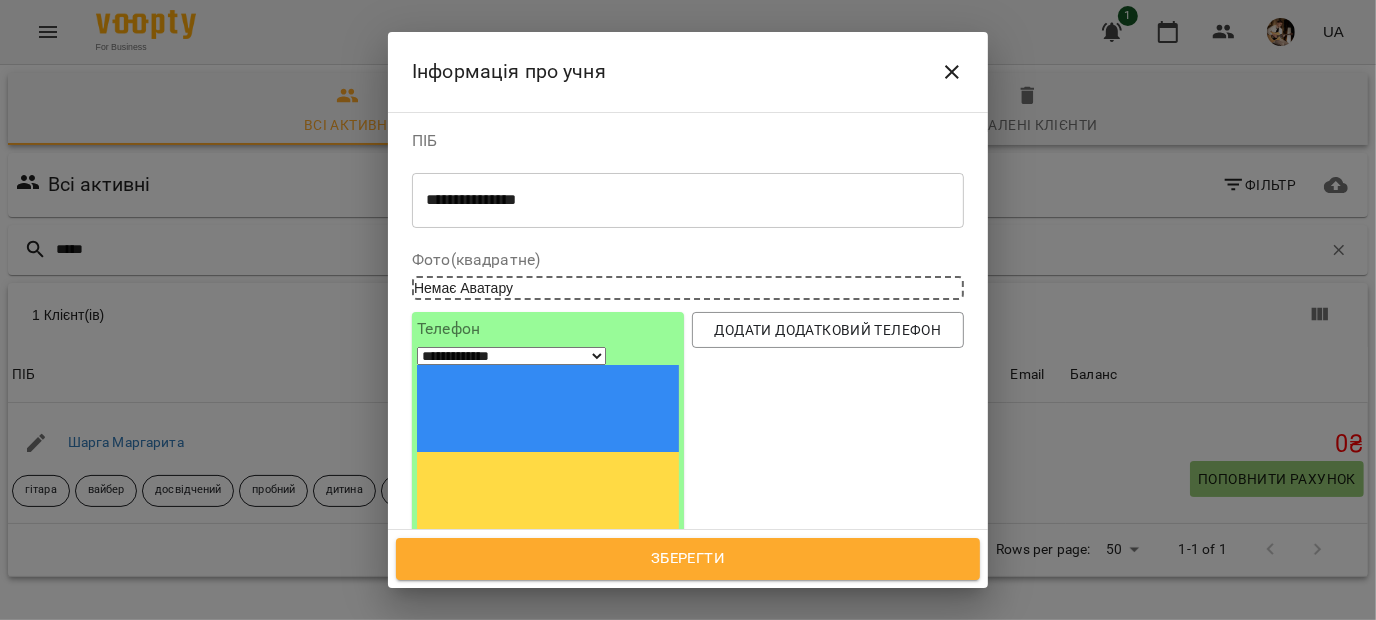 drag, startPoint x: 597, startPoint y: 356, endPoint x: 457, endPoint y: 369, distance: 140.60228 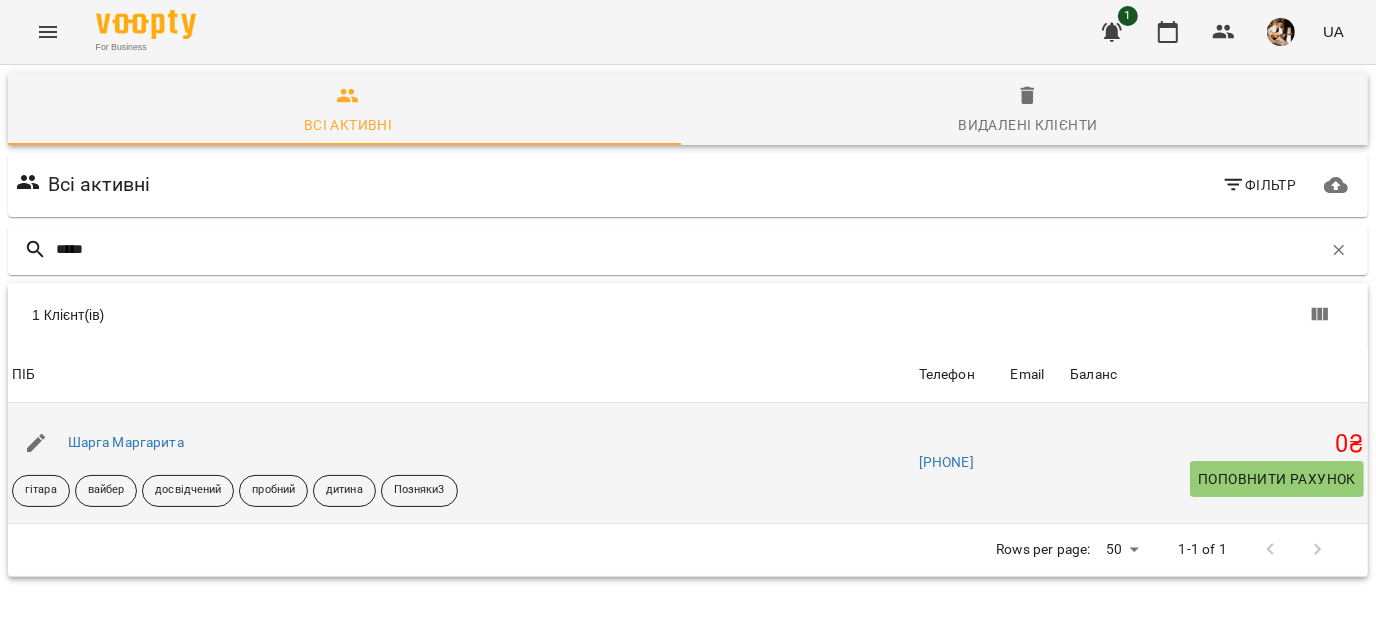 click 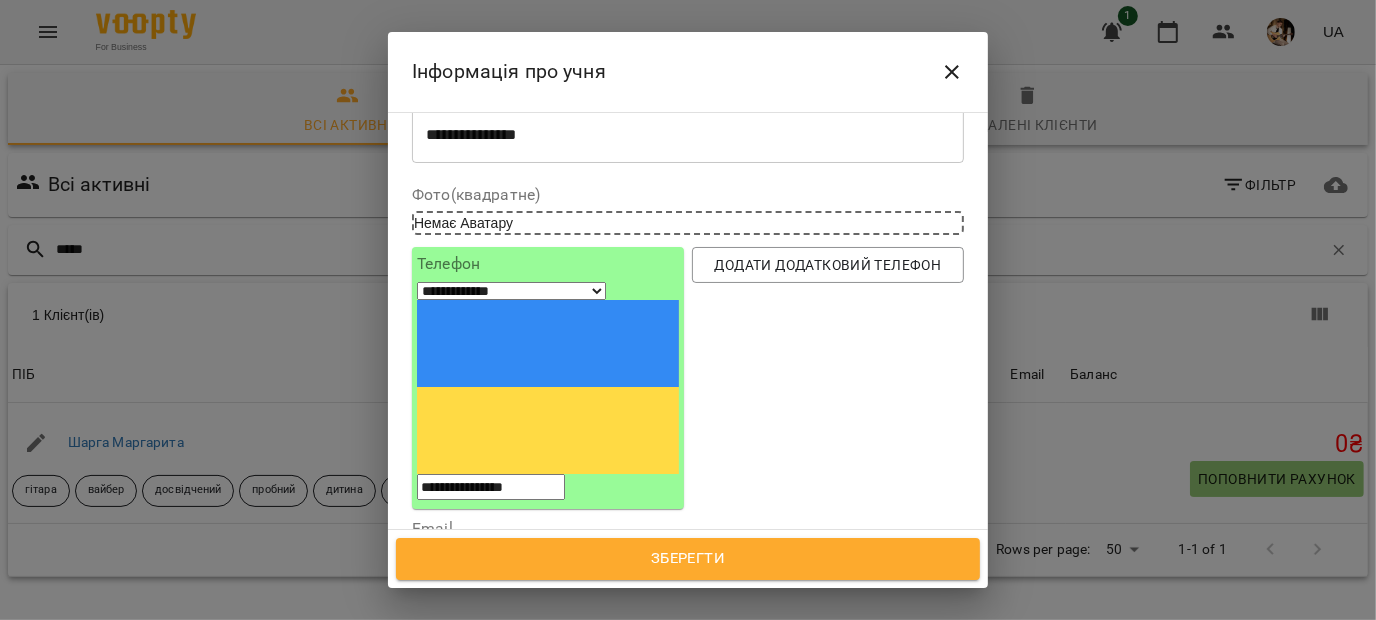 scroll, scrollTop: 0, scrollLeft: 0, axis: both 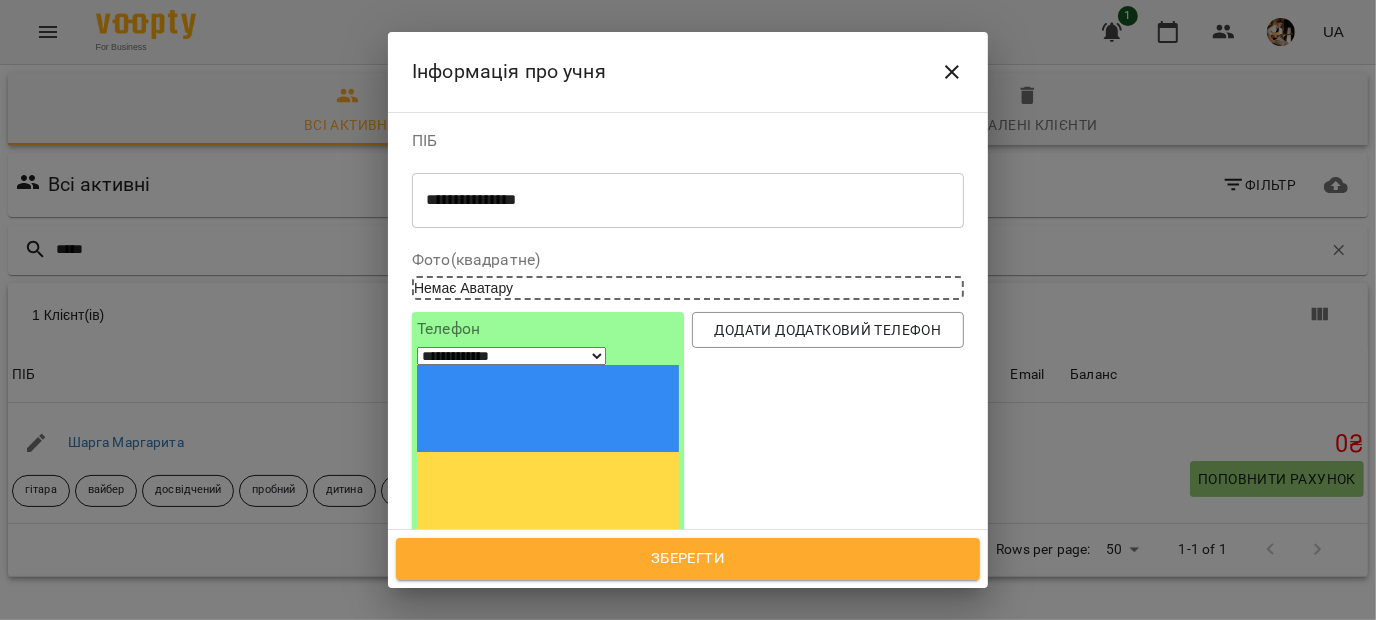 click 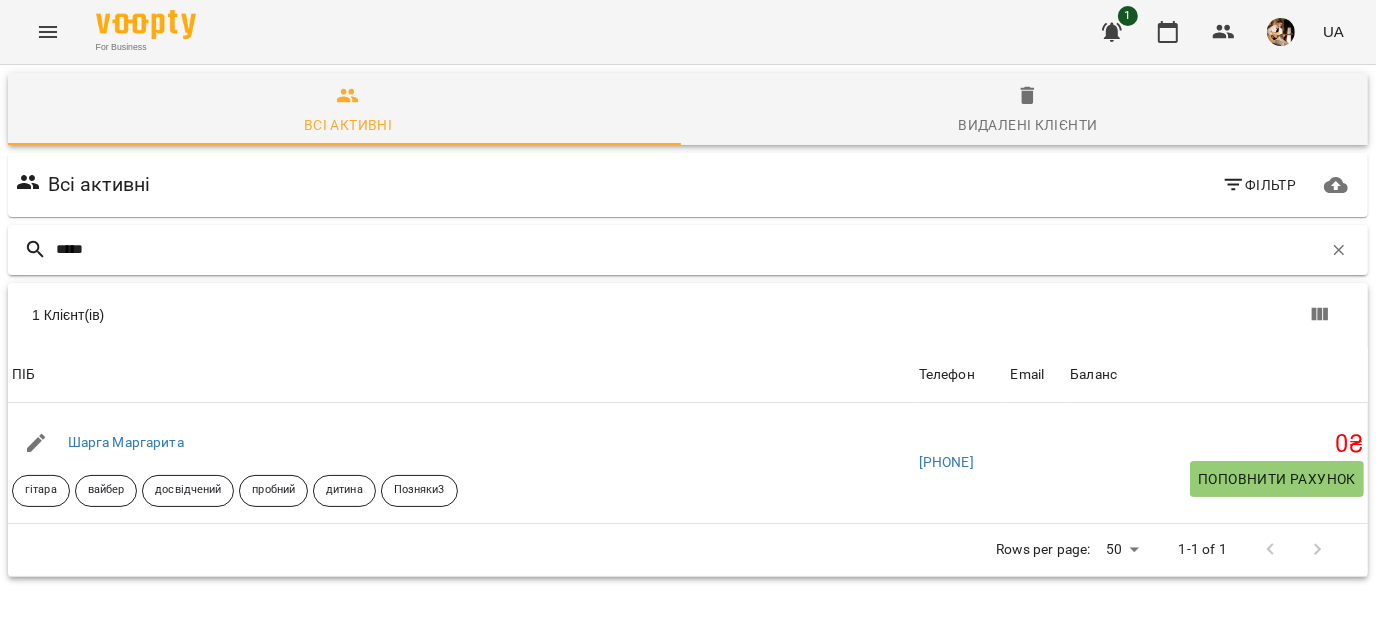 click on "*****" at bounding box center (688, 250) 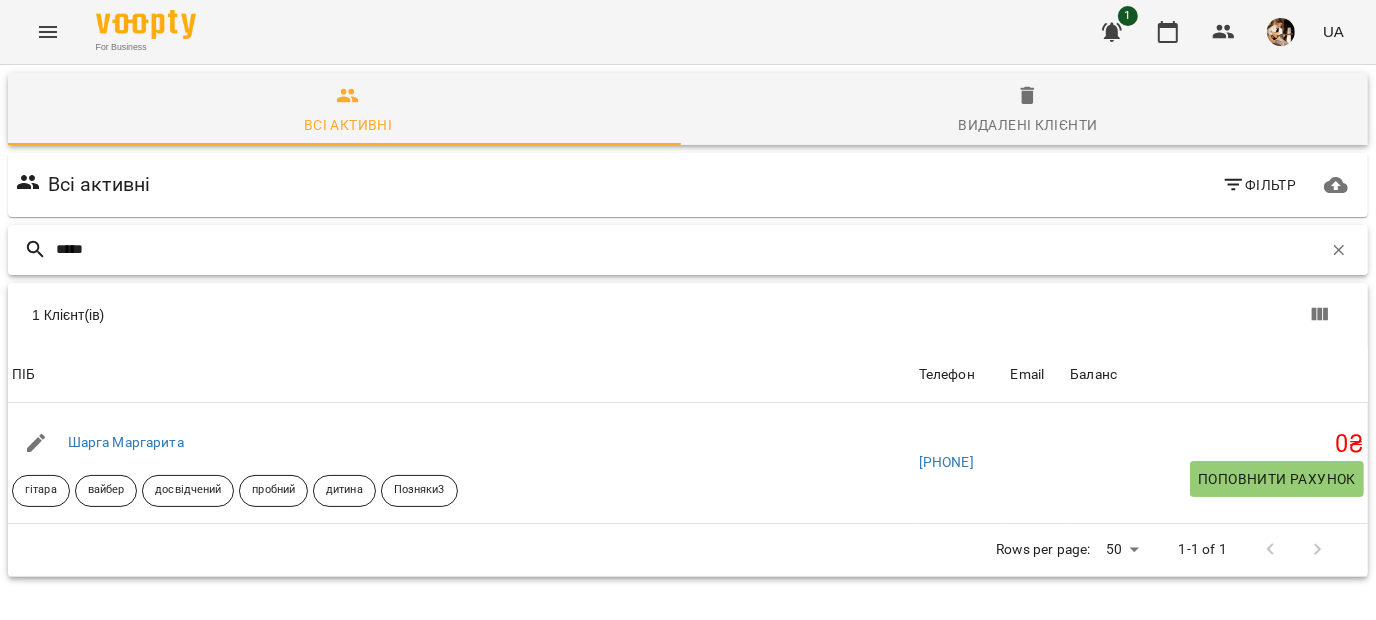 drag, startPoint x: 889, startPoint y: 250, endPoint x: 618, endPoint y: 234, distance: 271.47192 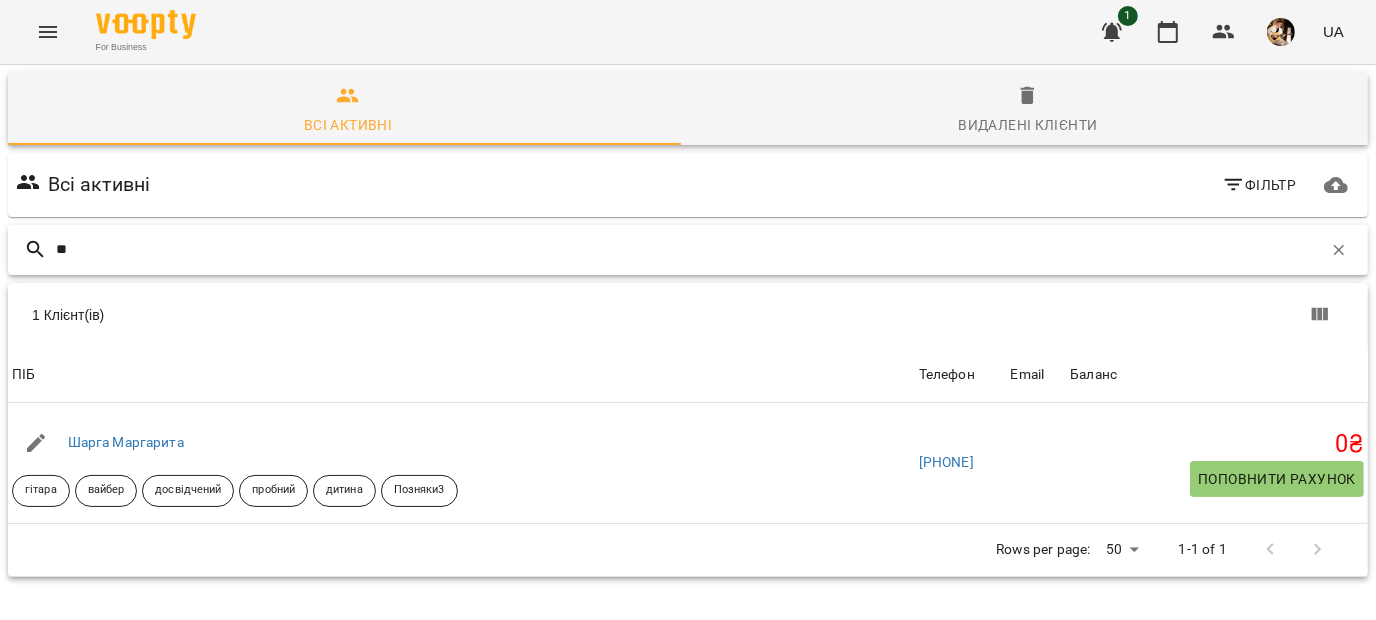 type on "*" 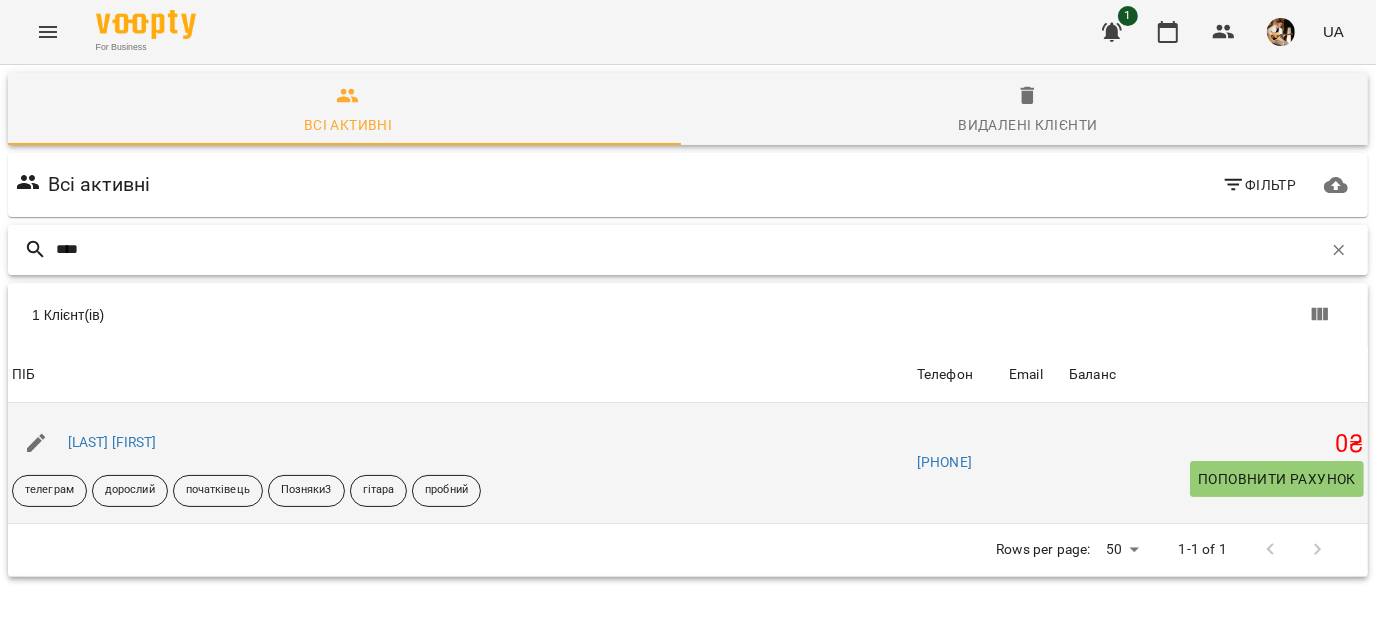 type on "****" 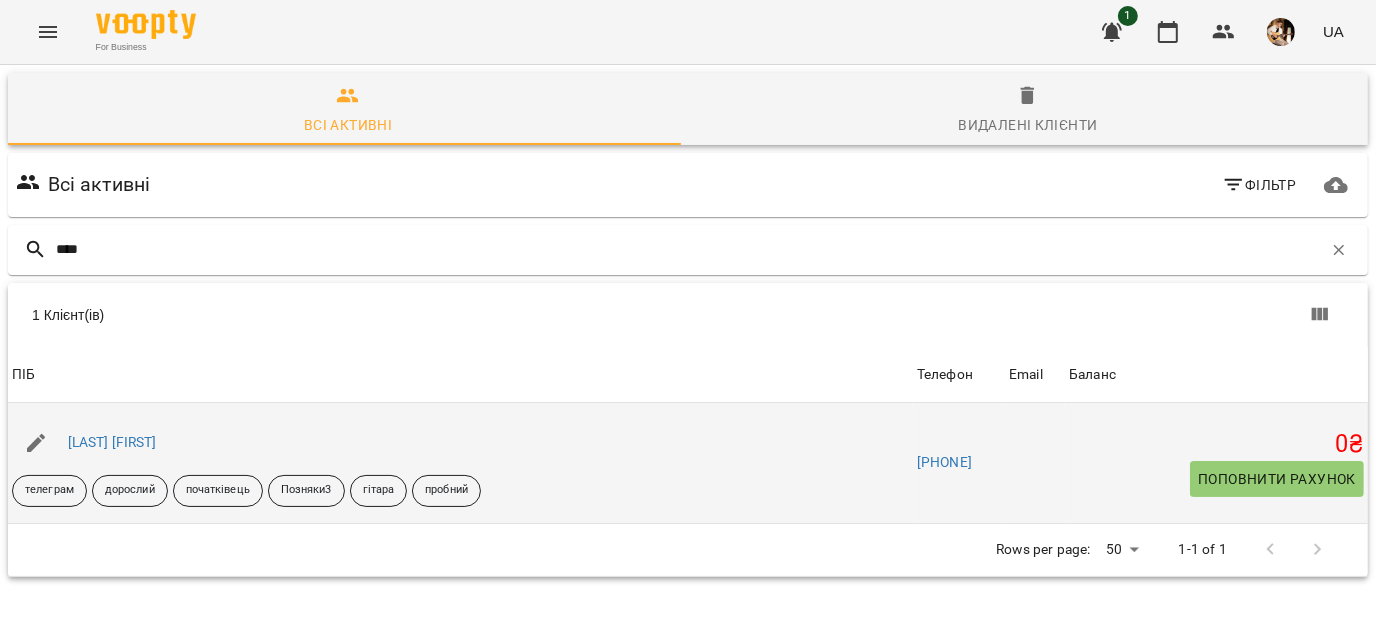 click 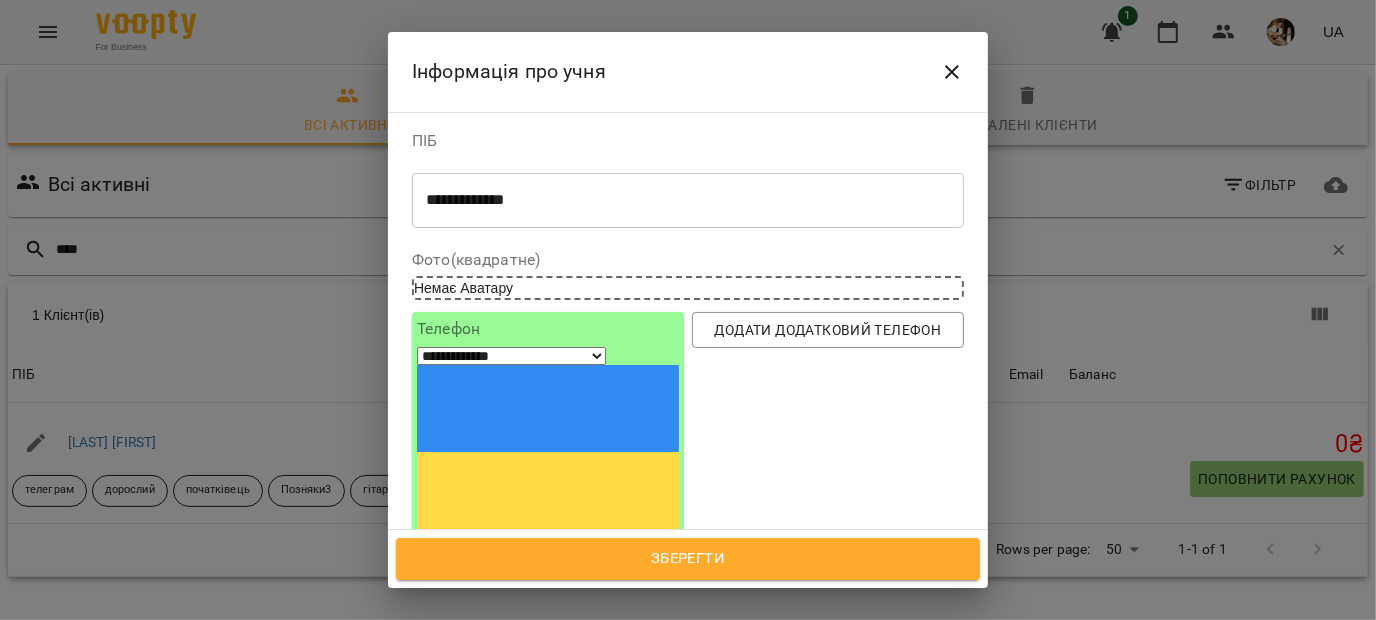scroll, scrollTop: 411, scrollLeft: 0, axis: vertical 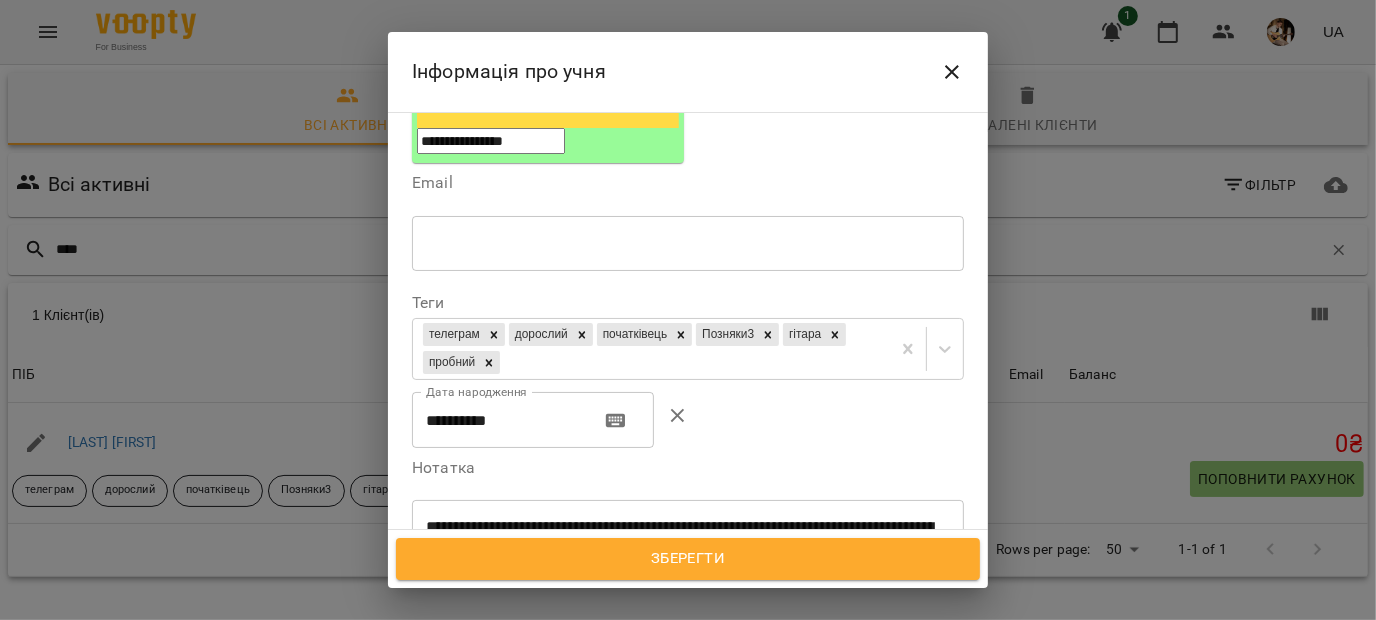 click 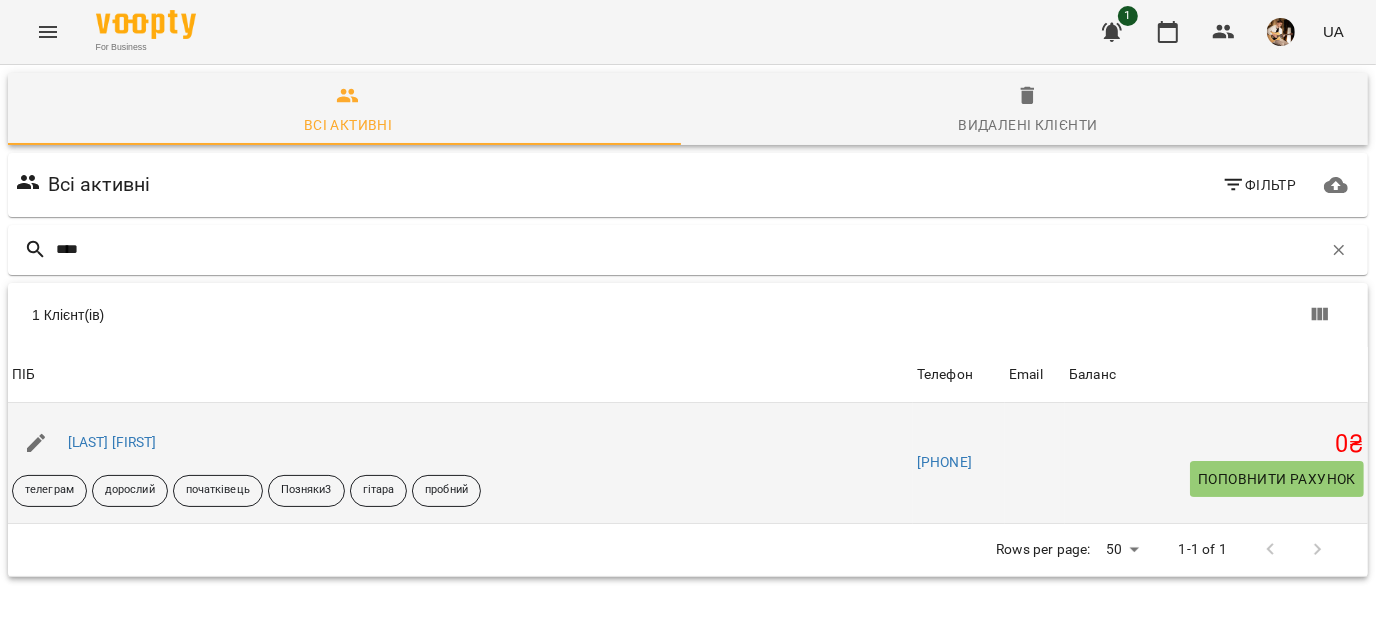 click 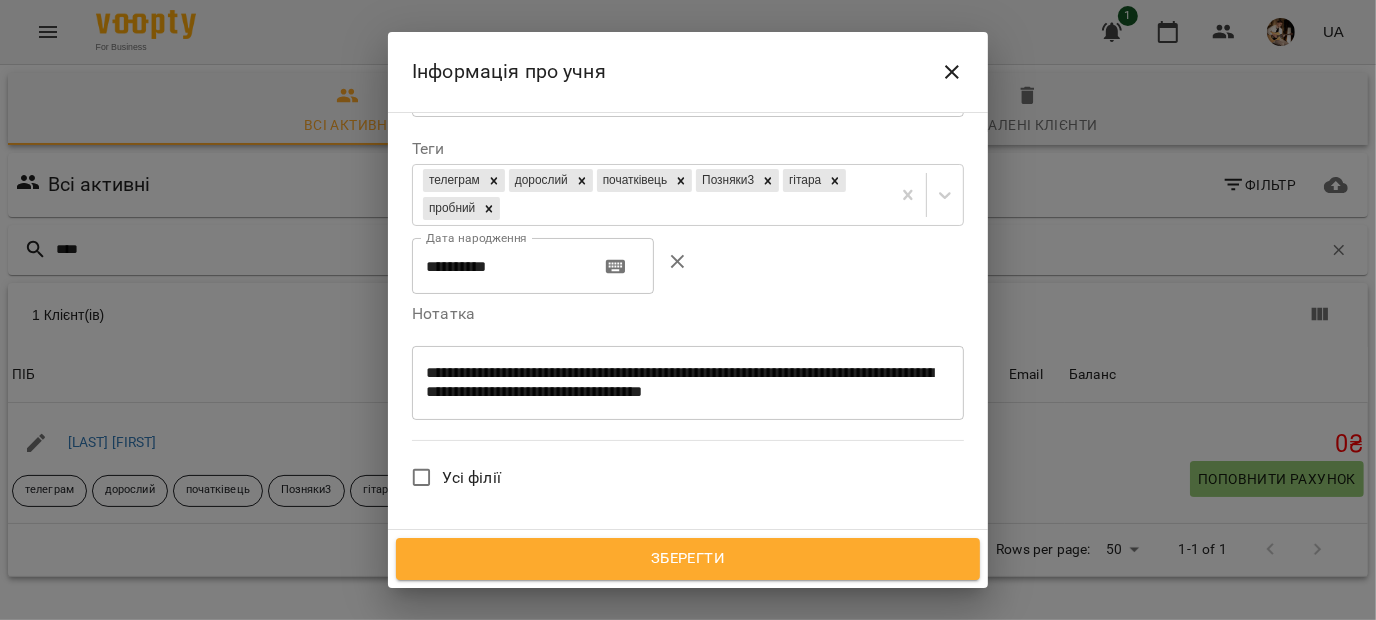 scroll, scrollTop: 566, scrollLeft: 0, axis: vertical 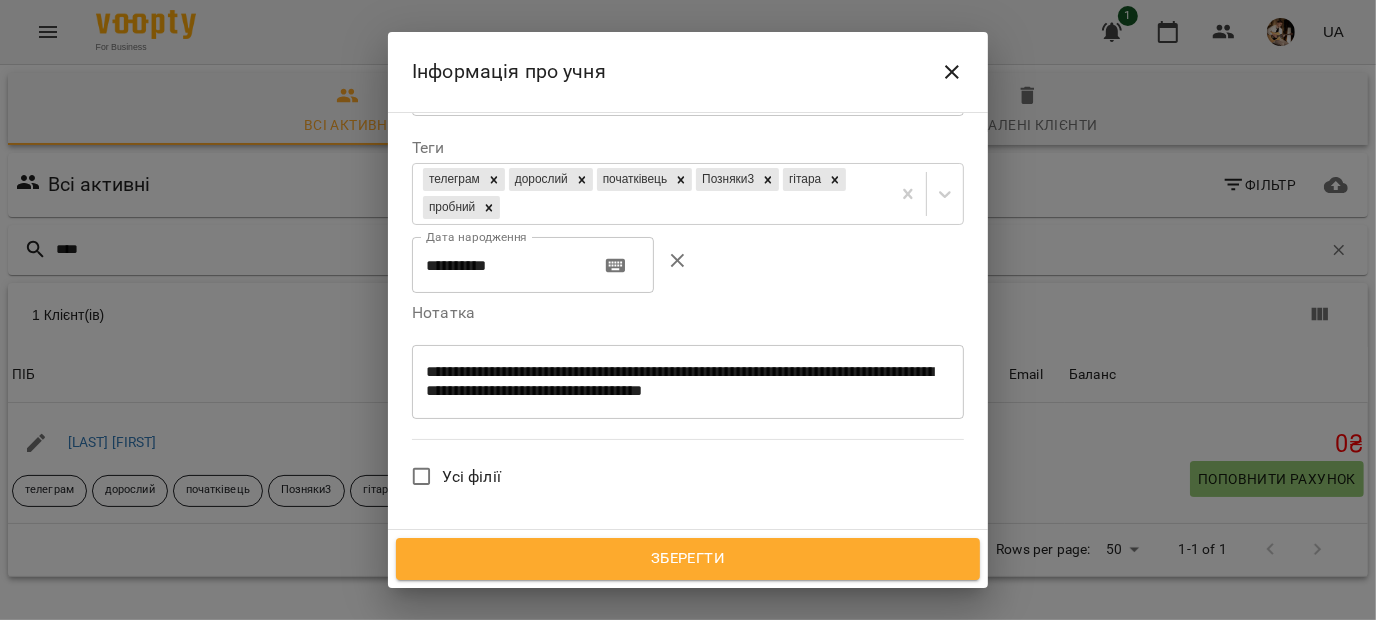 click 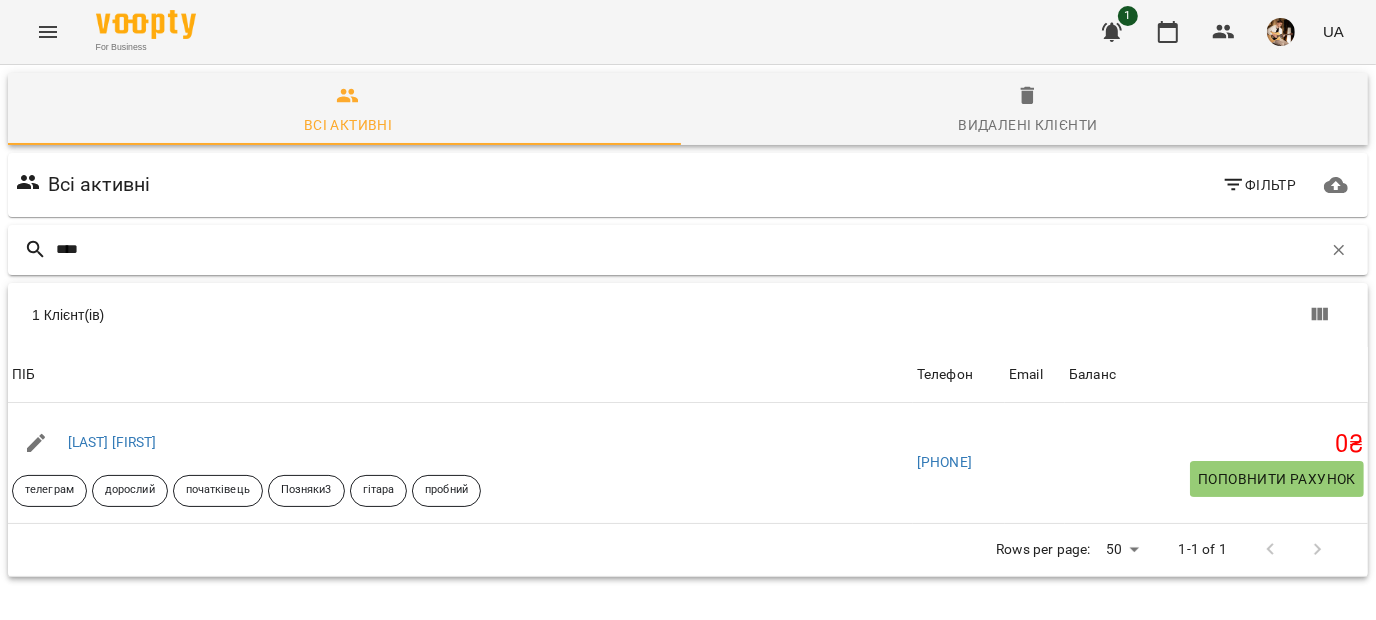 drag, startPoint x: 136, startPoint y: 266, endPoint x: 40, endPoint y: 259, distance: 96.25487 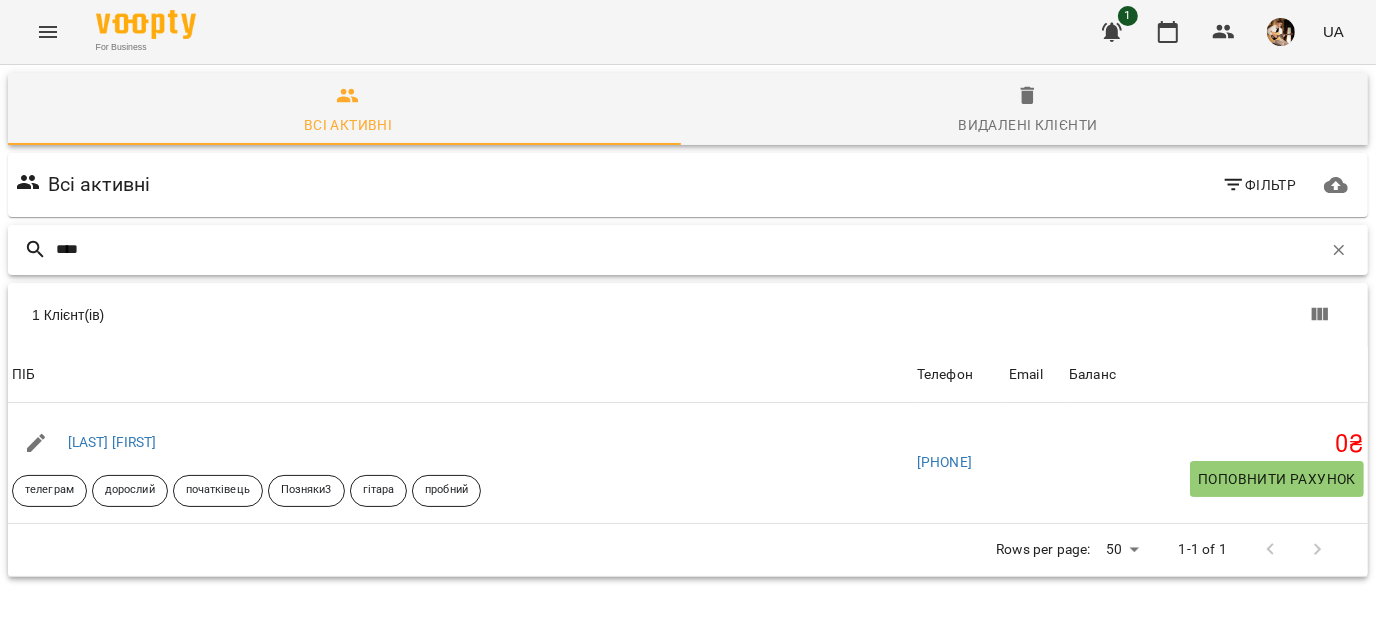 drag, startPoint x: 103, startPoint y: 252, endPoint x: 0, endPoint y: 266, distance: 103.947105 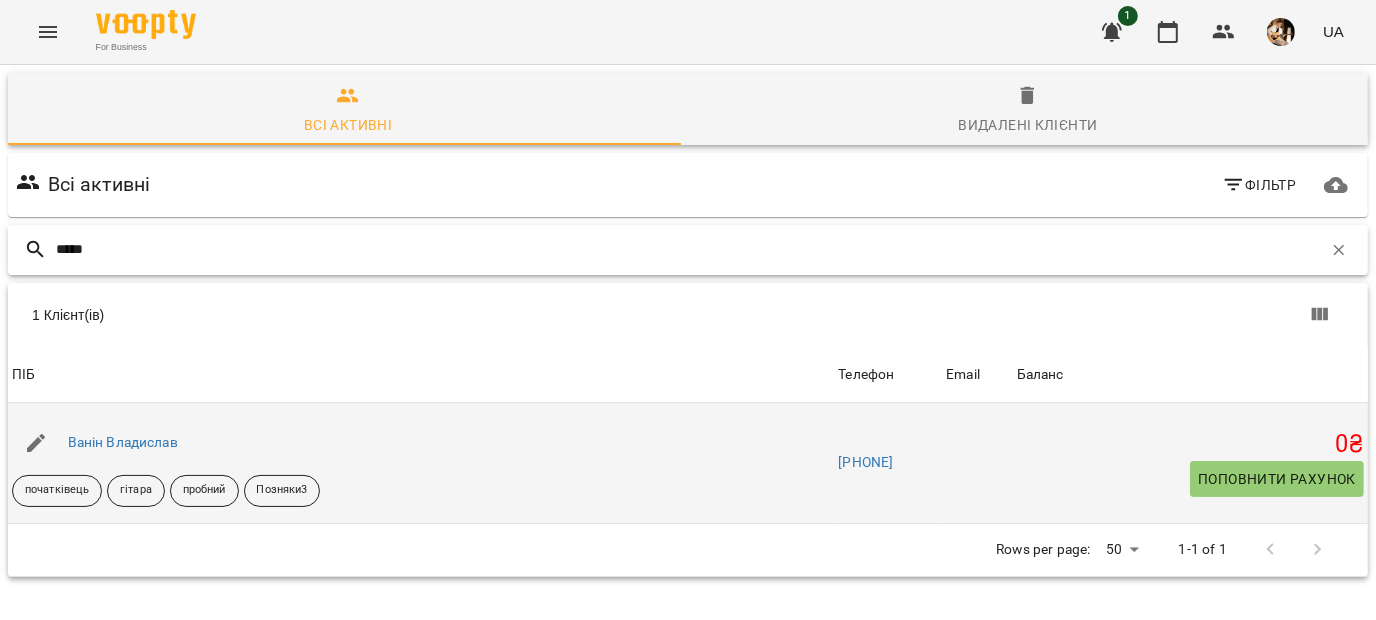 type on "*****" 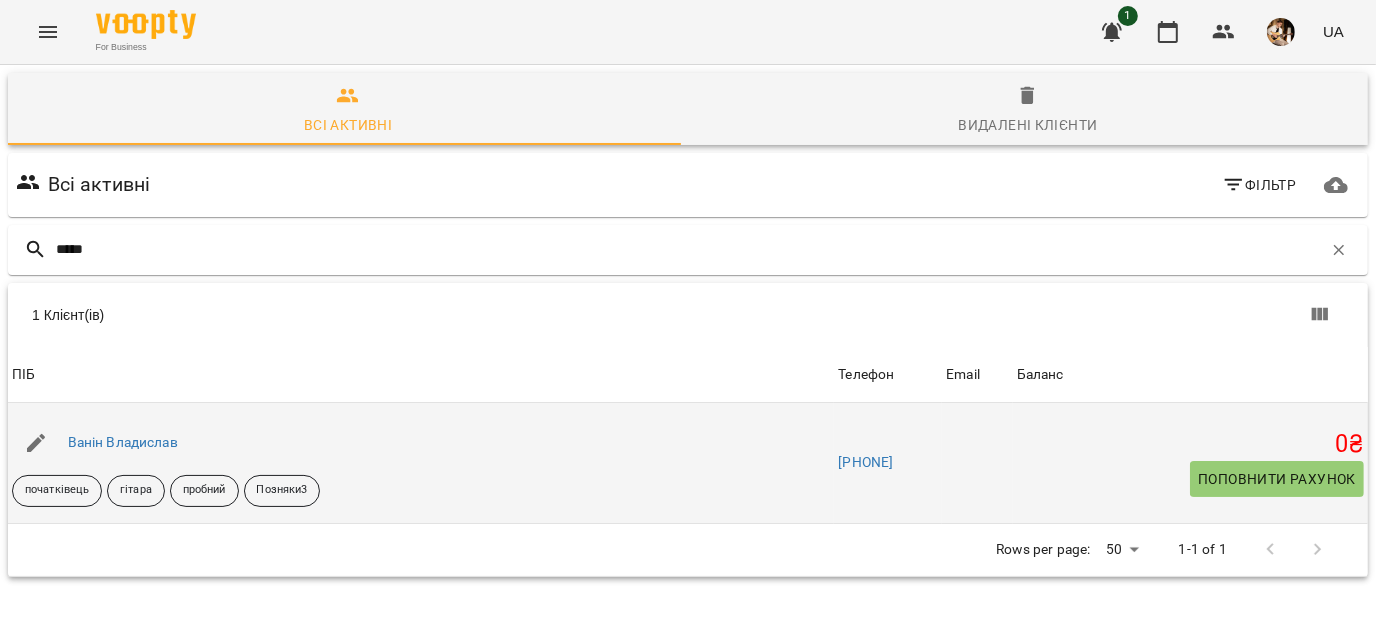 click 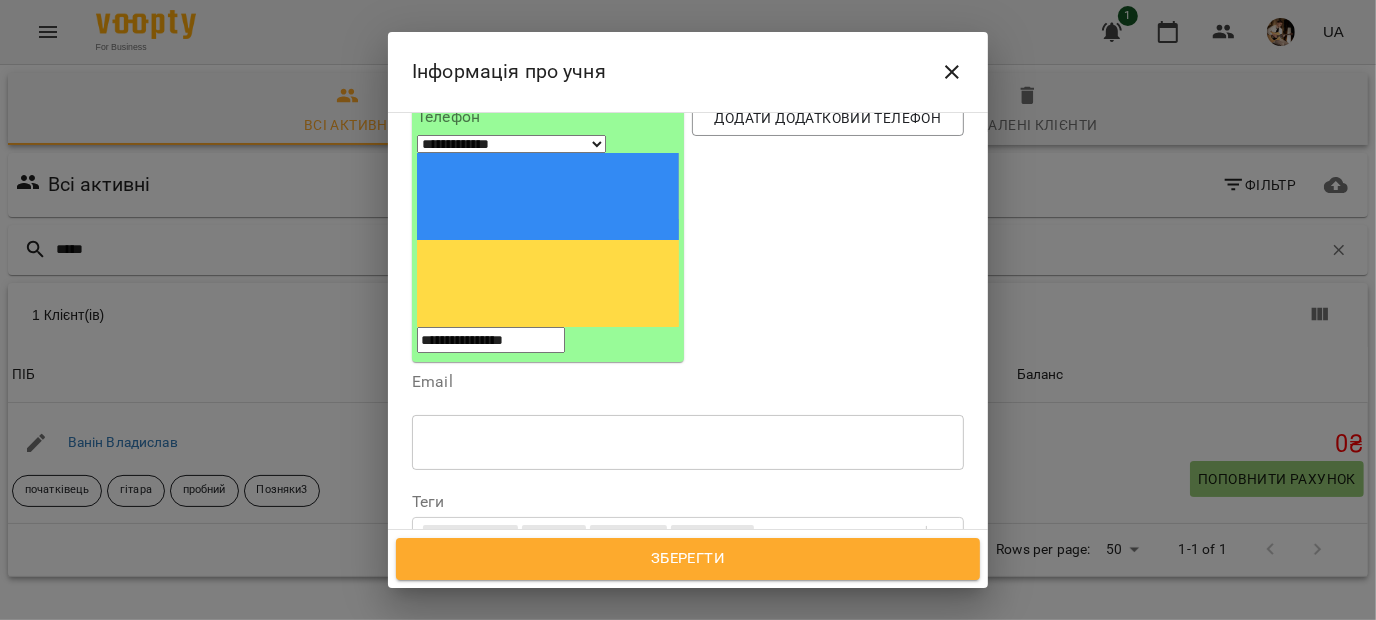 scroll, scrollTop: 0, scrollLeft: 0, axis: both 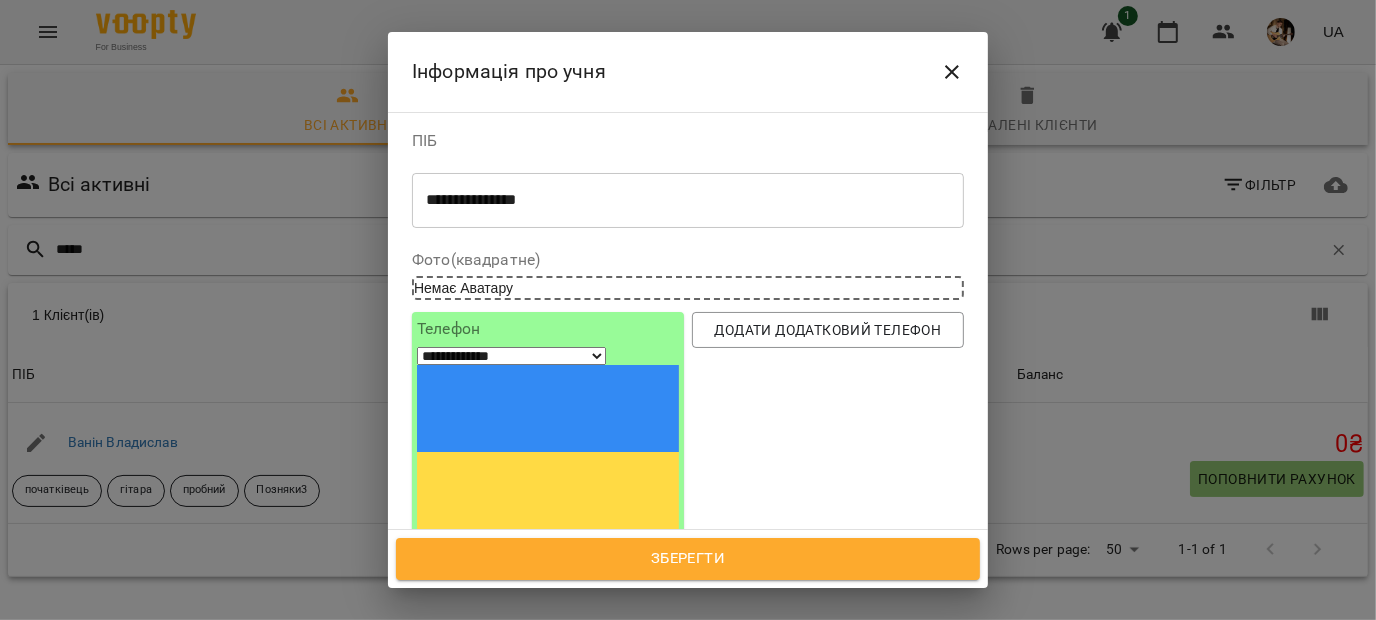drag, startPoint x: 598, startPoint y: 355, endPoint x: 457, endPoint y: 352, distance: 141.0319 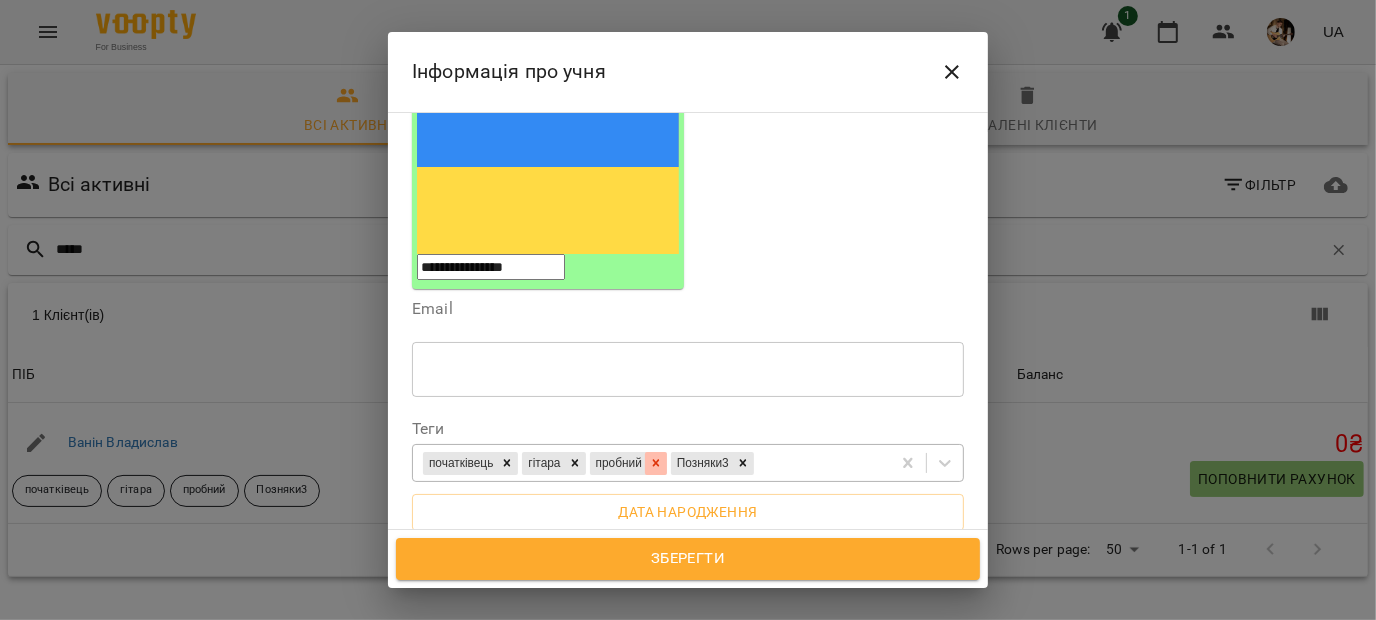 click 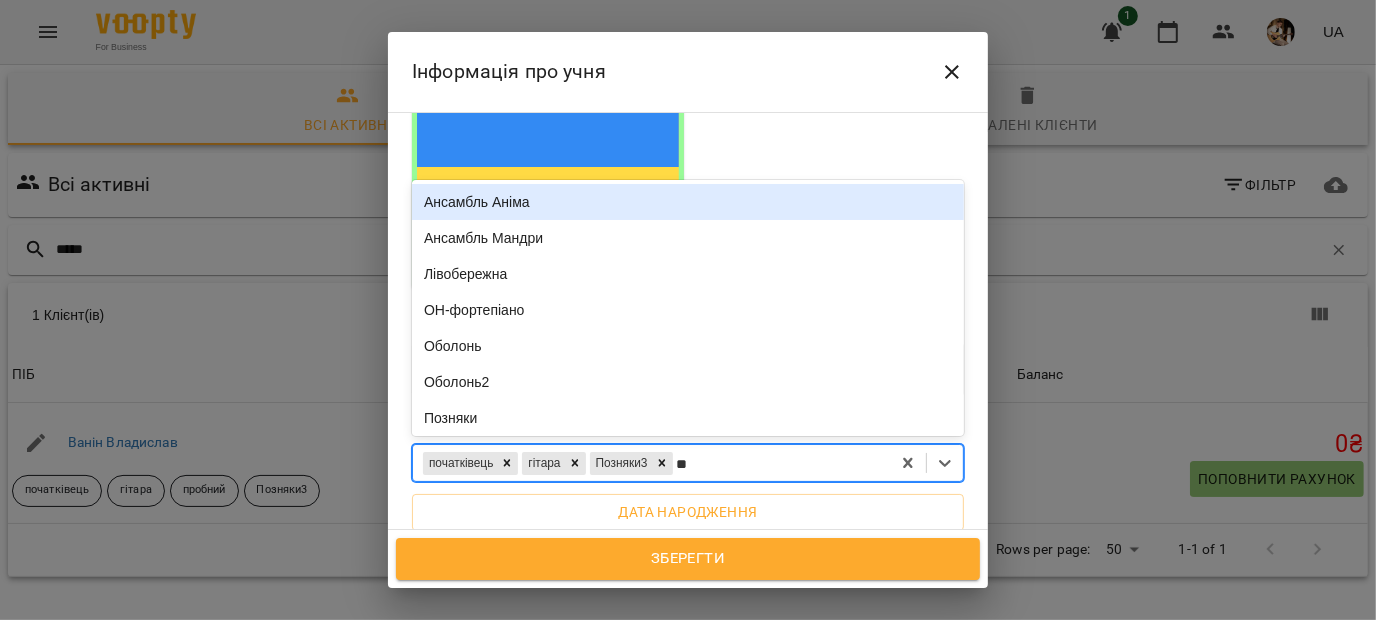 type on "***" 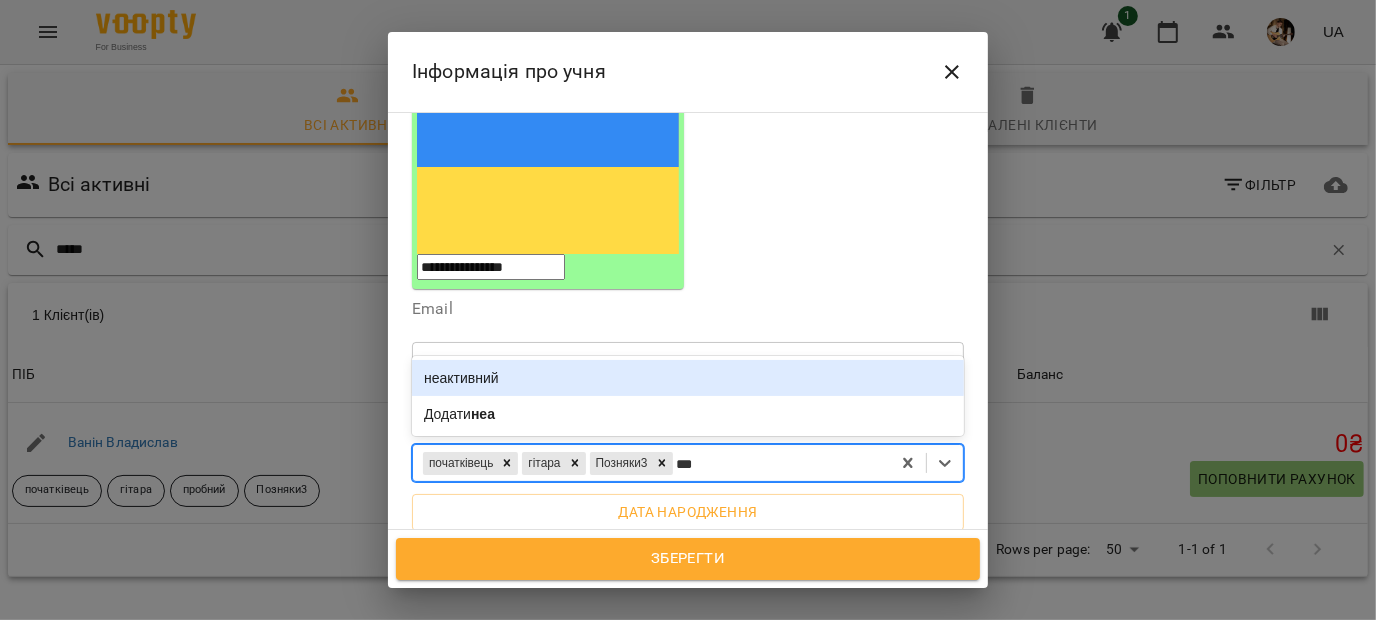 click on "неактивний" at bounding box center [688, 378] 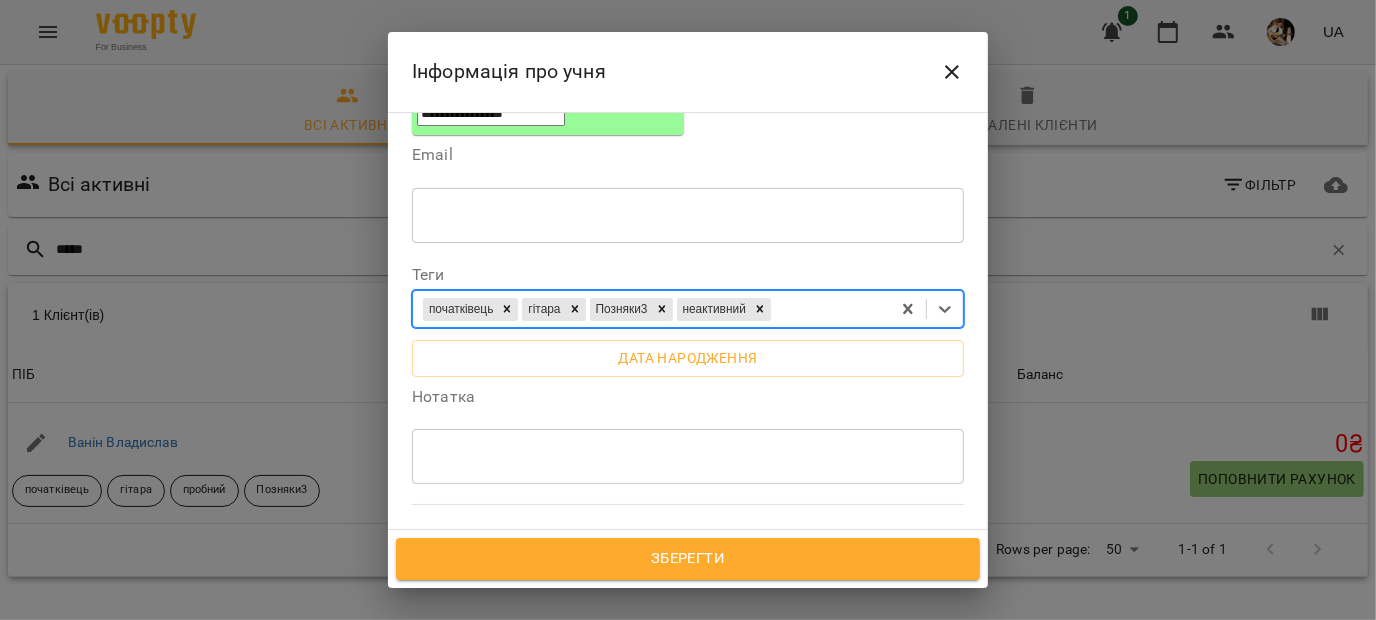 scroll, scrollTop: 439, scrollLeft: 0, axis: vertical 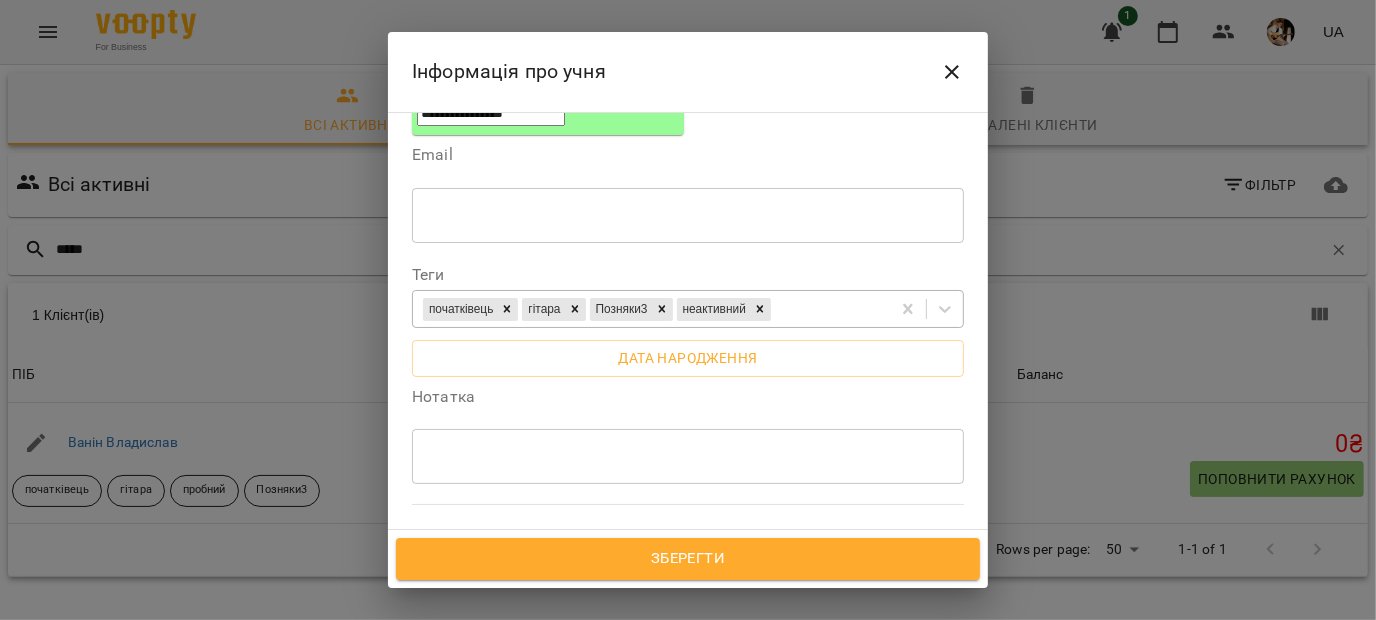 click at bounding box center [688, 456] 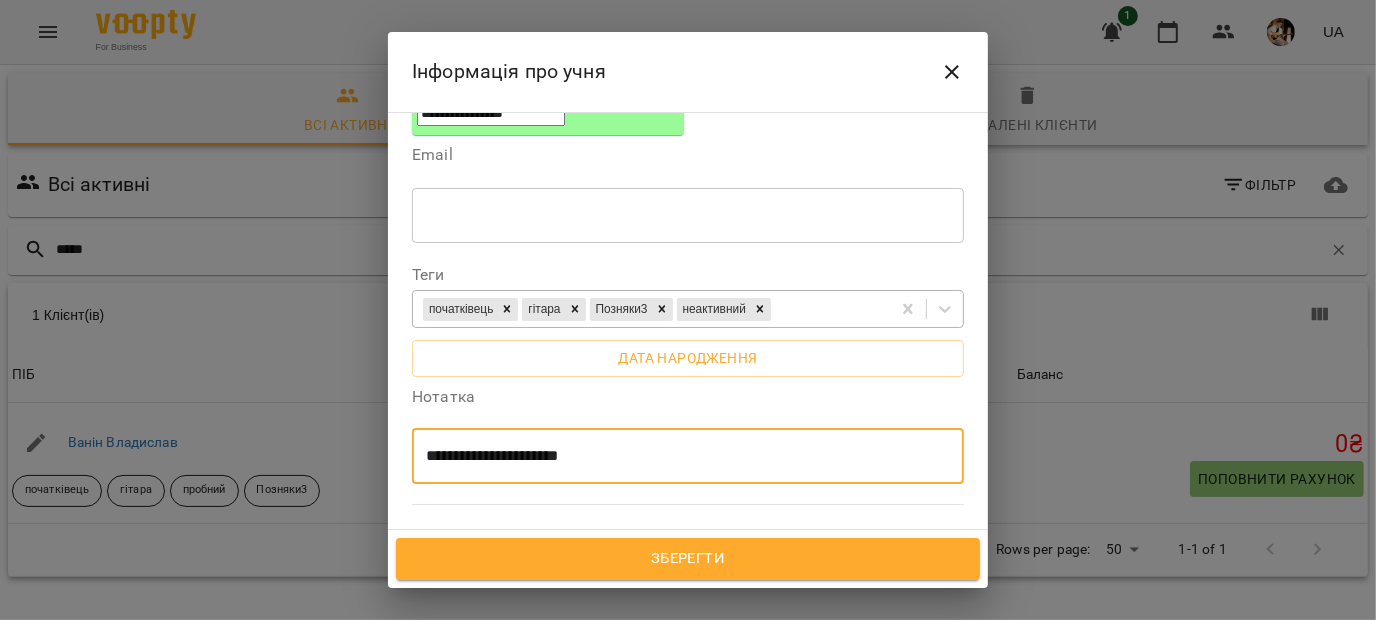 type on "**********" 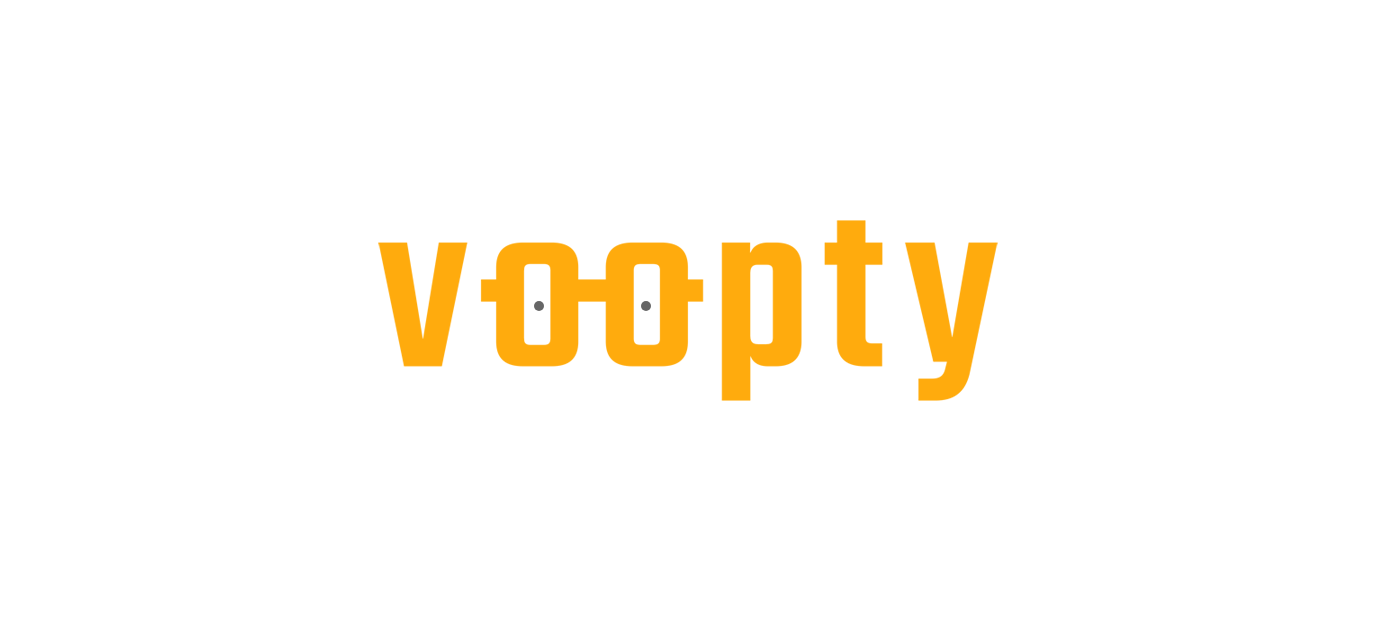 scroll, scrollTop: 0, scrollLeft: 0, axis: both 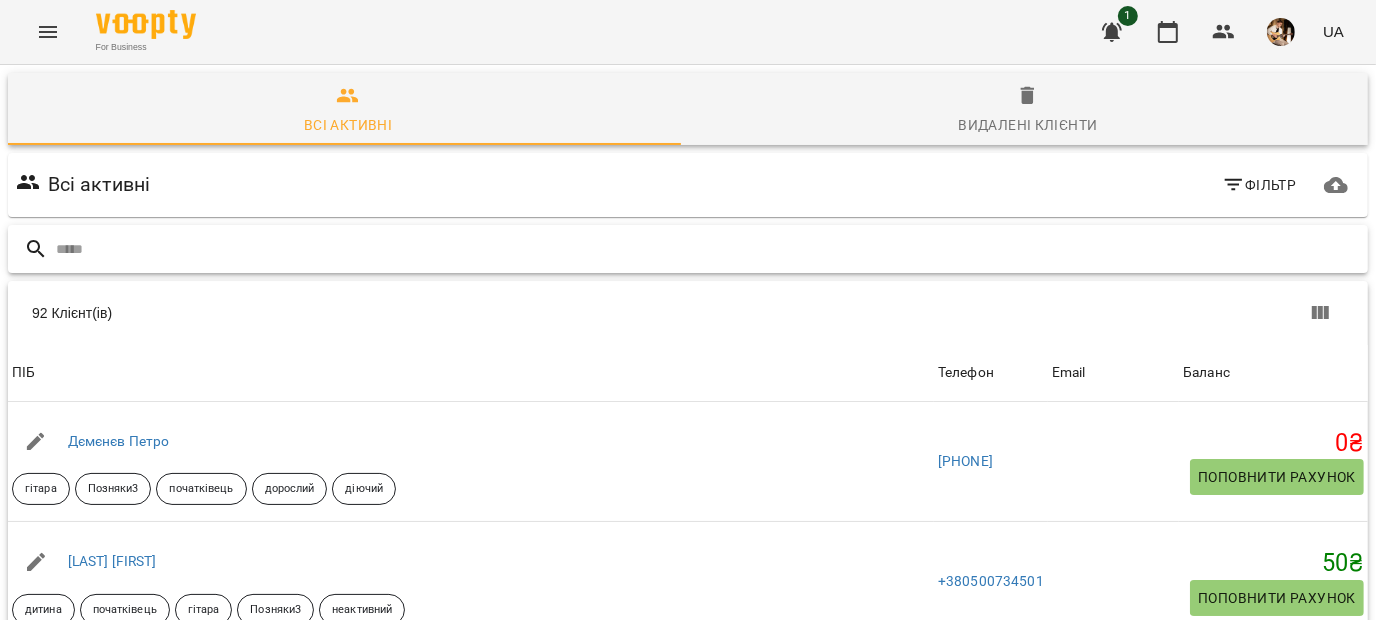 click at bounding box center (708, 249) 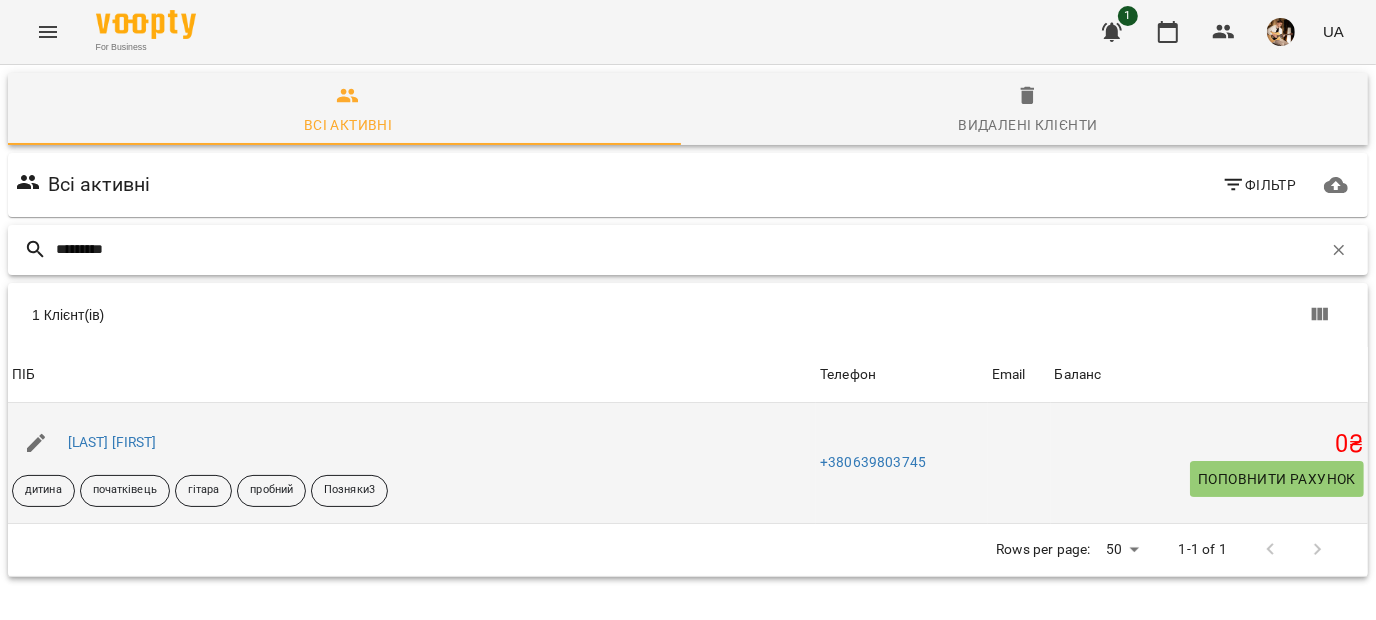 type on "*********" 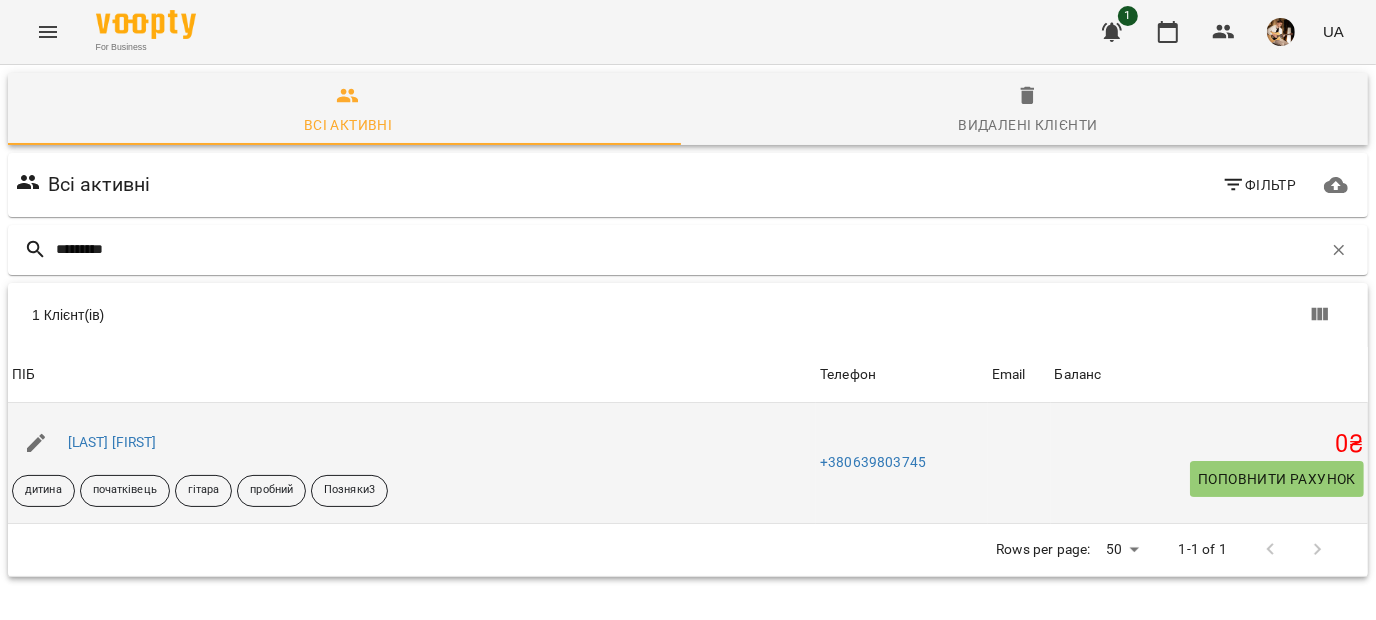 click 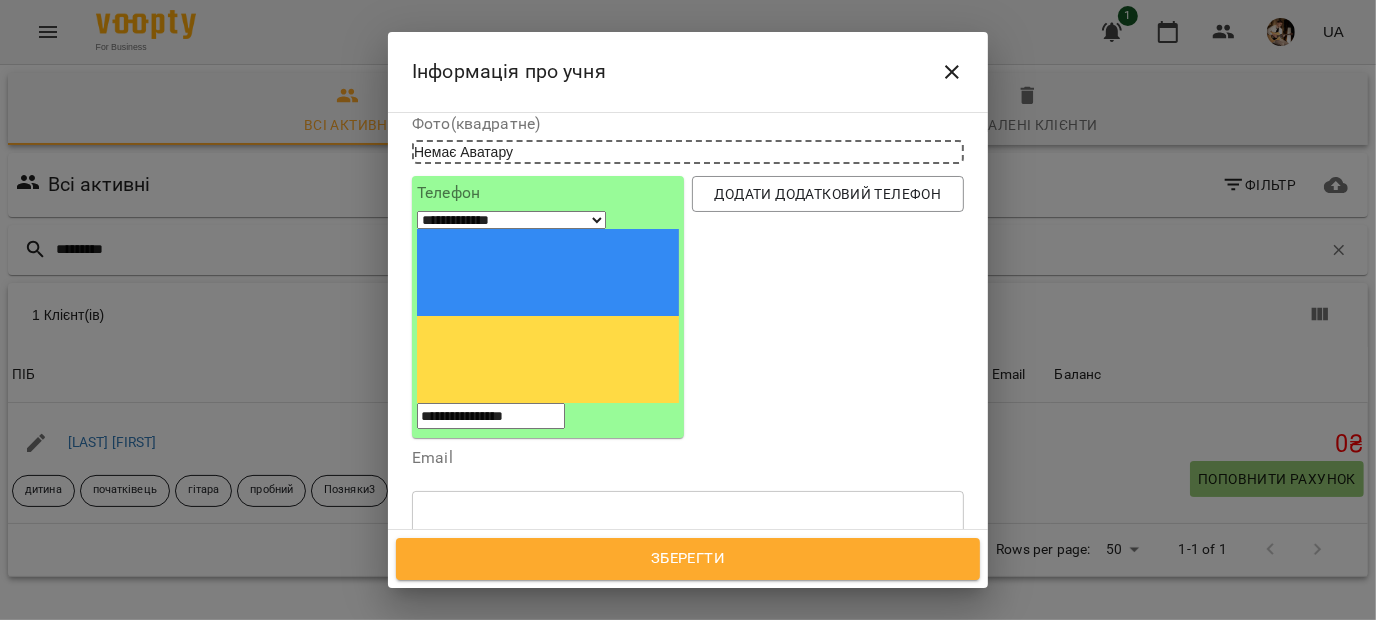 scroll, scrollTop: 0, scrollLeft: 0, axis: both 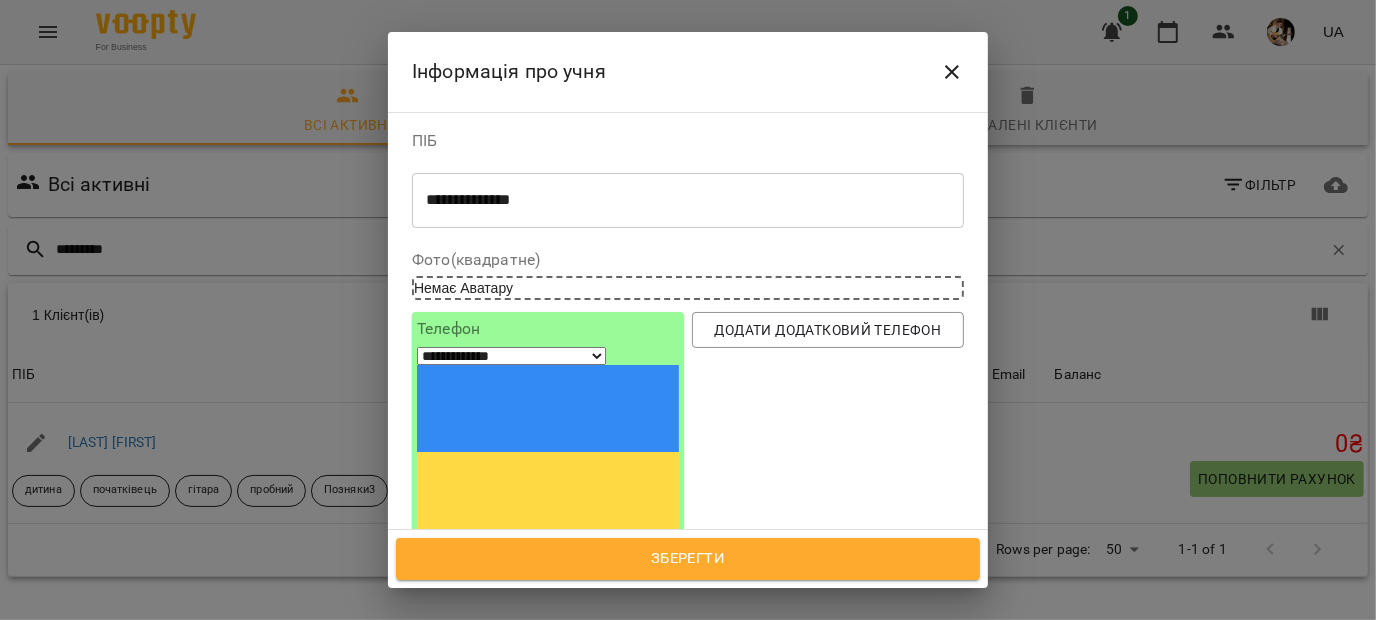 click 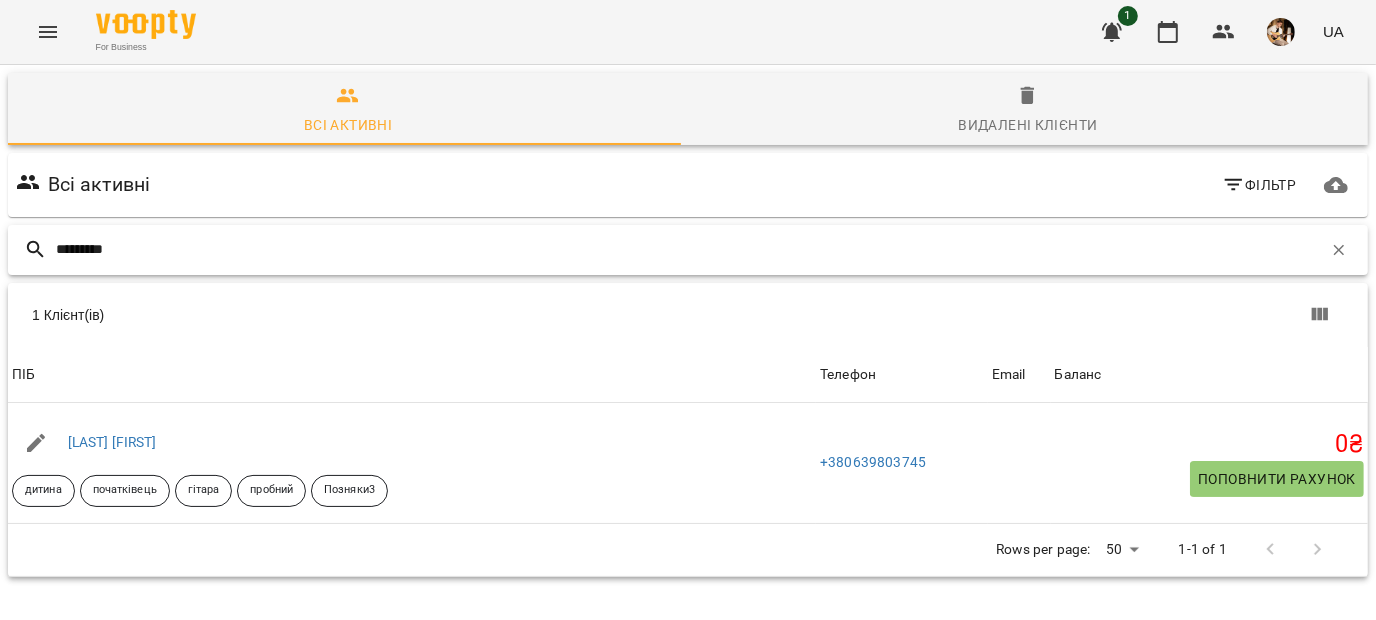 click on "*********" at bounding box center (689, 249) 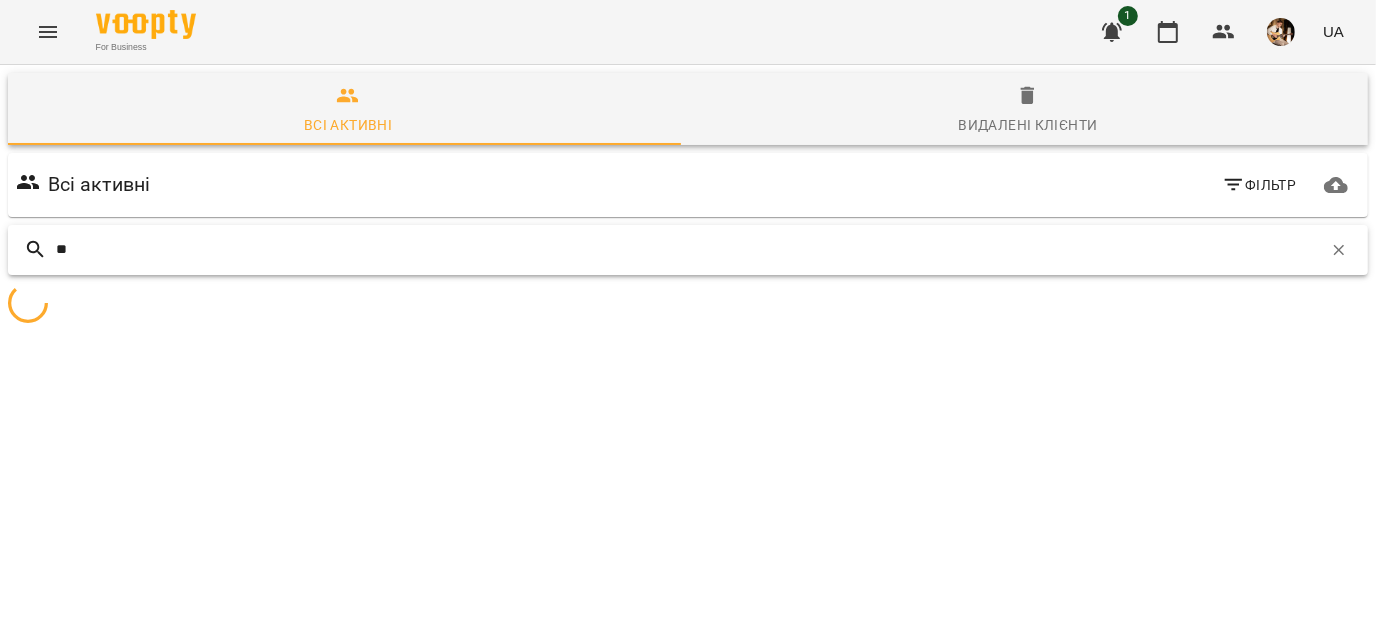 type on "*" 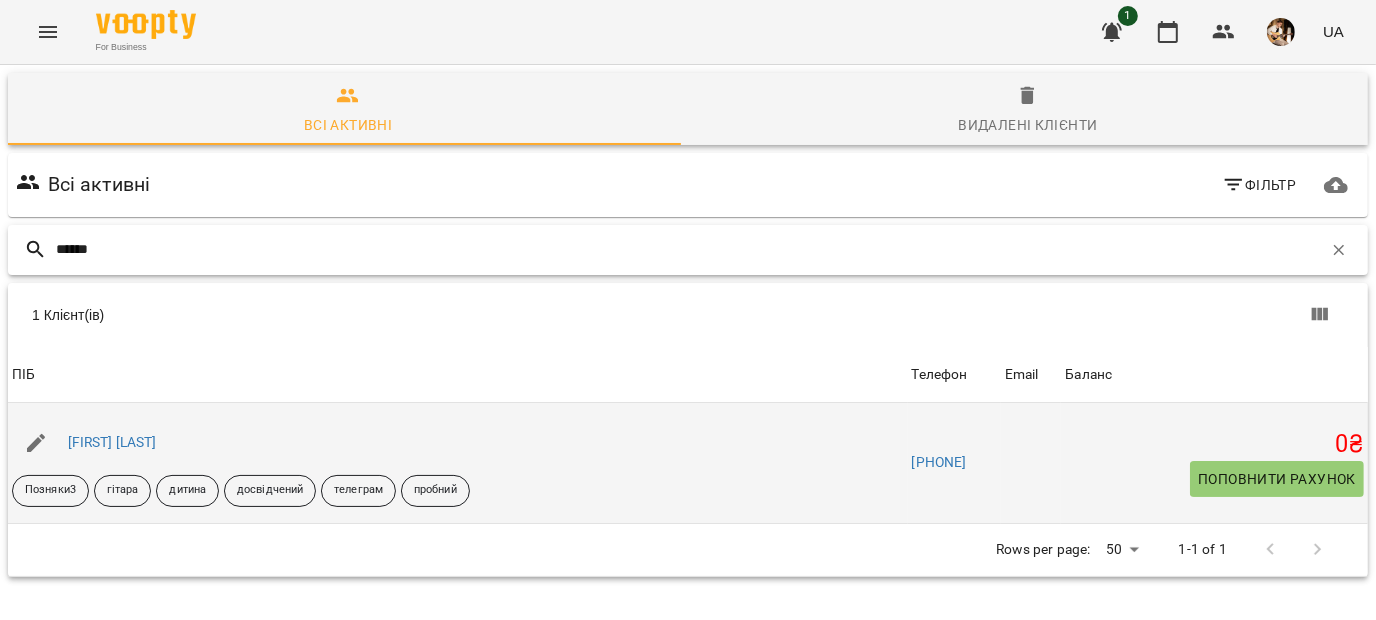 type on "******" 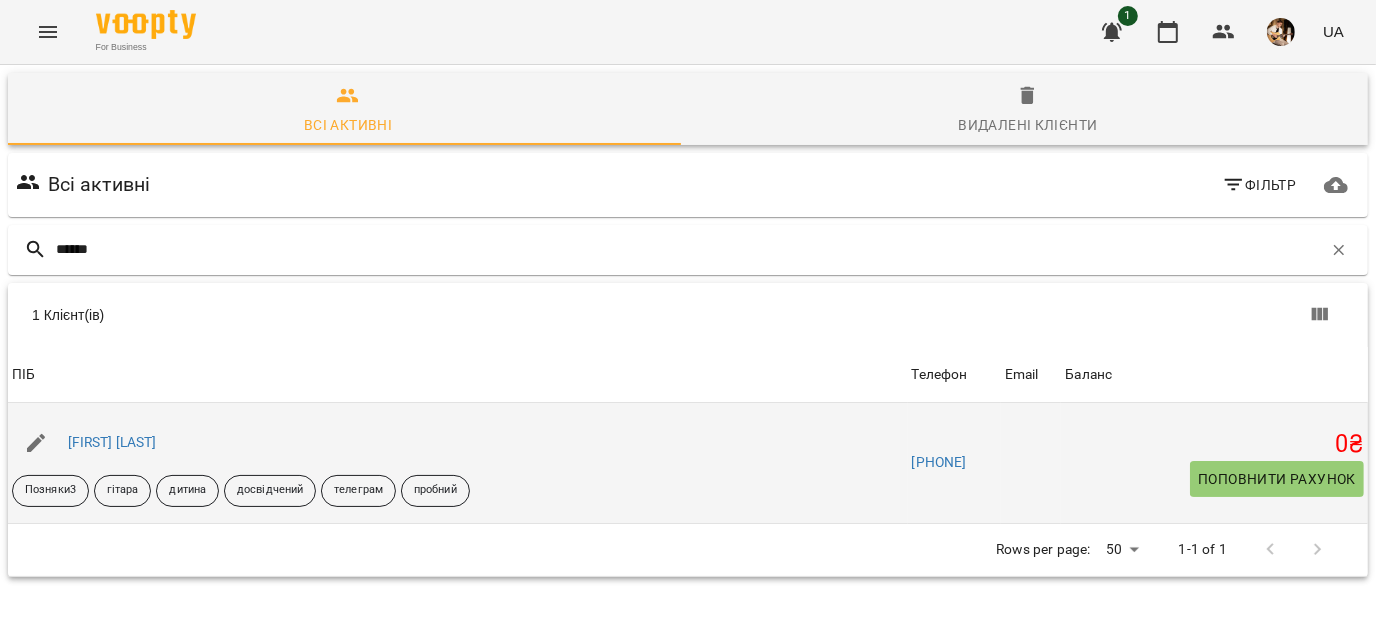 click 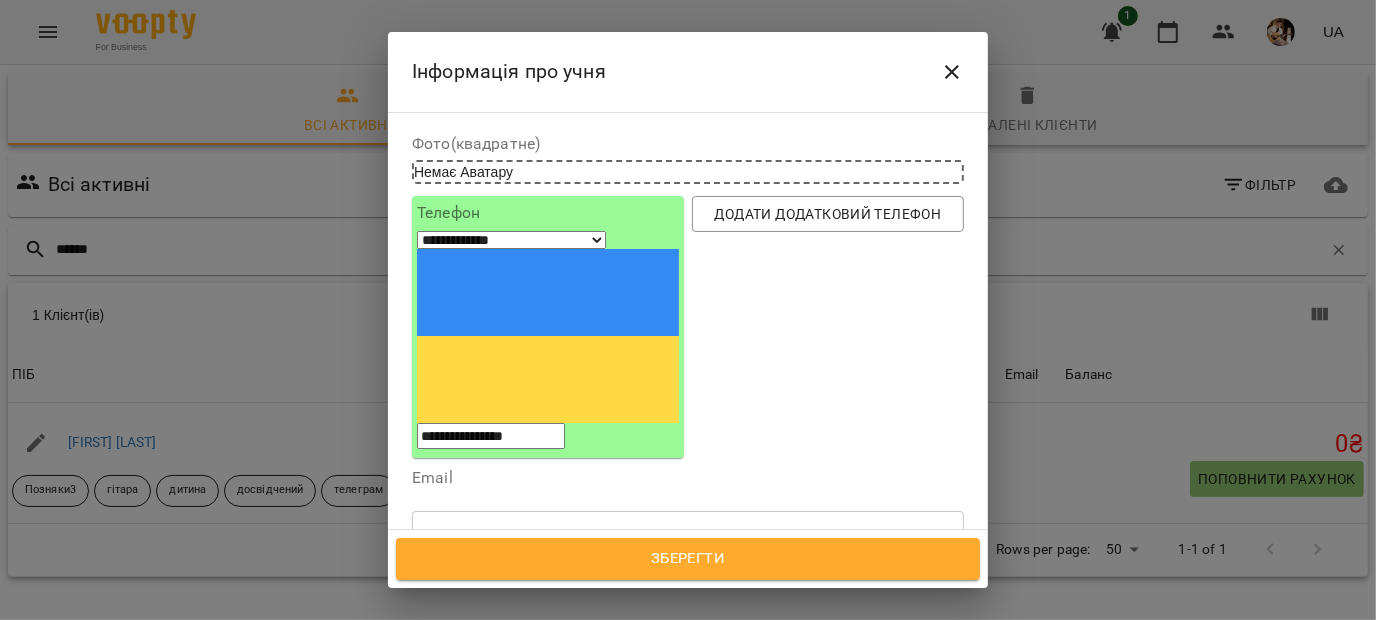 scroll, scrollTop: 115, scrollLeft: 0, axis: vertical 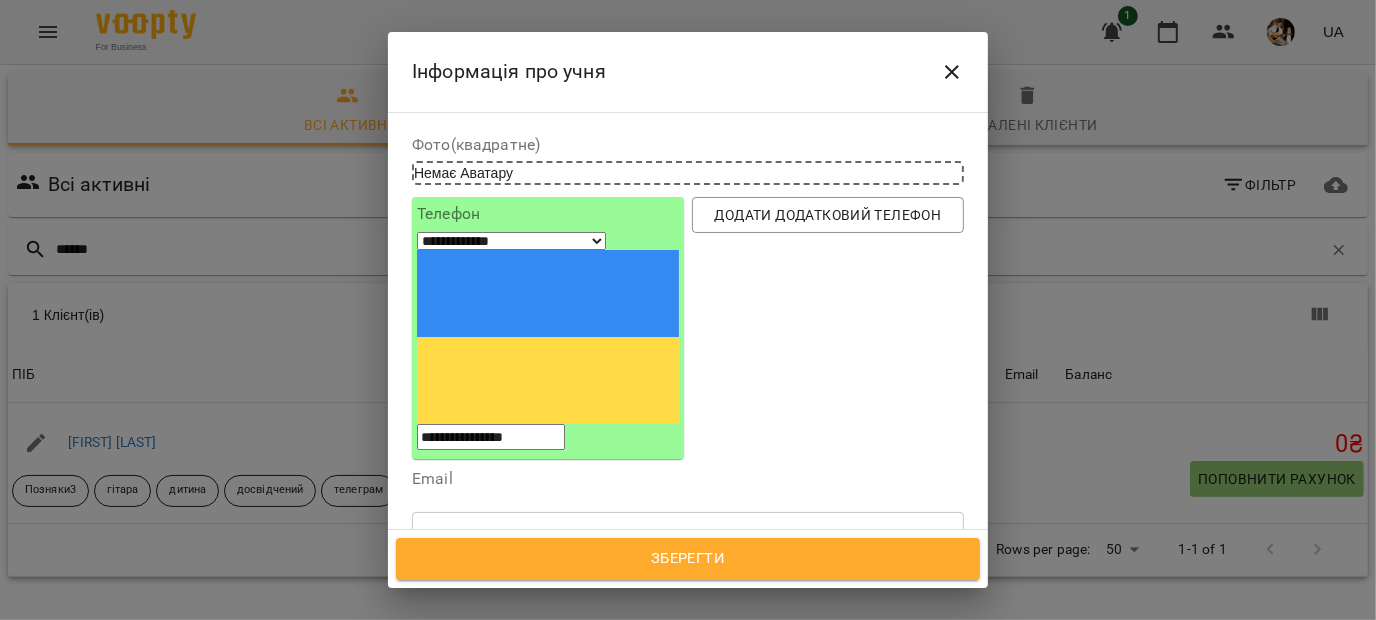 drag, startPoint x: 603, startPoint y: 249, endPoint x: 462, endPoint y: 251, distance: 141.01419 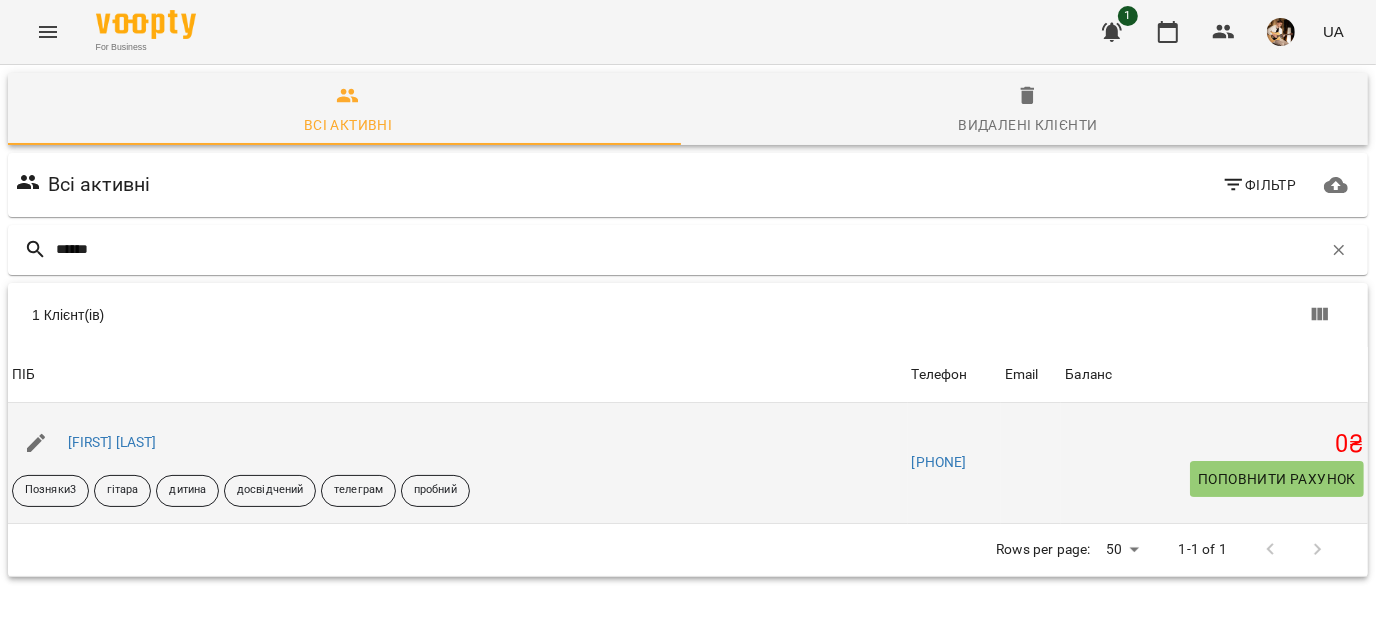 click at bounding box center (36, 443) 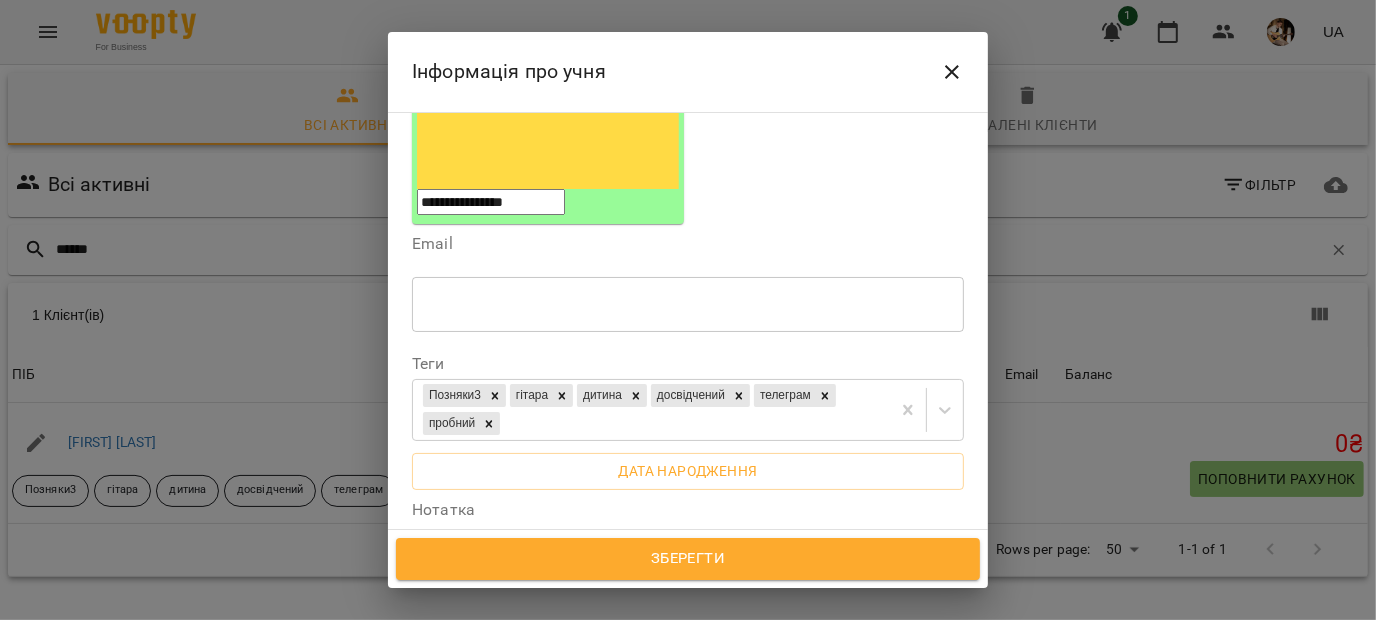 scroll, scrollTop: 351, scrollLeft: 0, axis: vertical 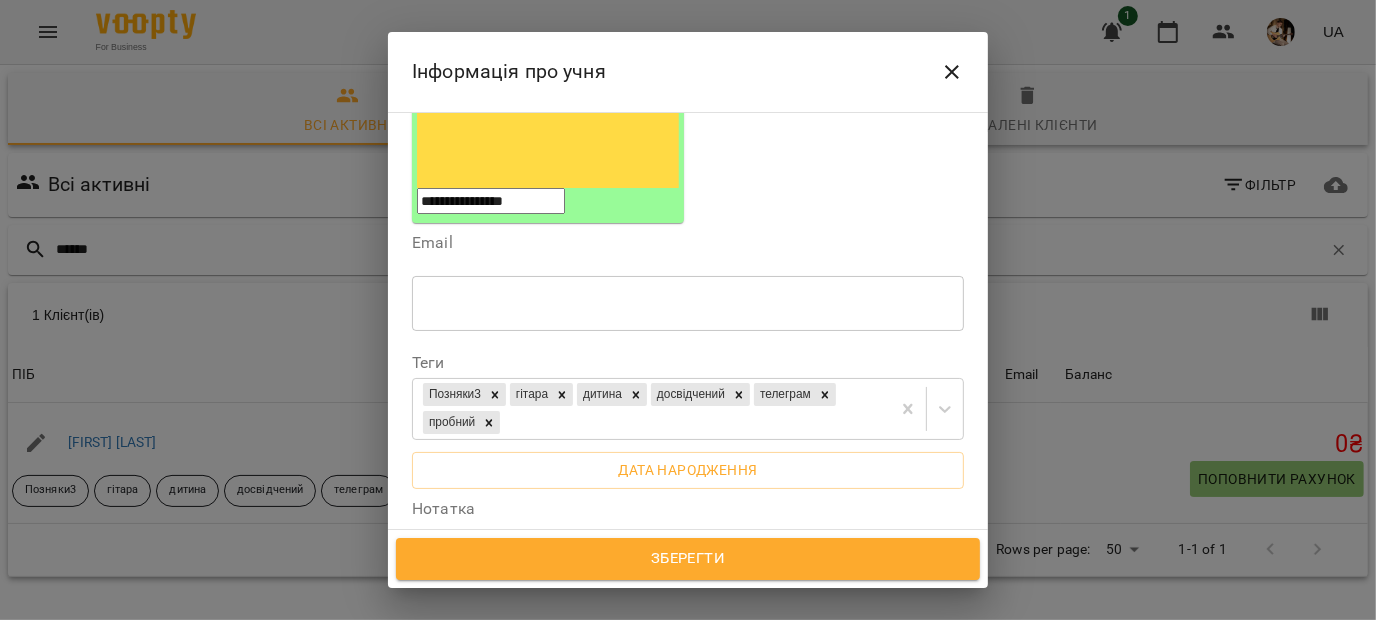 drag, startPoint x: 844, startPoint y: 413, endPoint x: 479, endPoint y: 418, distance: 365.03424 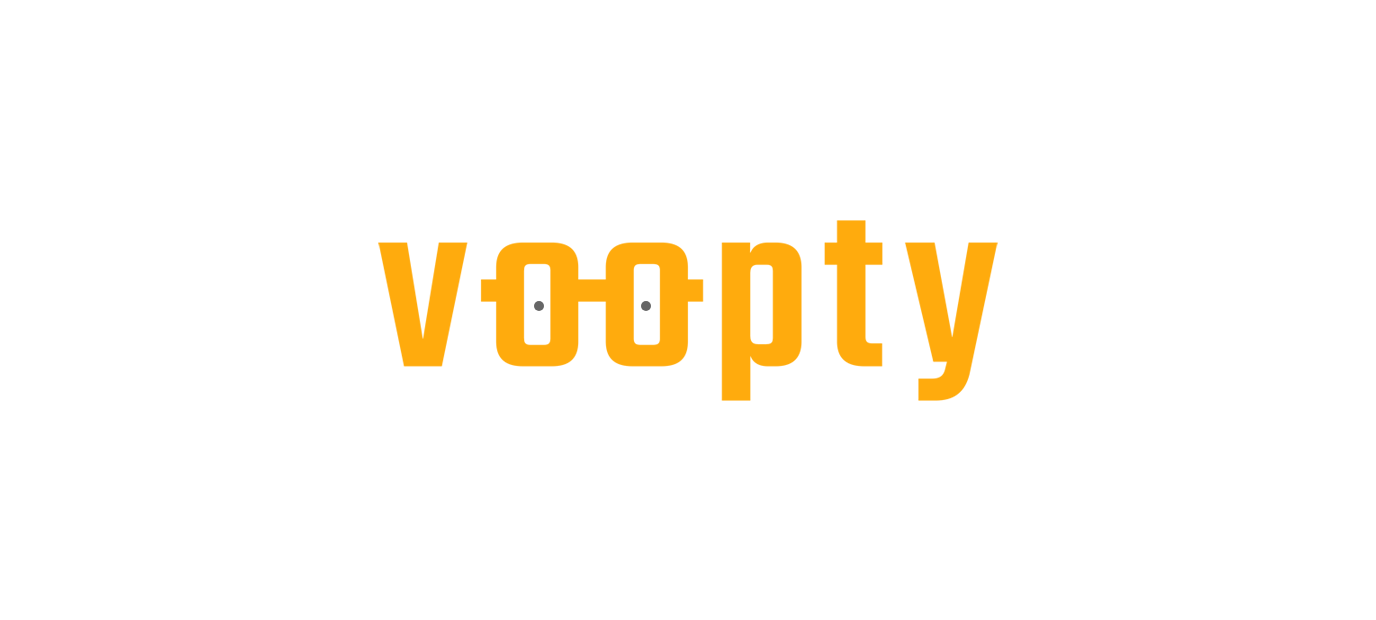 scroll, scrollTop: 0, scrollLeft: 0, axis: both 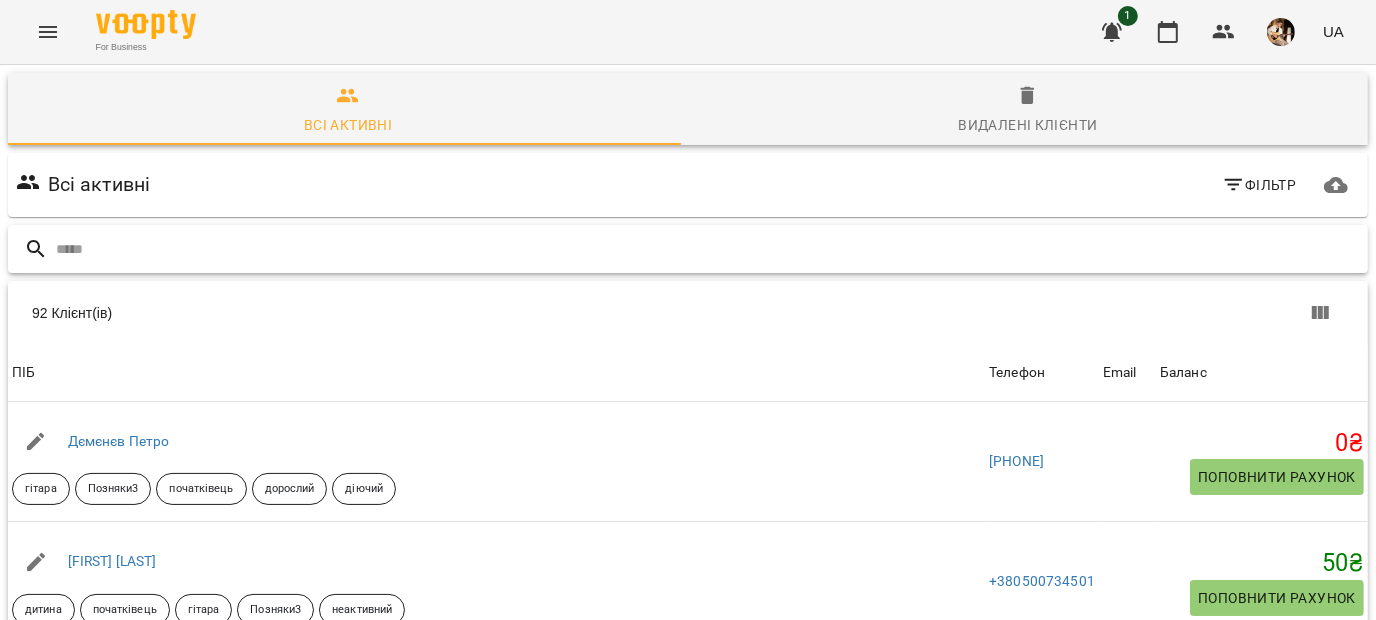 click at bounding box center (708, 249) 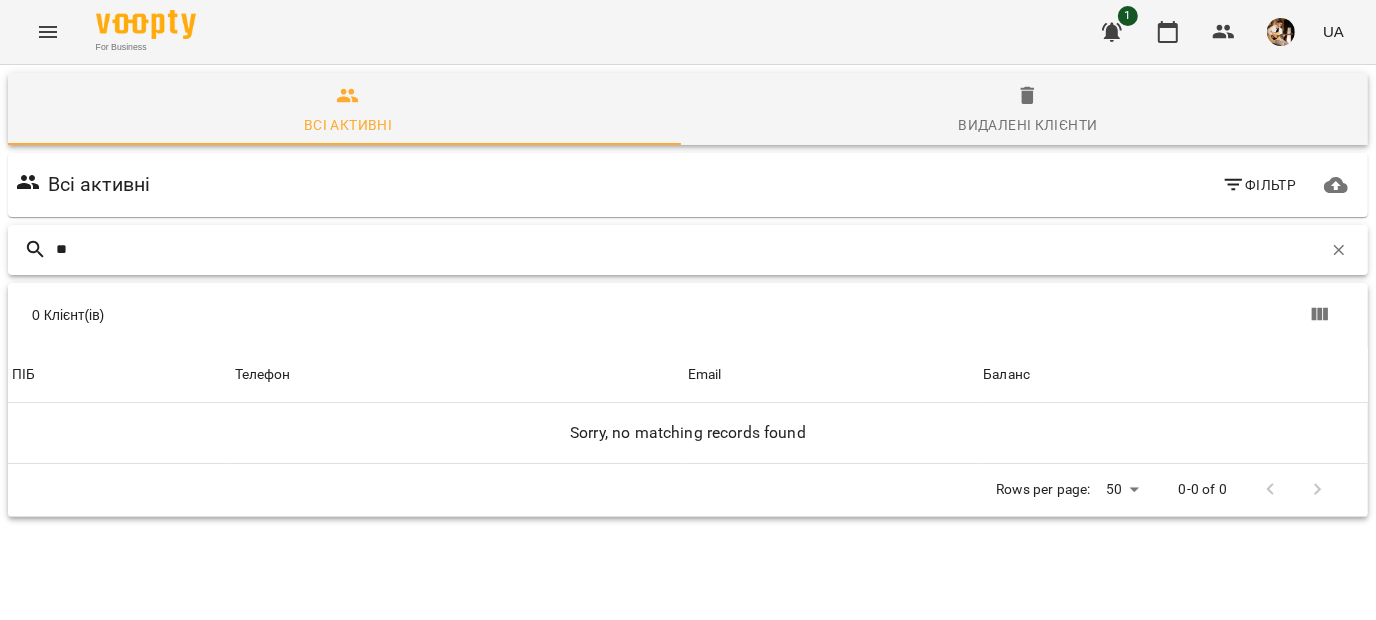 type on "*" 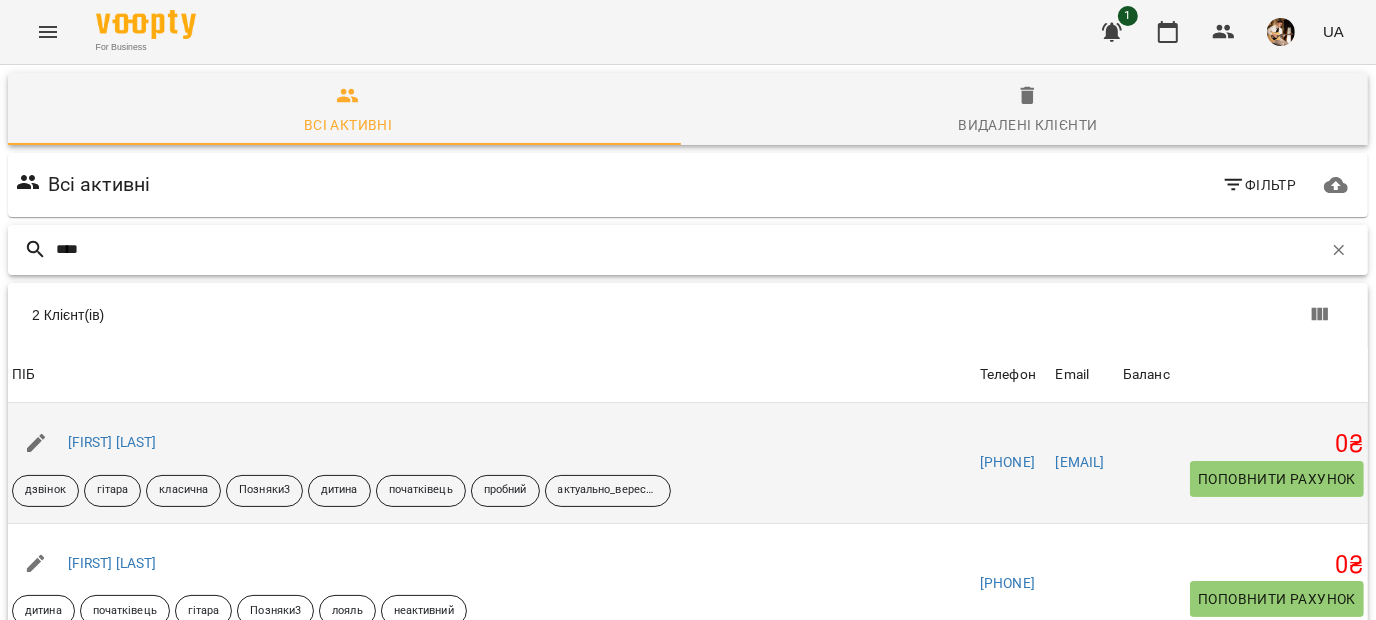 type on "****" 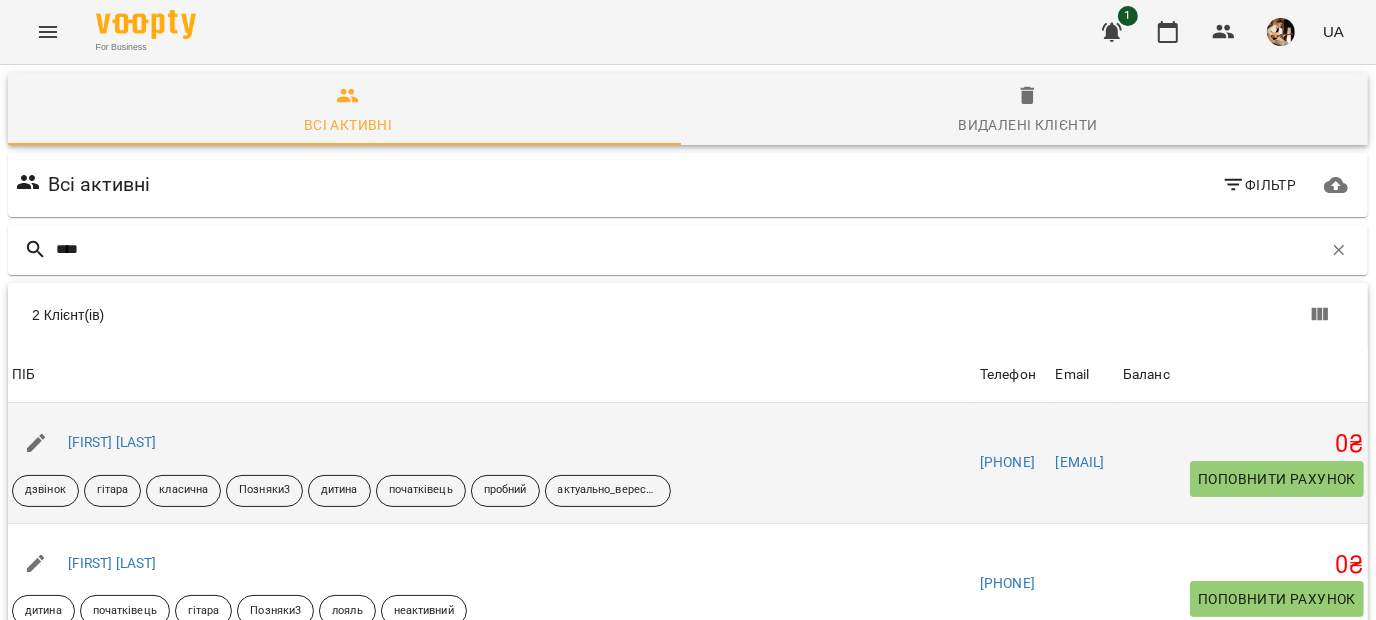 click 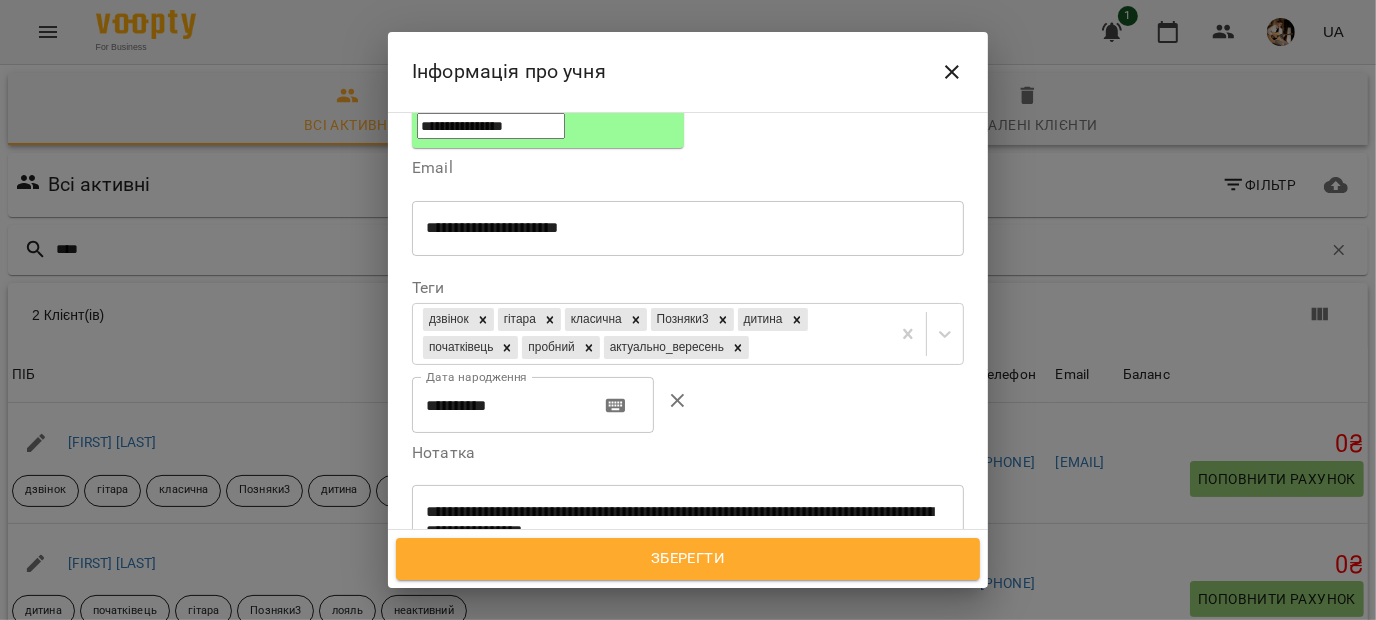 scroll, scrollTop: 429, scrollLeft: 0, axis: vertical 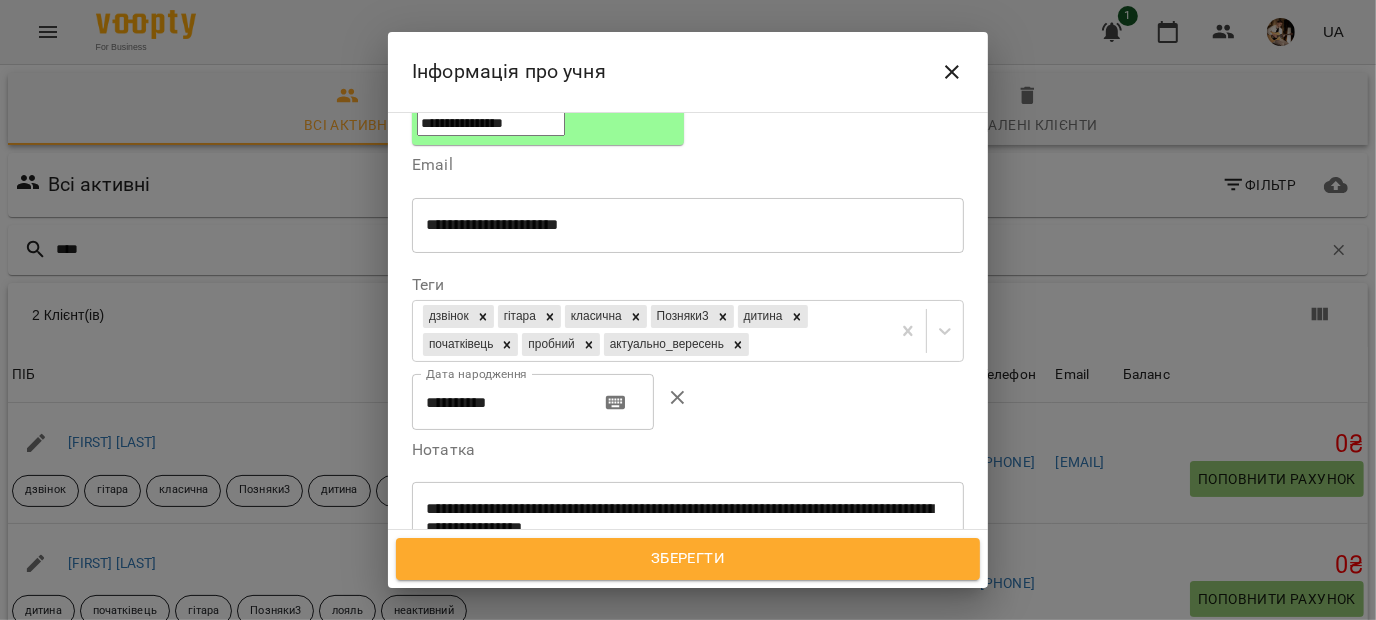 click 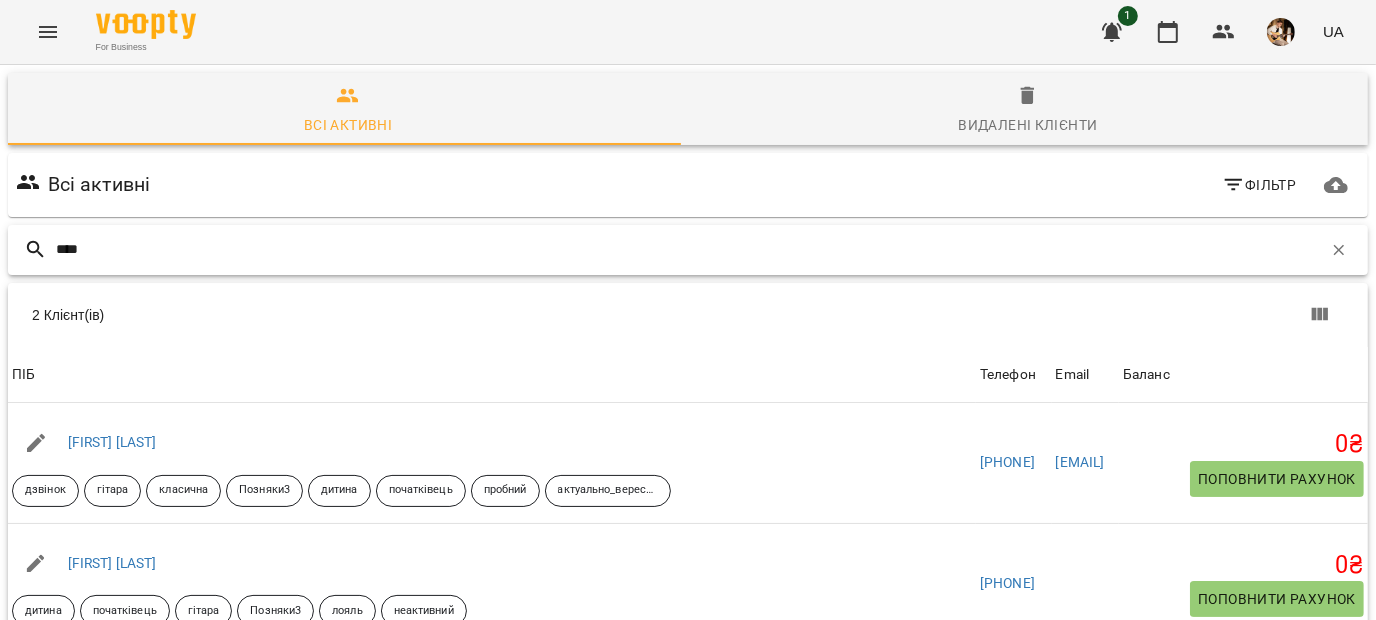 click on "****" at bounding box center [689, 249] 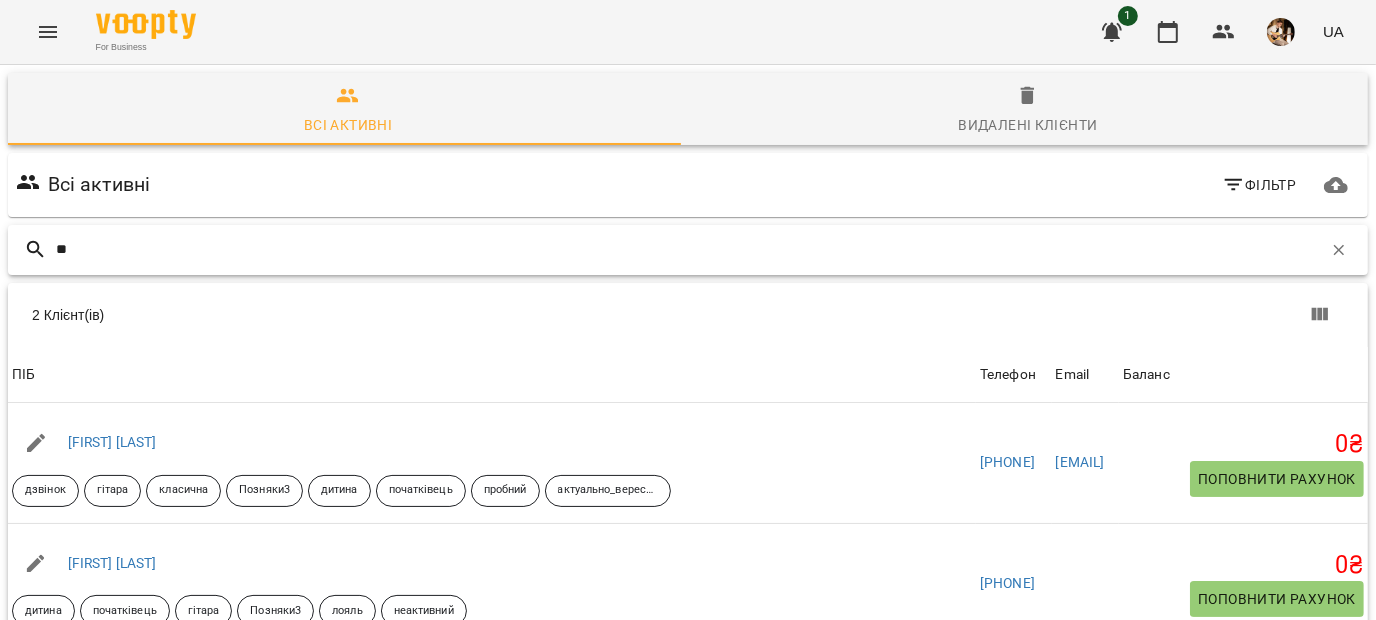 type on "*" 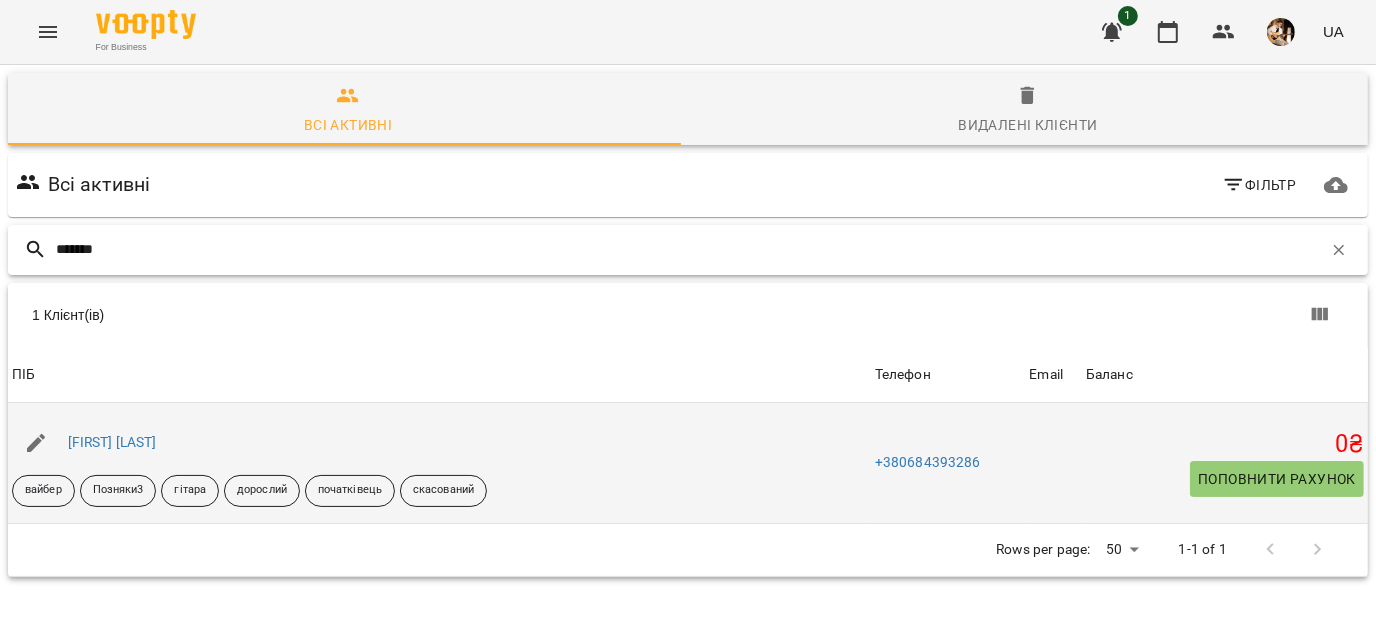 type on "*******" 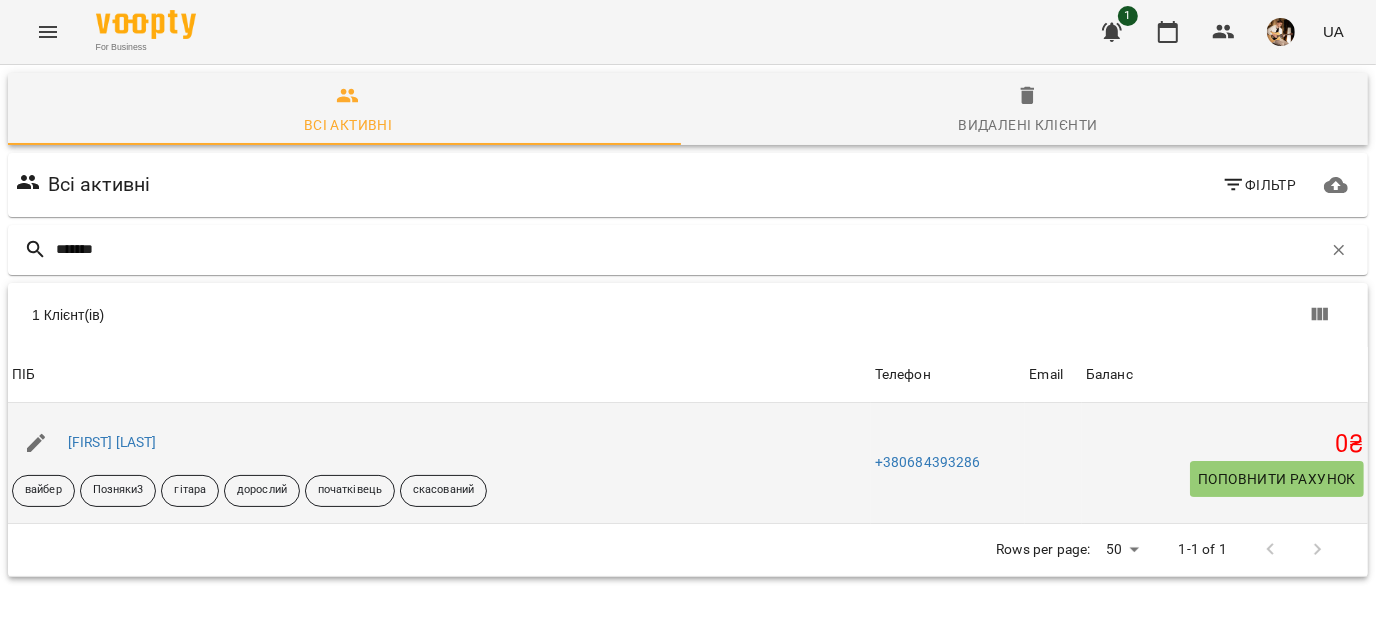 click 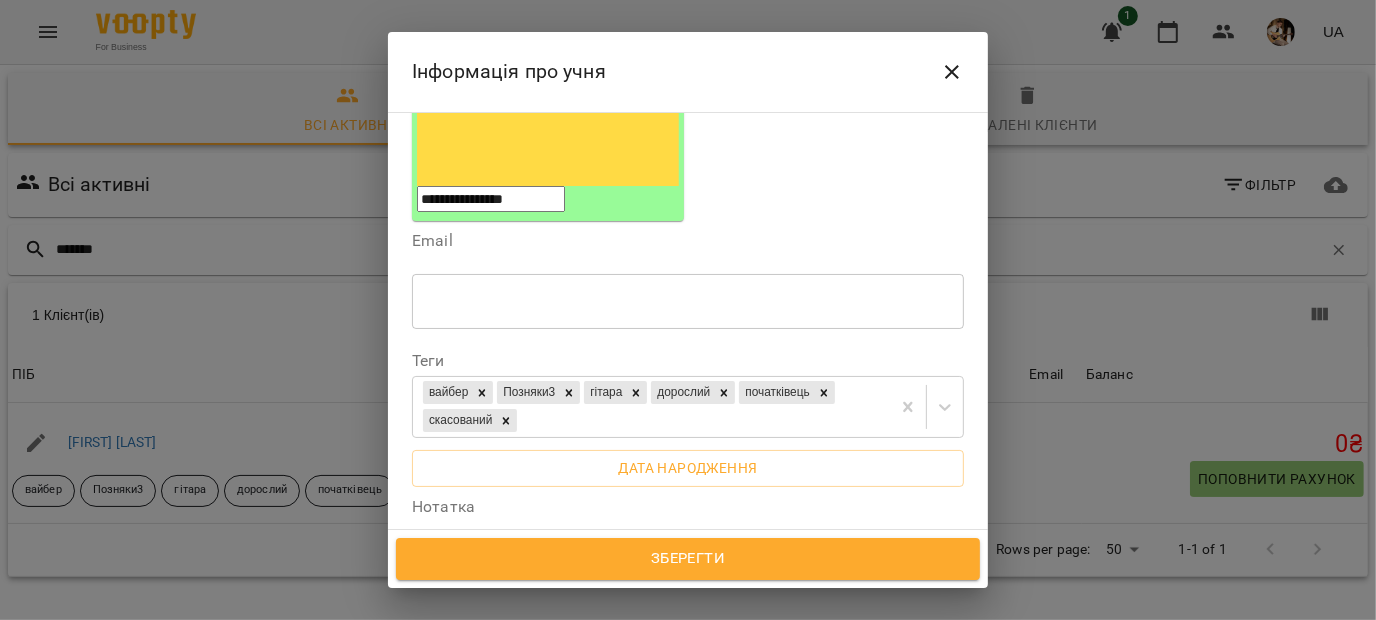 scroll, scrollTop: 379, scrollLeft: 0, axis: vertical 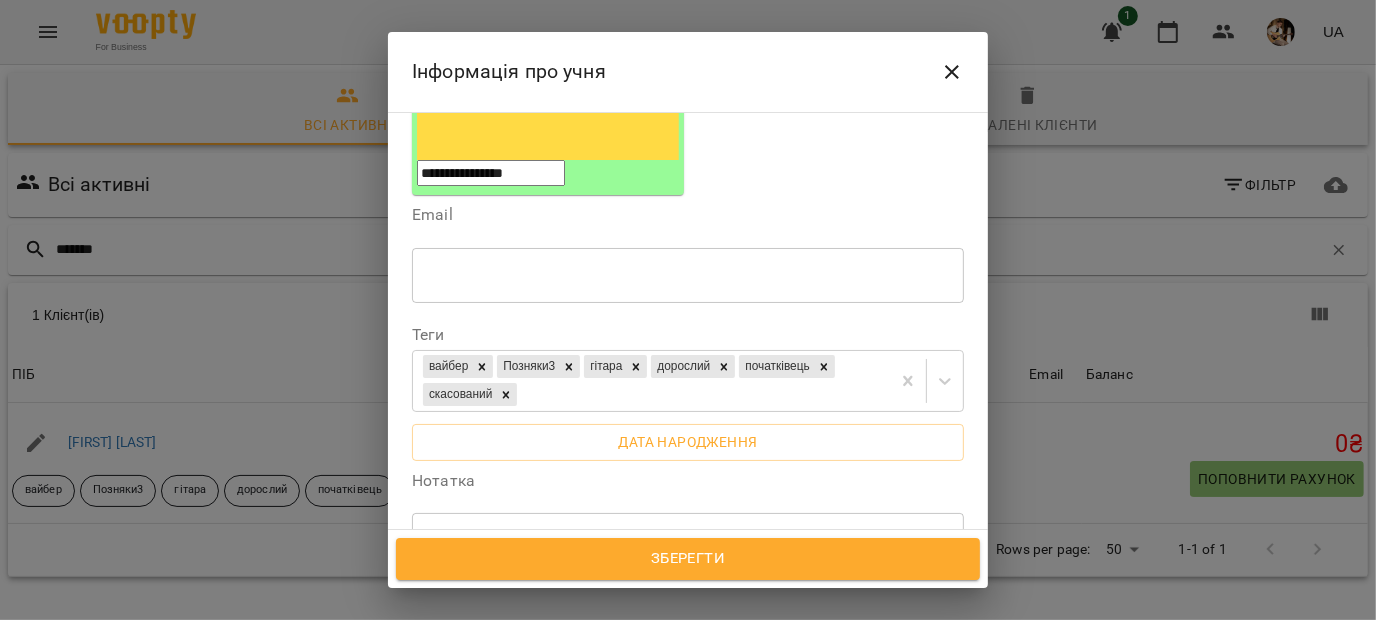 click at bounding box center (952, 72) 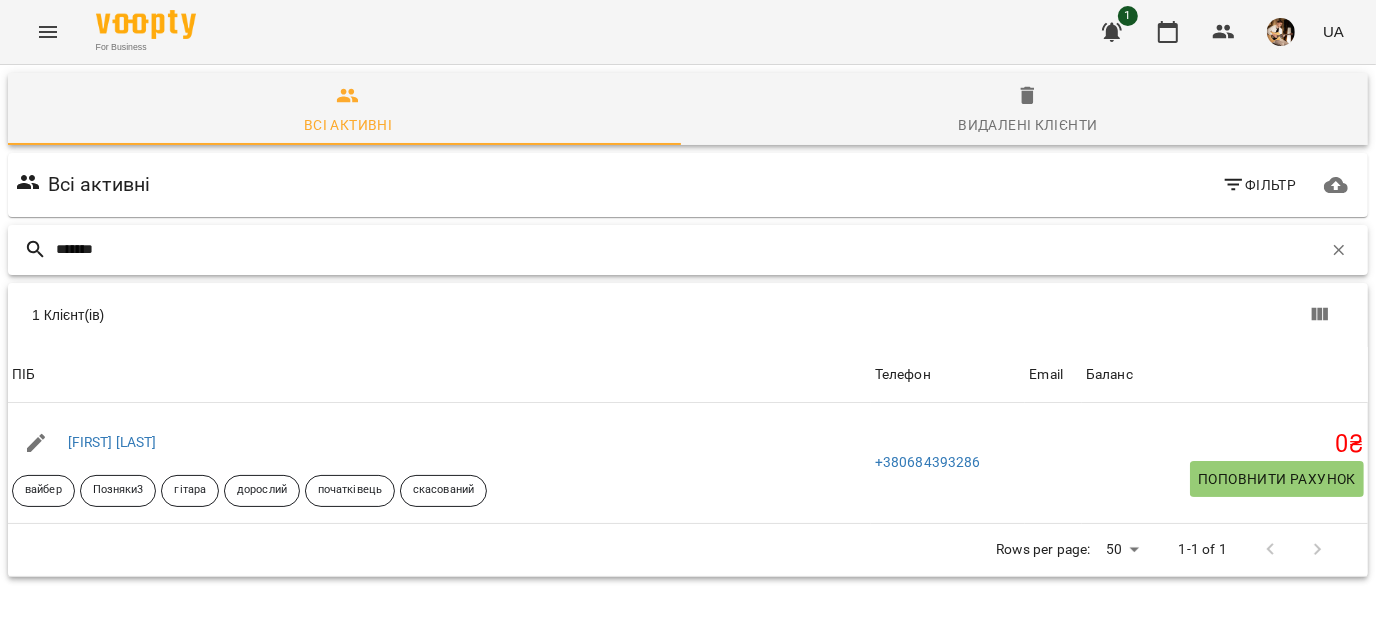 click on "*******" at bounding box center [689, 249] 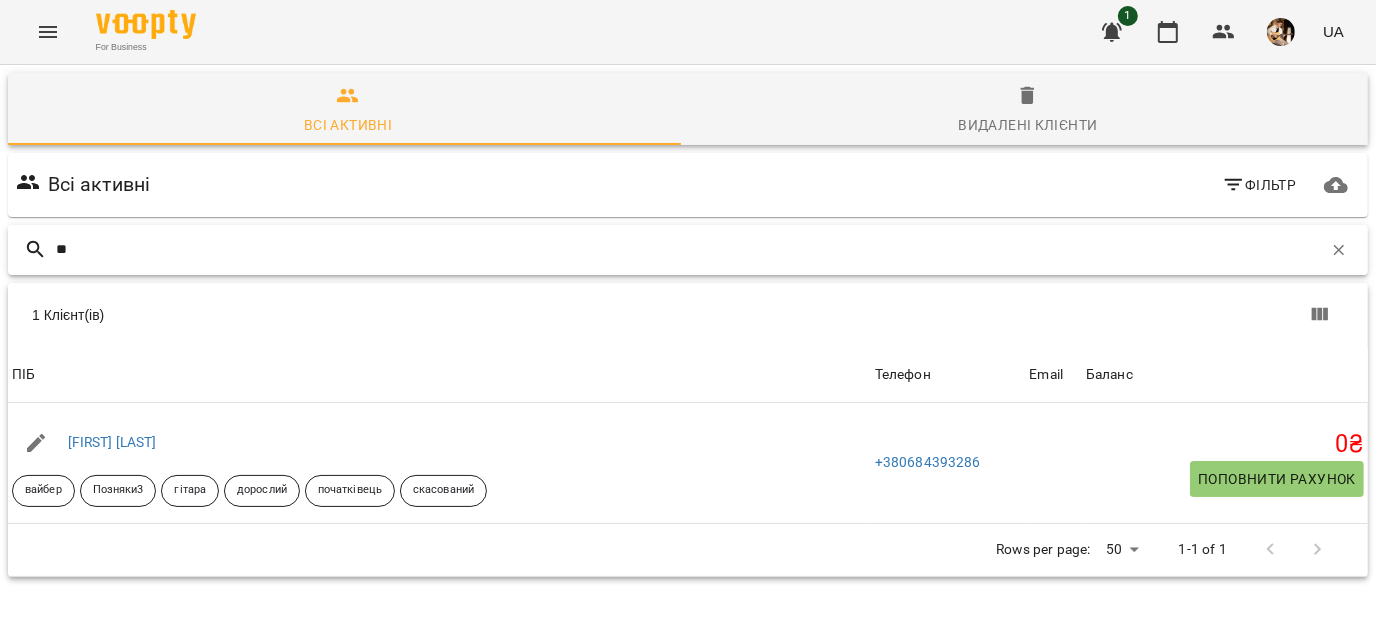 type on "*" 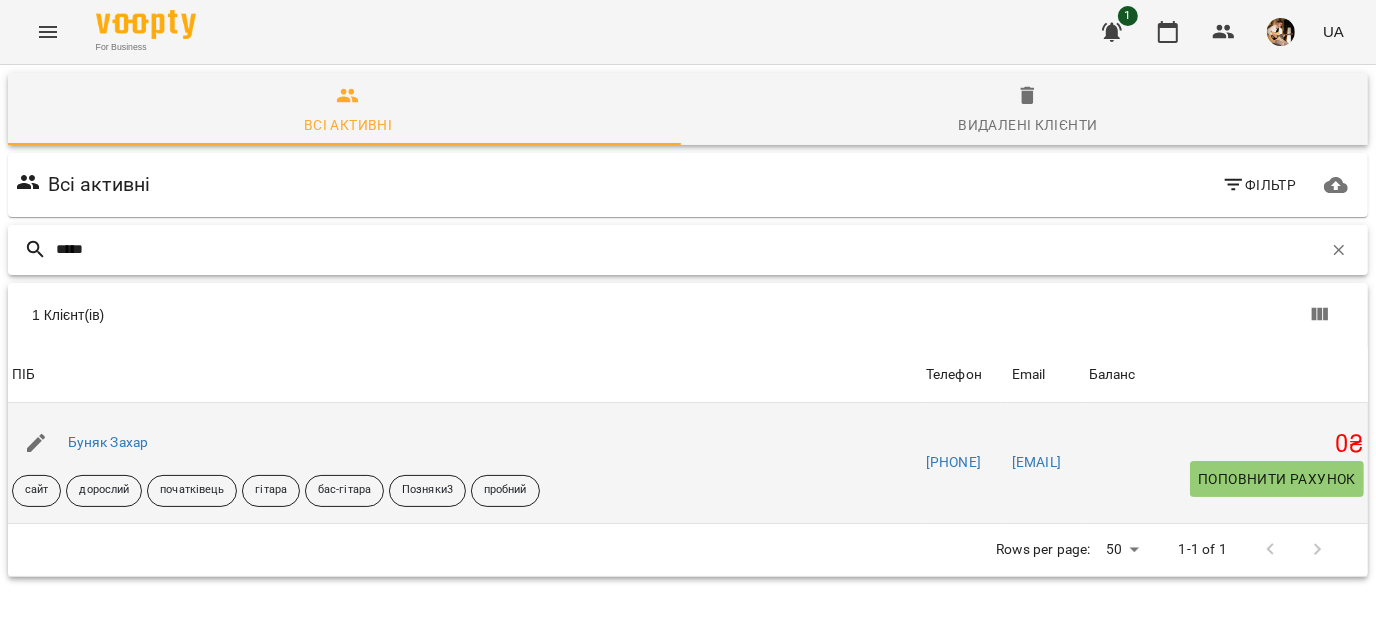 type on "*****" 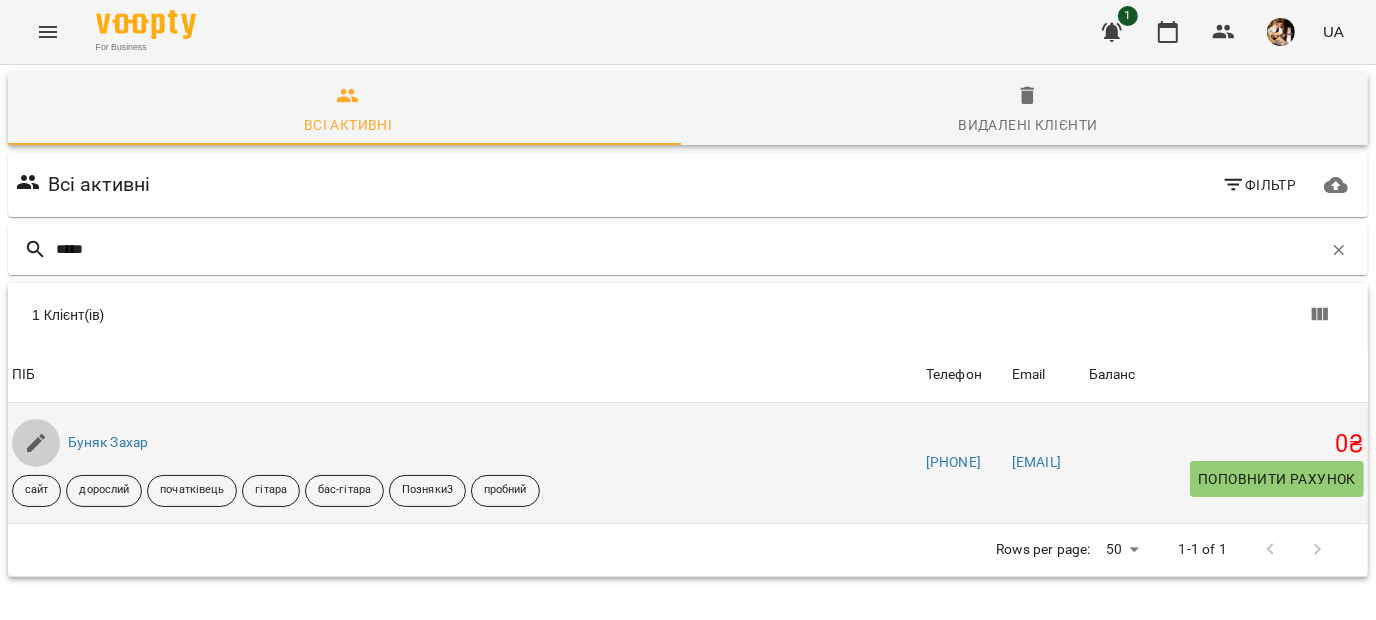 click 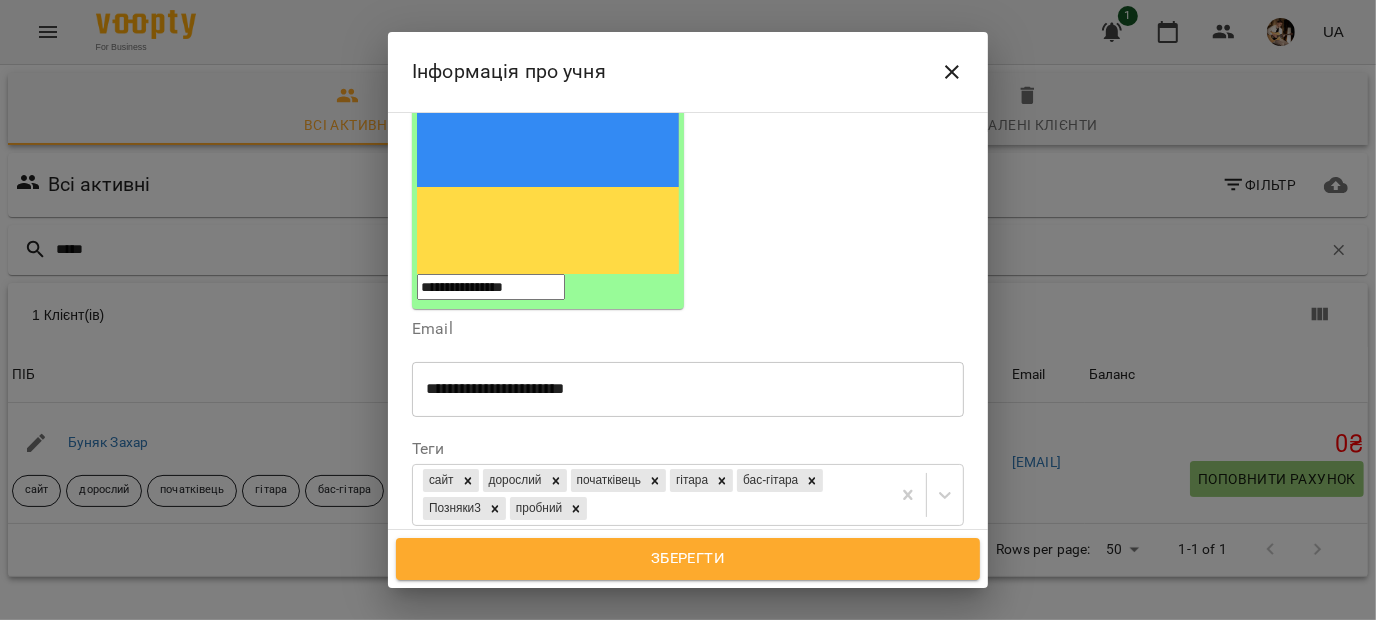 scroll, scrollTop: 282, scrollLeft: 0, axis: vertical 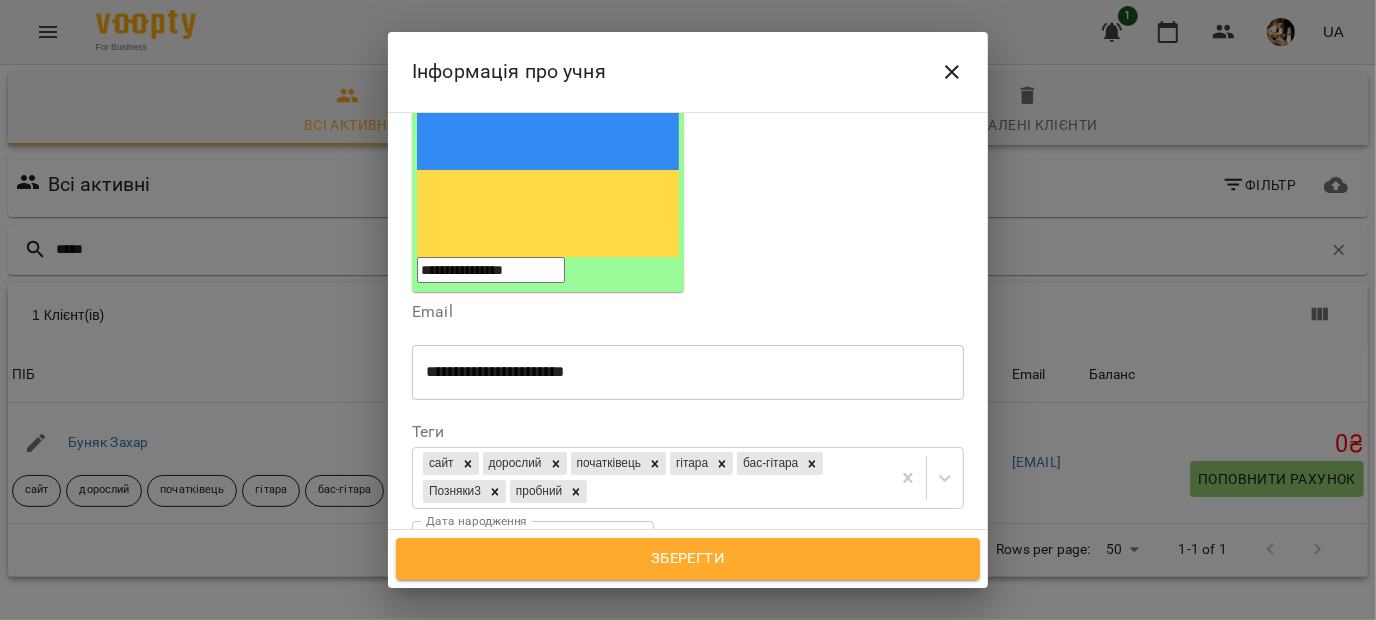 click 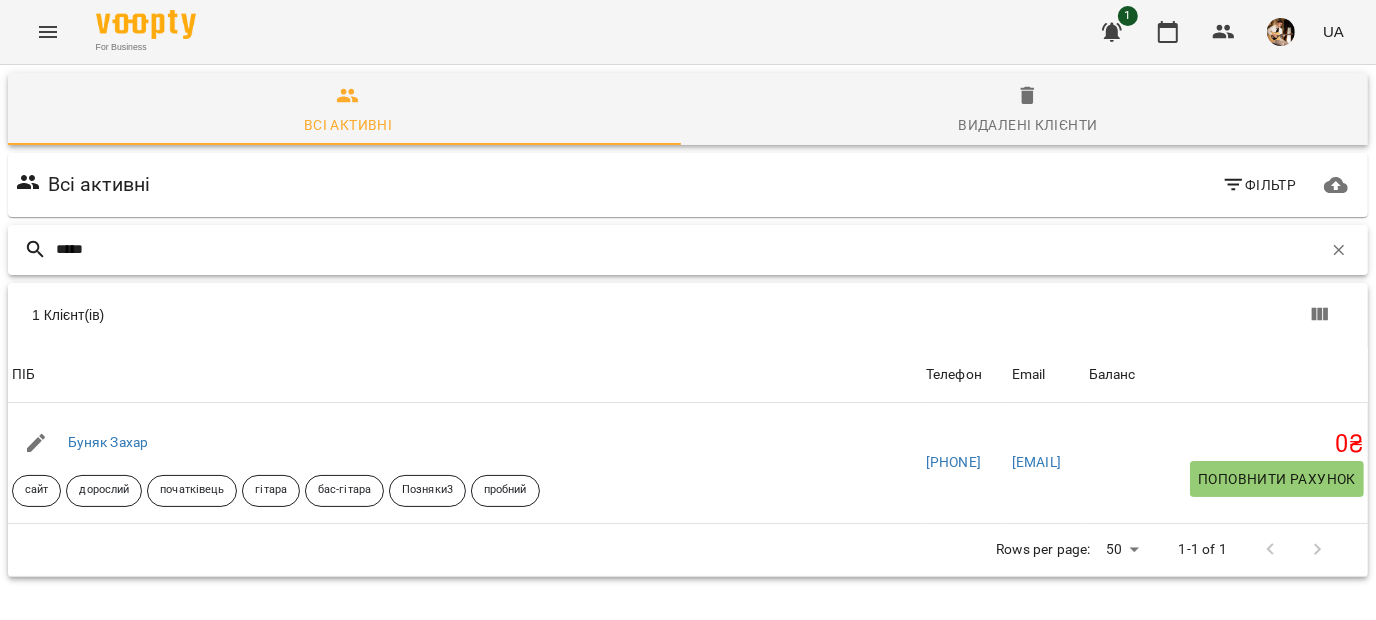 click on "*****" at bounding box center [689, 249] 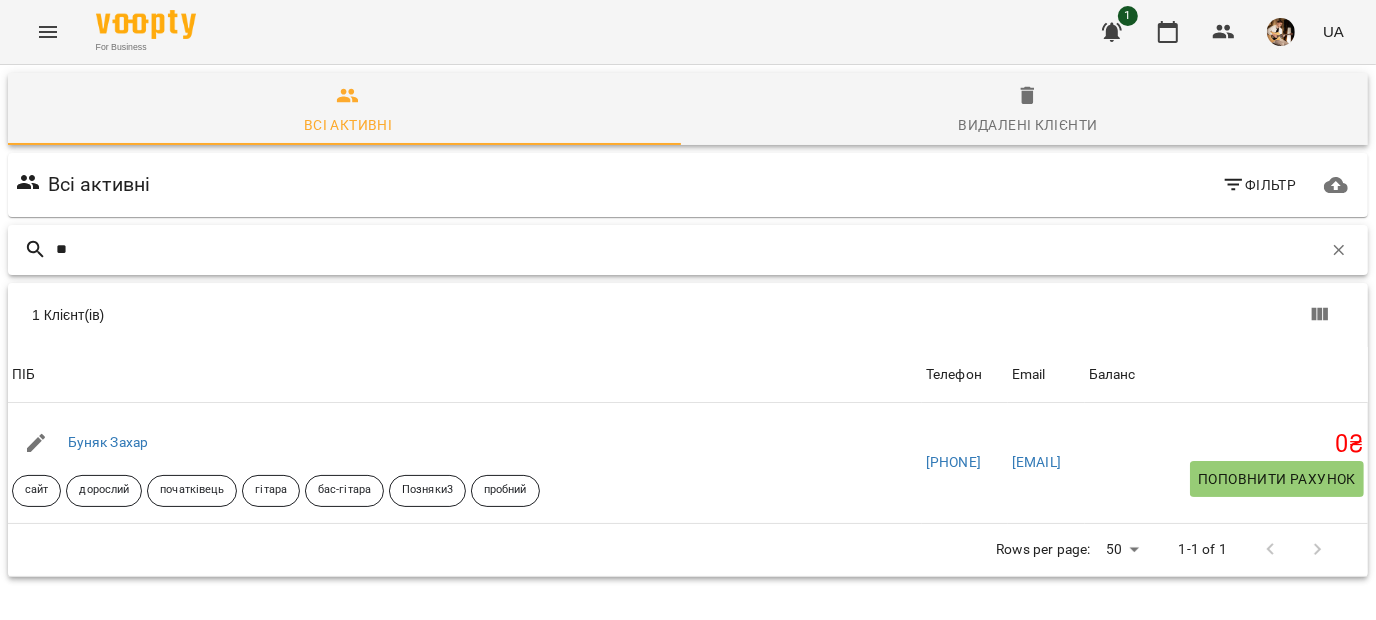type on "*" 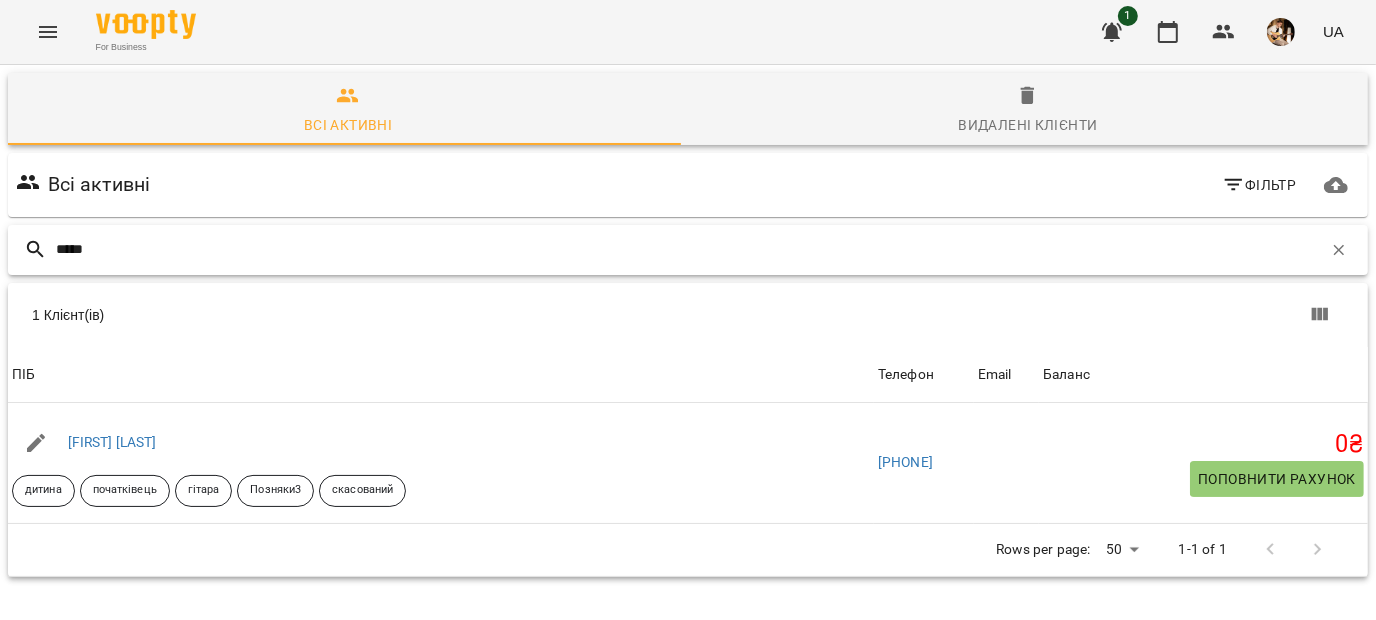 type on "*****" 